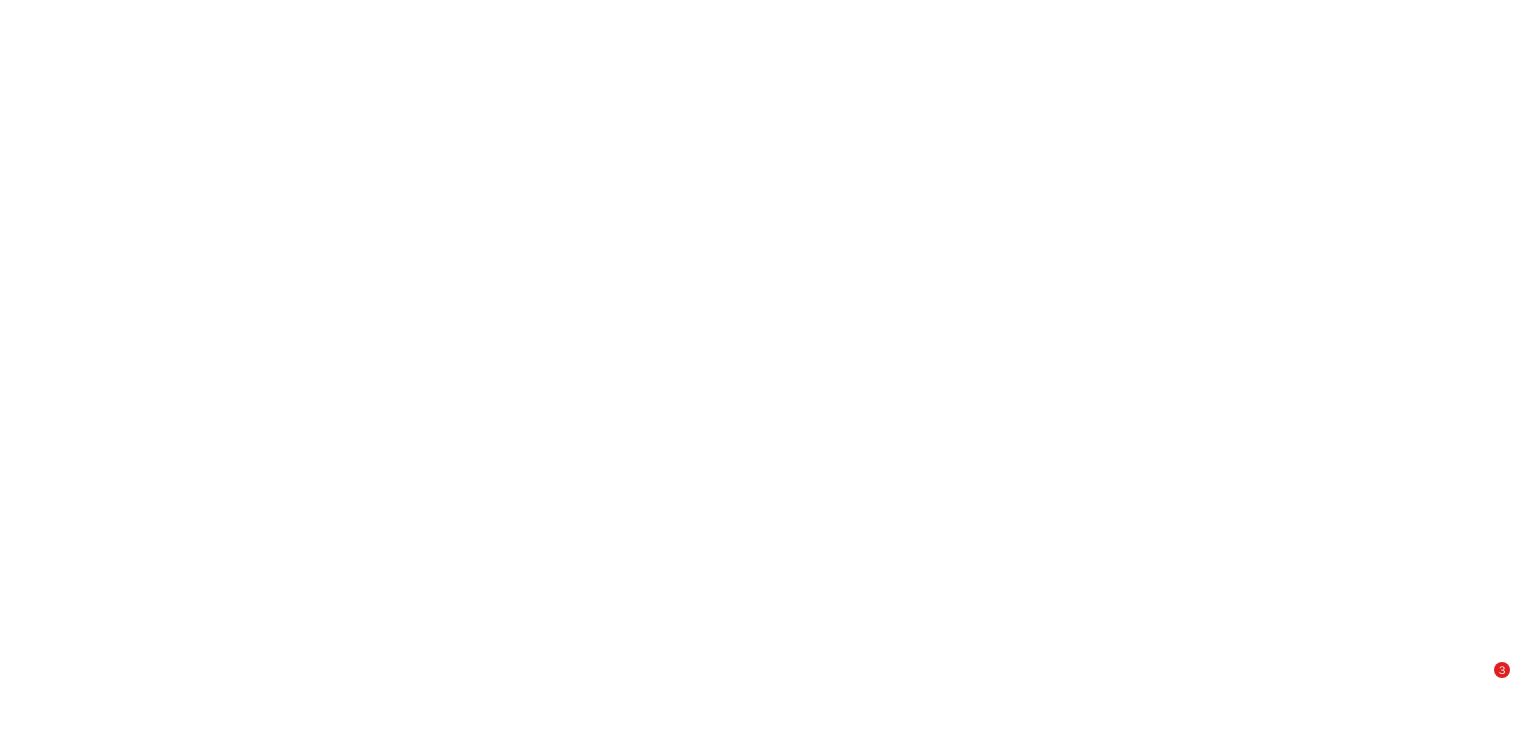 scroll, scrollTop: 0, scrollLeft: 0, axis: both 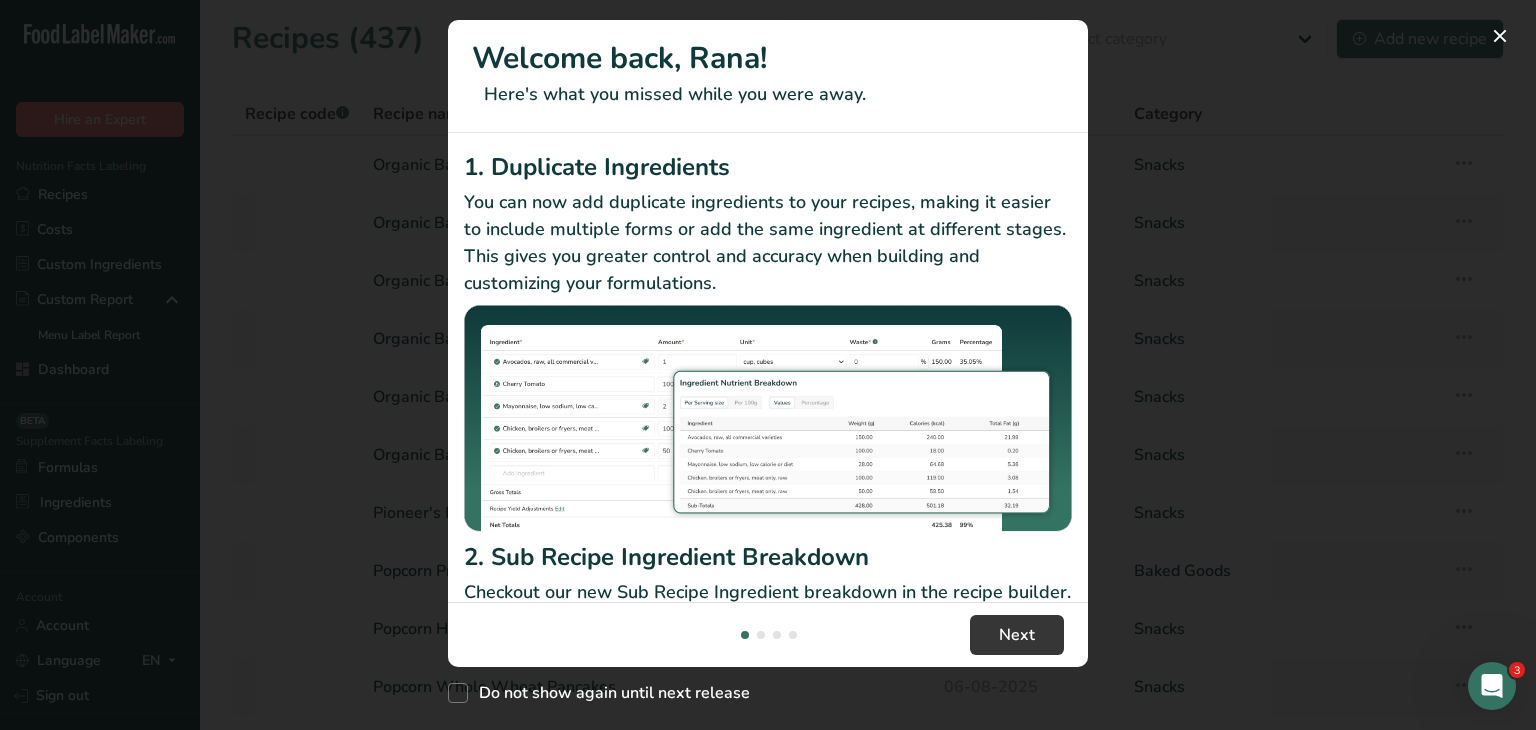 click on "Welcome back, Rana!" at bounding box center (768, 58) 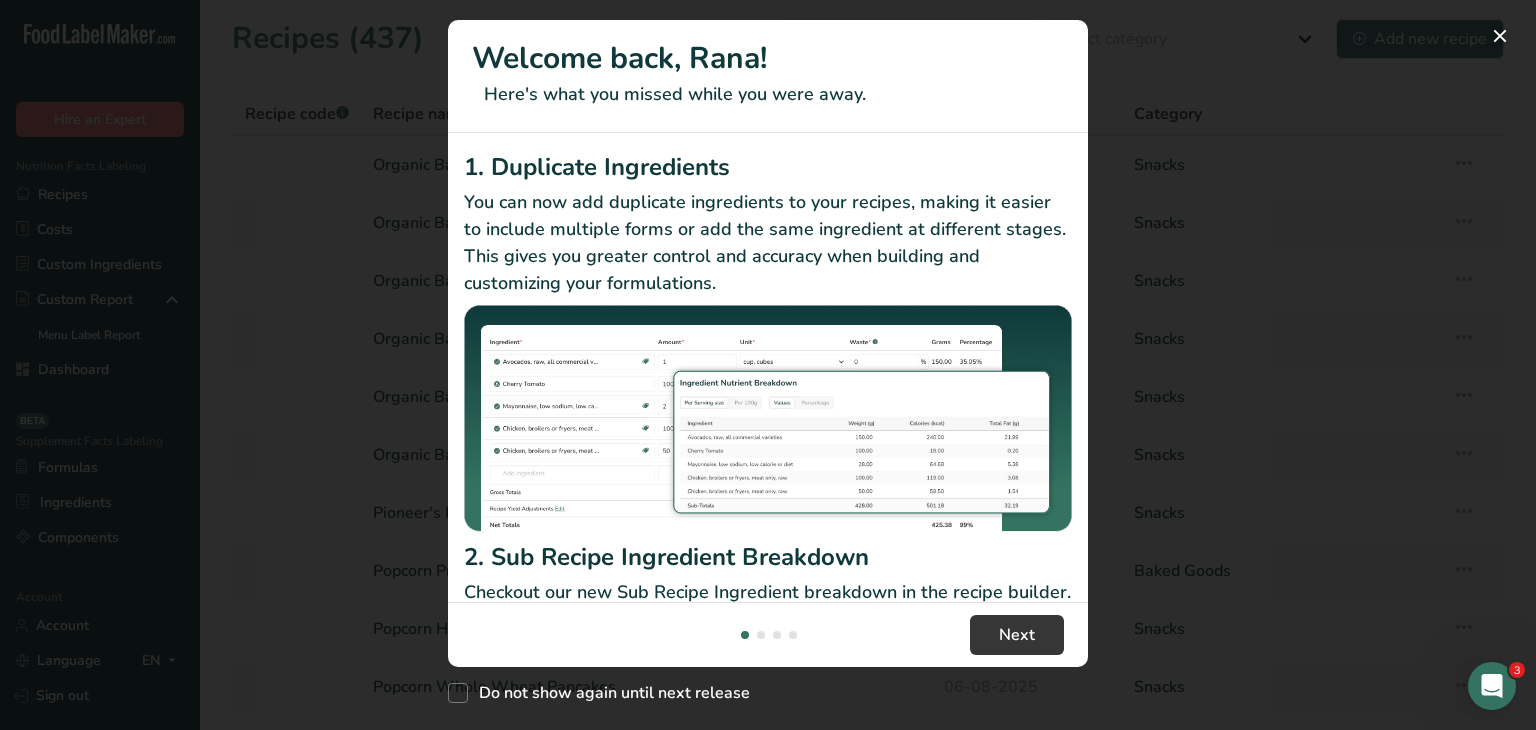 click at bounding box center (768, 365) 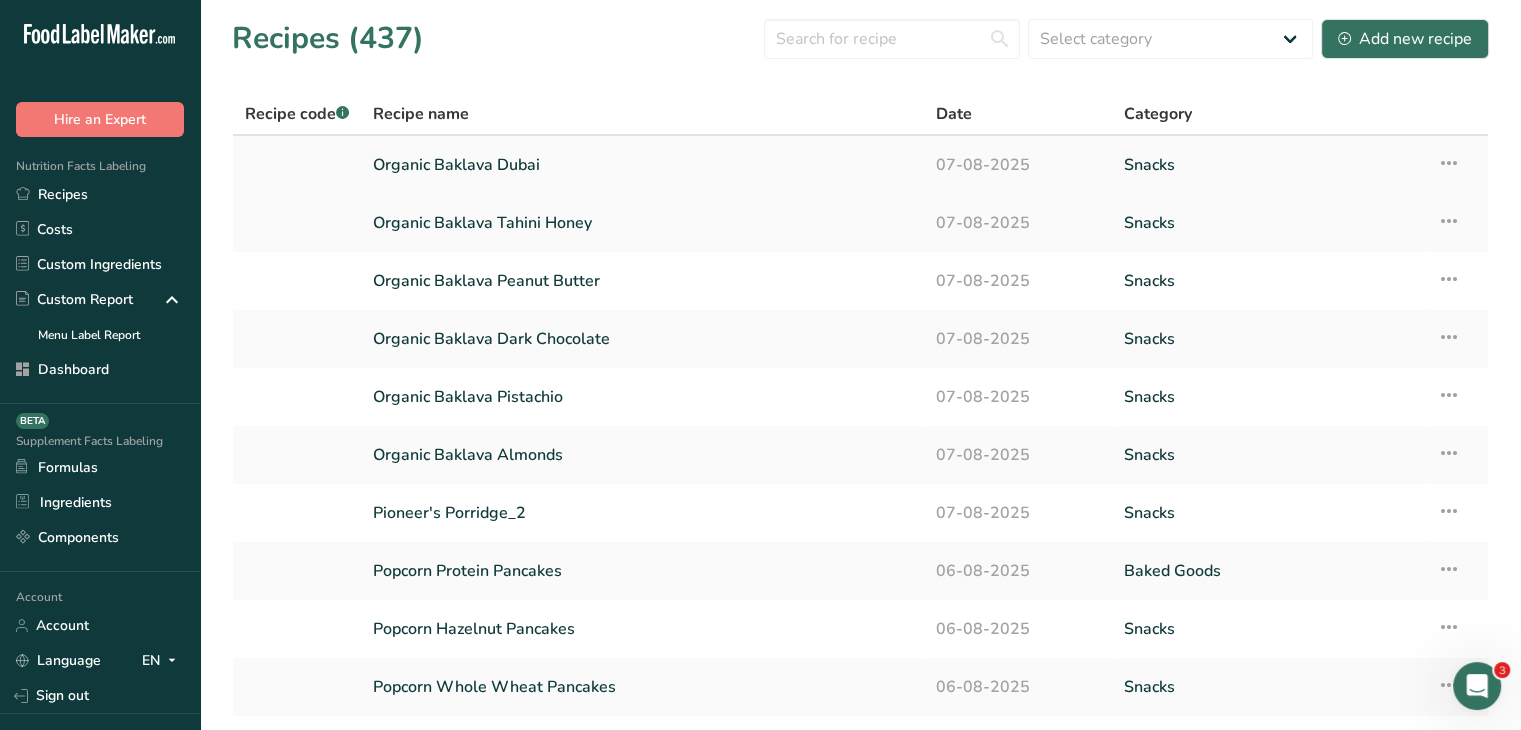 click on "Organic Baklava Dubai" at bounding box center (642, 165) 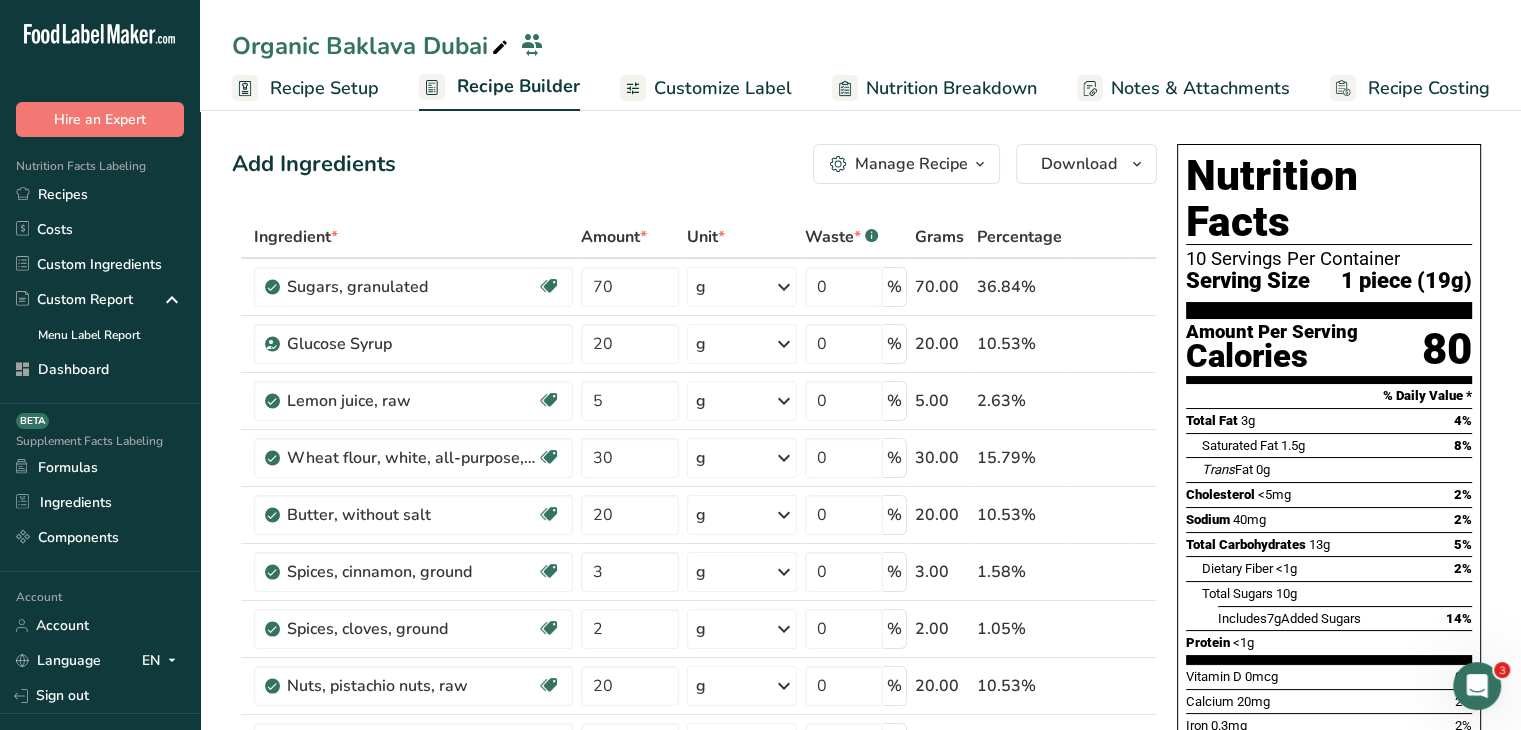 click on "Customize Label" at bounding box center [723, 88] 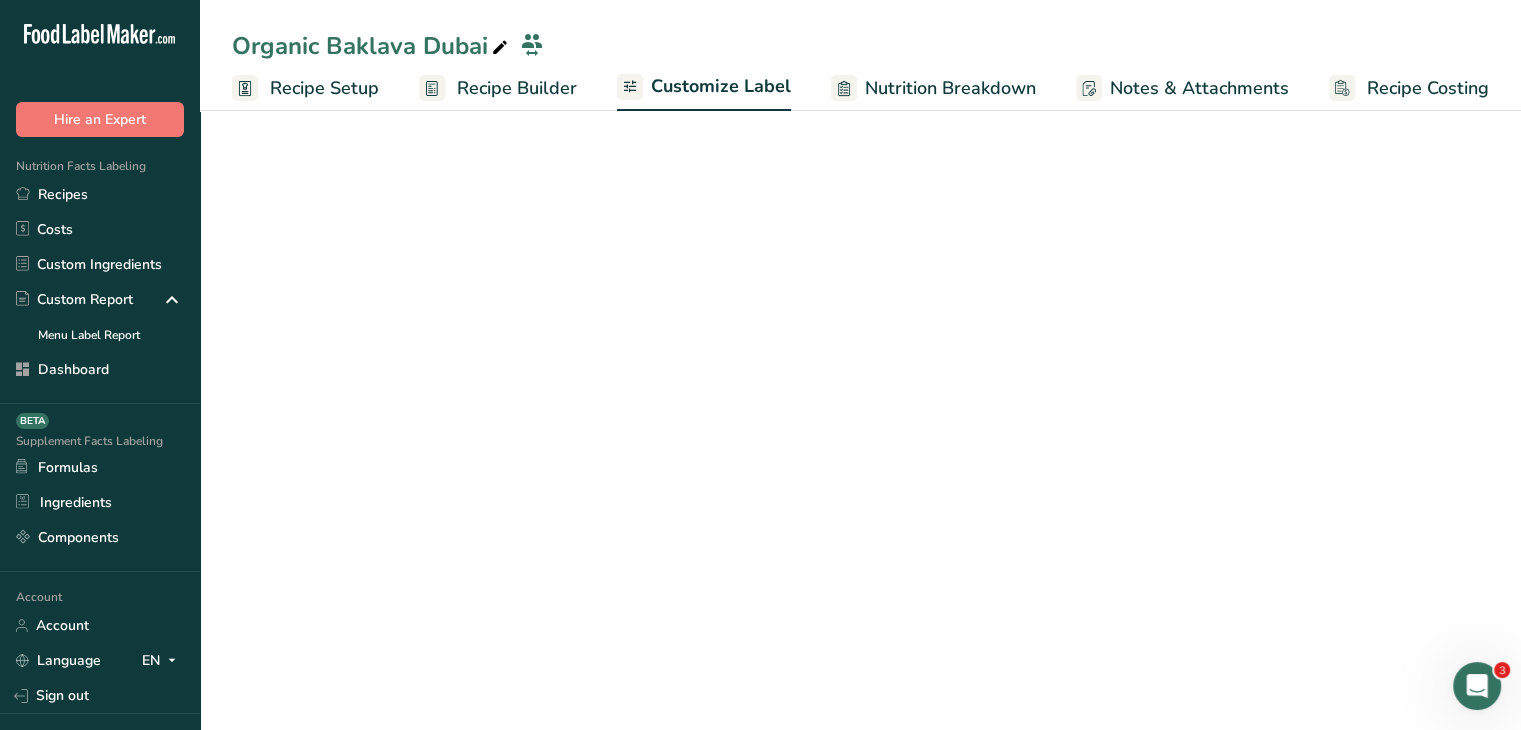 scroll, scrollTop: 0, scrollLeft: 0, axis: both 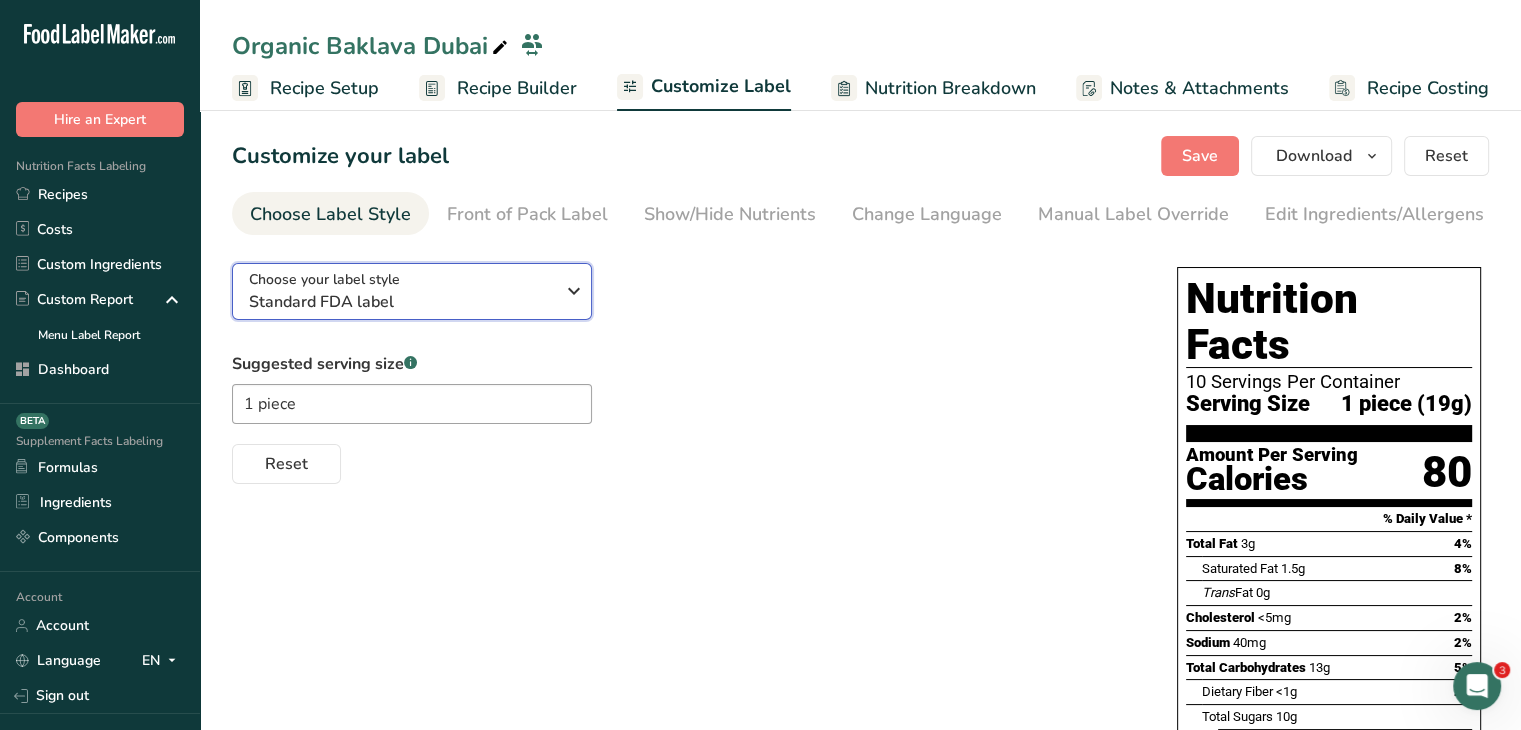 click on "Standard FDA label" at bounding box center (401, 302) 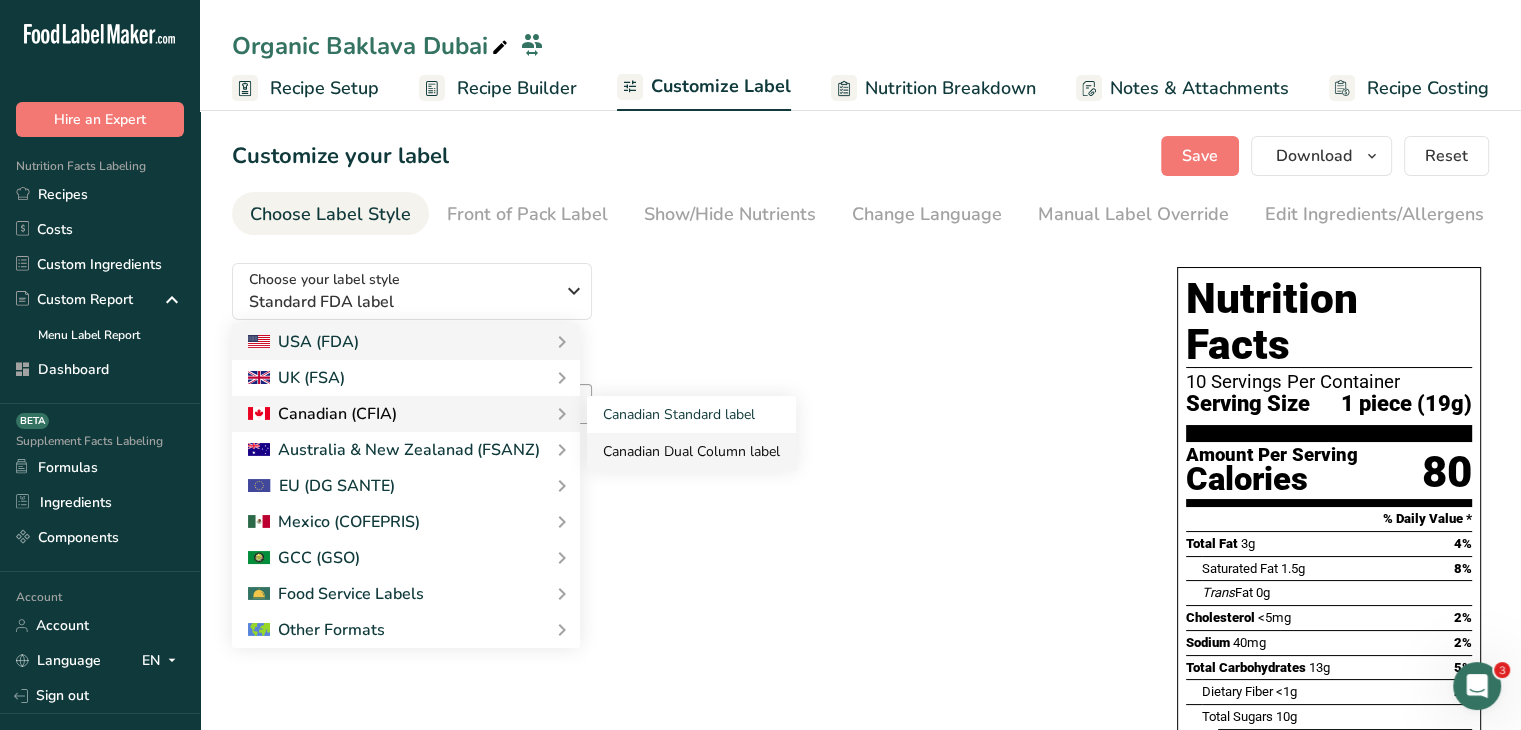 click on "Canadian Dual Column label" at bounding box center [691, 451] 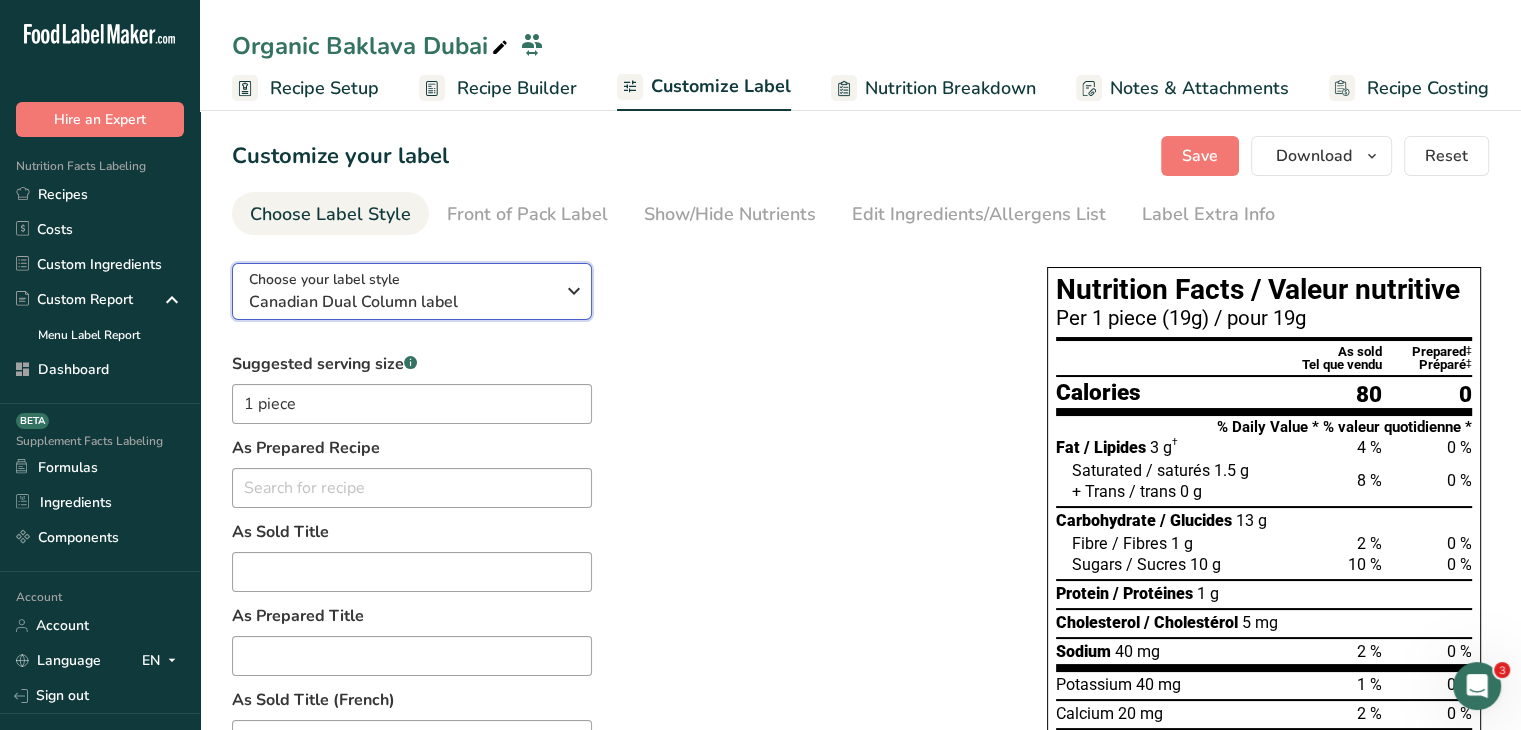 click on "Choose your label style
Canadian Dual Column label" at bounding box center (412, 291) 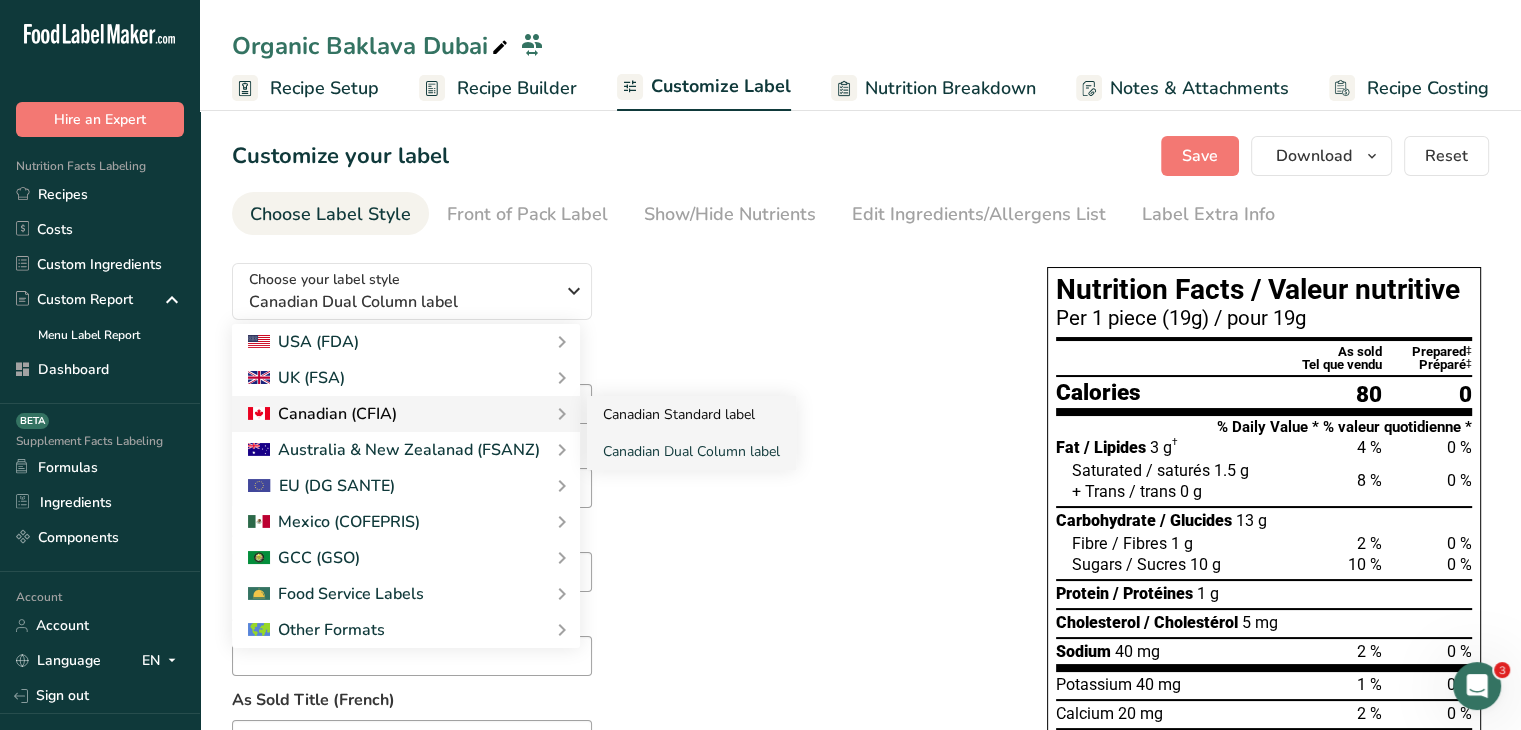 click on "Canadian Standard label" at bounding box center (691, 414) 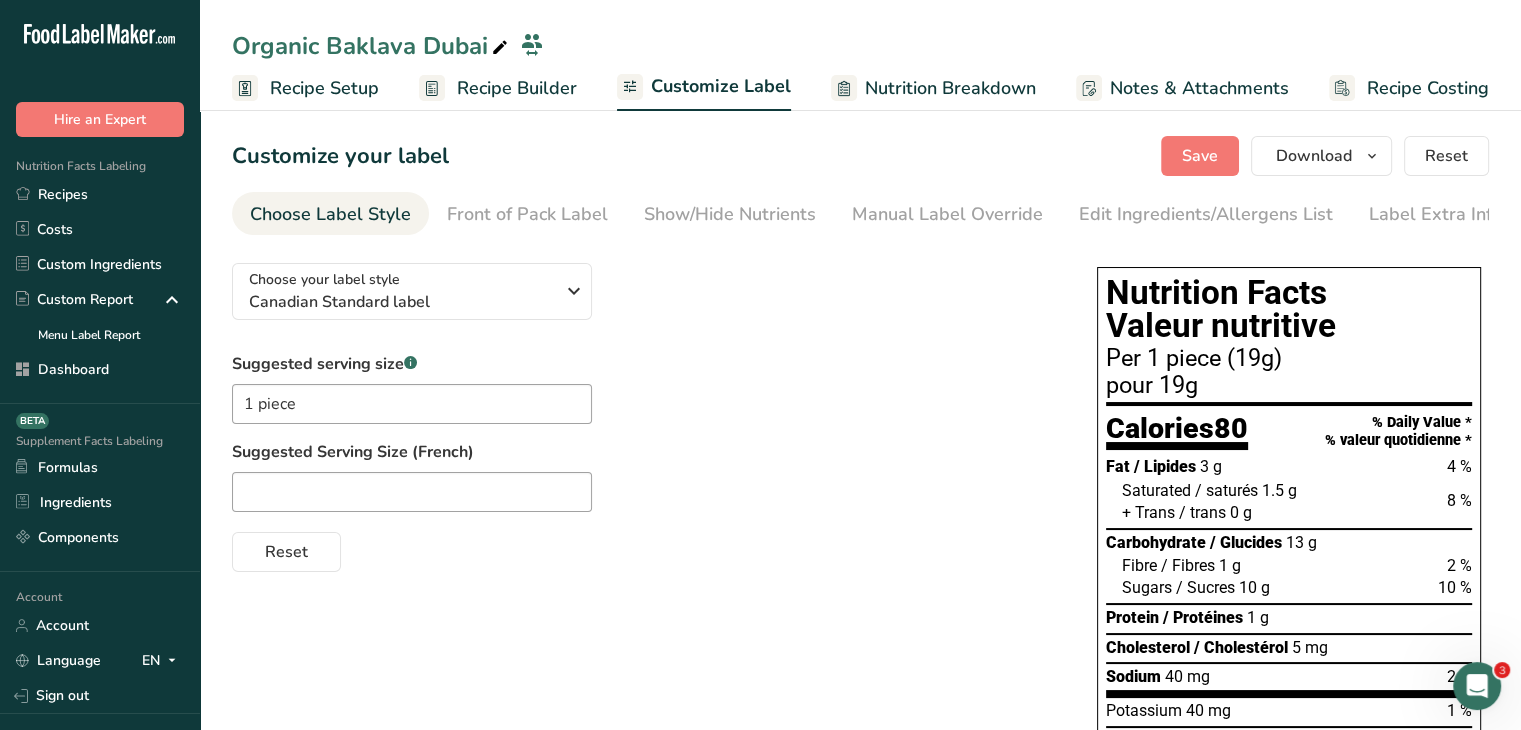 click on "Choose your label style
Canadian Standard label
USA (FDA)
Standard FDA label
Tabular FDA label
Linear FDA label
Simplified FDA label
Dual Column FDA label (Per Serving/Per Container)
Dual Column FDA label (As Sold/As Prepared)
Aggregate Standard FDA label
Standard FDA label with Micronutrients listed side-by-side
UK (FSA)
UK Mandatory Label "Back of Pack"
UK Traffic Light Label  "Front of Pack"
Canadian (CFIA)
Canadian Standard label
Canadian Dual Column label" at bounding box center [644, 409] 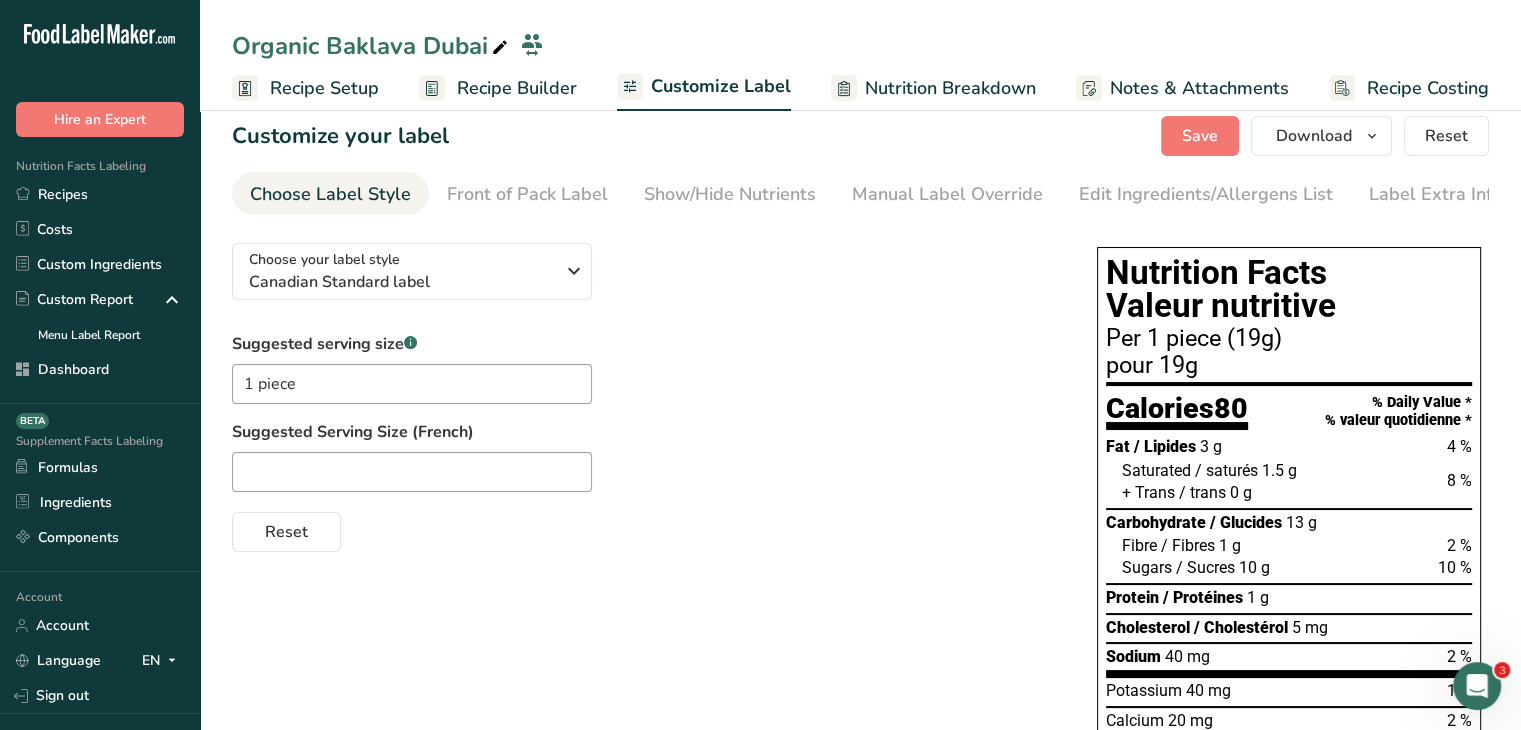 scroll, scrollTop: 0, scrollLeft: 0, axis: both 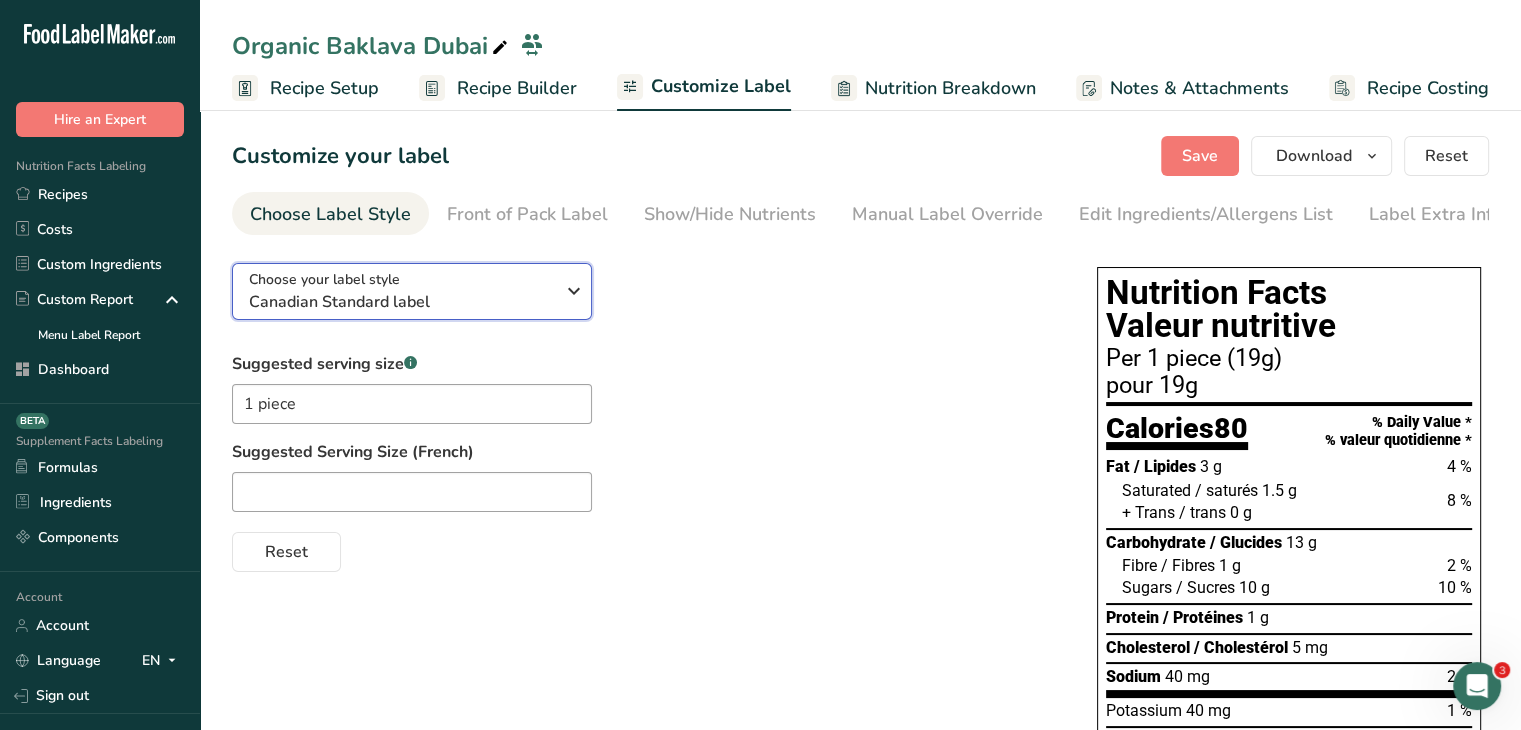click on "Choose your label style
Canadian Standard label" at bounding box center [401, 291] 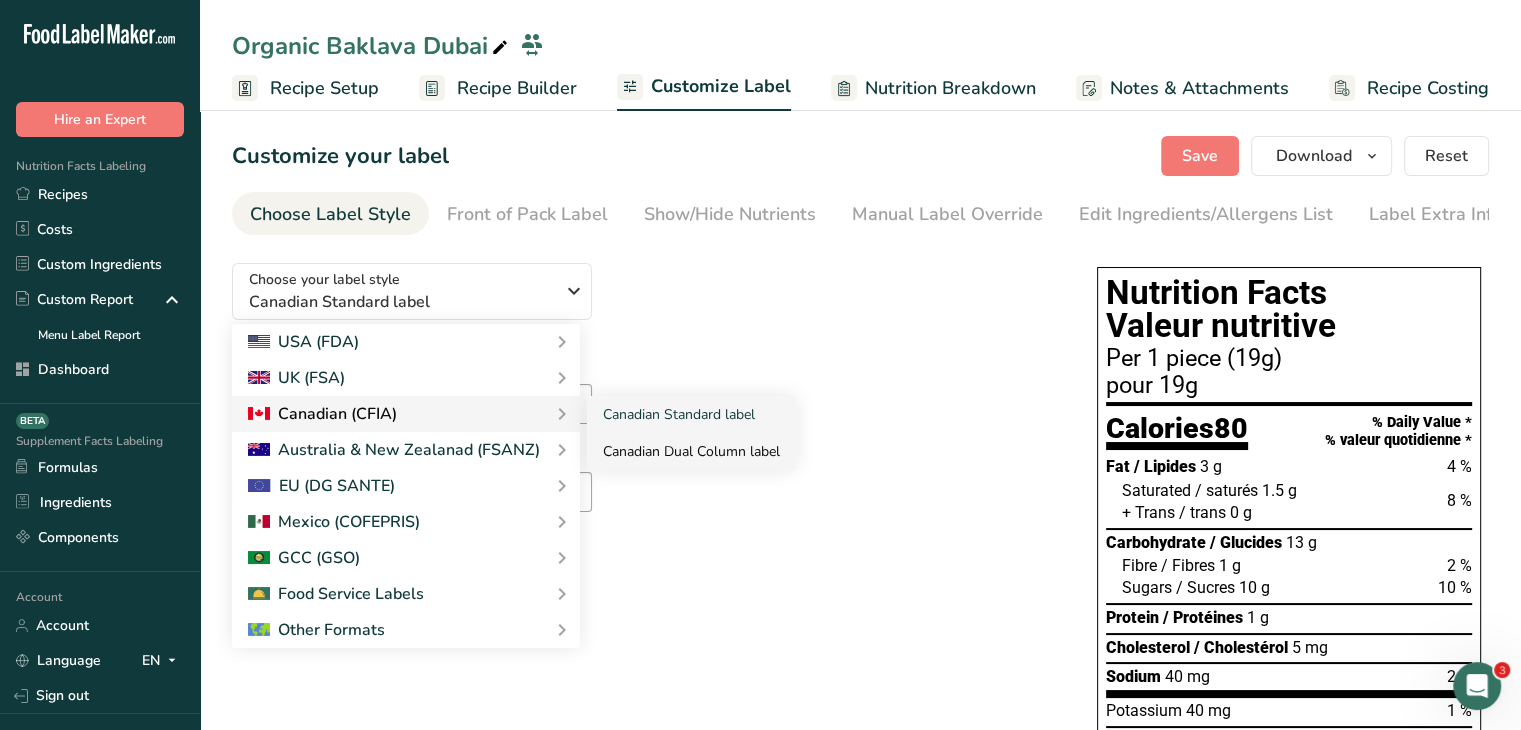 click on "Canadian Dual Column label" at bounding box center (691, 451) 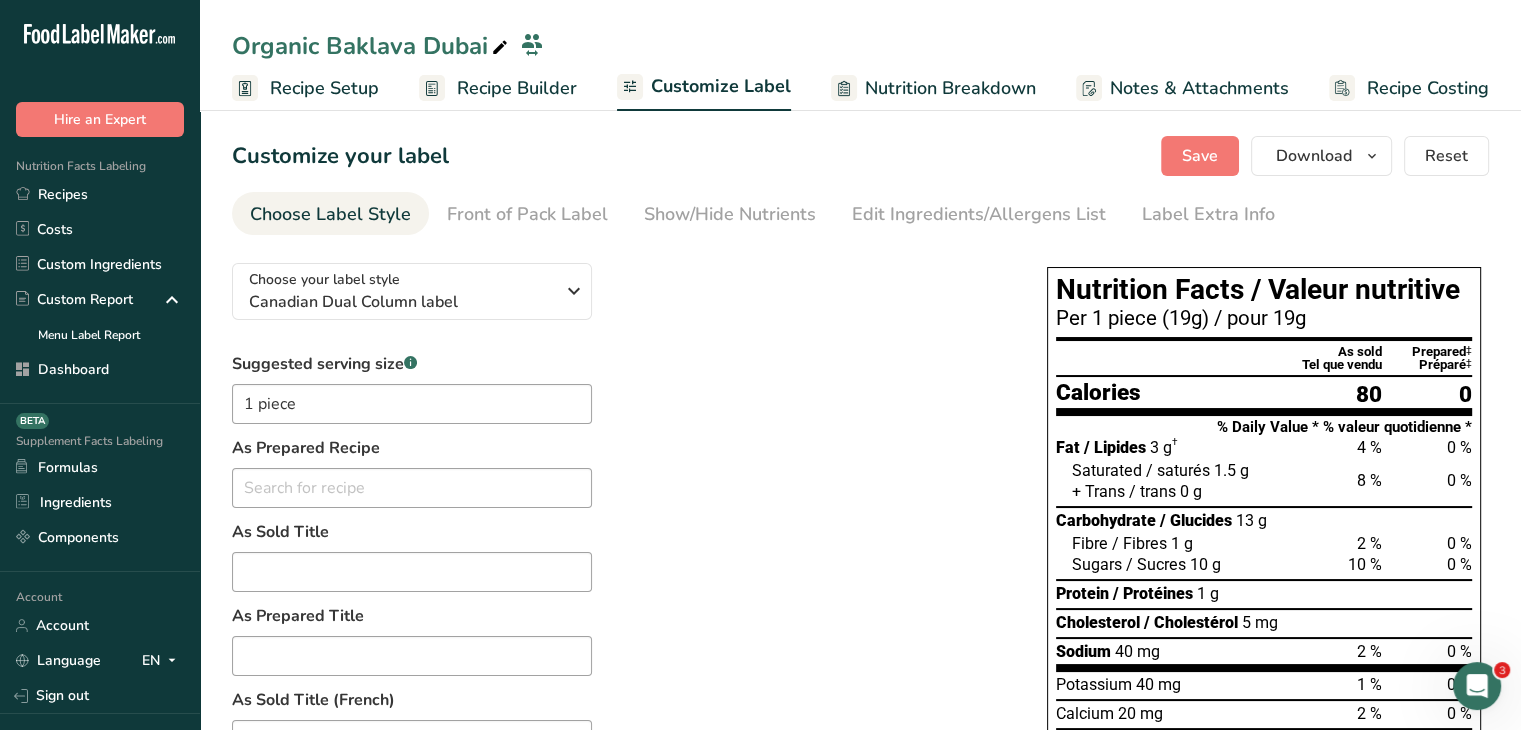 click on "Choose your label style
Canadian Dual Column label
USA (FDA)
Standard FDA label
Tabular FDA label
Linear FDA label
Simplified FDA label
Dual Column FDA label (Per Serving/Per Container)
Dual Column FDA label (As Sold/As Prepared)
Aggregate Standard FDA label
Standard FDA label with Micronutrients listed side-by-side
UK (FSA)
UK Mandatory Label "Back of Pack"
UK Traffic Light Label  "Front of Pack"
Canadian (CFIA)
Canadian Standard label
Canadian Dual Column label" at bounding box center [619, 728] 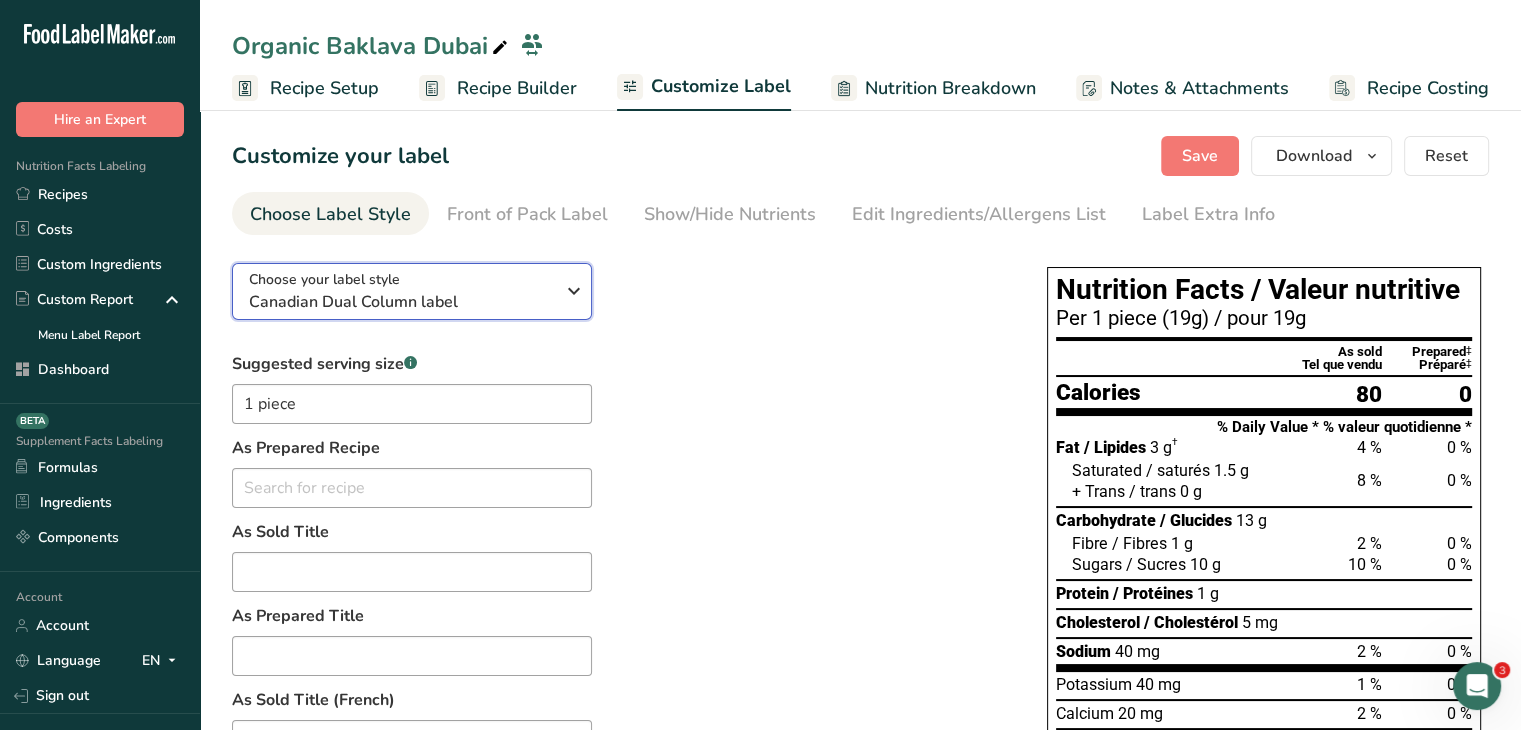 click on "Choose your label style
Canadian Dual Column label" at bounding box center (401, 291) 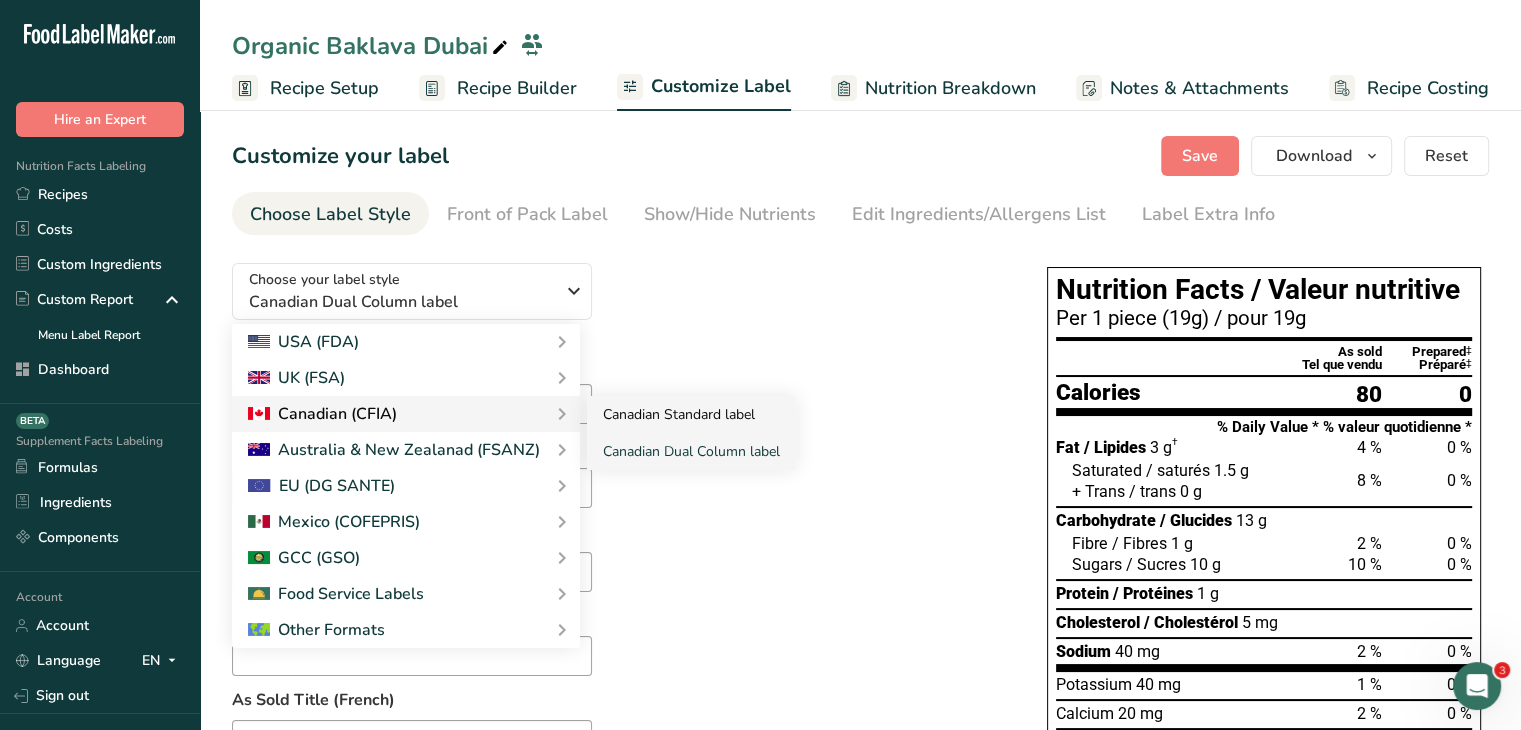 click on "Canadian Standard label" at bounding box center [691, 414] 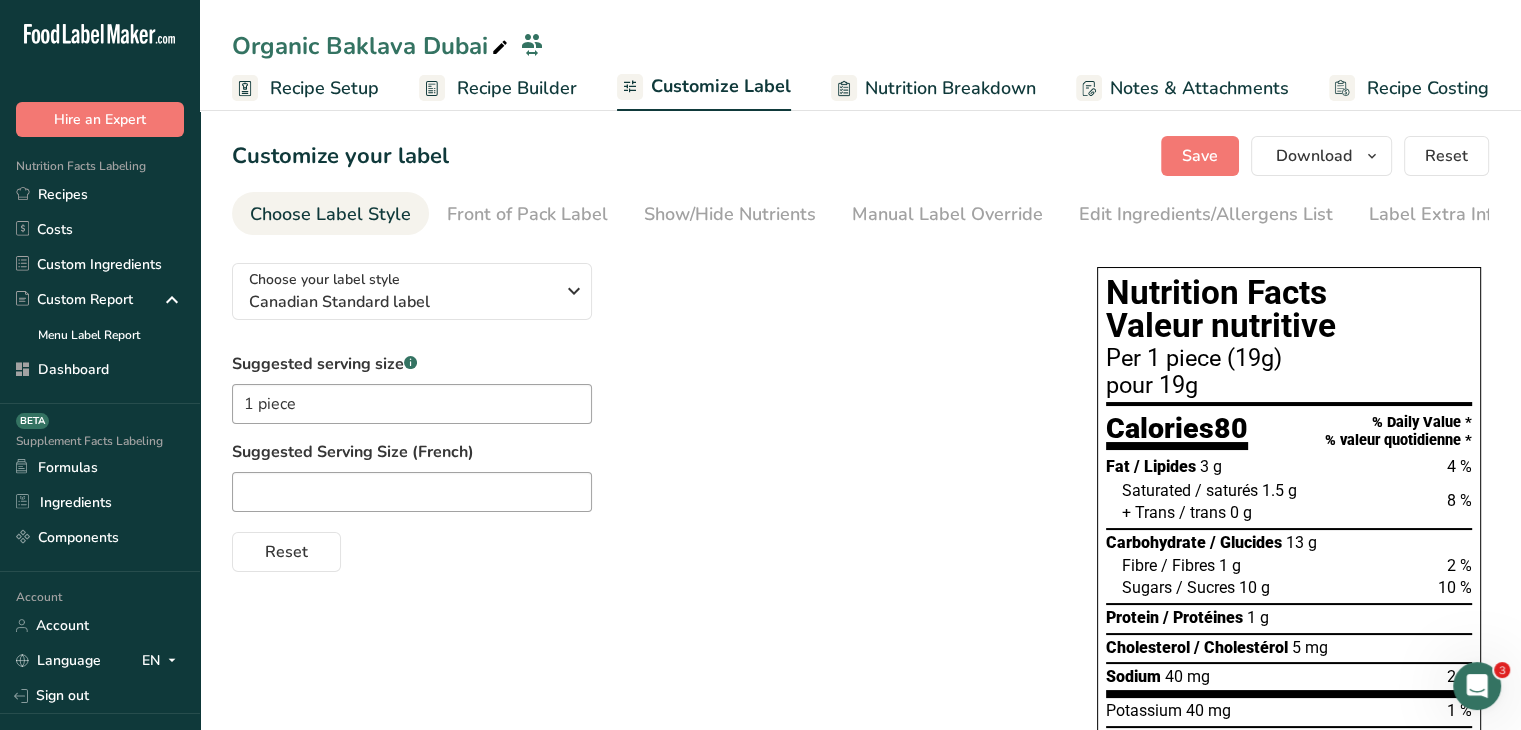 click on "Choose your label style
Canadian Standard label
USA (FDA)
Standard FDA label
Tabular FDA label
Linear FDA label
Simplified FDA label
Dual Column FDA label (Per Serving/Per Container)
Dual Column FDA label (As Sold/As Prepared)
Aggregate Standard FDA label
Standard FDA label with Micronutrients listed side-by-side
UK (FSA)
UK Mandatory Label "Back of Pack"
UK Traffic Light Label  "Front of Pack"
Canadian (CFIA)
Canadian Standard label
Canadian Dual Column label" at bounding box center [644, 409] 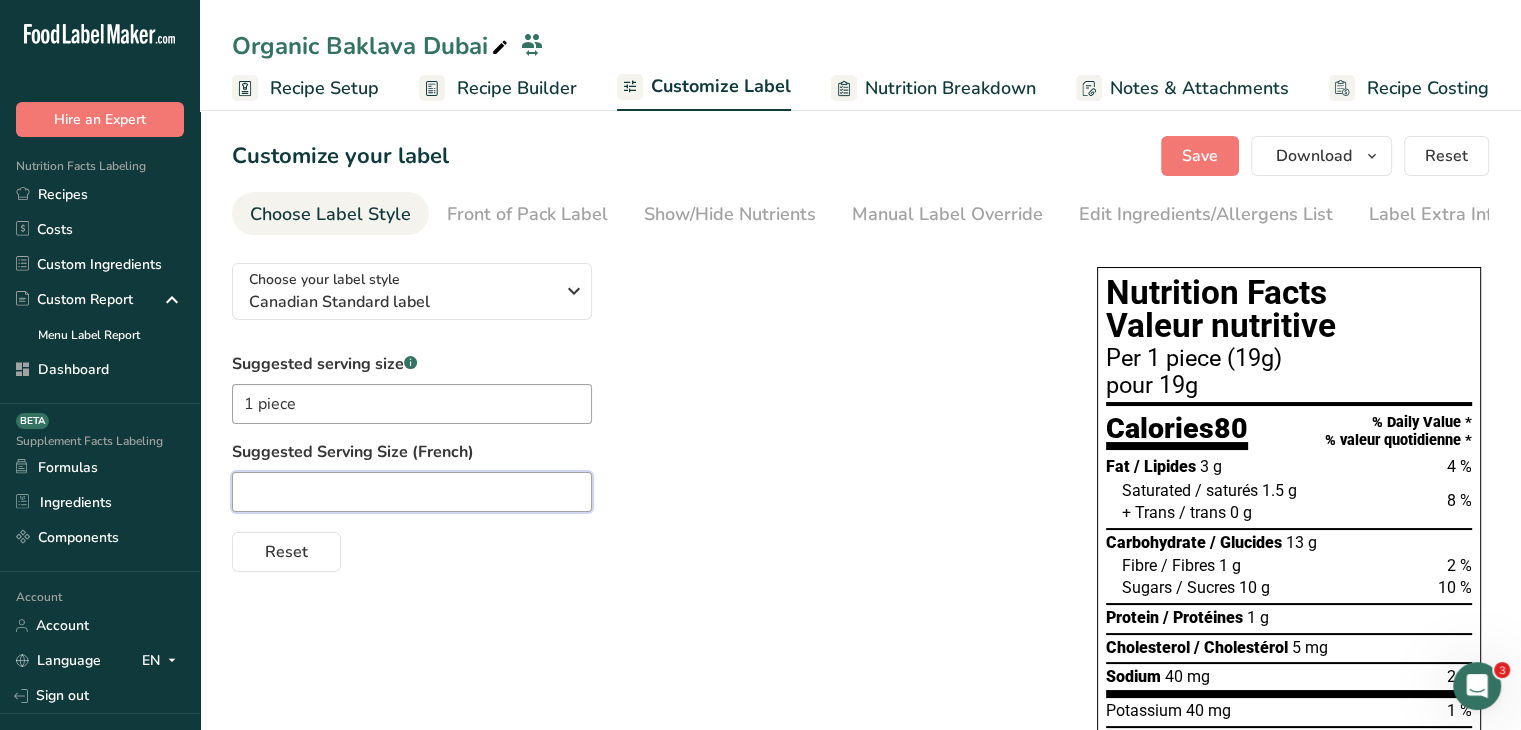 click at bounding box center [412, 492] 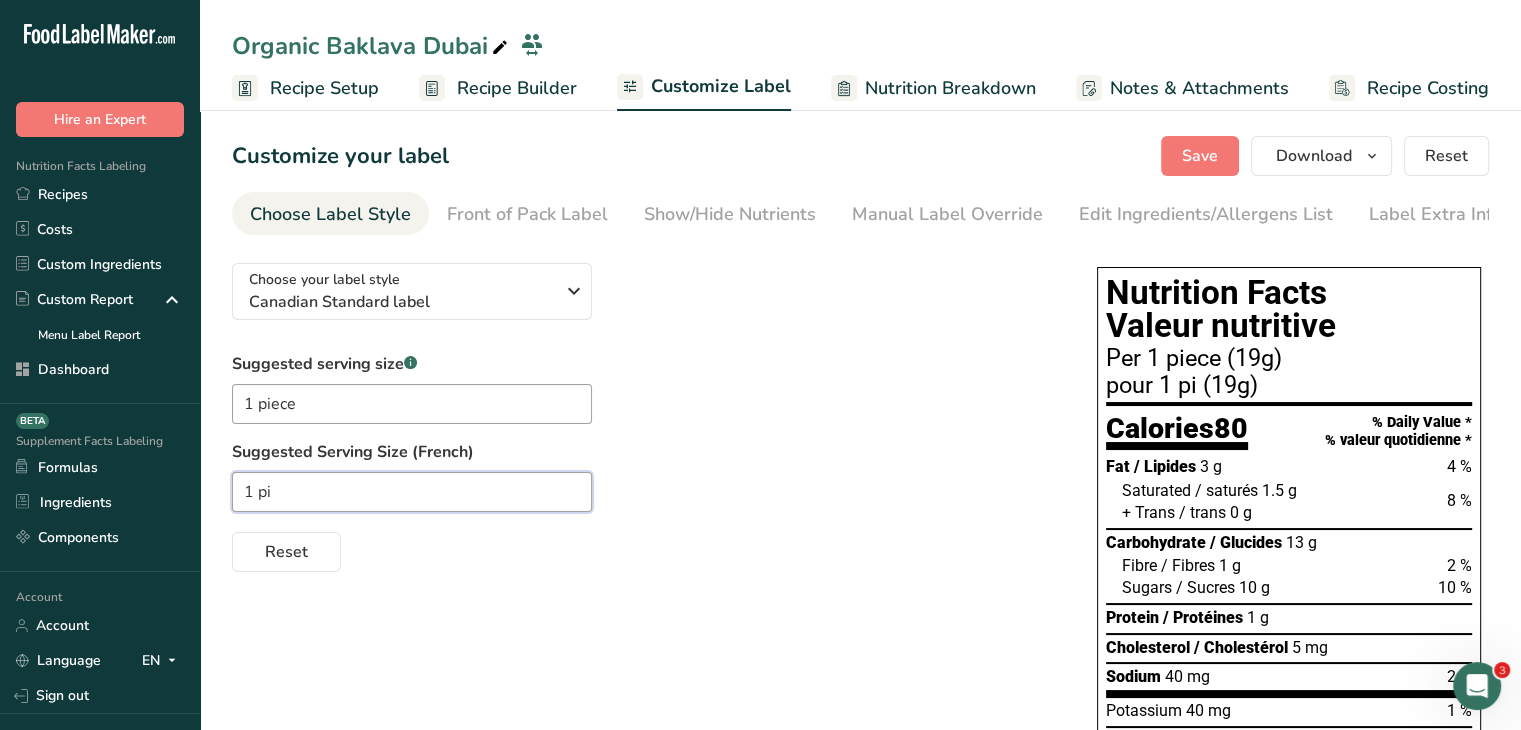 paste on "è" 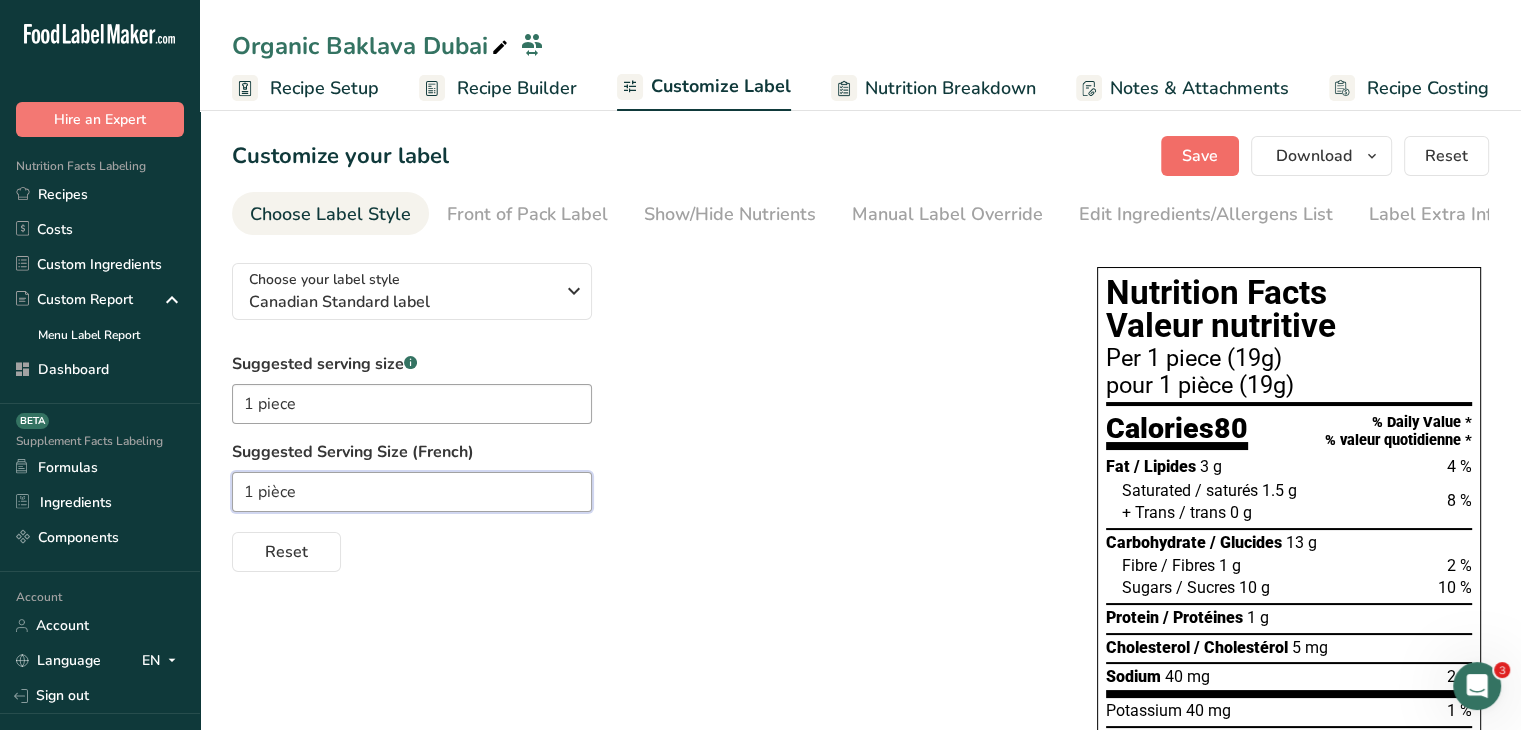 type on "1 pièce" 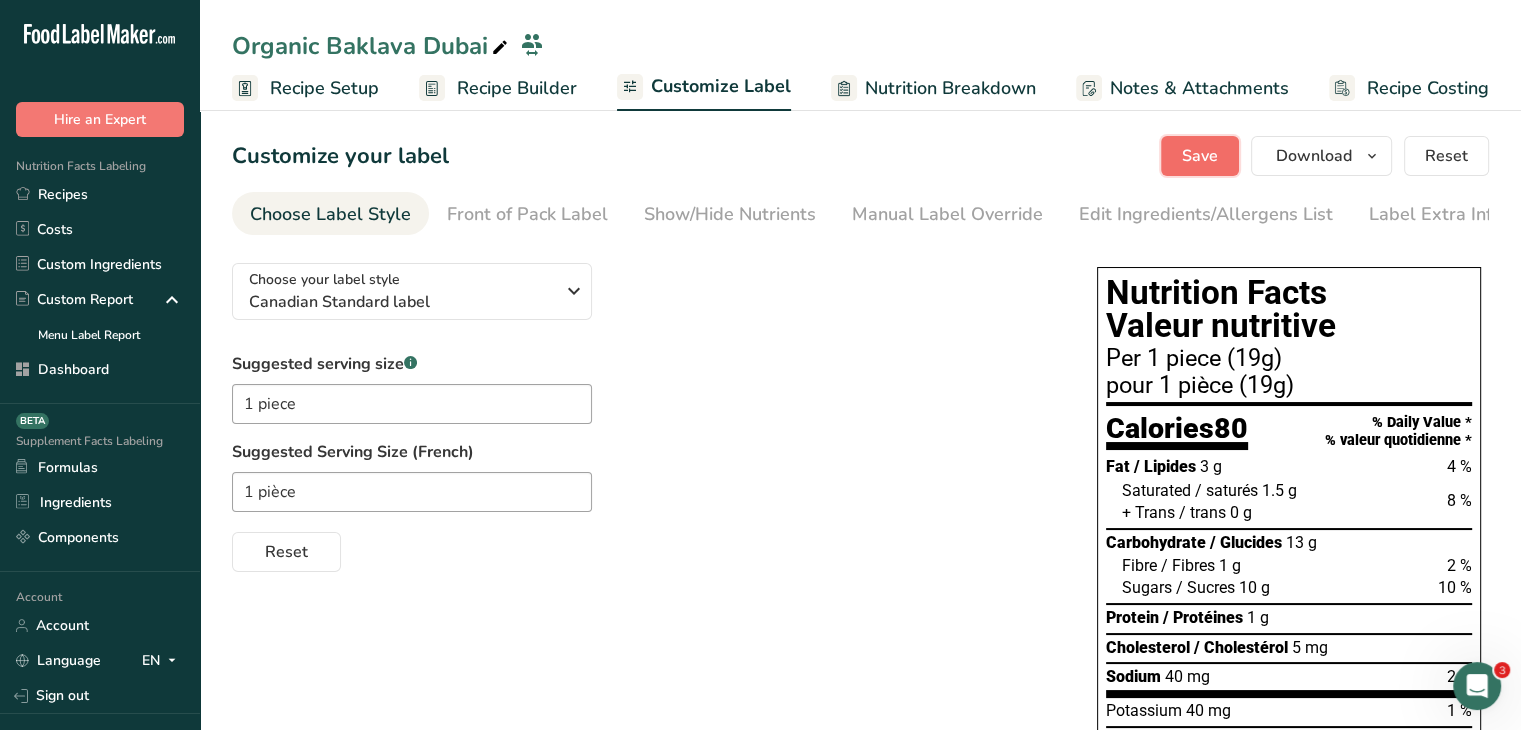 click on "Save" at bounding box center (1200, 156) 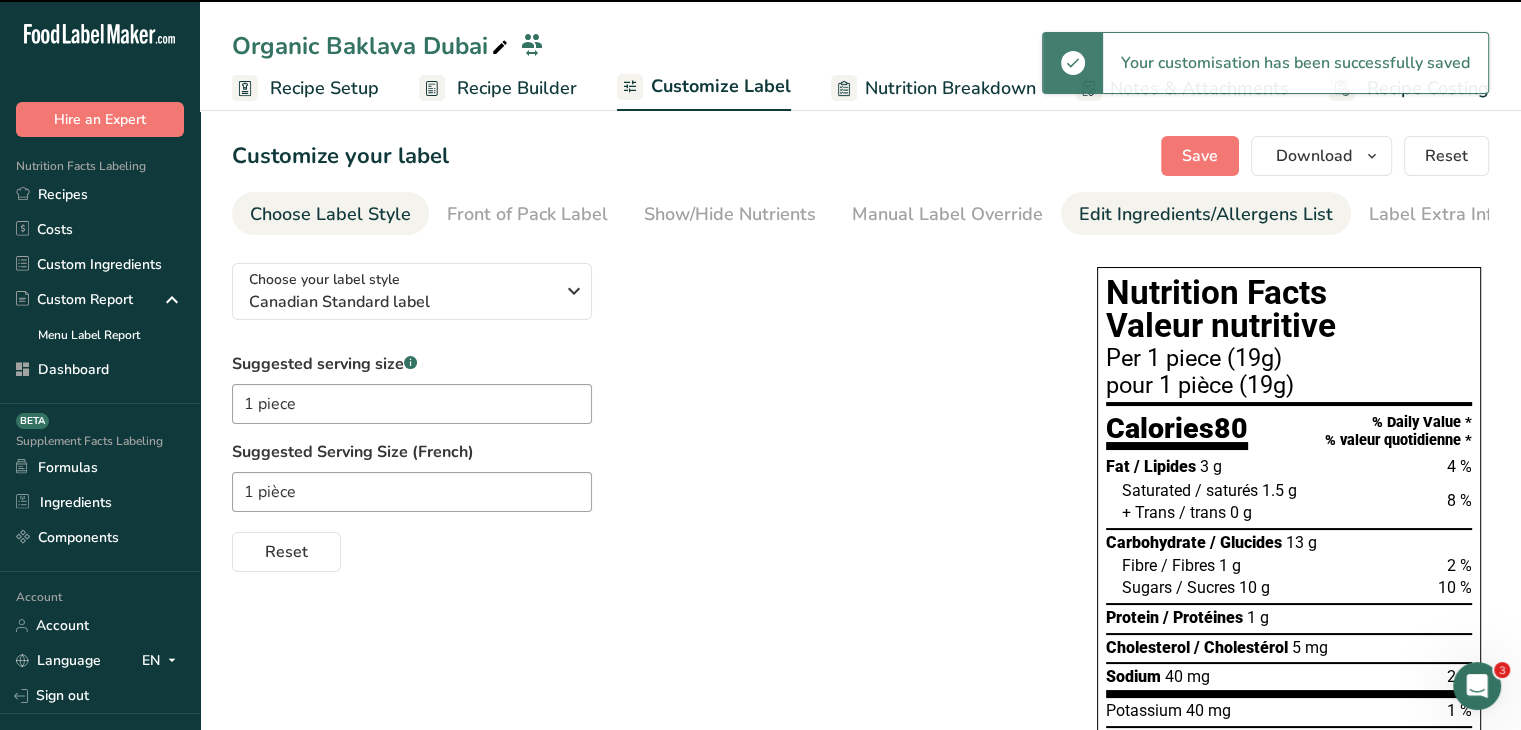 click on "Edit Ingredients/Allergens List" at bounding box center [1206, 214] 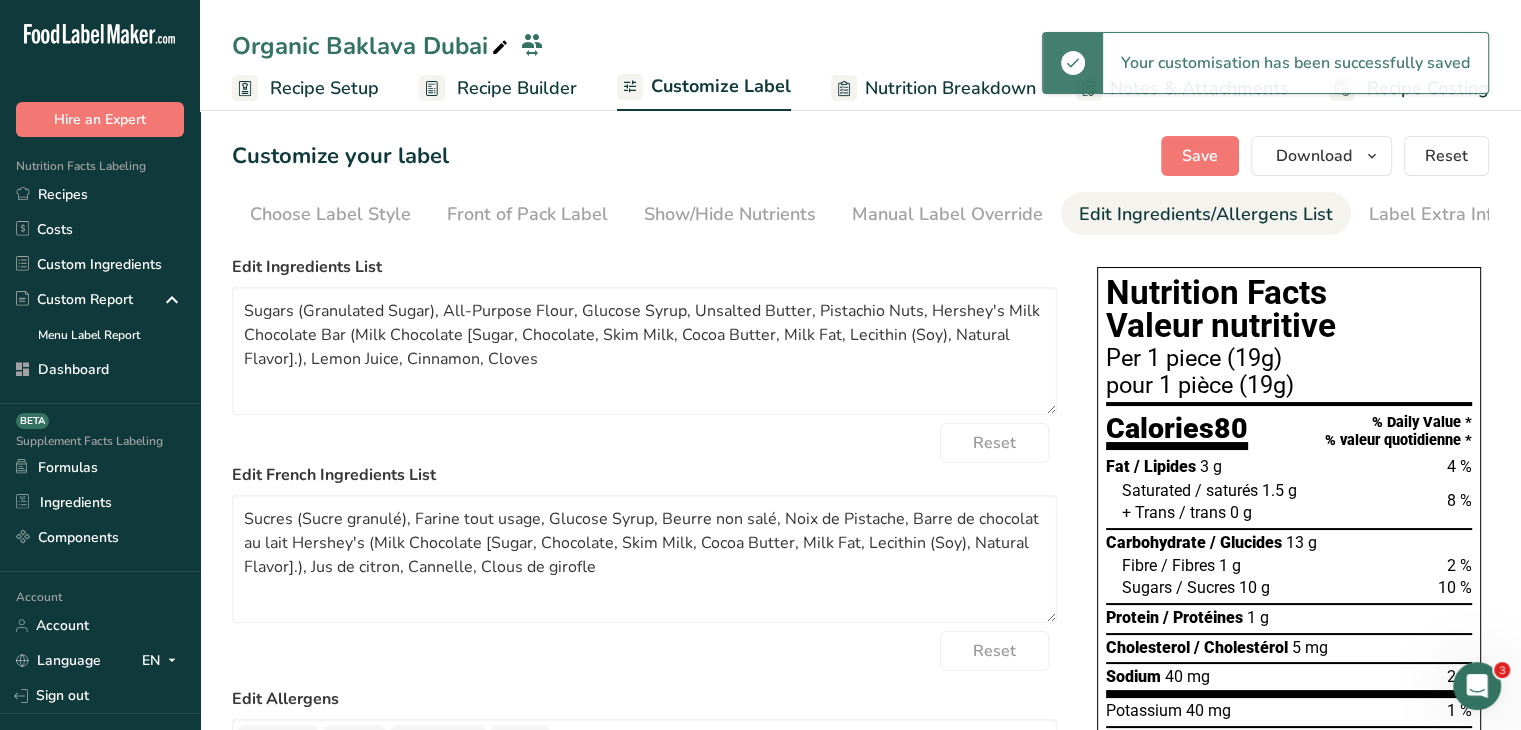 scroll, scrollTop: 0, scrollLeft: 12, axis: horizontal 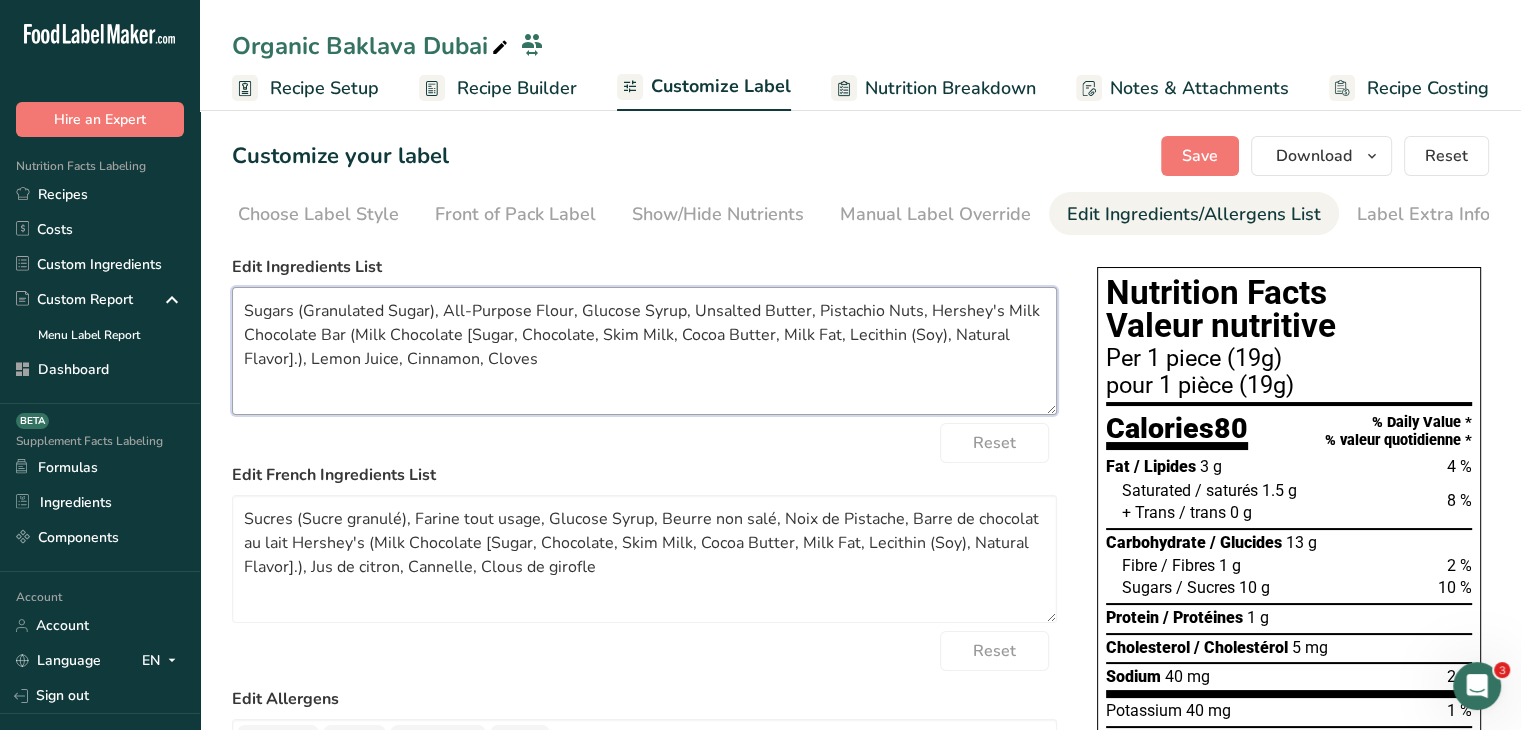 drag, startPoint x: 530, startPoint y: 309, endPoint x: 448, endPoint y: 325, distance: 83.546394 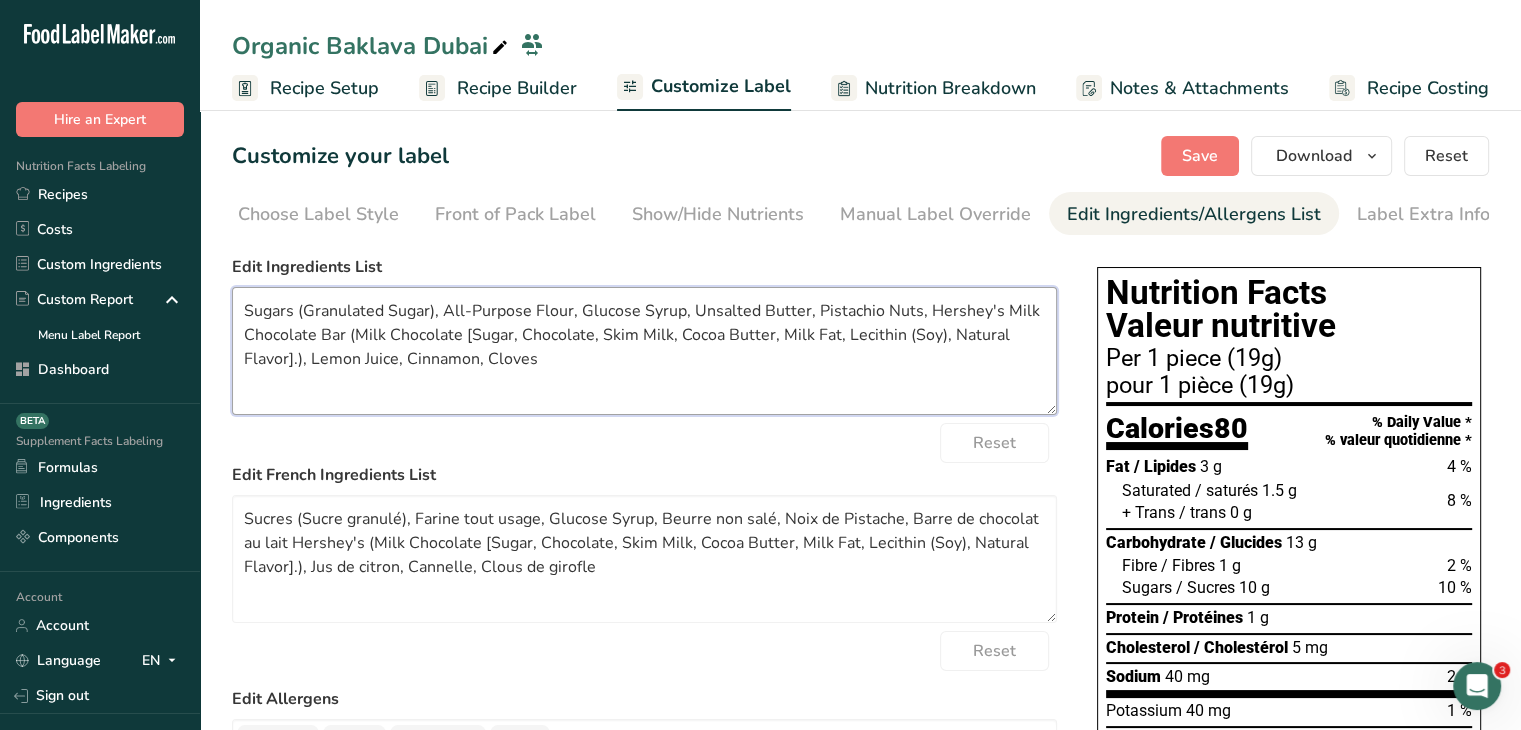 click on "Sugars (Granulated Sugar), All-Purpose Flour, Glucose Syrup, Unsalted Butter, Pistachio Nuts, Hershey's Milk Chocolate Bar (Milk Chocolate [Sugar, Chocolate, Skim Milk, Cocoa Butter, Milk Fat, Lecithin (Soy), Natural Flavor].), Lemon Juice, Cinnamon, Cloves" at bounding box center (644, 351) 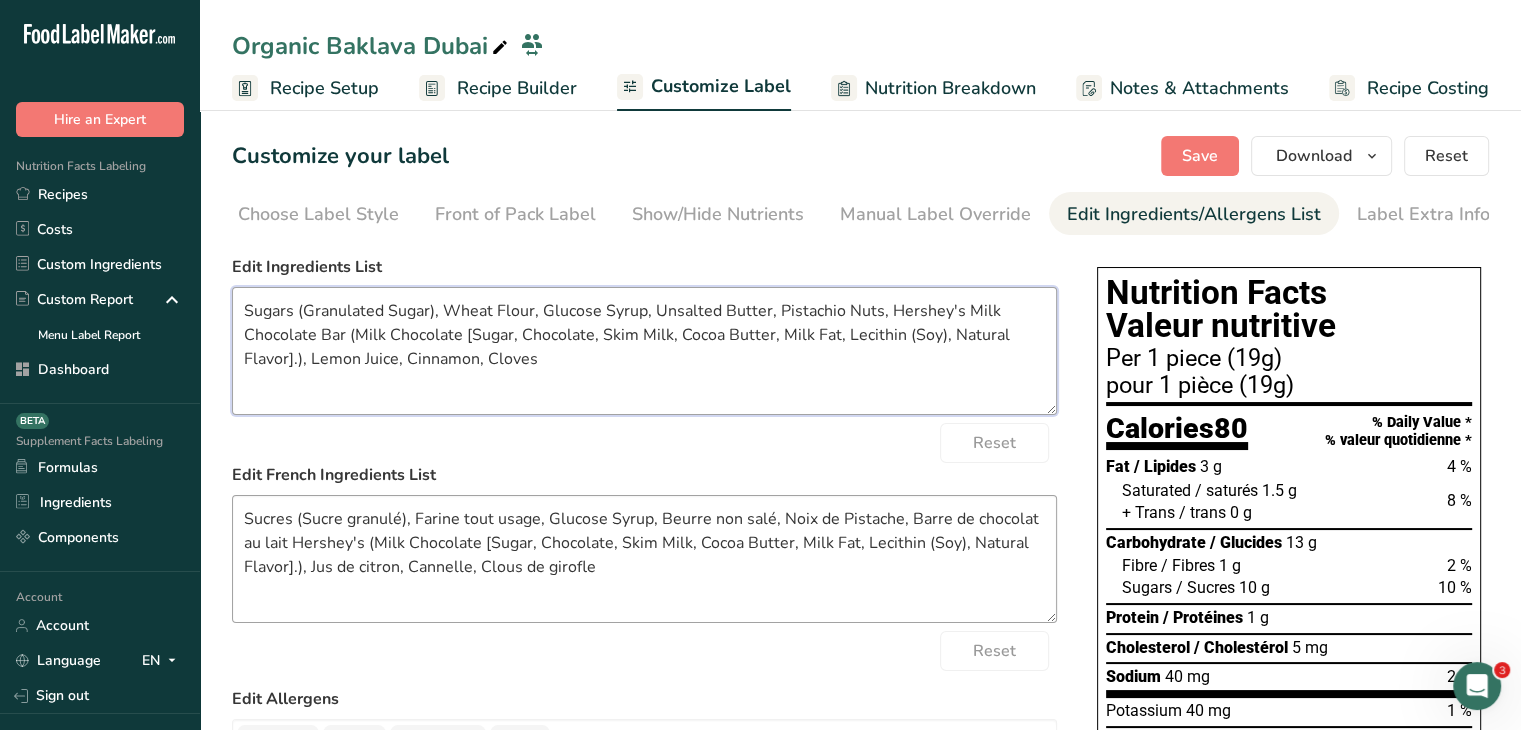 type on "Sugars (Granulated Sugar), Wheat Flour, Glucose Syrup, Unsalted Butter, Pistachio Nuts, Hershey's Milk Chocolate Bar (Milk Chocolate [Sugar, Chocolate, Skim Milk, Cocoa Butter, Milk Fat, Lecithin (Soy), Natural Flavor].), Lemon Juice, Cinnamon, Cloves" 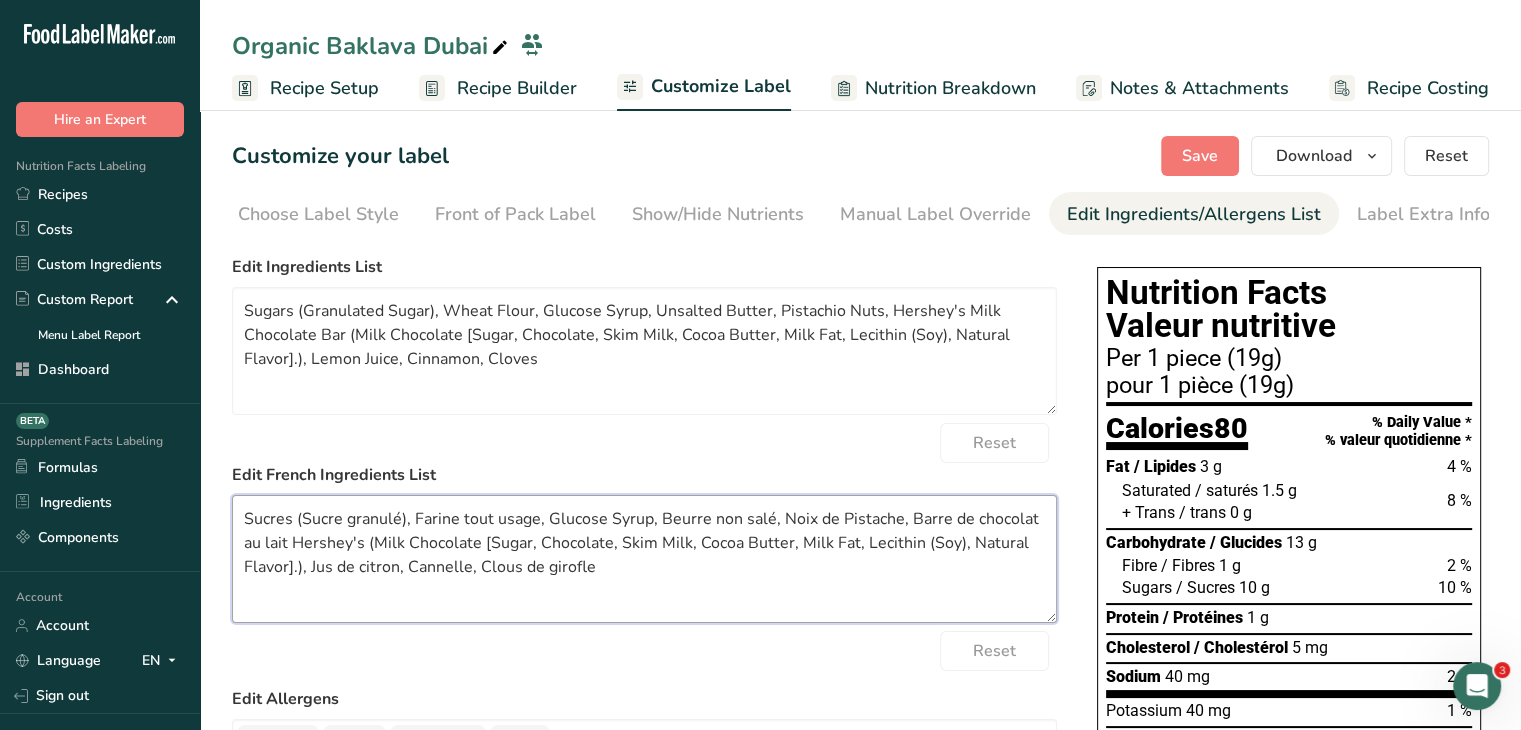 drag, startPoint x: 645, startPoint y: 525, endPoint x: 606, endPoint y: 525, distance: 39 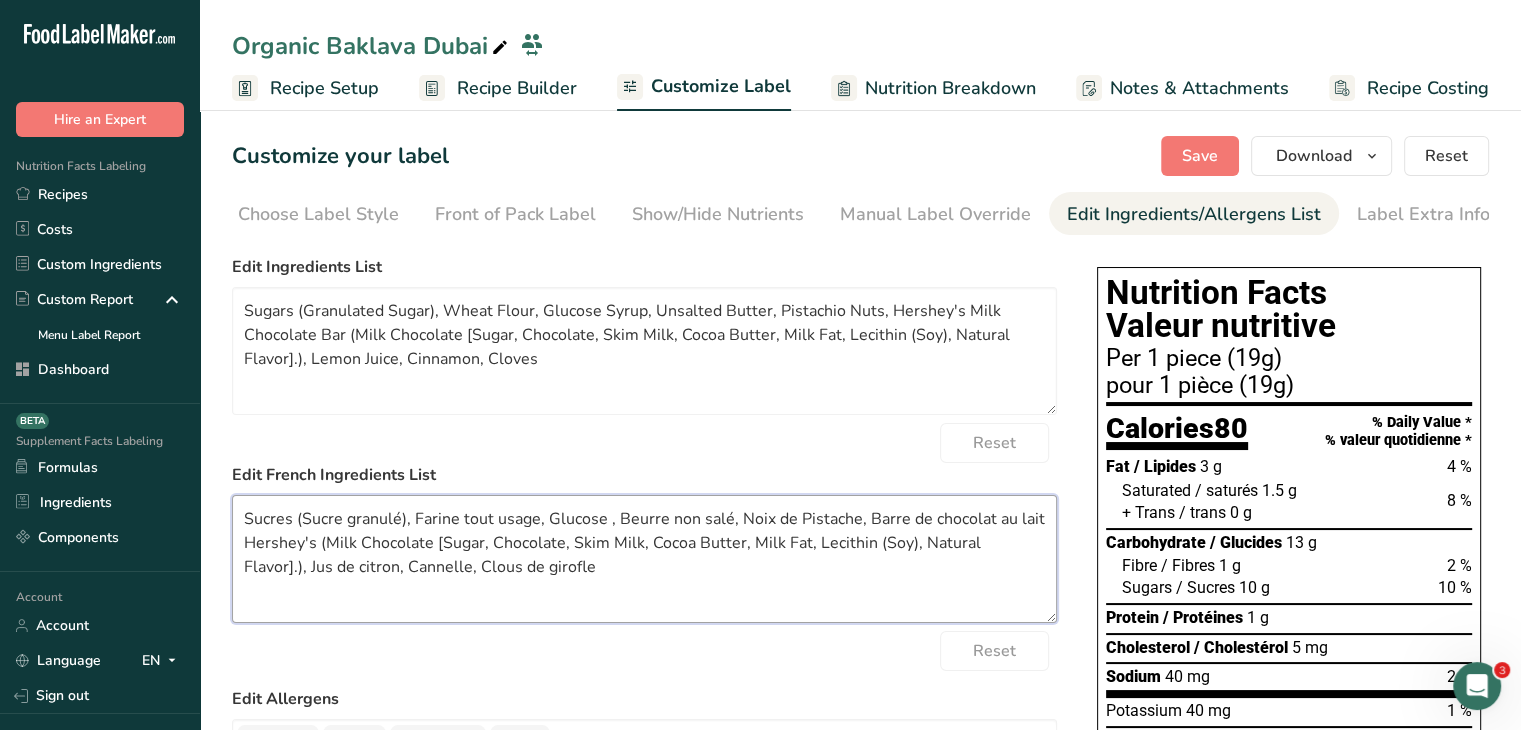 drag, startPoint x: 726, startPoint y: 524, endPoint x: 677, endPoint y: 523, distance: 49.010204 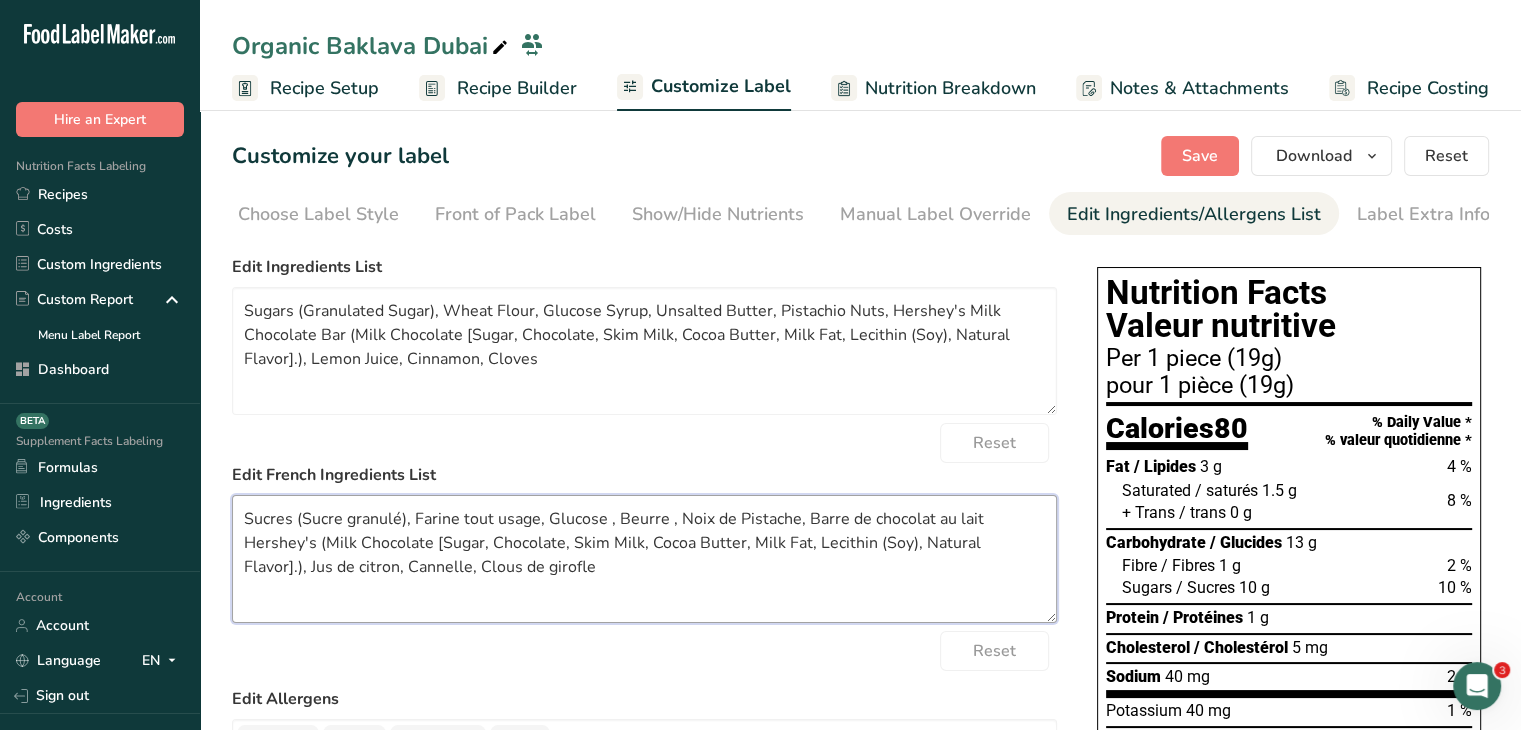 drag, startPoint x: 801, startPoint y: 522, endPoint x: 1056, endPoint y: 554, distance: 257 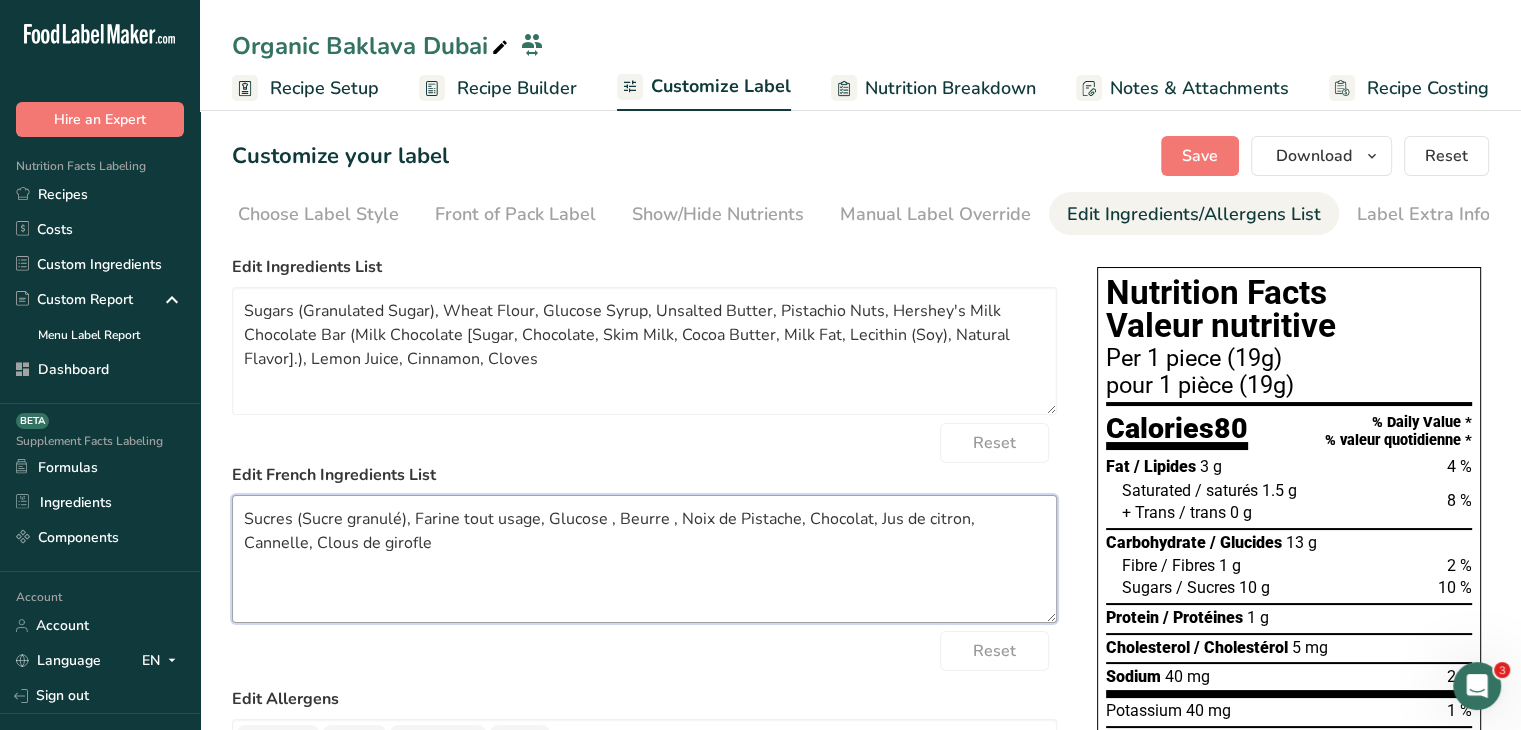 click on "Sucres (Sucre granulé), Farine tout usage, Glucose , Beurre , Noix de Pistache, Chocolat, Jus de citron, Cannelle, Clous de girofle" at bounding box center (644, 559) 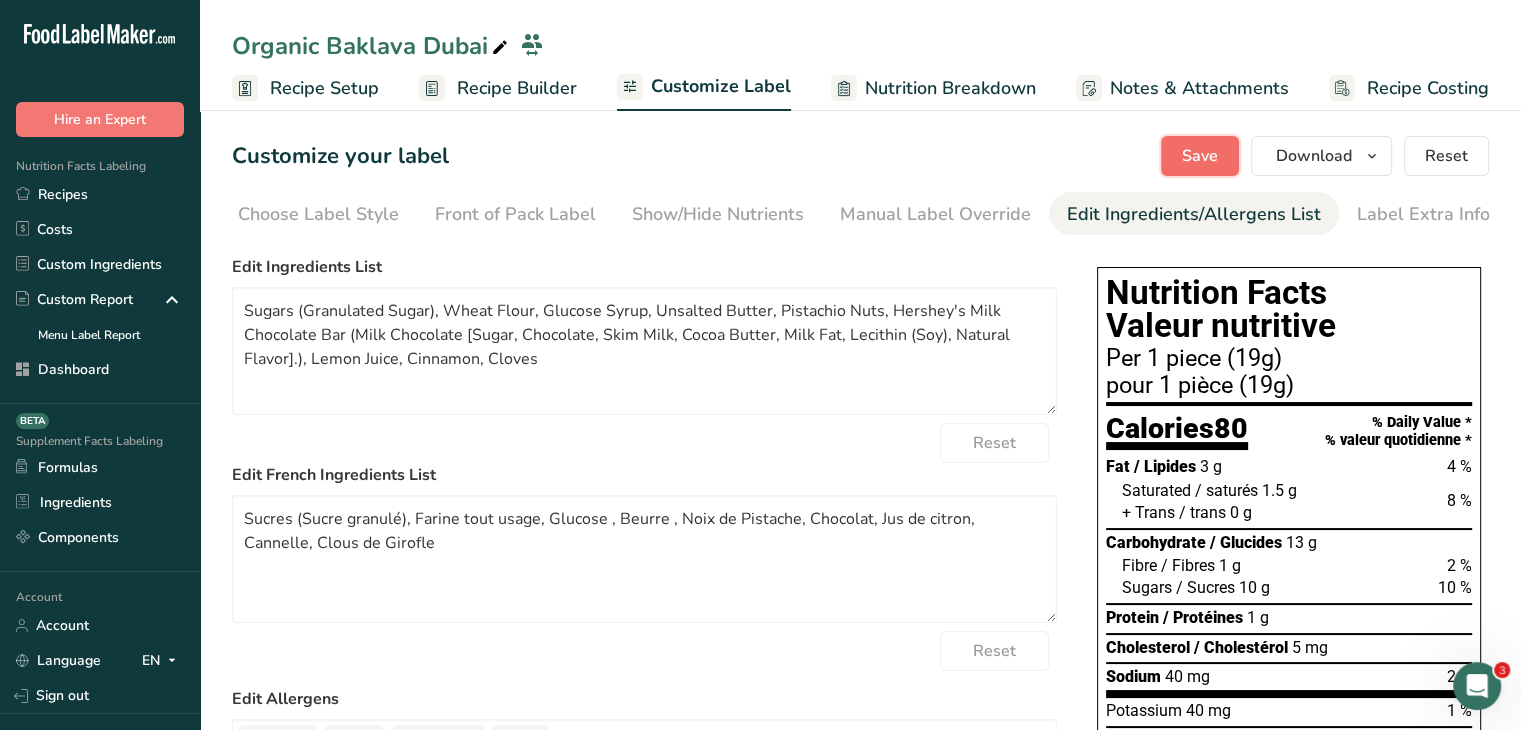 click on "Save" at bounding box center (1200, 156) 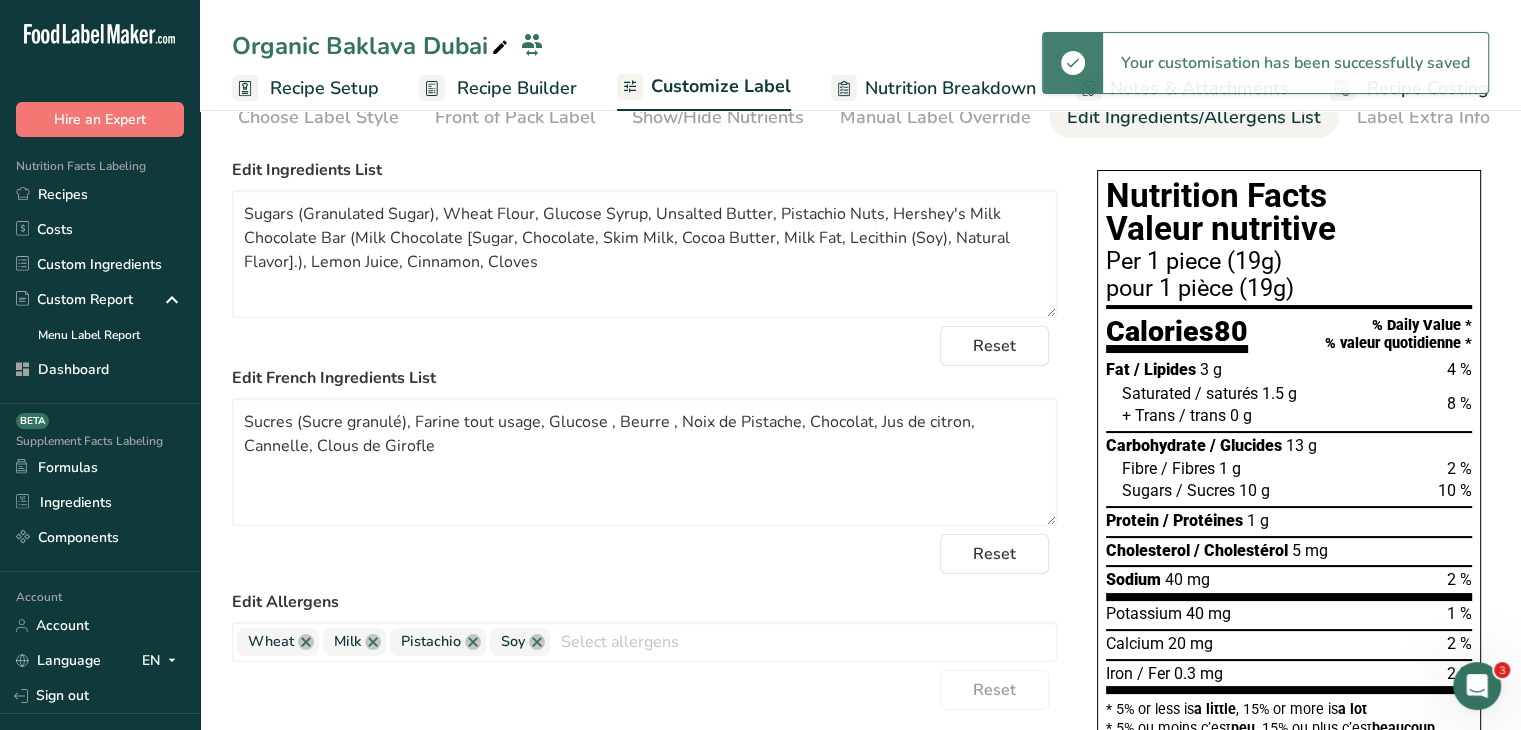 scroll, scrollTop: 96, scrollLeft: 0, axis: vertical 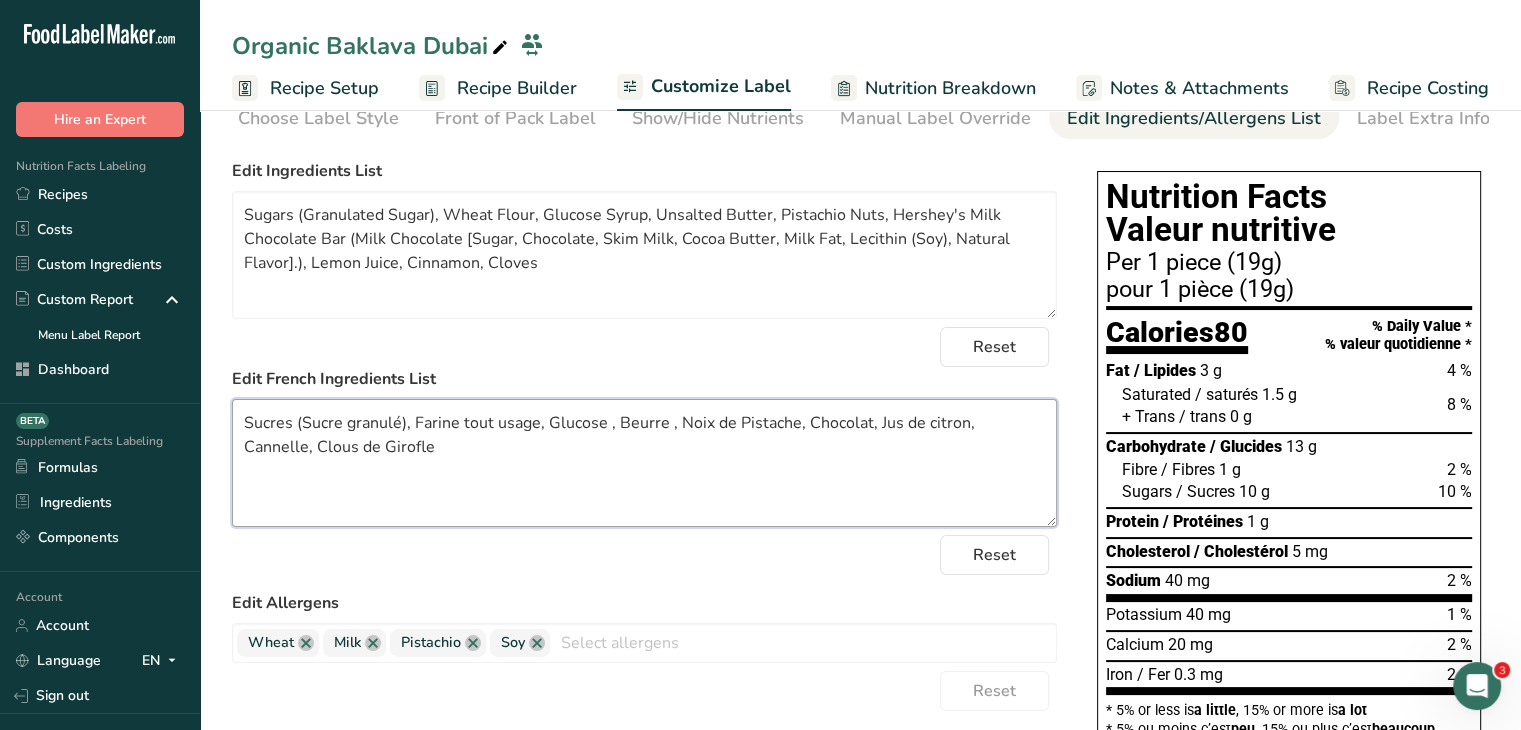 drag, startPoint x: 461, startPoint y: 425, endPoint x: 539, endPoint y: 424, distance: 78.00641 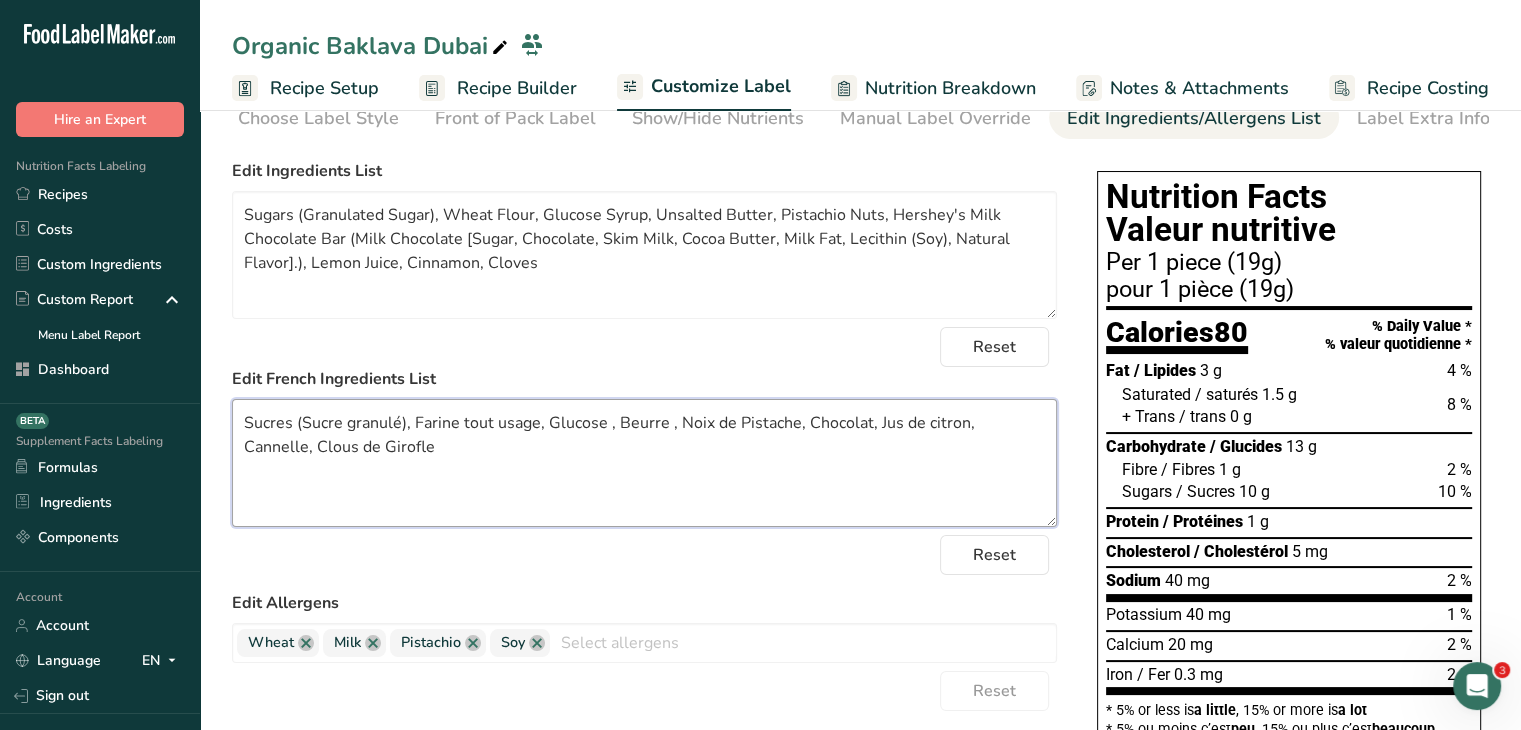 drag, startPoint x: 536, startPoint y: 422, endPoint x: 462, endPoint y: 425, distance: 74.06078 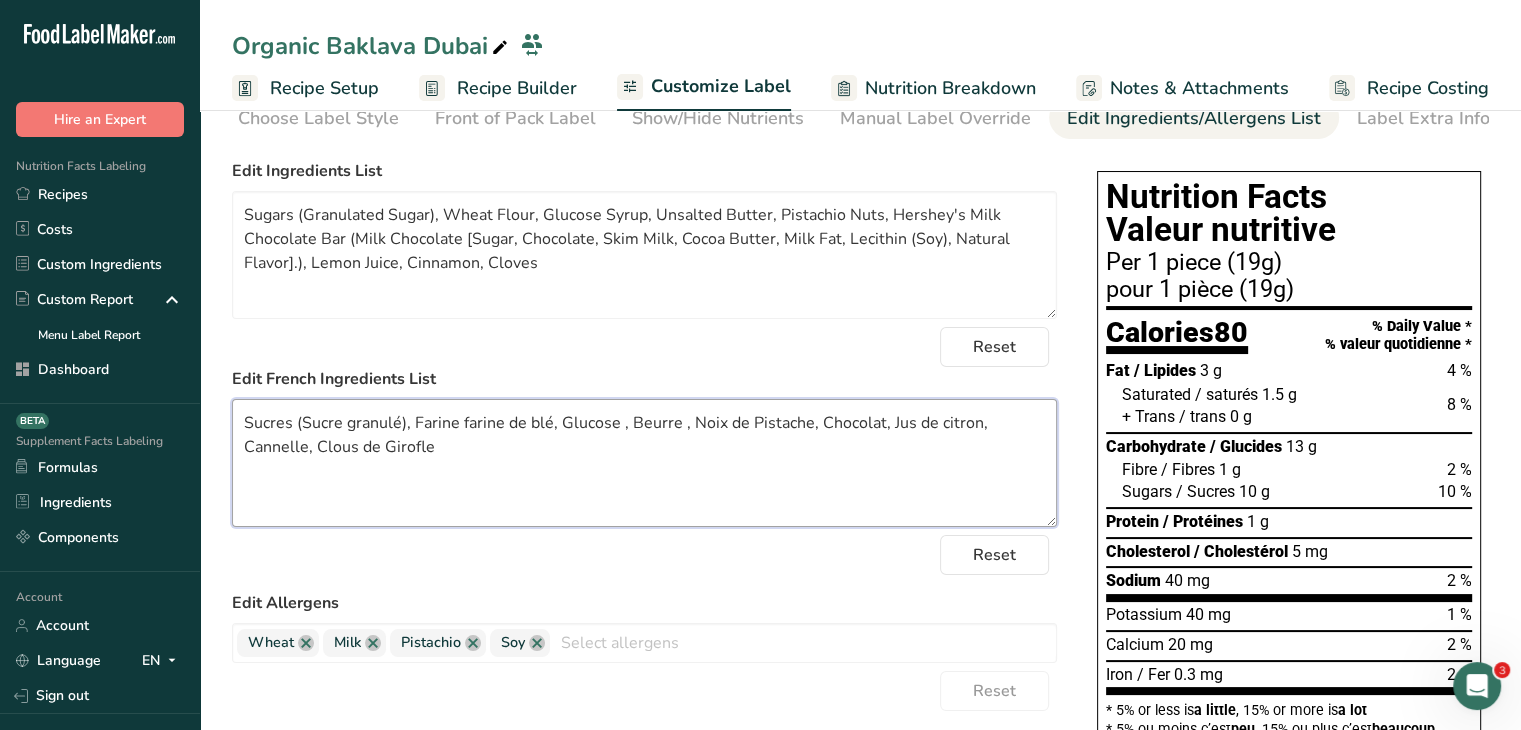 drag, startPoint x: 503, startPoint y: 433, endPoint x: 464, endPoint y: 433, distance: 39 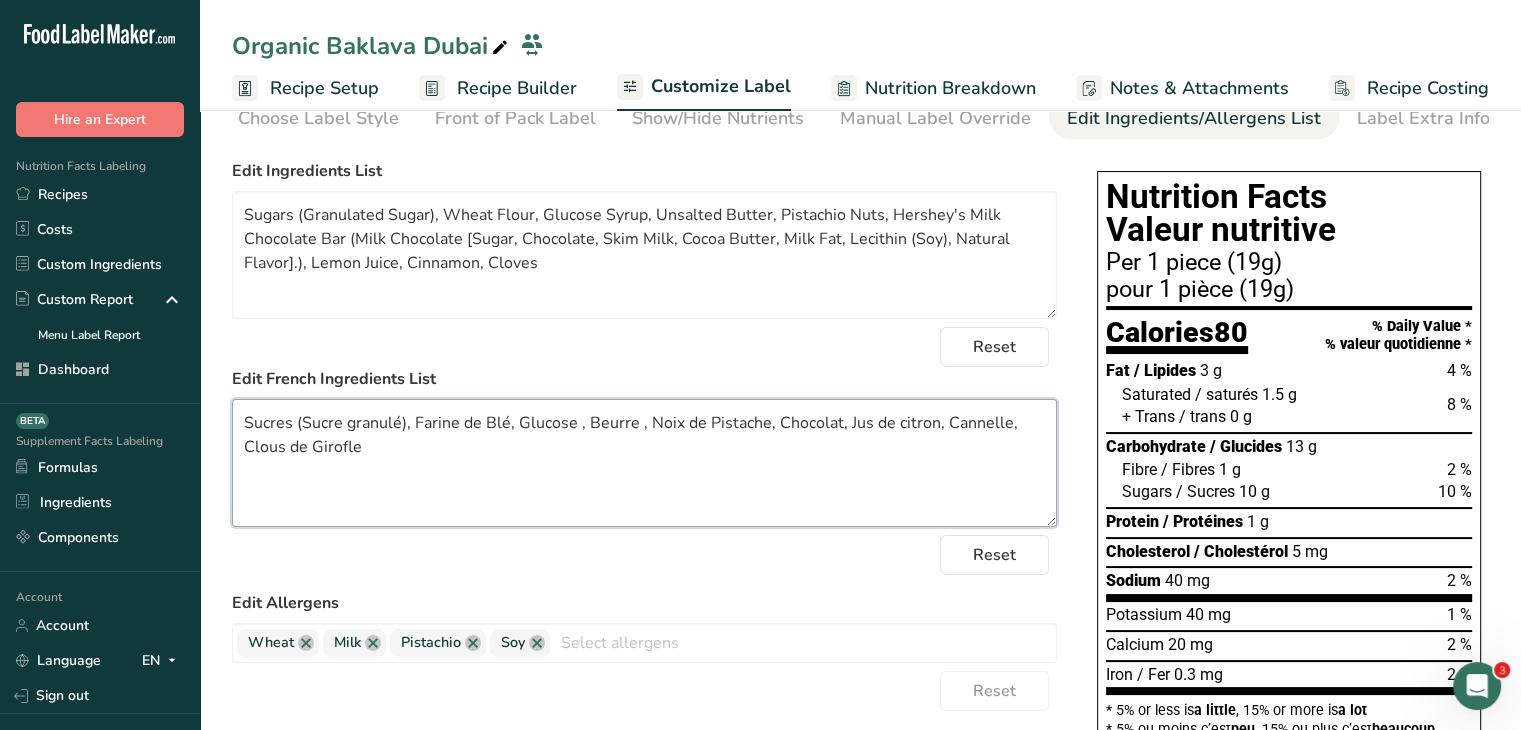 drag, startPoint x: 428, startPoint y: 456, endPoint x: 230, endPoint y: 429, distance: 199.83243 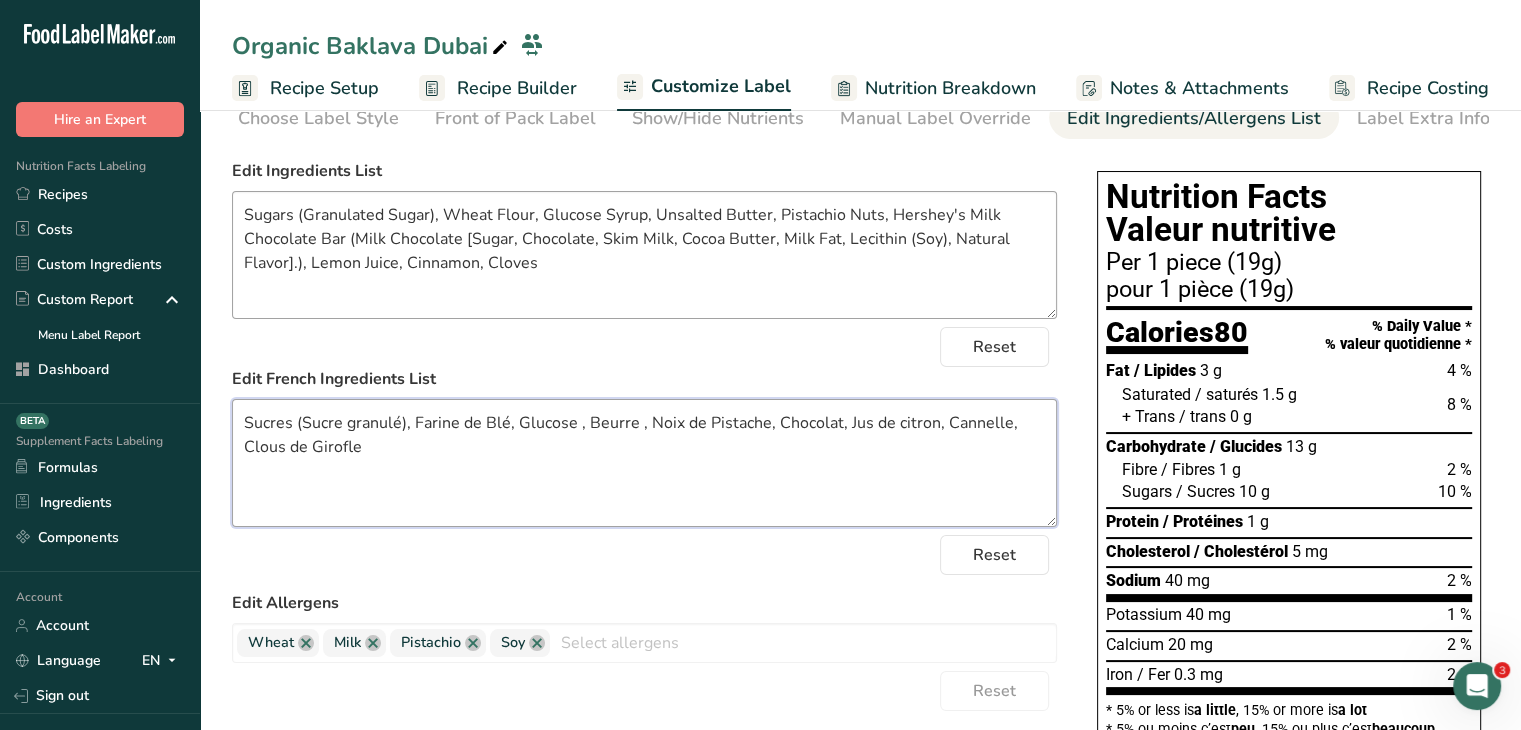 type on "Sucres (Sucre granulé), Farine de Blé, Glucose , Beurre , Noix de Pistache, Chocolat, Jus de citron, Cannelle, Clous de Girofle" 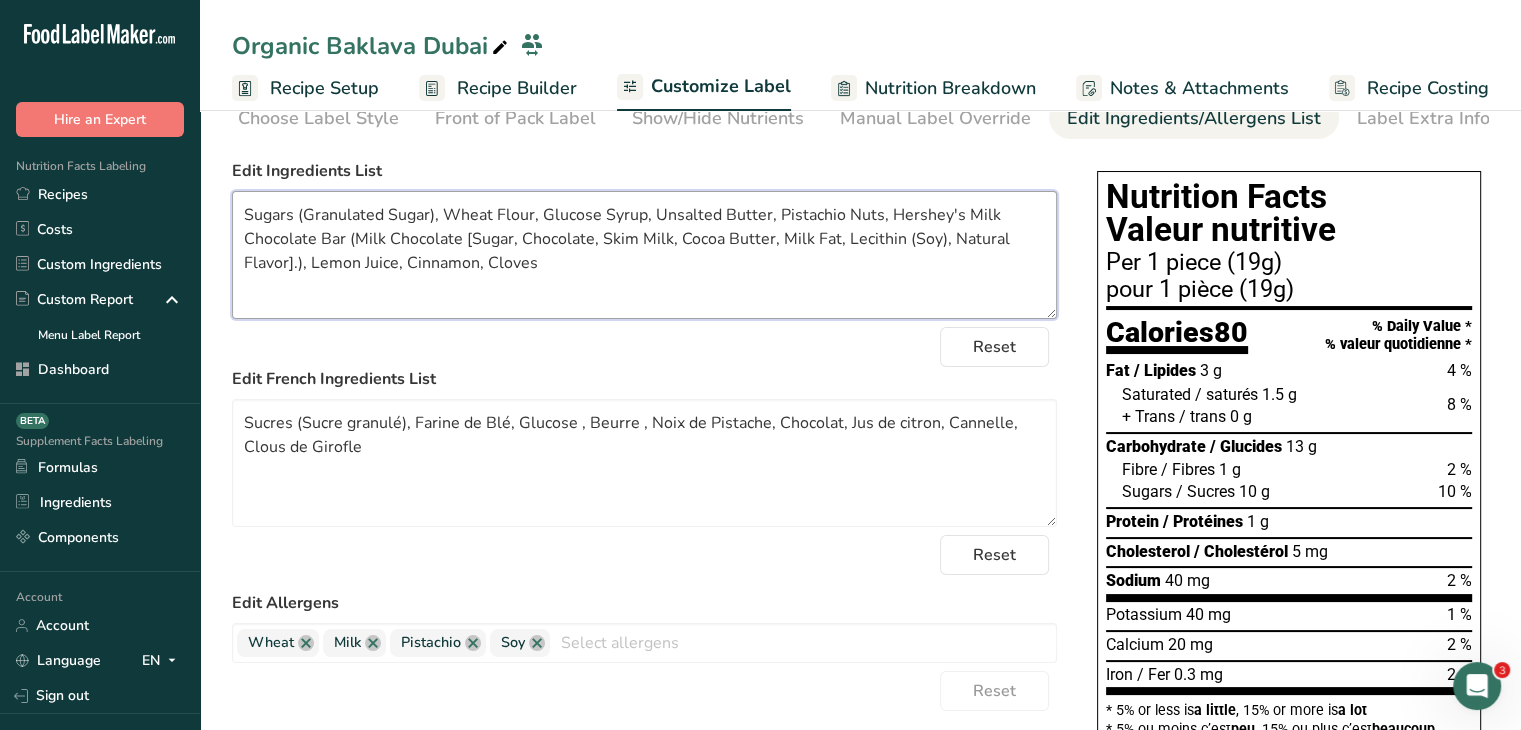click on "Sugars (Granulated Sugar), Wheat Flour, Glucose Syrup, Unsalted Butter, Pistachio Nuts, Hershey's Milk Chocolate Bar (Milk Chocolate [Sugar, Chocolate, Skim Milk, Cocoa Butter, Milk Fat, Lecithin (Soy), Natural Flavor].), Lemon Juice, Cinnamon, Cloves" at bounding box center [644, 255] 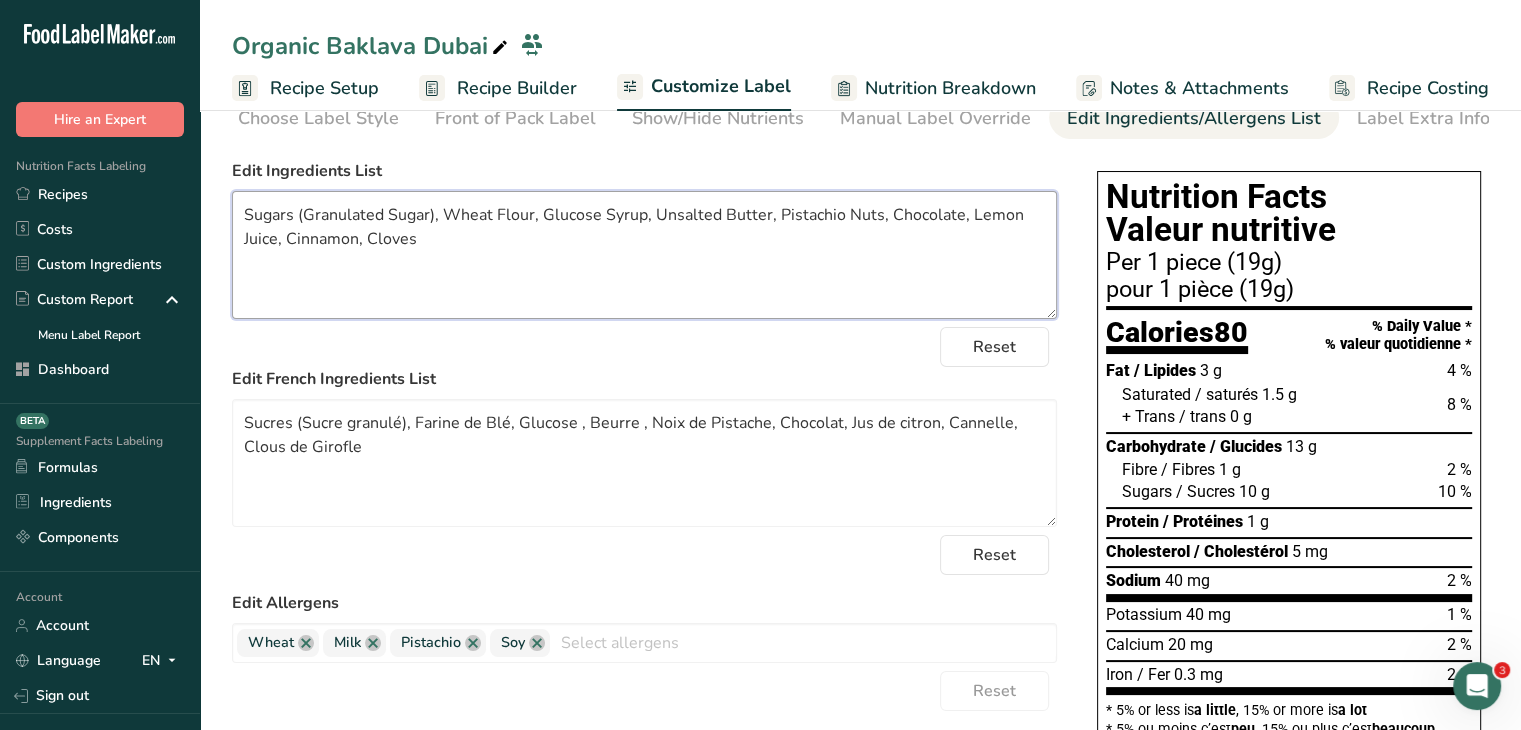 drag, startPoint x: 430, startPoint y: 215, endPoint x: 225, endPoint y: 205, distance: 205.24376 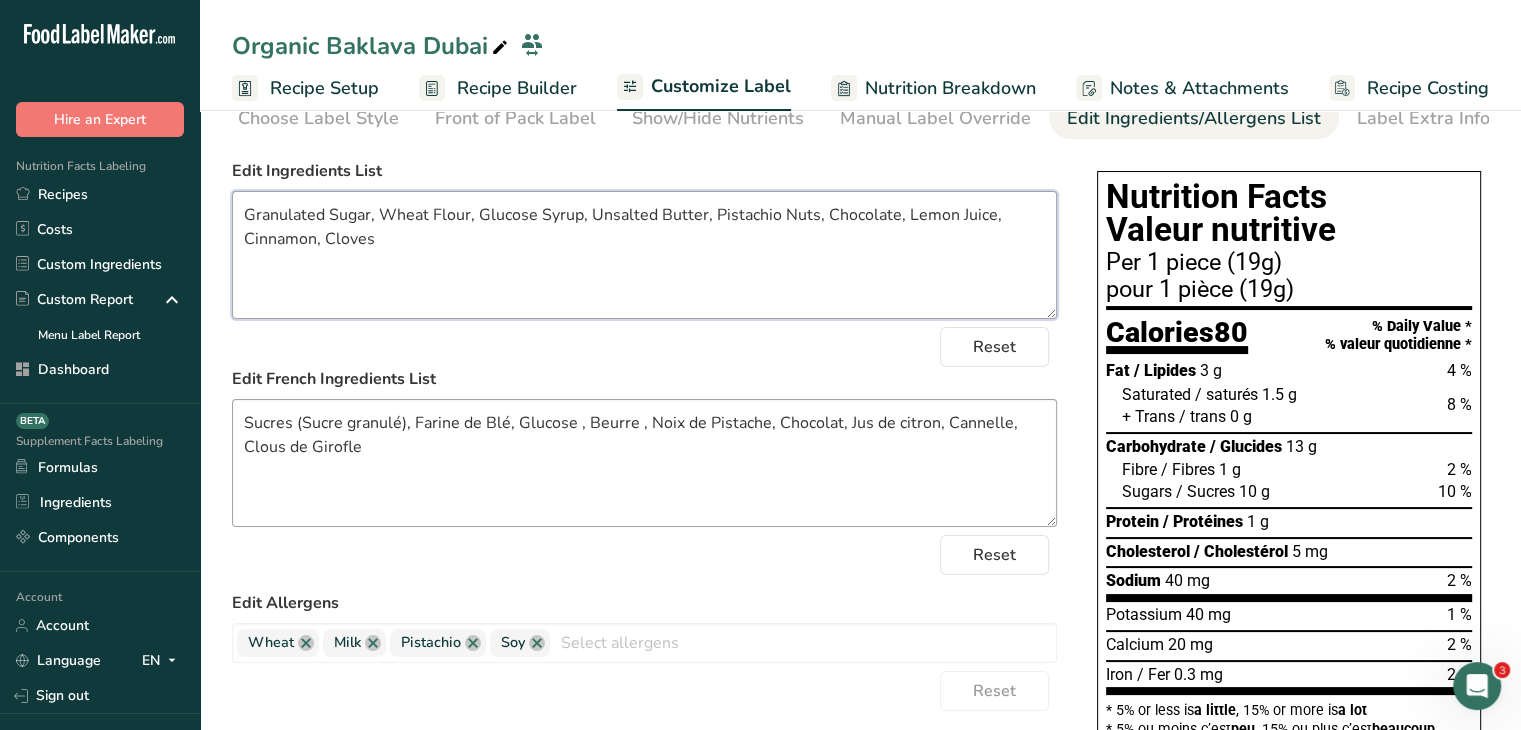 type on "Granulated Sugar, Wheat Flour, Glucose Syrup, Unsalted Butter, Pistachio Nuts, Chocolate, Lemon Juice, Cinnamon, Cloves" 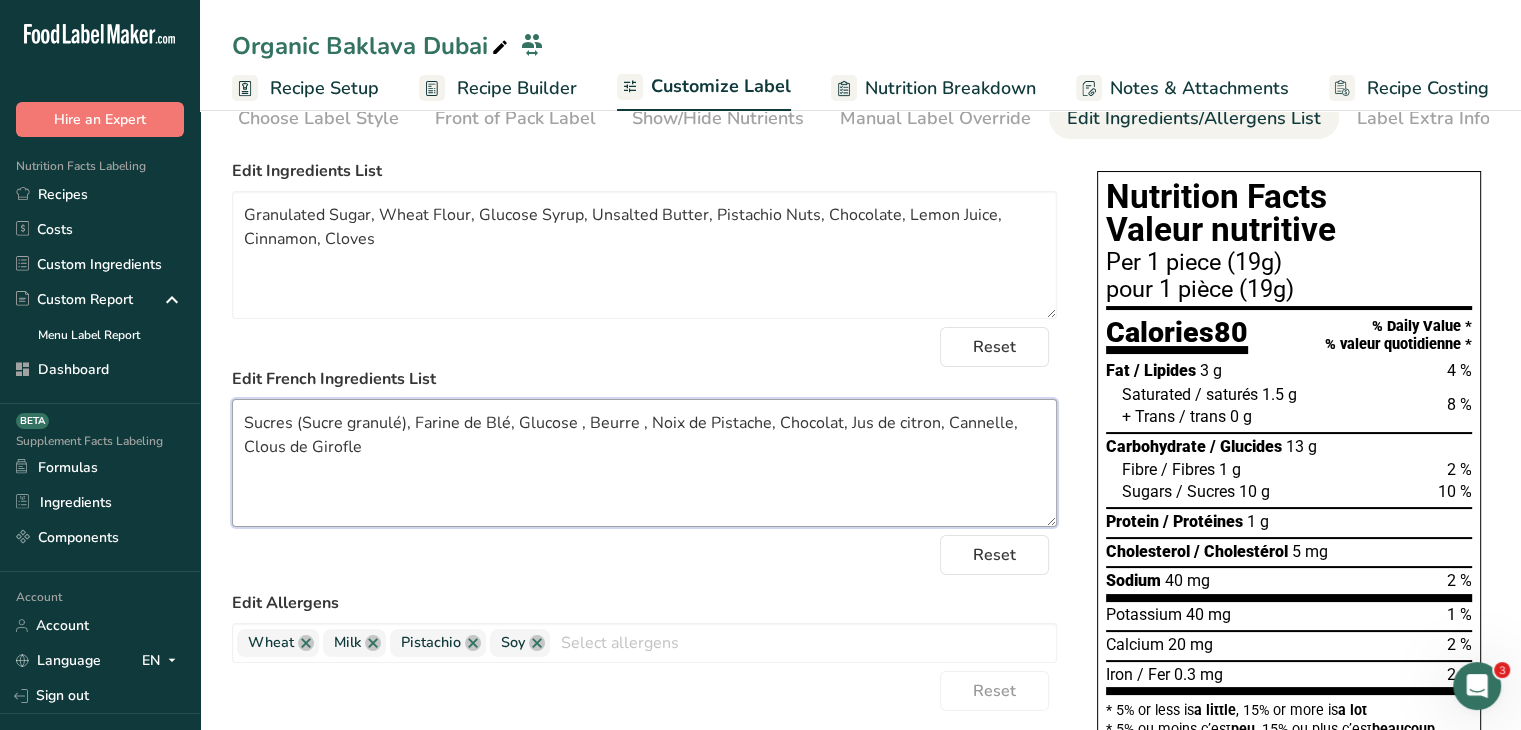 click on "Sucres (Sucre granulé), Farine de Blé, Glucose , Beurre , Noix de Pistache, Chocolat, Jus de citron, Cannelle, Clous de Girofle" at bounding box center (644, 463) 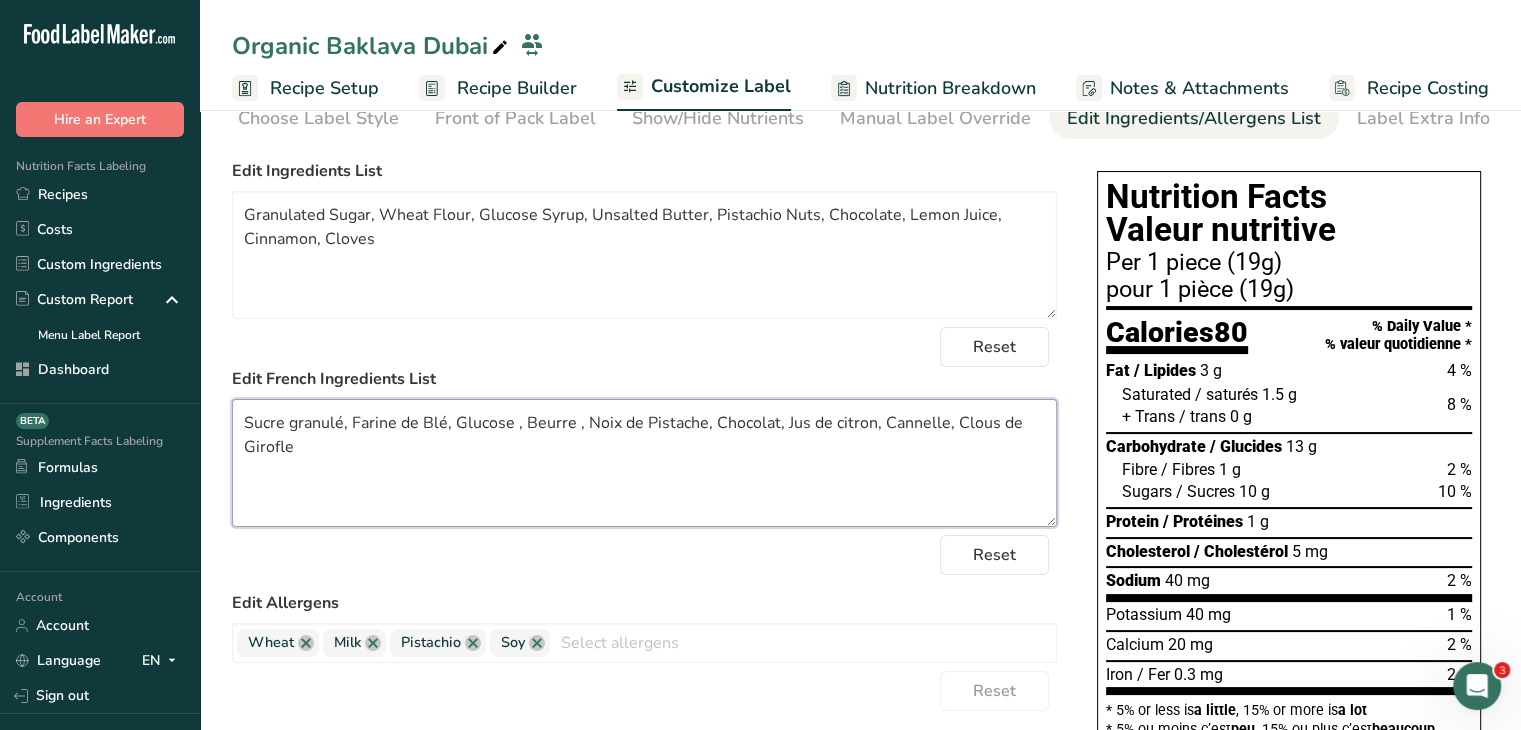click on "Sucre granulé, Farine de Blé, Glucose , Beurre , Noix de Pistache, Chocolat, Jus de citron, Cannelle, Clous de Girofle" at bounding box center [644, 463] 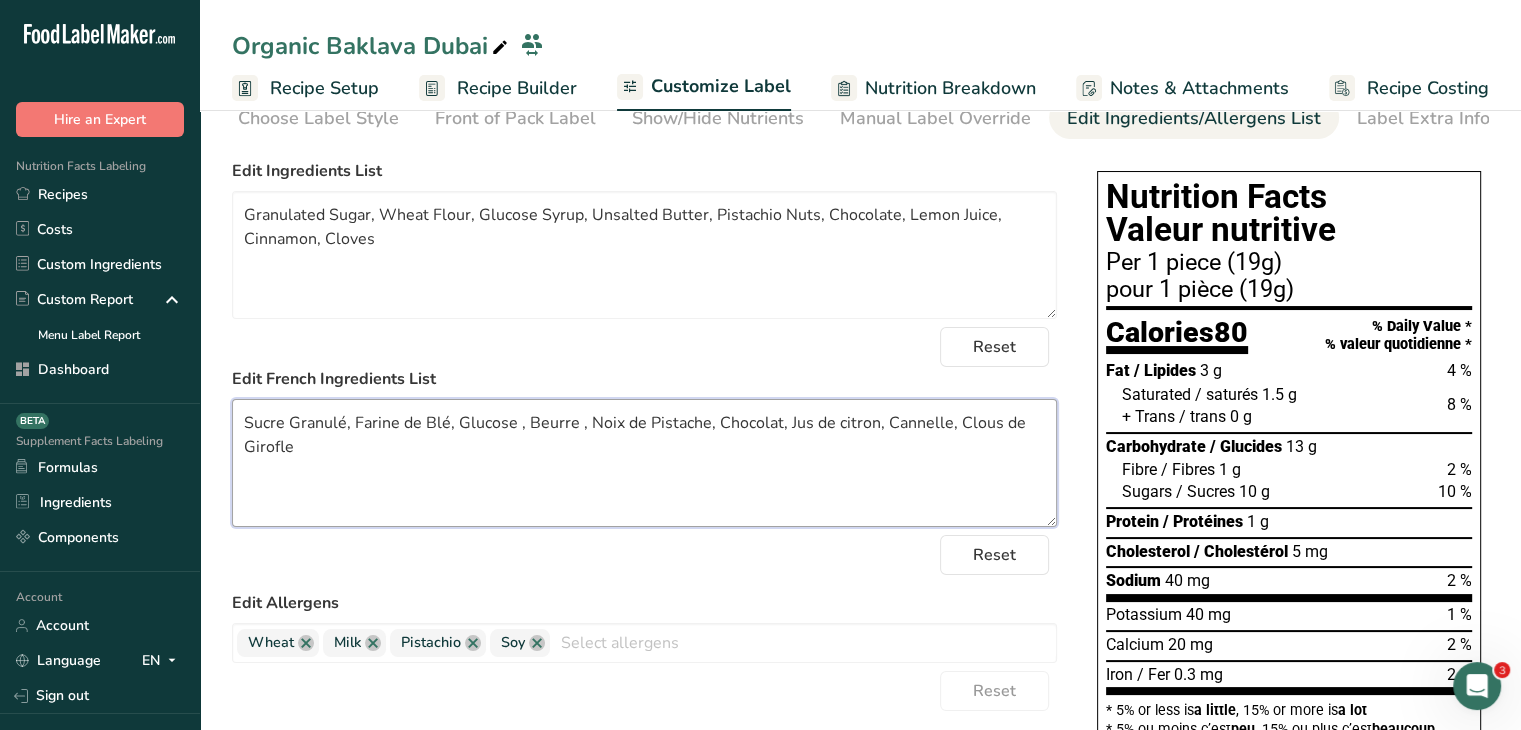 scroll, scrollTop: 0, scrollLeft: 0, axis: both 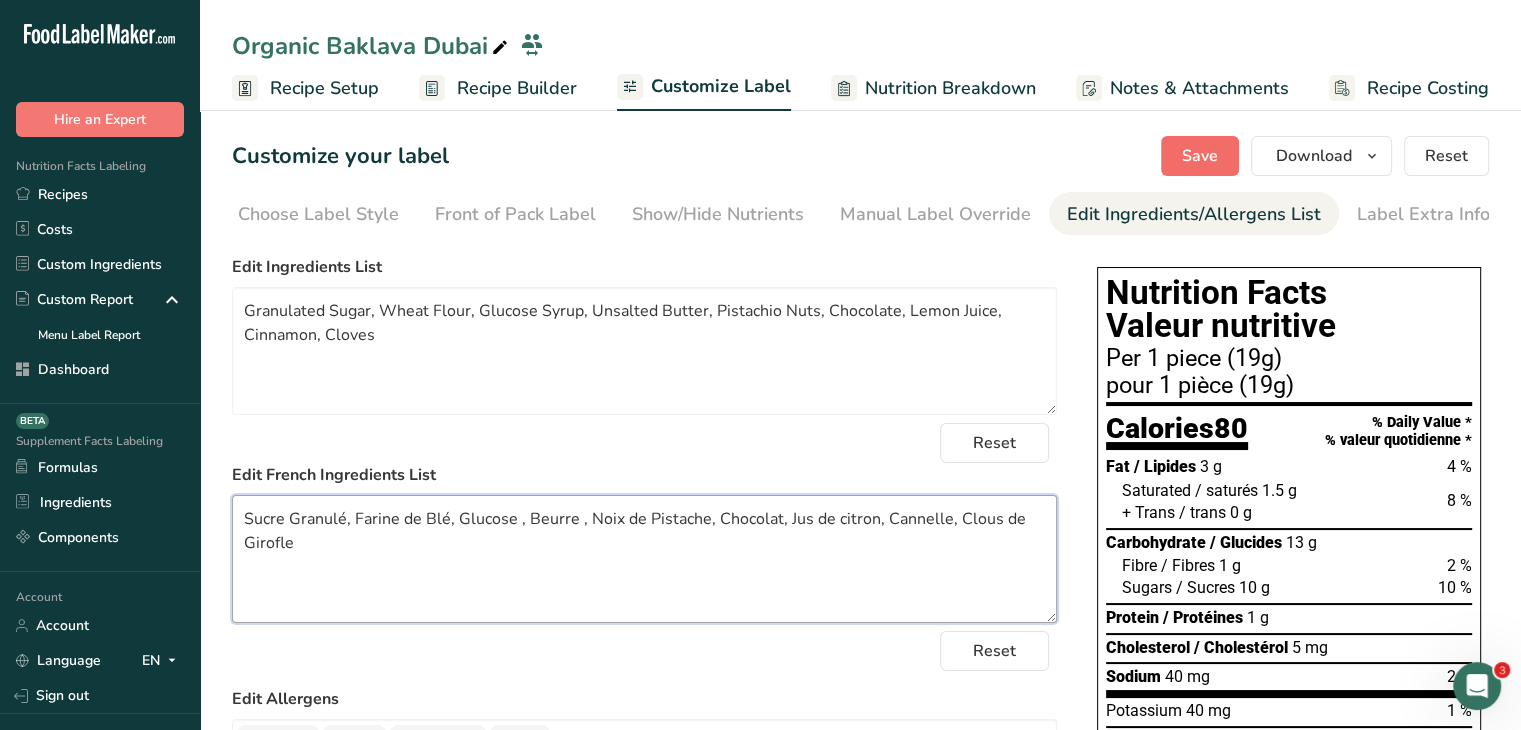 type on "Sucre Granulé, Farine de Blé, Glucose , Beurre , Noix de Pistache, Chocolat, Jus de citron, Cannelle, Clous de Girofle" 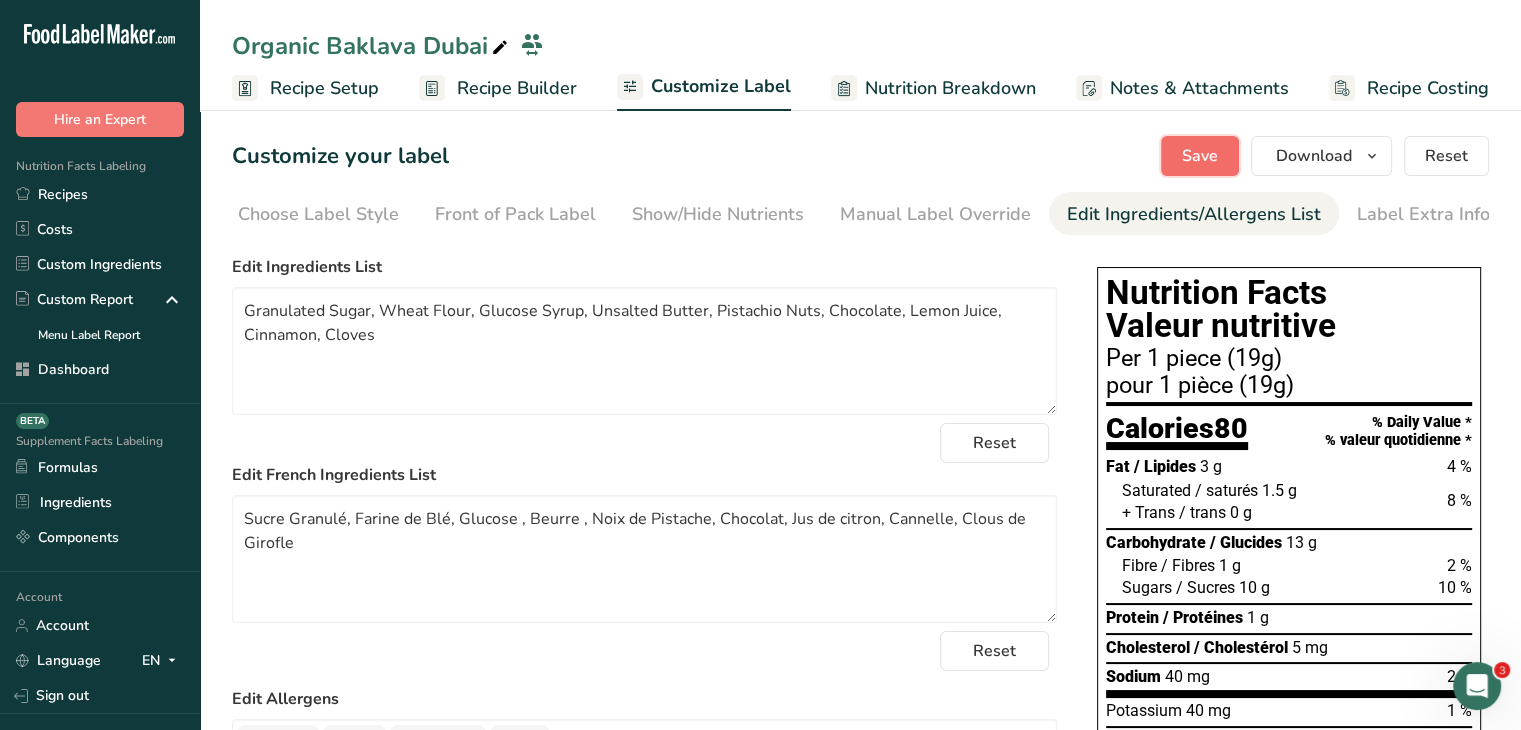 click on "Save" at bounding box center [1200, 156] 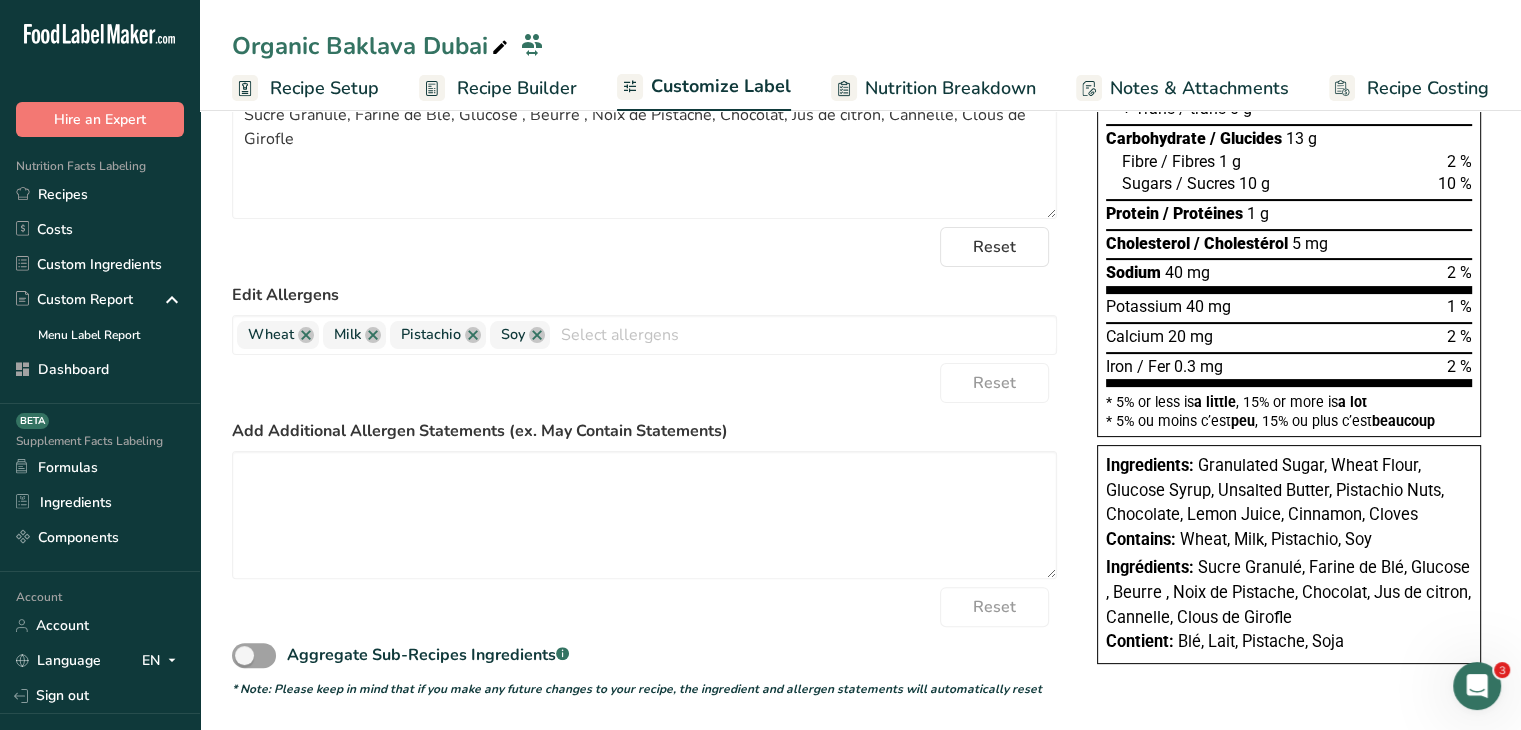 scroll, scrollTop: 0, scrollLeft: 0, axis: both 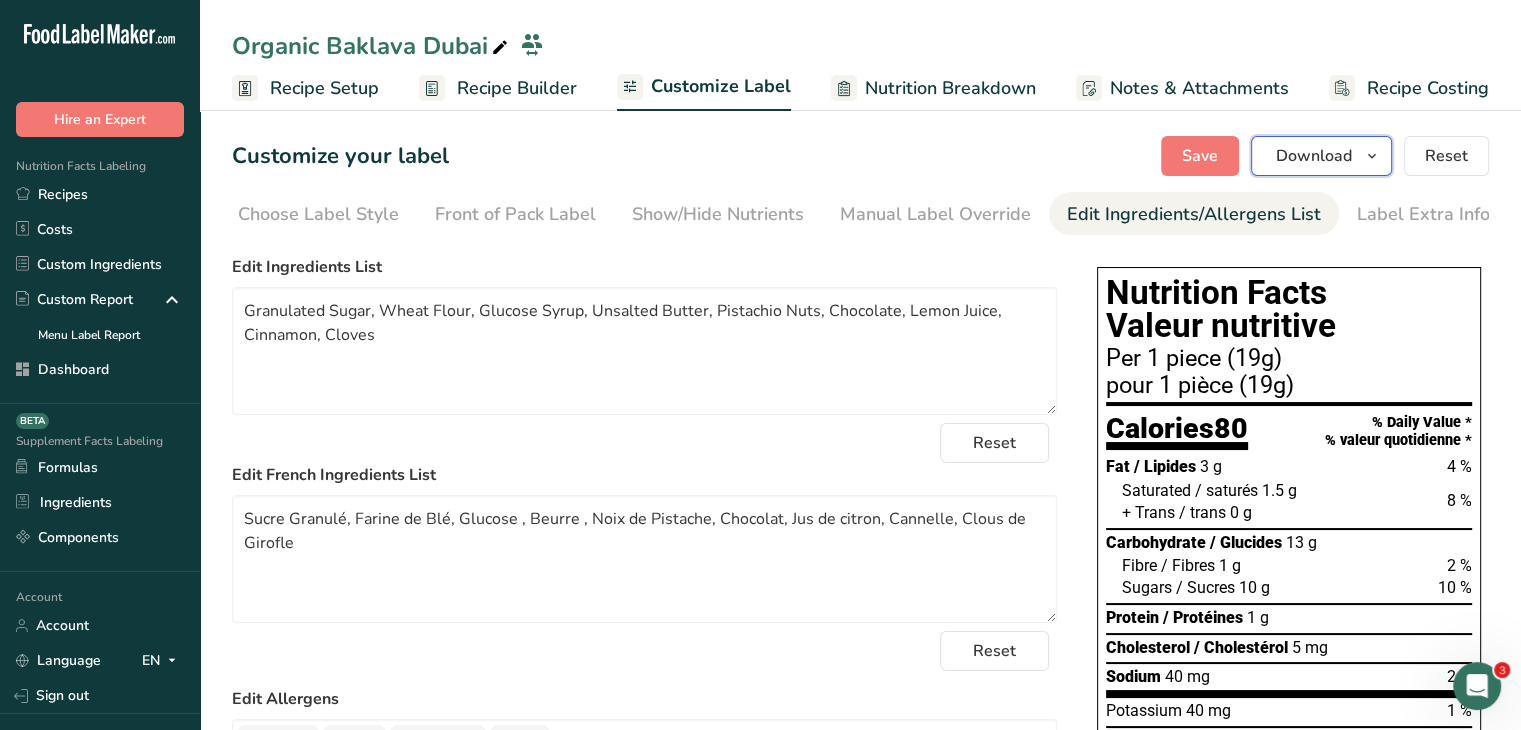 click on "Download" at bounding box center [1314, 156] 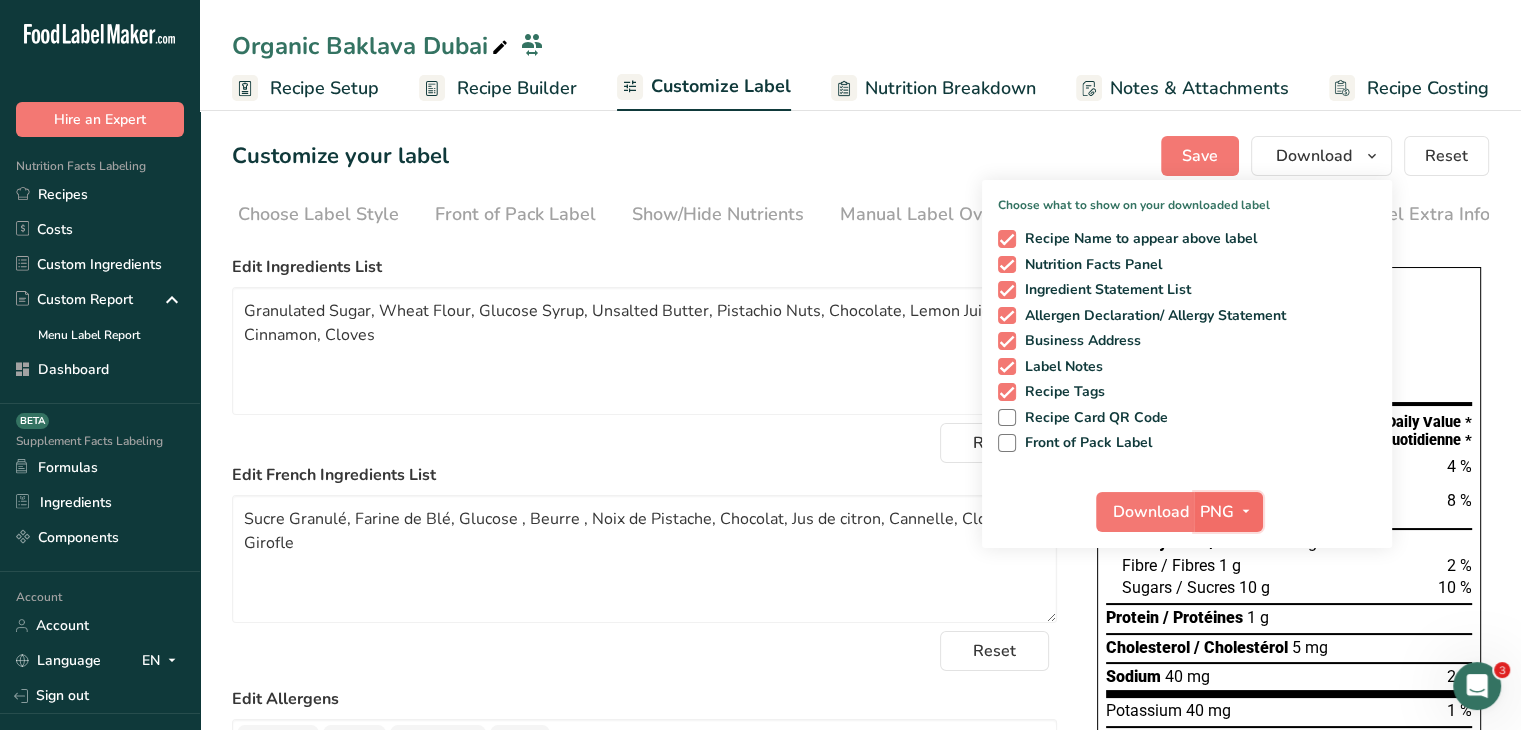 click on "PNG" at bounding box center [1228, 512] 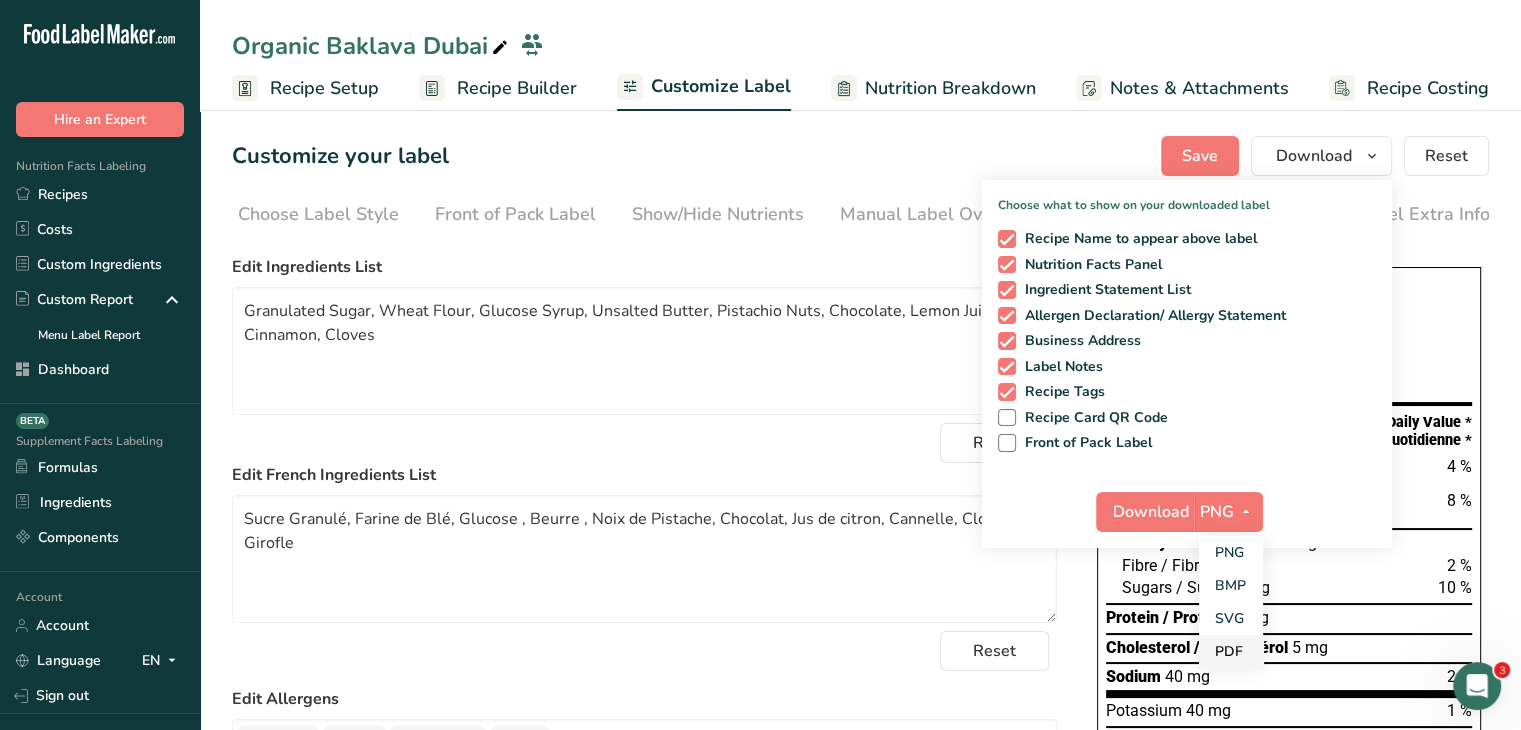 click on "PDF" at bounding box center (1231, 651) 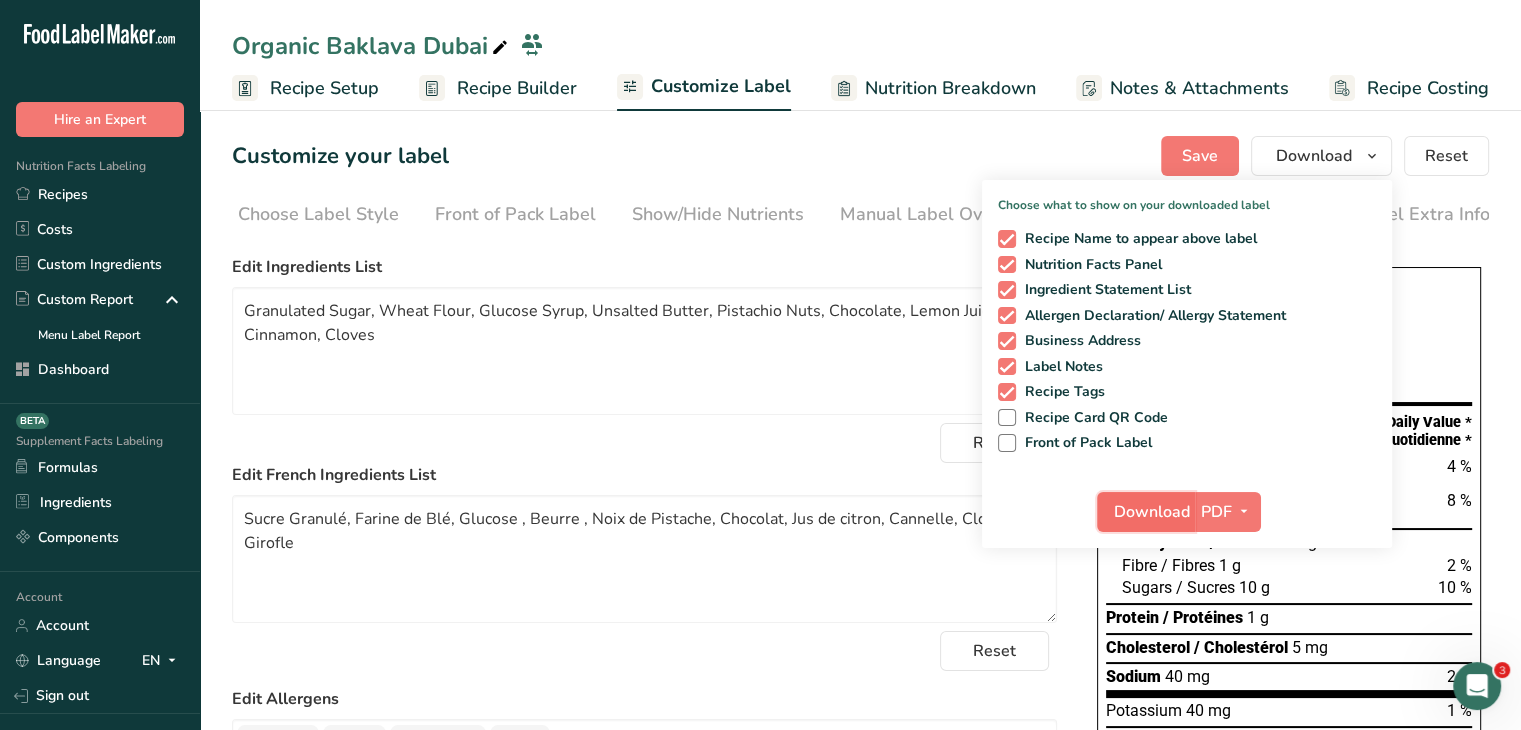 click on "Download" at bounding box center (1152, 512) 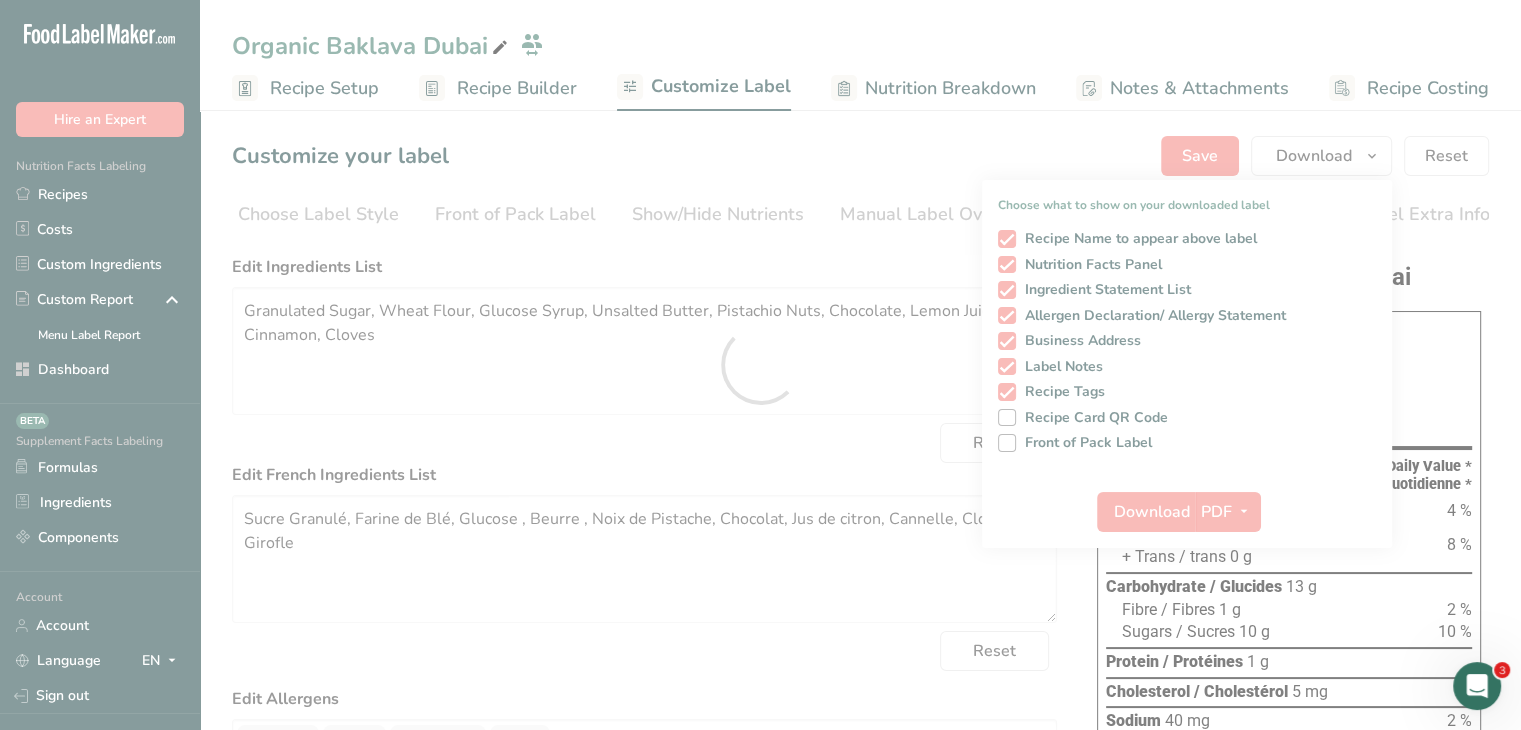 scroll, scrollTop: 0, scrollLeft: 0, axis: both 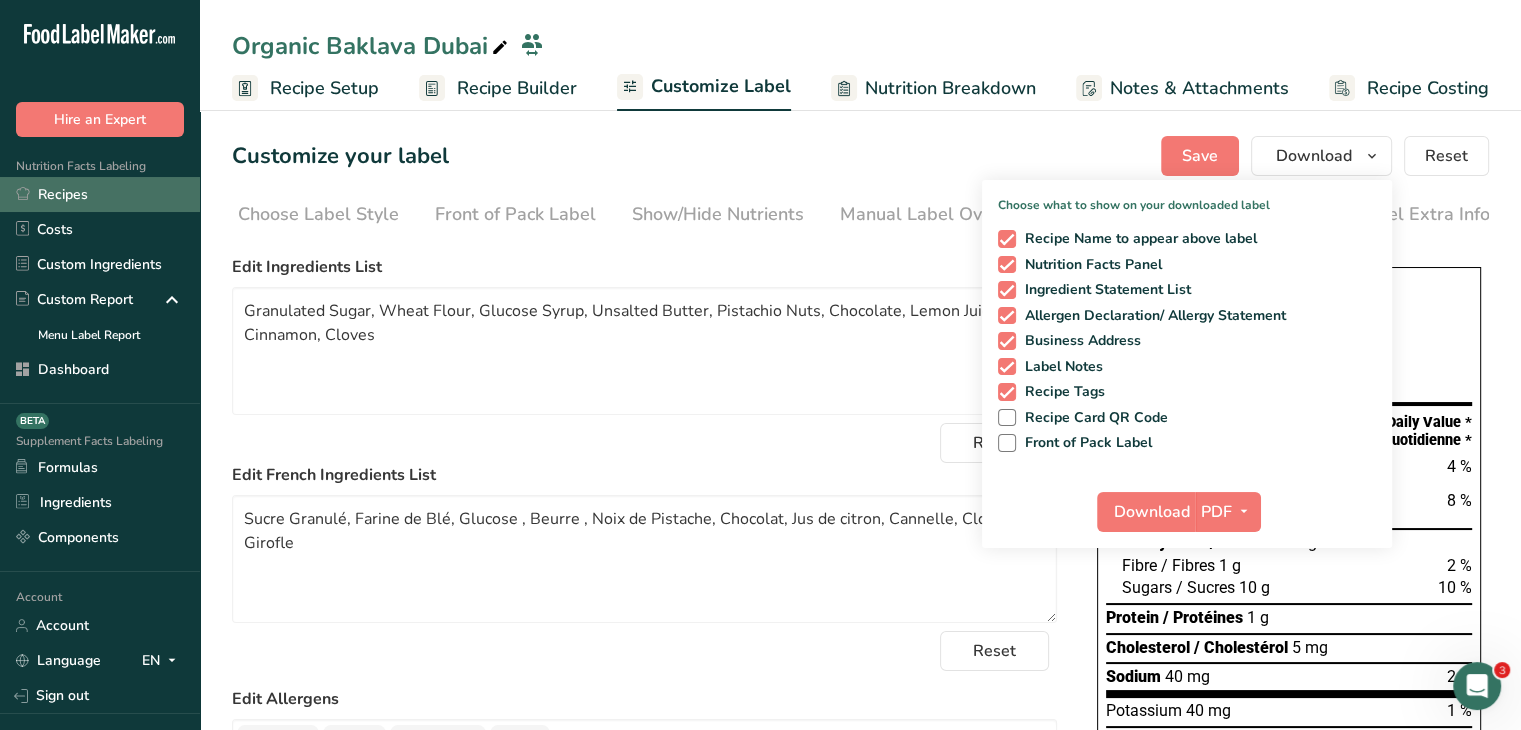 click on "Recipes" at bounding box center [100, 194] 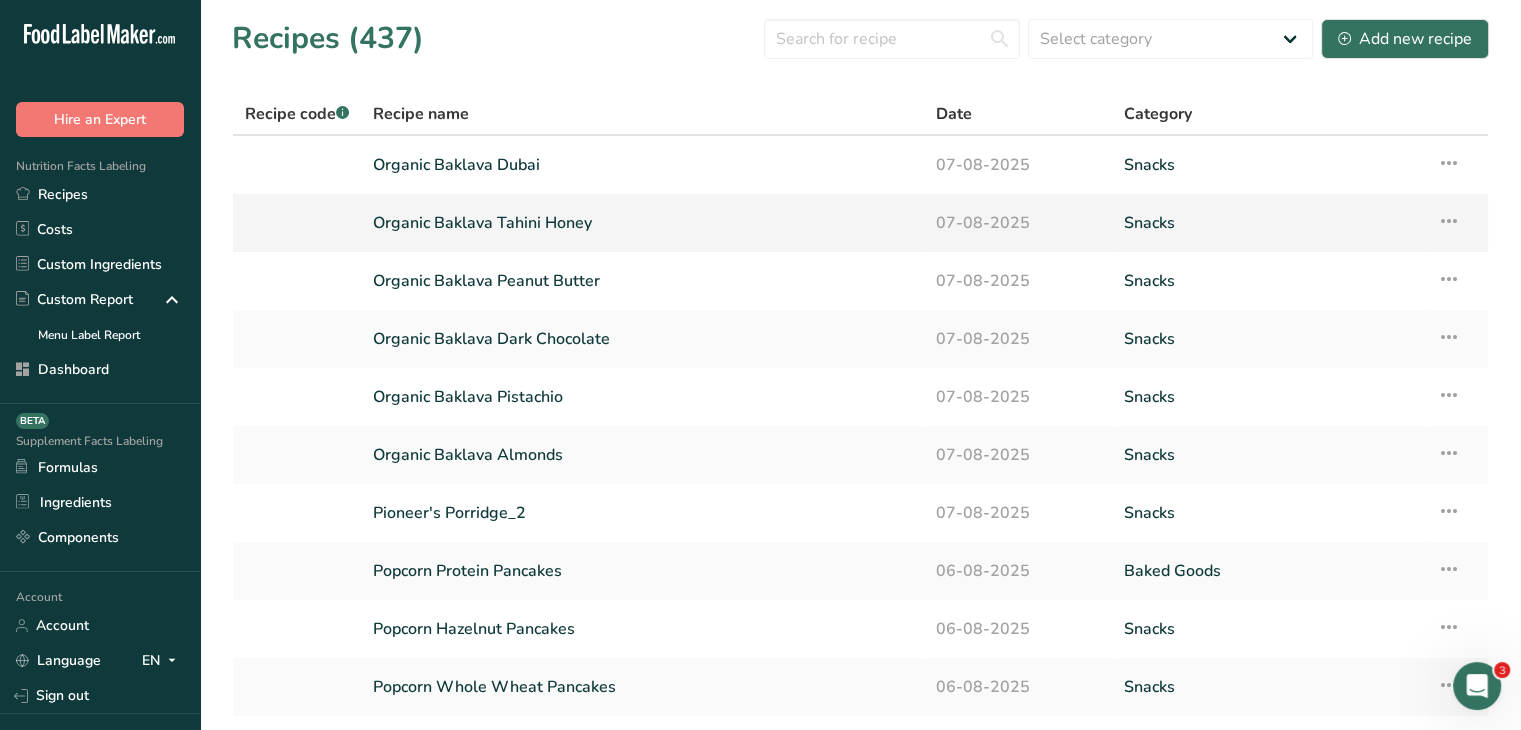 click on "Organic Baklava Tahini Honey" at bounding box center (642, 223) 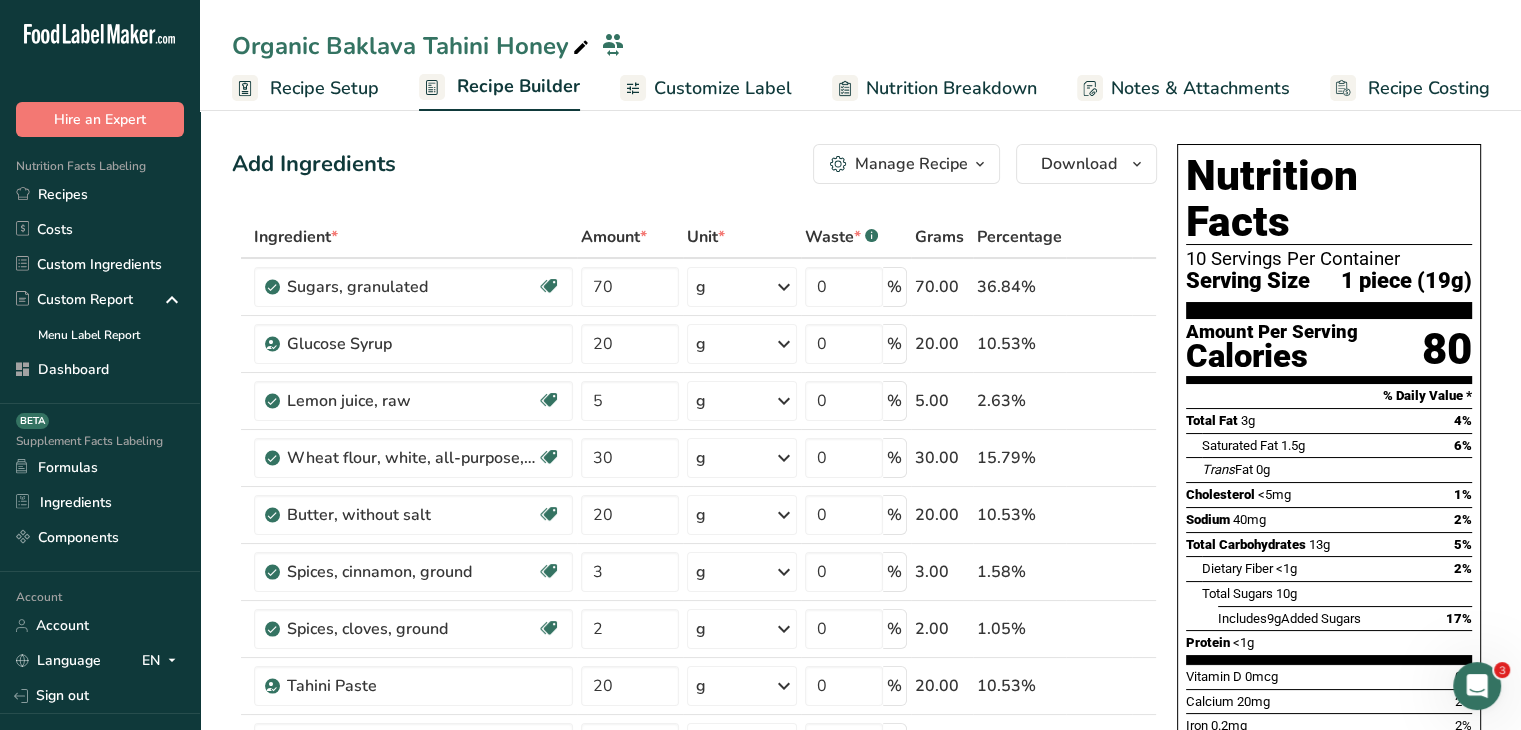 click on "Customize Label" at bounding box center [723, 88] 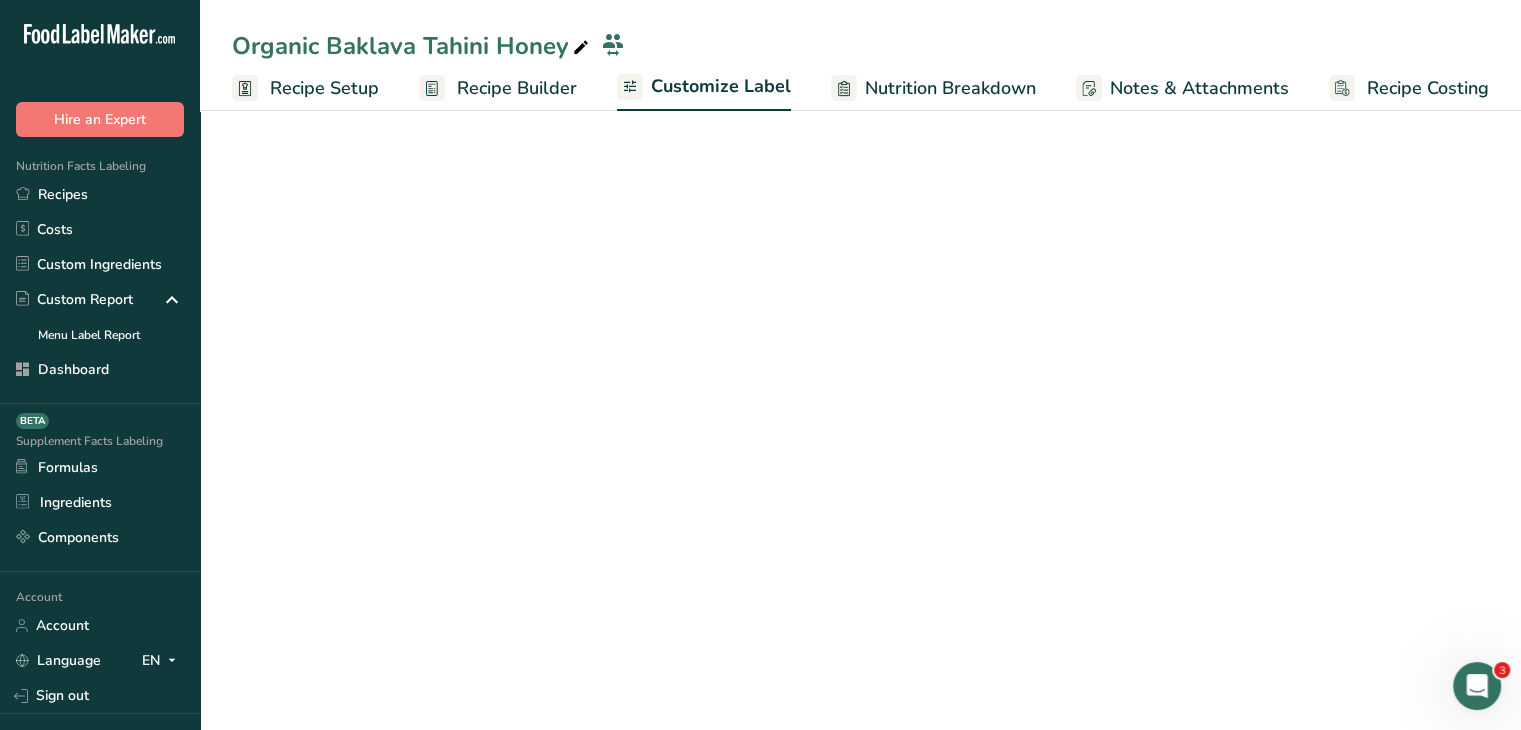 scroll, scrollTop: 0, scrollLeft: 0, axis: both 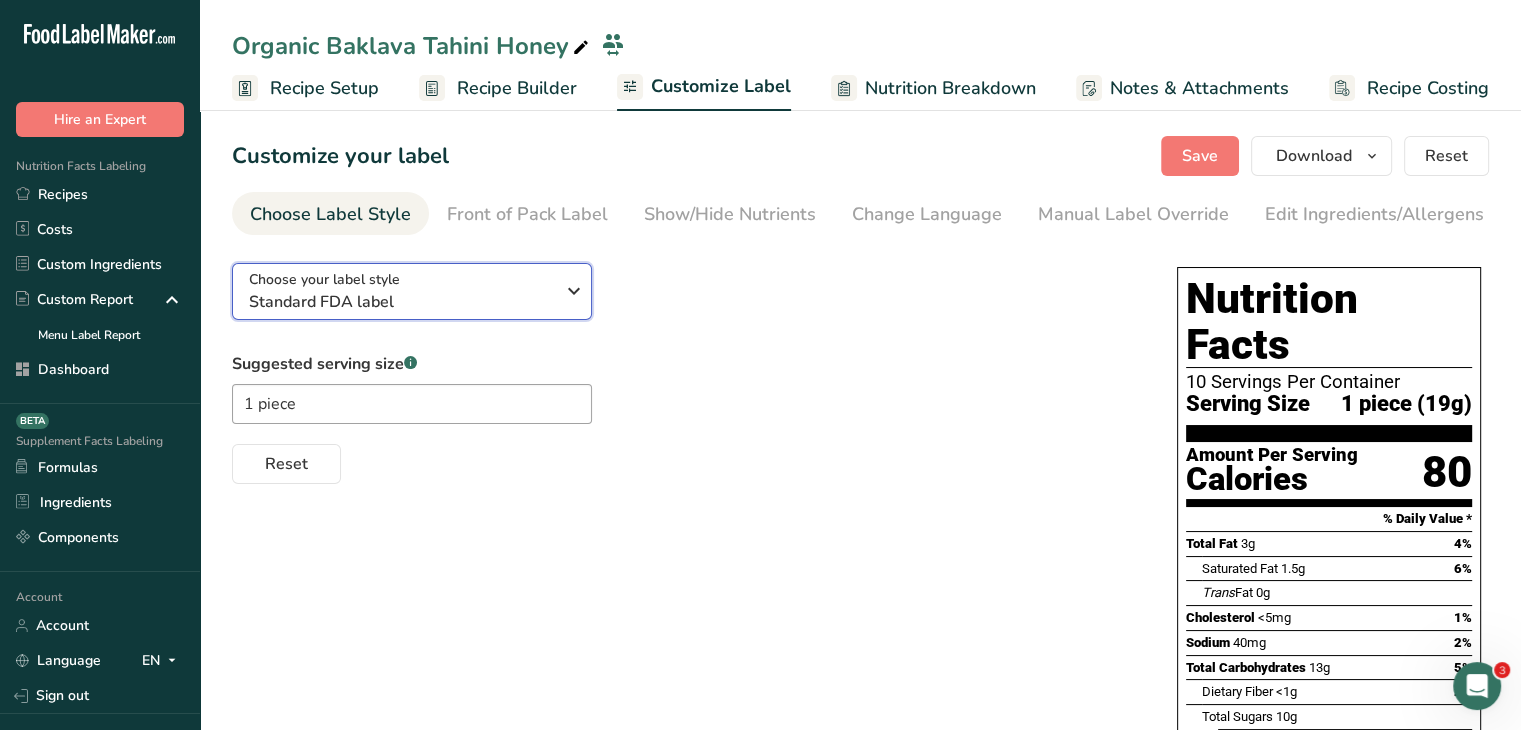 click on "Standard FDA label" at bounding box center [401, 302] 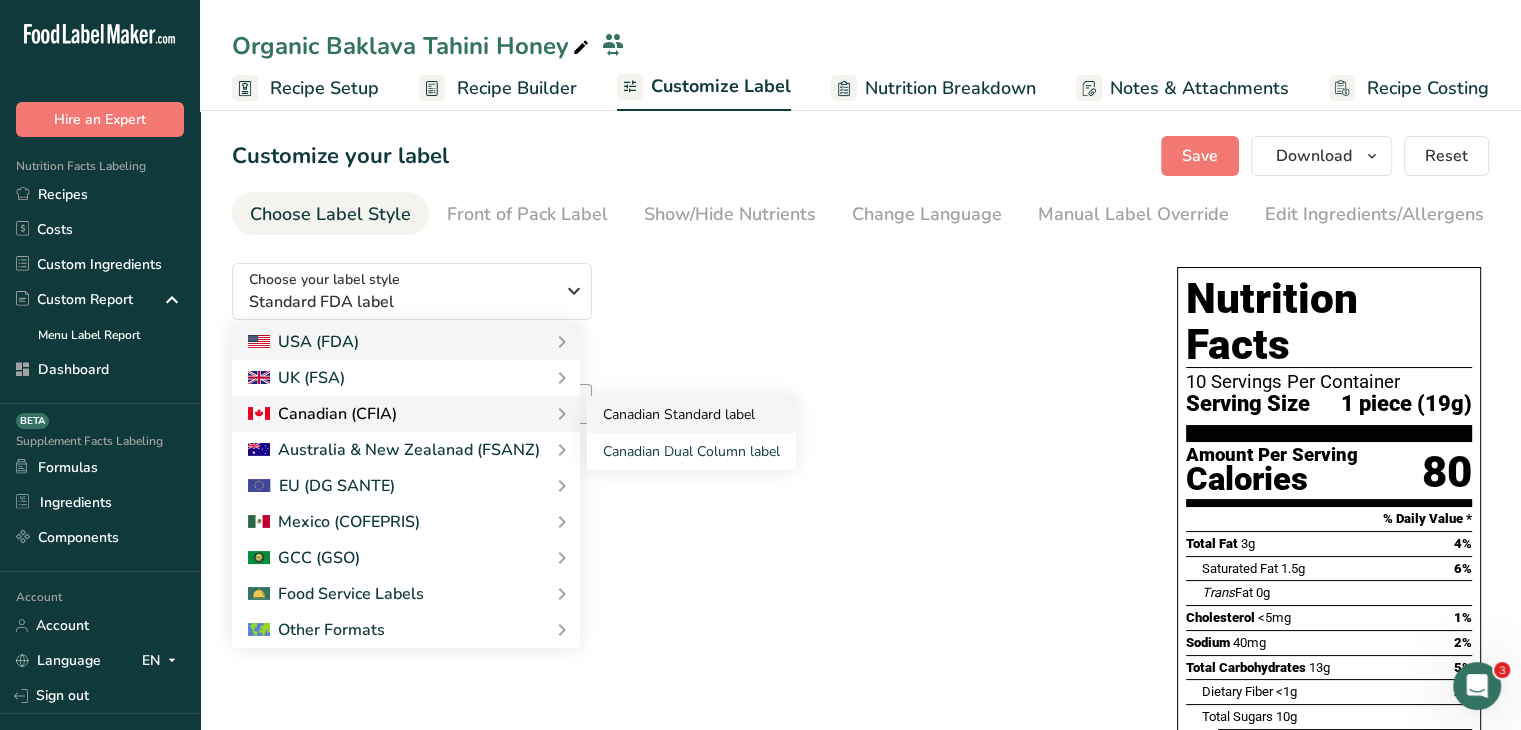 click on "Canadian Standard label" at bounding box center (691, 414) 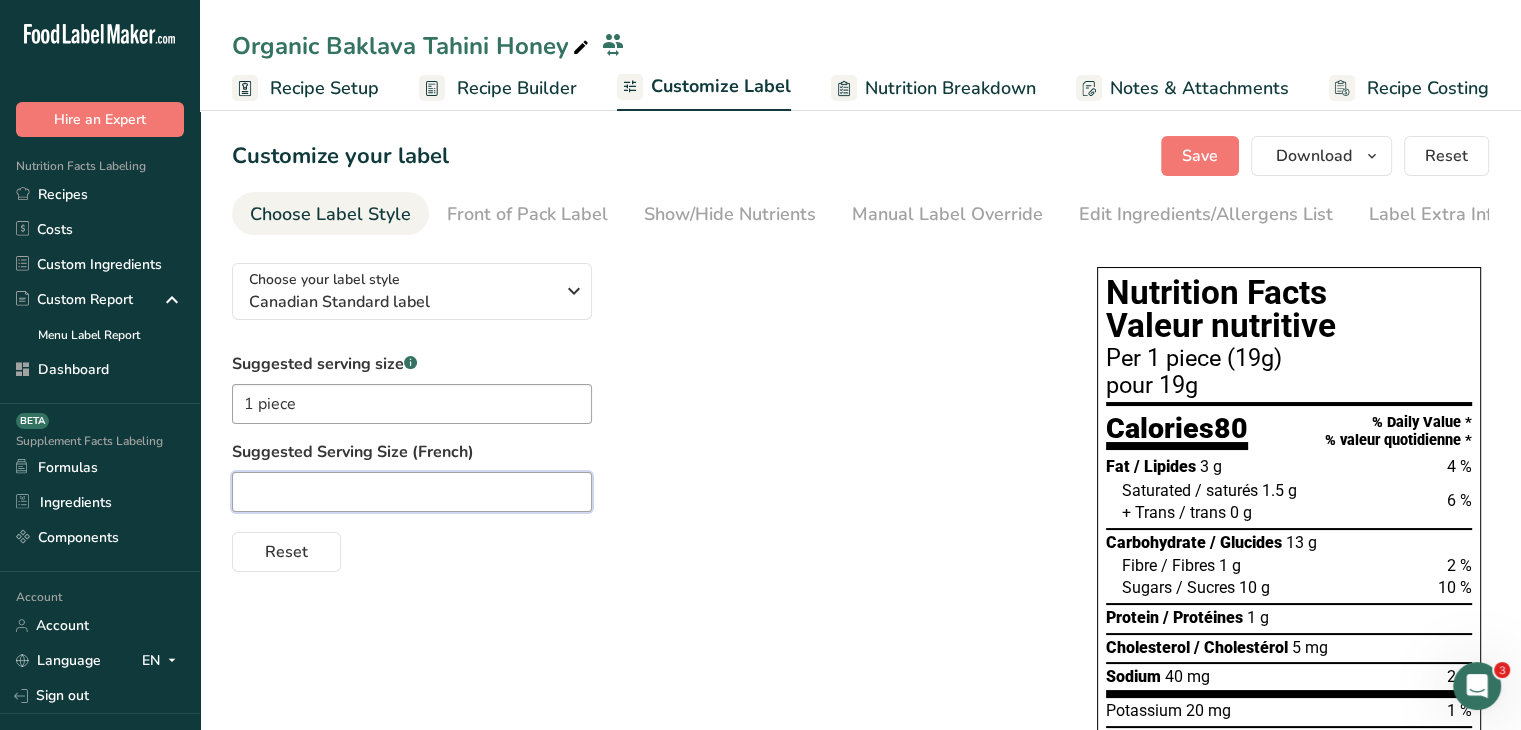 click at bounding box center [412, 492] 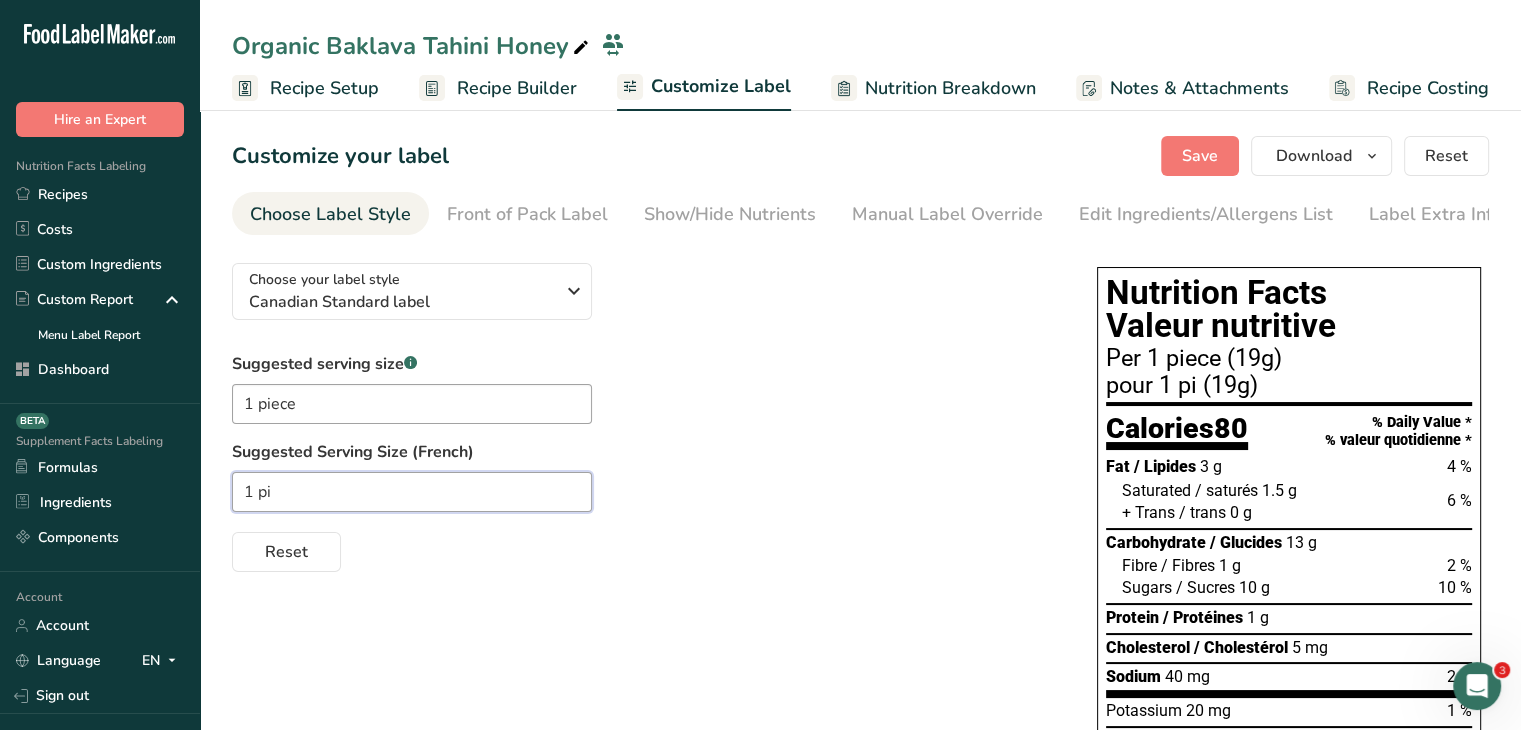 paste on "è" 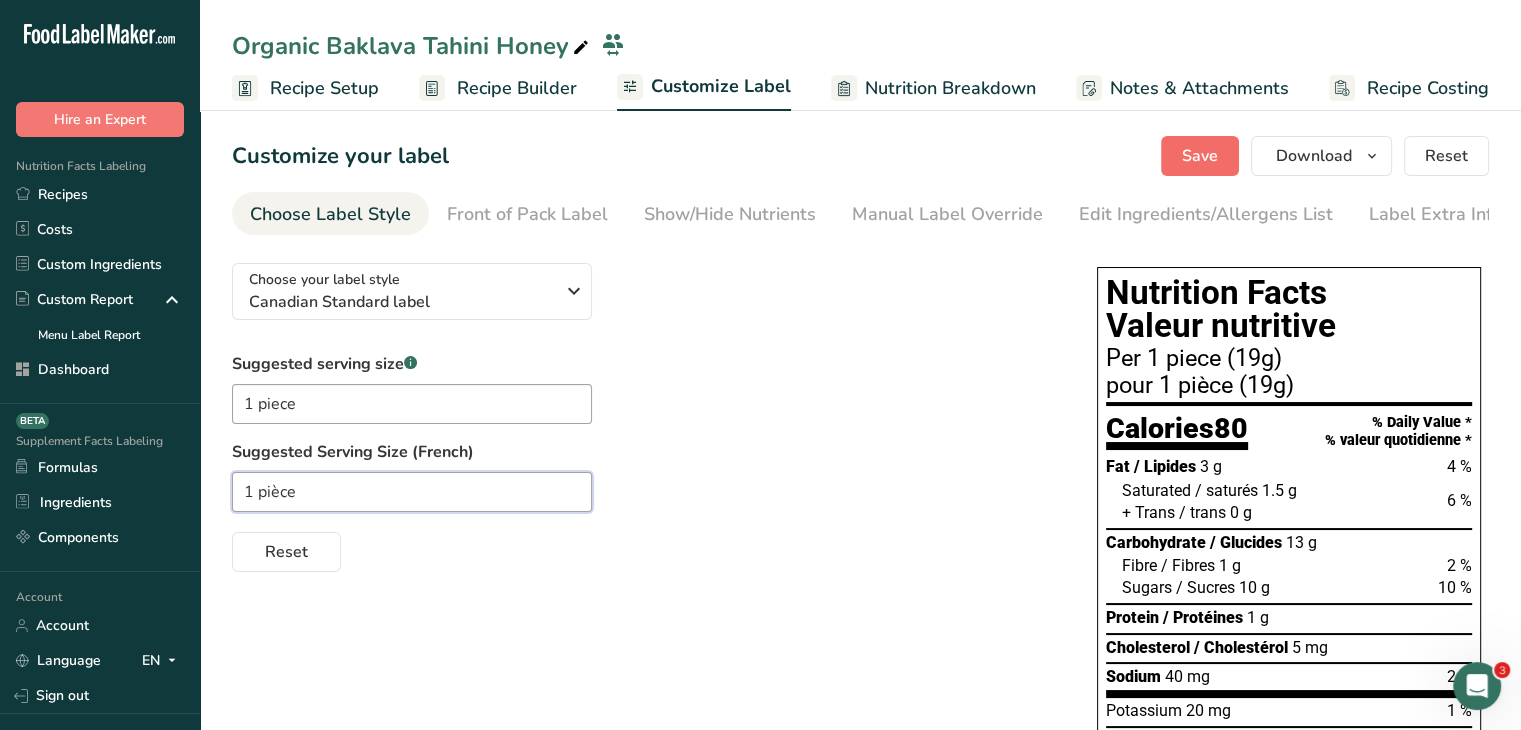 type on "1 pièce" 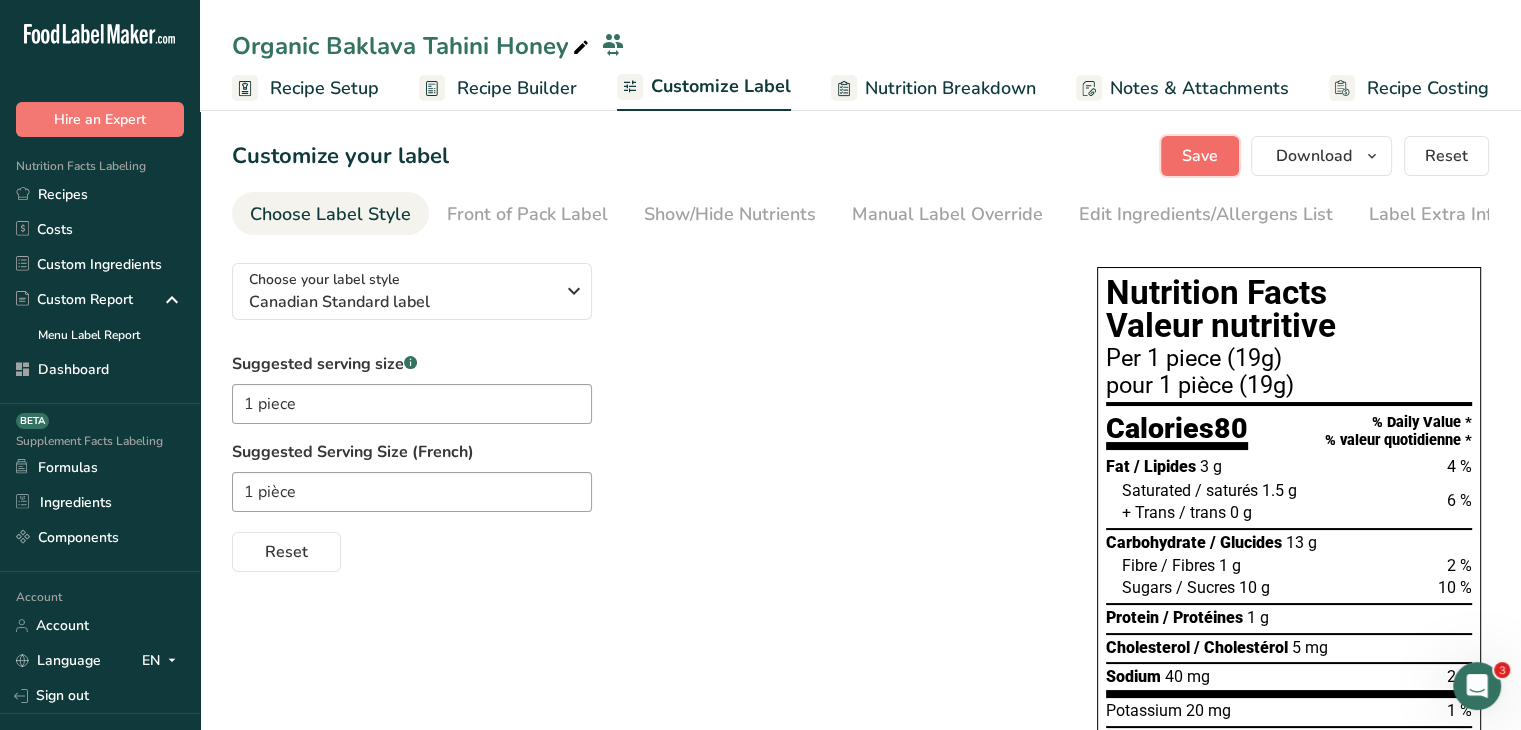 click on "Save" at bounding box center (1200, 156) 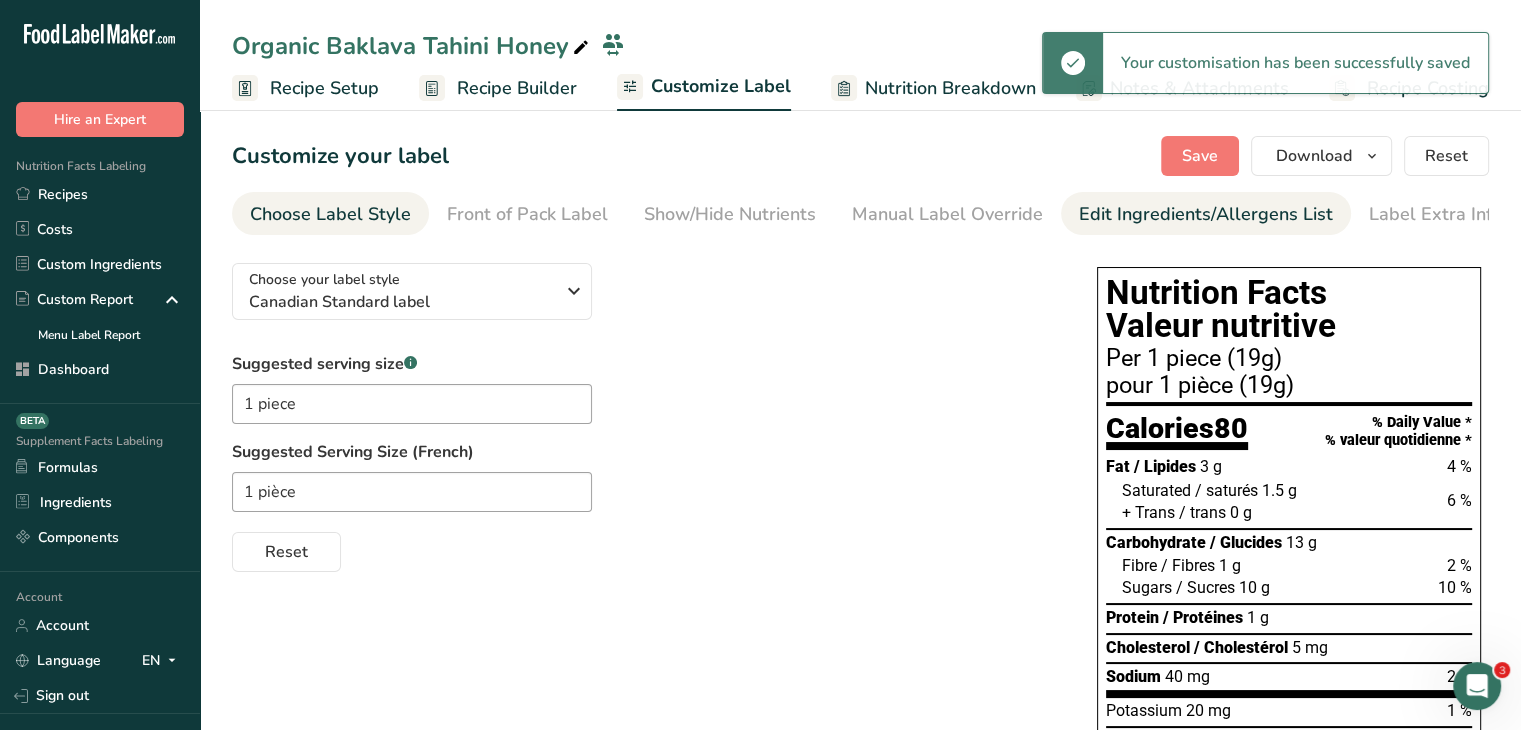 click on "Edit Ingredients/Allergens List" at bounding box center [1206, 214] 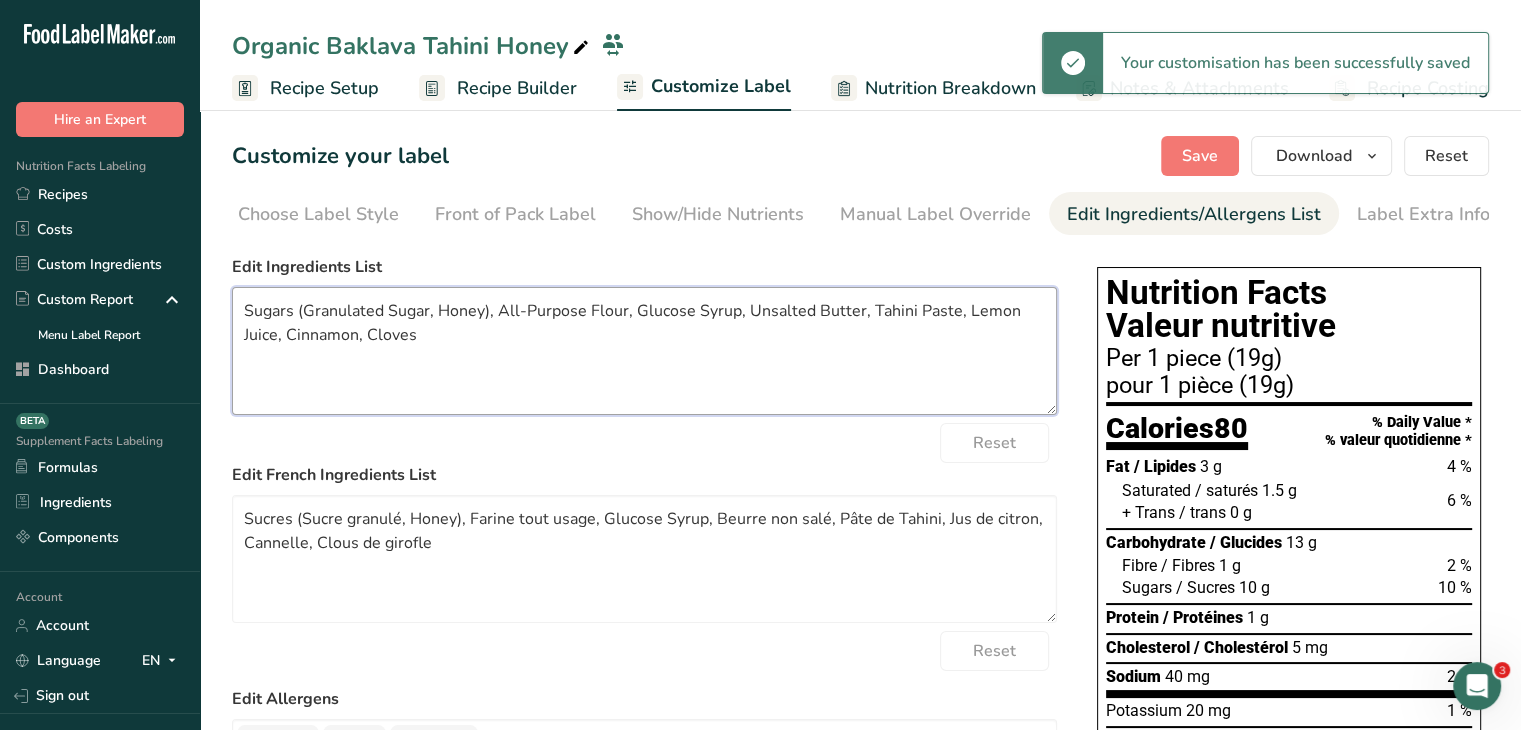 click on "Sugars (Granulated Sugar, Honey), All-Purpose Flour, Glucose Syrup, Unsalted Butter, Tahini Paste, Lemon Juice, Cinnamon, Cloves" at bounding box center (644, 351) 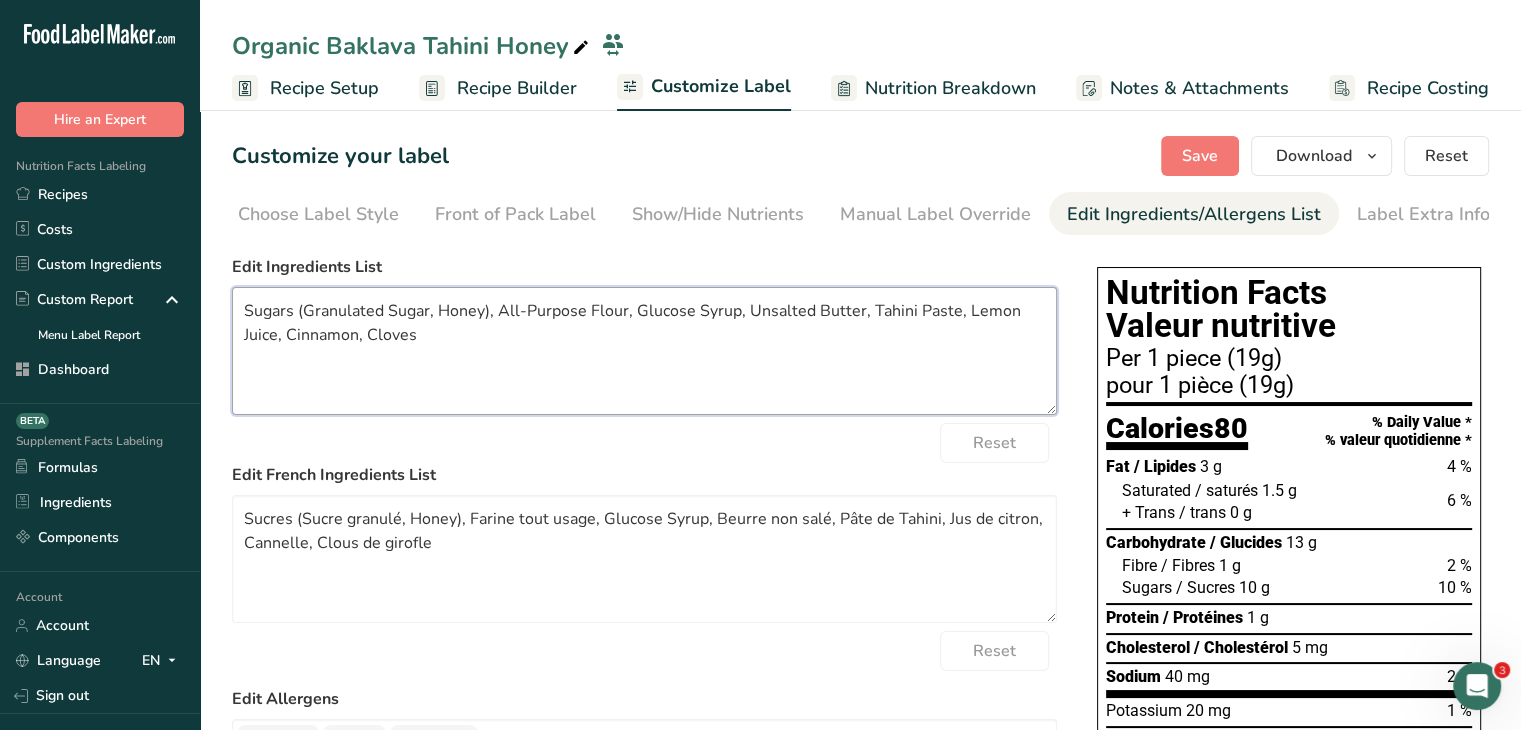 drag, startPoint x: 492, startPoint y: 314, endPoint x: 246, endPoint y: 313, distance: 246.00203 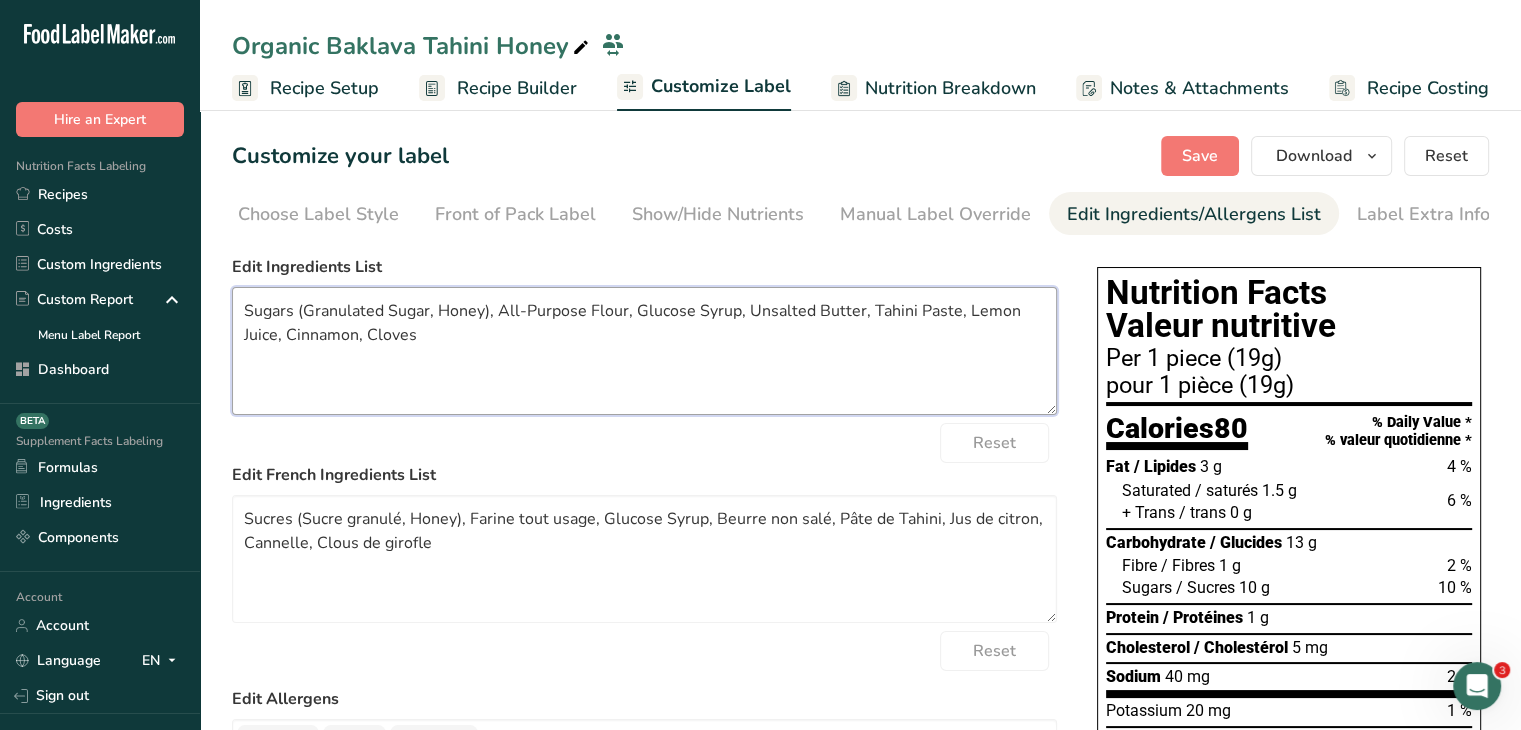 click on "Sugars (Granulated Sugar, Honey), All-Purpose Flour, Glucose Syrup, Unsalted Butter, Tahini Paste, Lemon Juice, Cinnamon, Cloves" at bounding box center (644, 351) 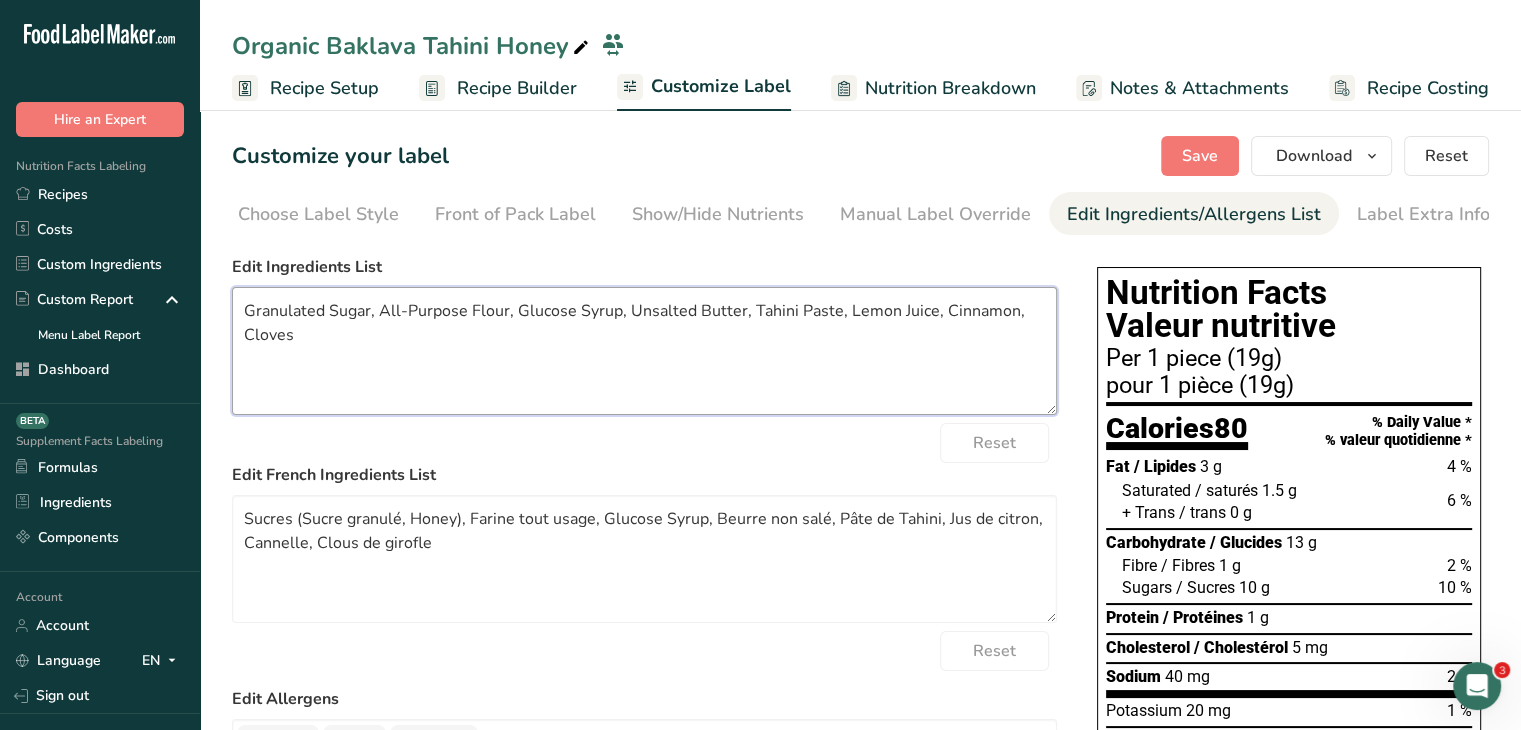drag, startPoint x: 620, startPoint y: 314, endPoint x: 579, endPoint y: 306, distance: 41.773197 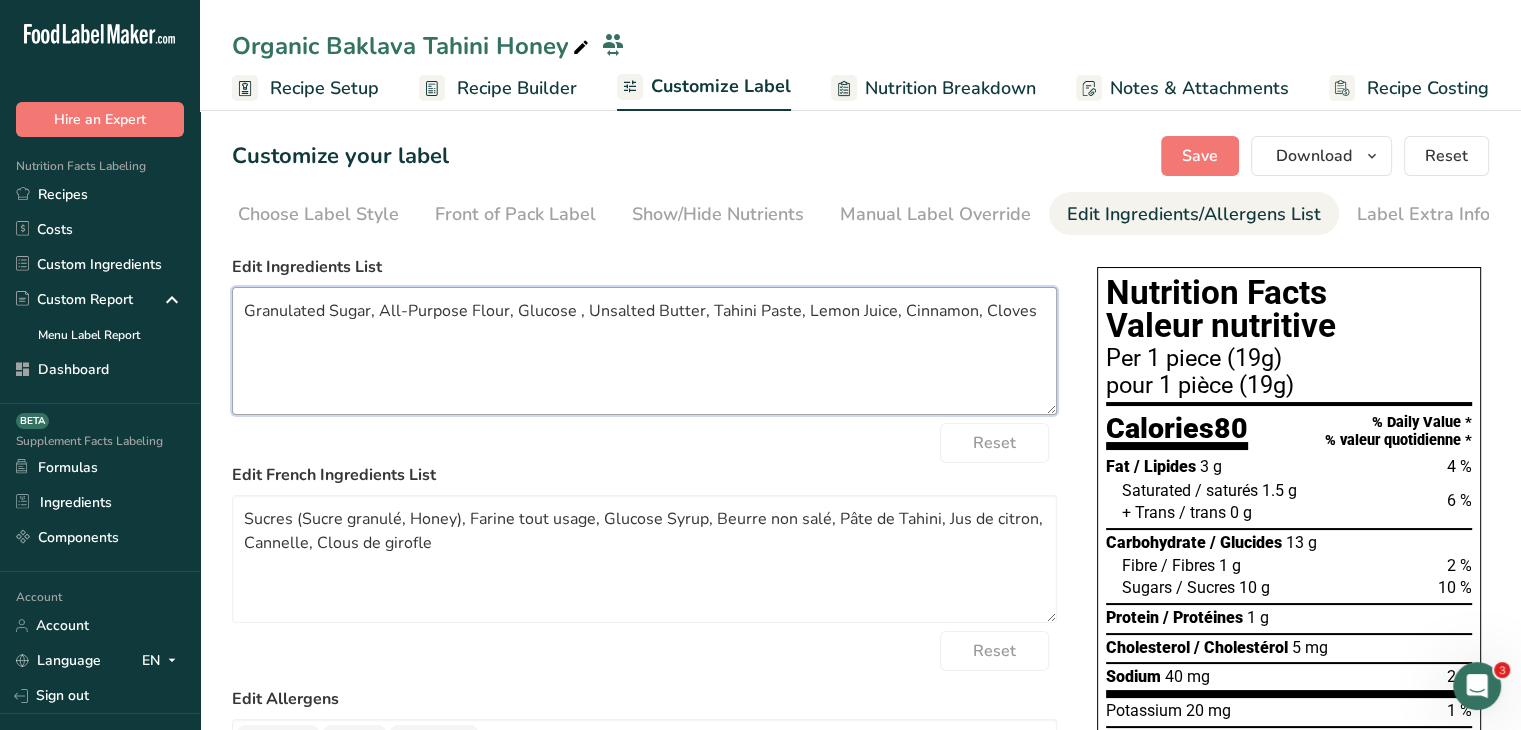 drag, startPoint x: 652, startPoint y: 317, endPoint x: 586, endPoint y: 318, distance: 66.007576 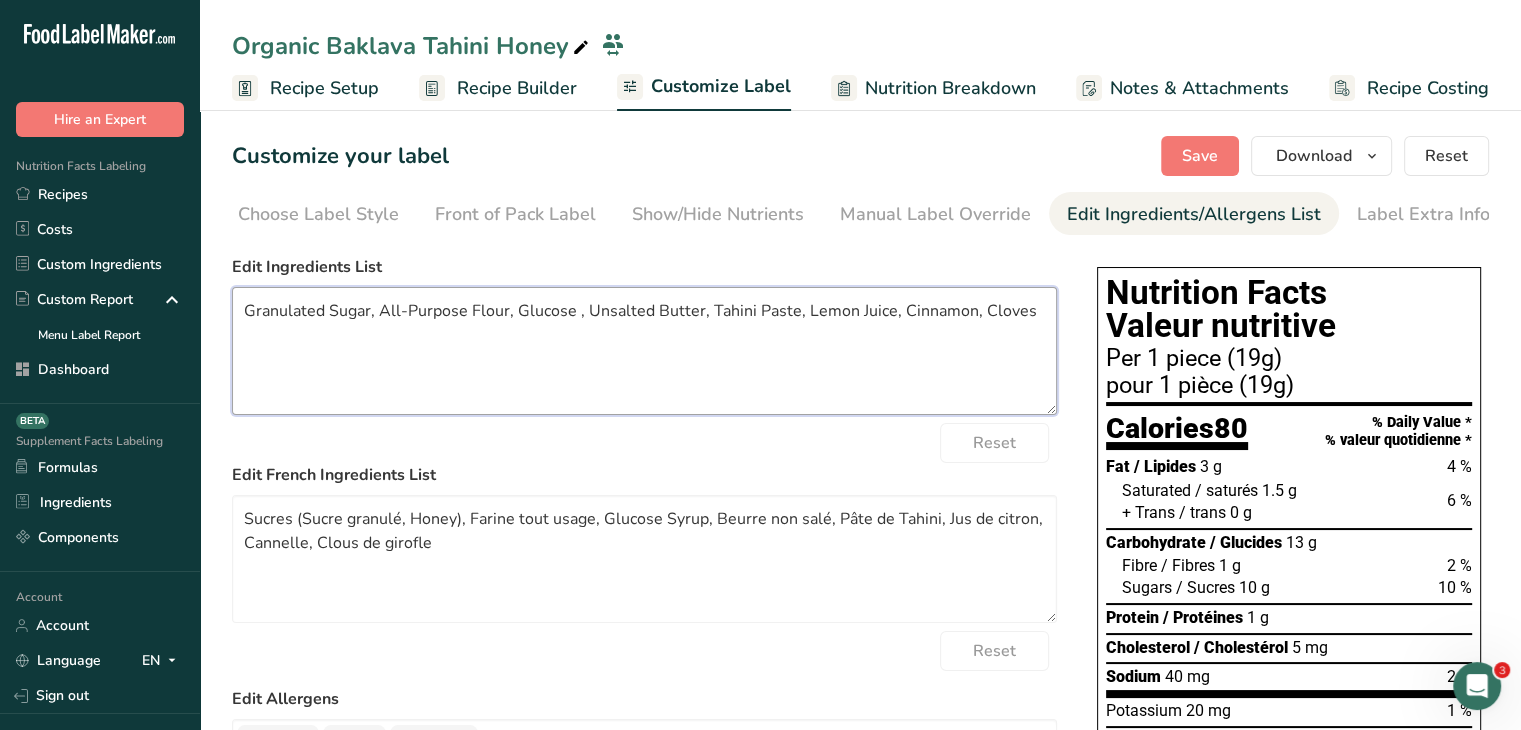 click on "Granulated Sugar, All-Purpose Flour, Glucose , Unsalted Butter, Tahini Paste, Lemon Juice, Cinnamon, Cloves" at bounding box center [644, 351] 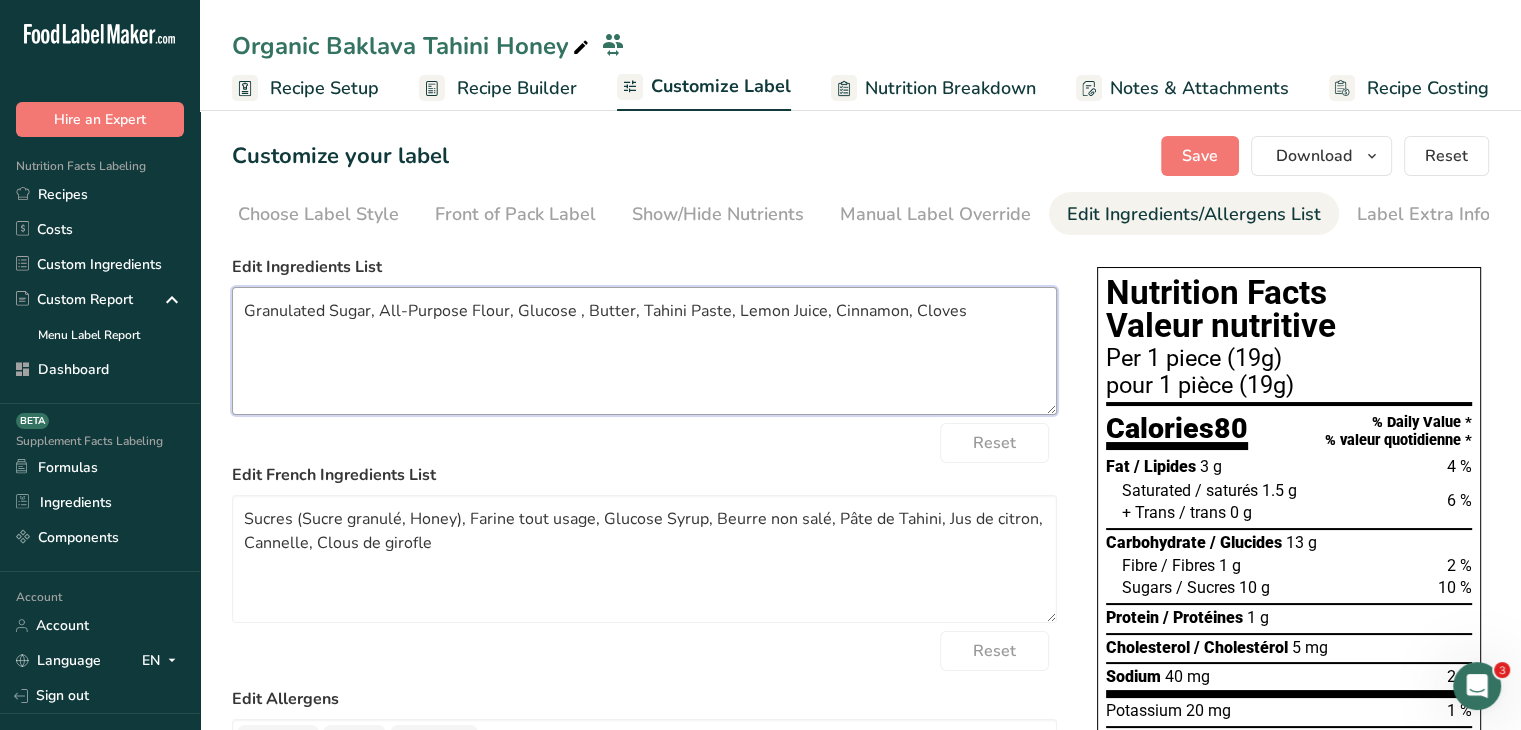drag, startPoint x: 464, startPoint y: 319, endPoint x: 377, endPoint y: 313, distance: 87.20665 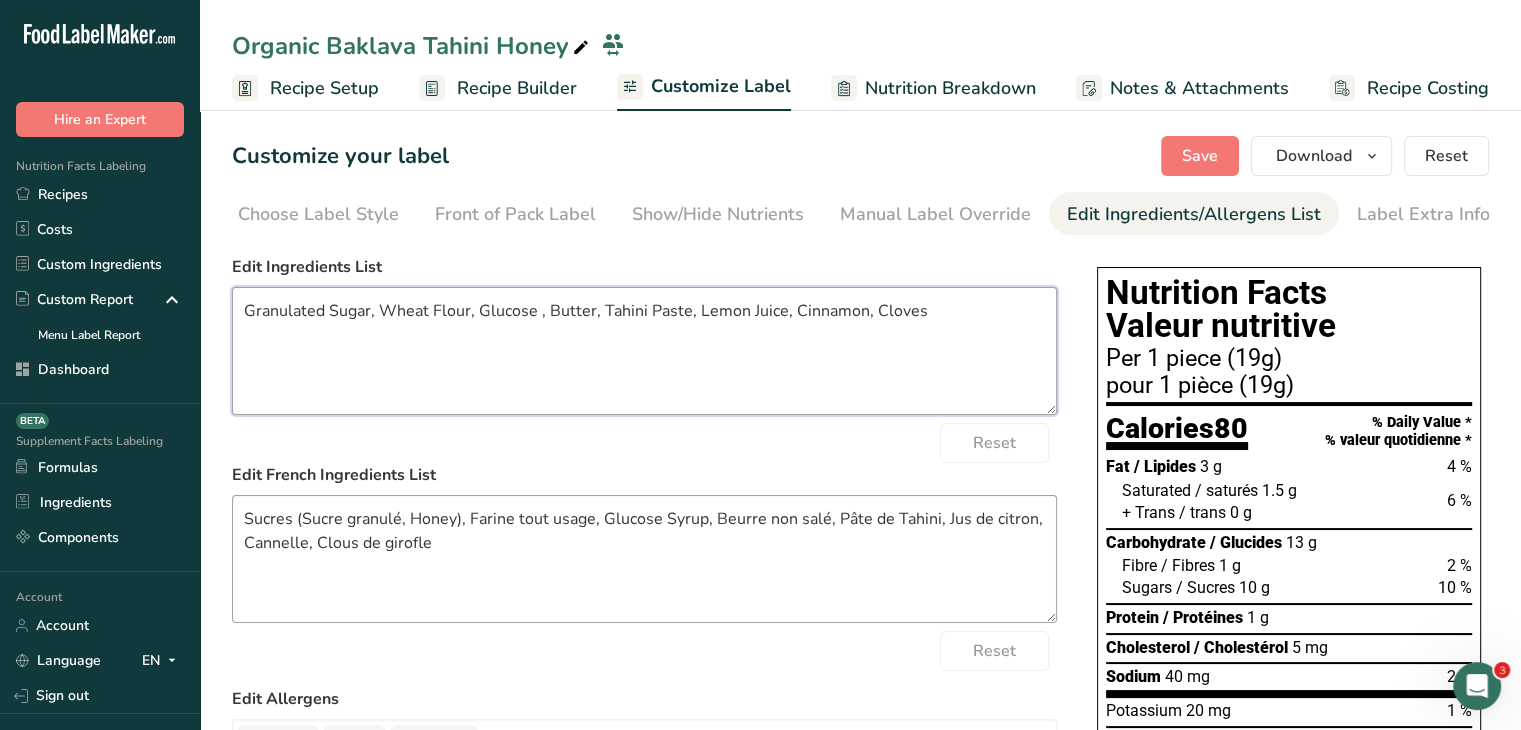 type on "Granulated Sugar, Wheat Flour, Glucose , Butter, Tahini Paste, Lemon Juice, Cinnamon, Cloves" 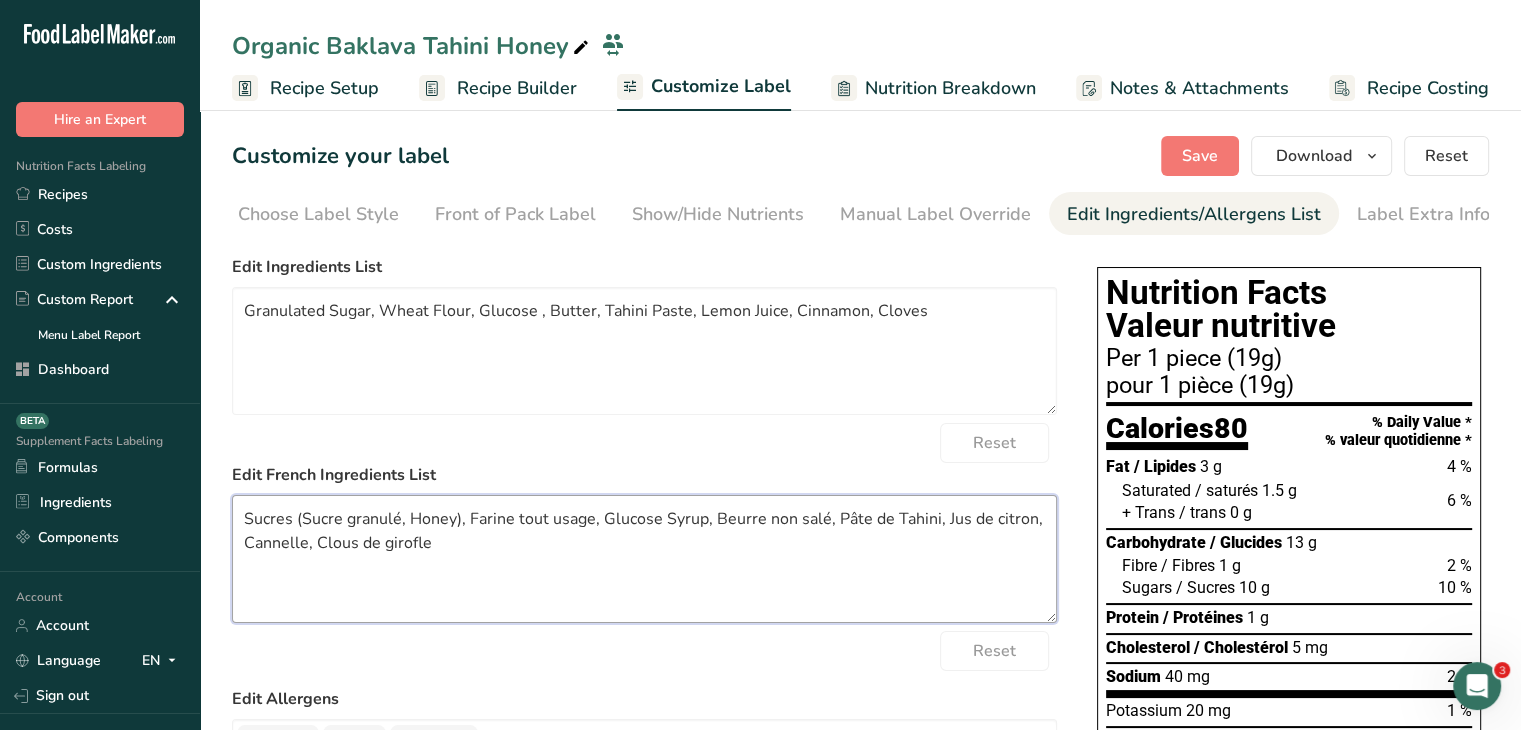 drag, startPoint x: 591, startPoint y: 525, endPoint x: 516, endPoint y: 529, distance: 75.10659 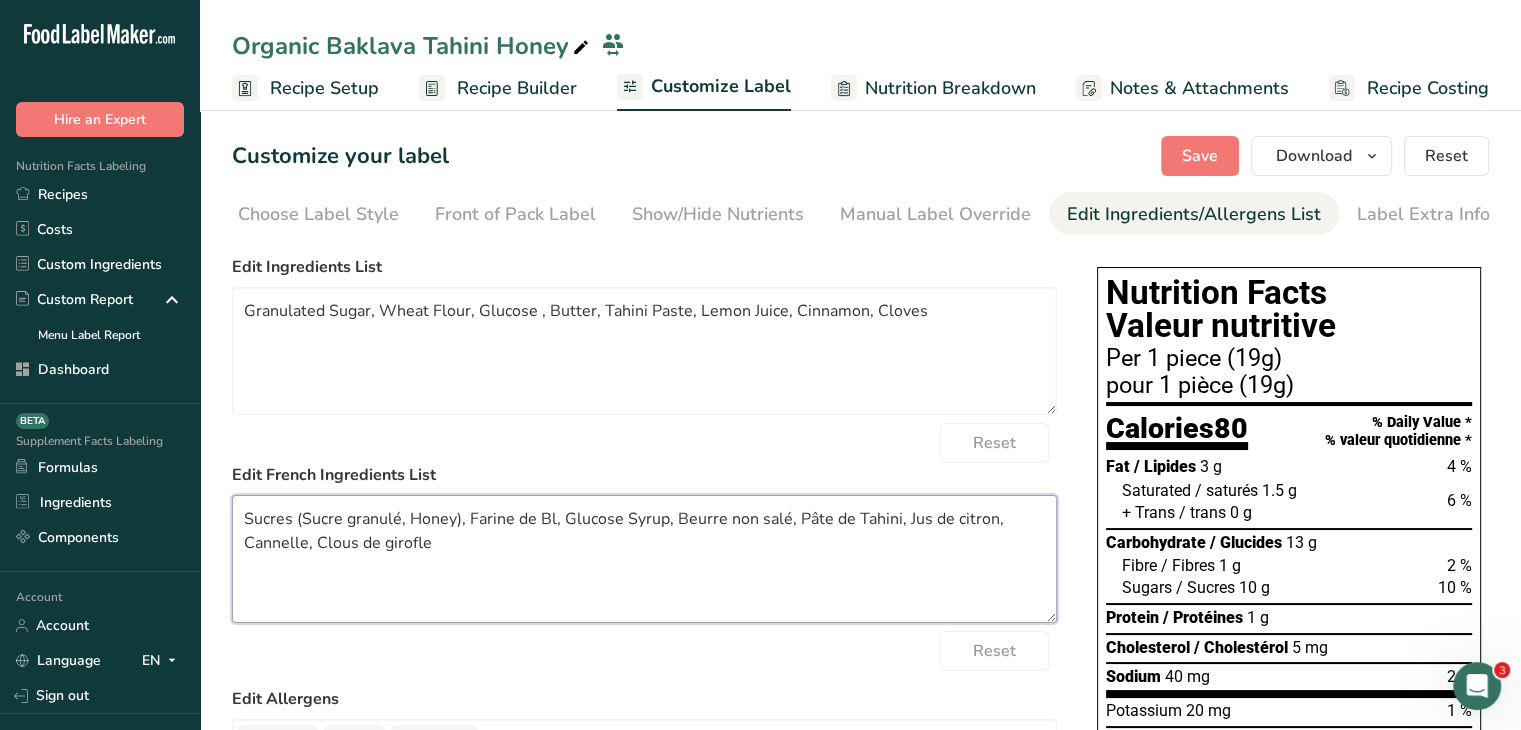 click on "Sucres (Sucre granulé, Honey), Farine de Bl, Glucose Syrup, Beurre non salé, Pâte de Tahini, Jus de citron, Cannelle, Clous de girofle" at bounding box center (644, 559) 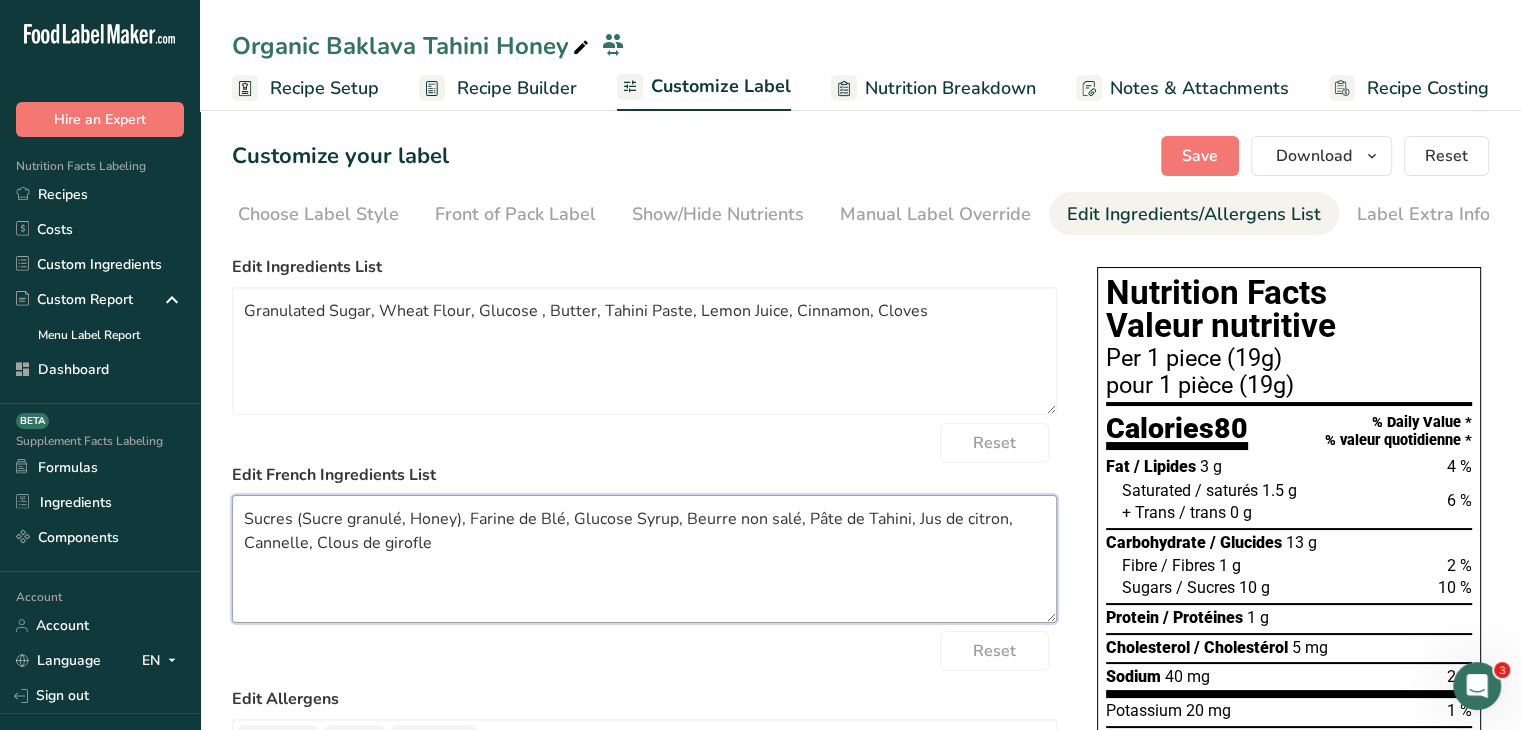 click on "Sucres (Sucre granulé, Honey), Farine de Blé, Glucose Syrup, Beurre non salé, Pâte de Tahini, Jus de citron, Cannelle, Clous de girofle" at bounding box center (644, 559) 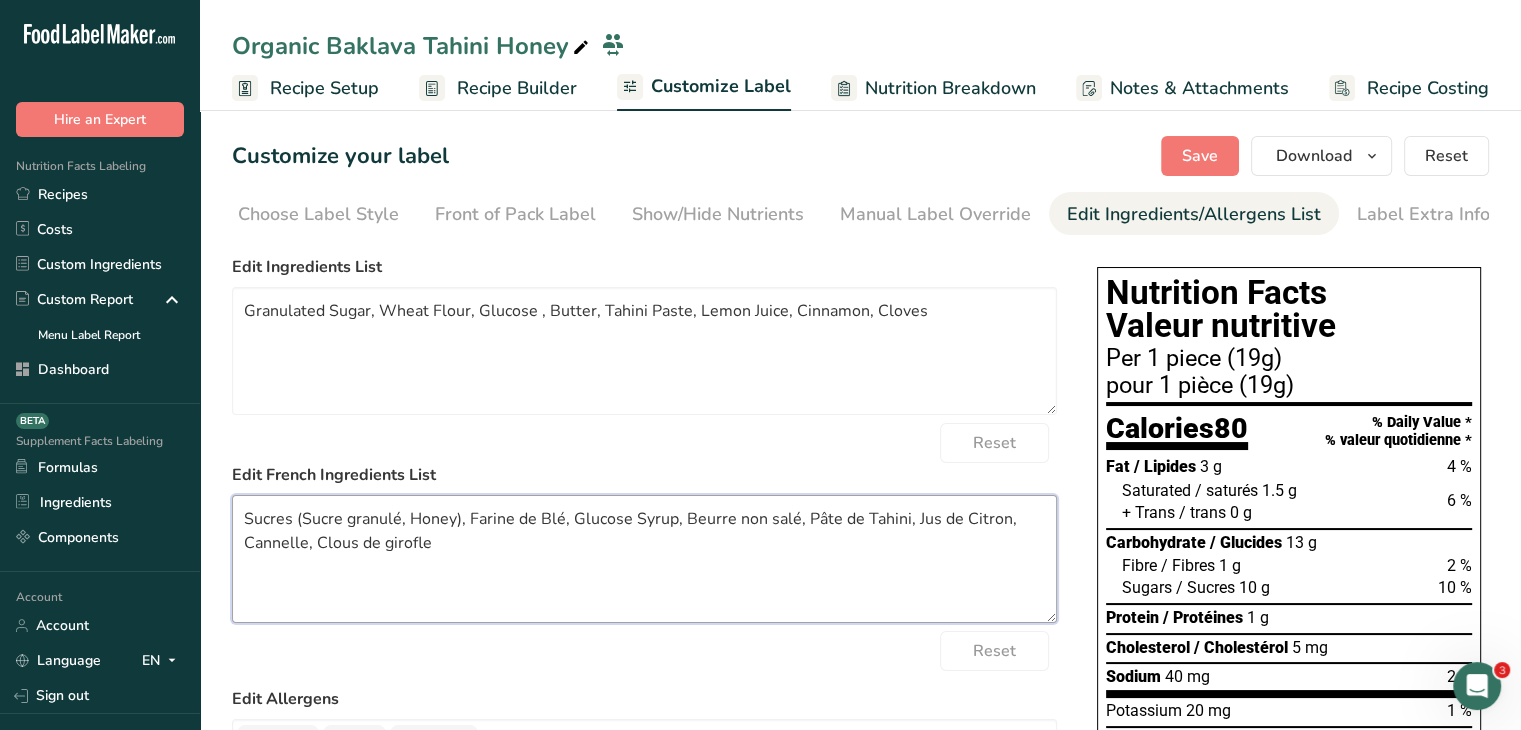 drag, startPoint x: 796, startPoint y: 524, endPoint x: 743, endPoint y: 525, distance: 53.009434 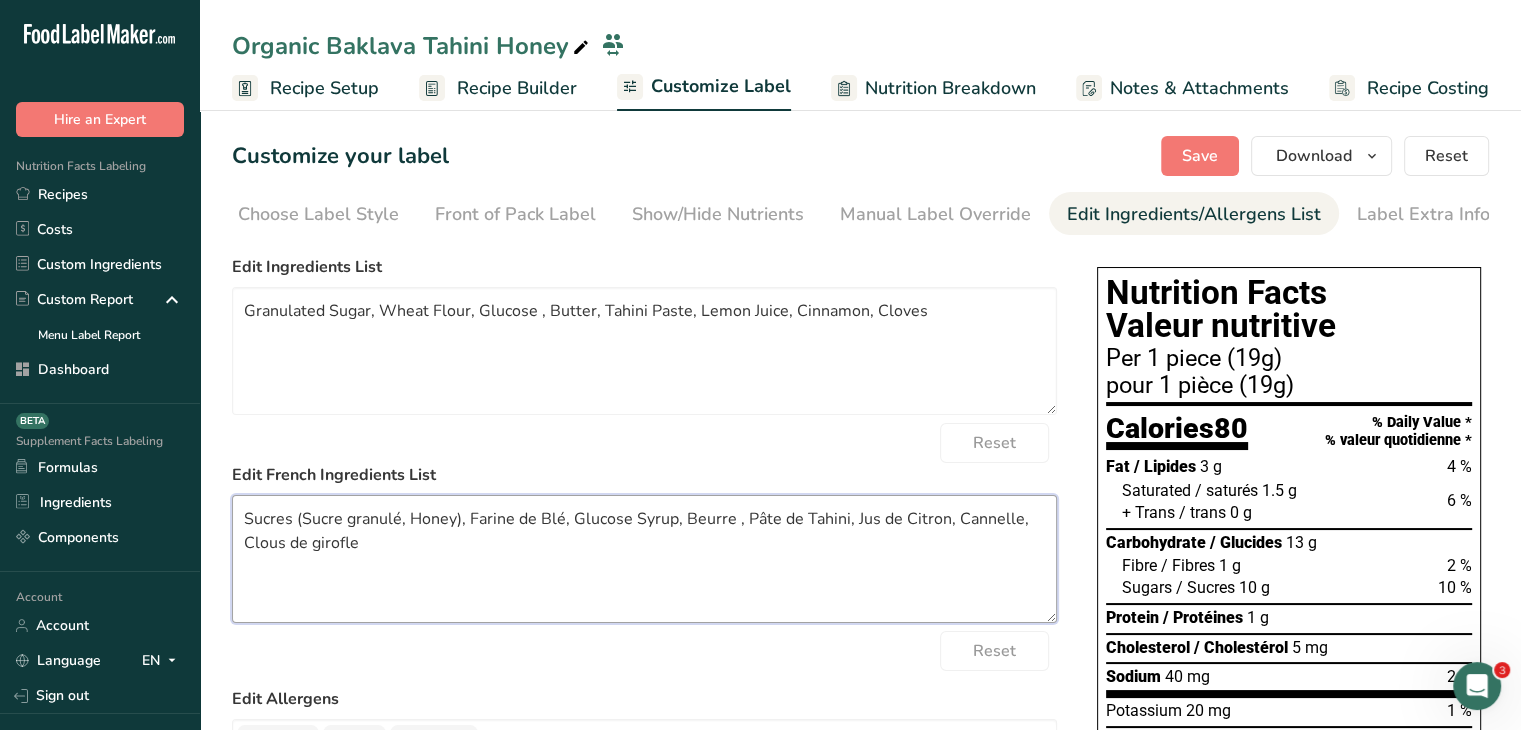 drag, startPoint x: 674, startPoint y: 515, endPoint x: 634, endPoint y: 515, distance: 40 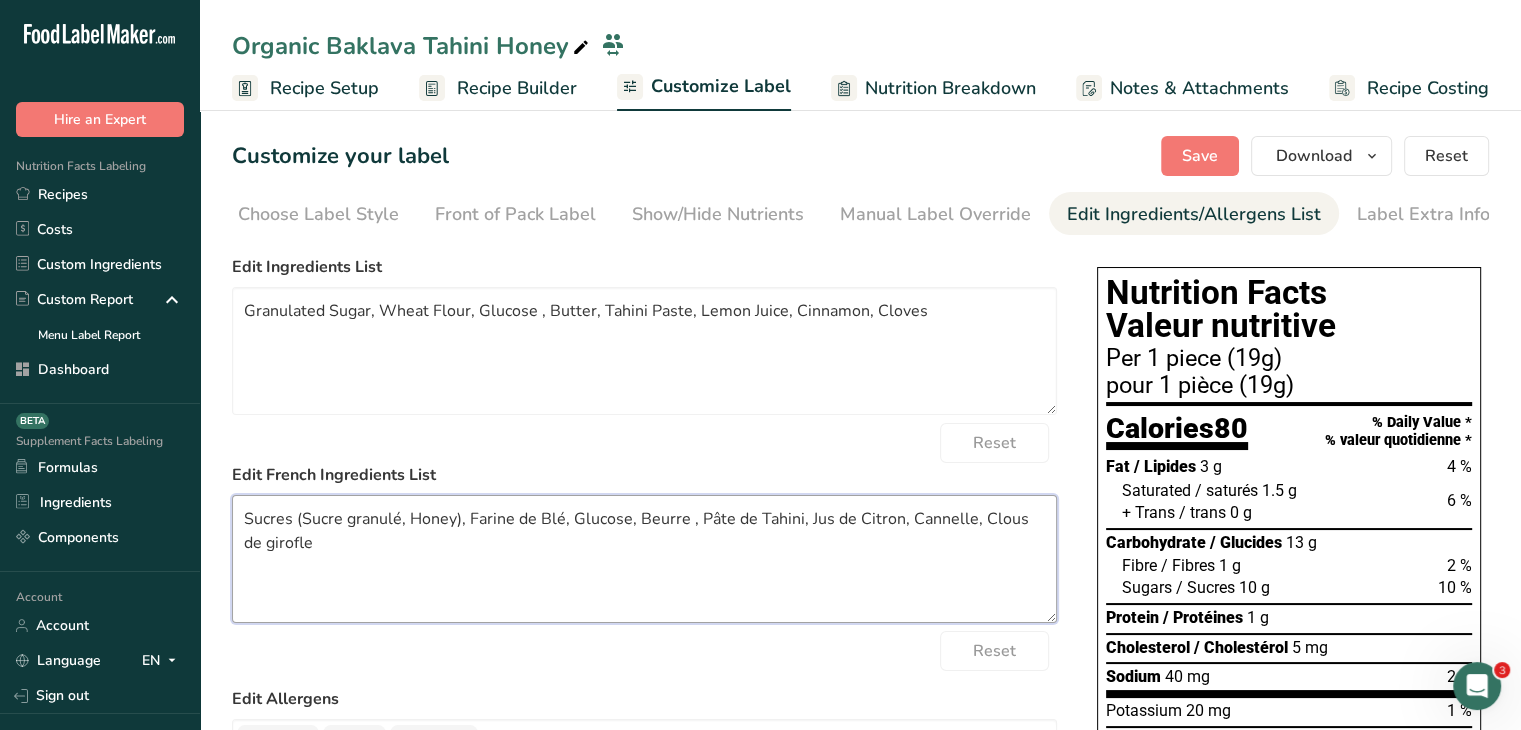 click on "Sucres (Sucre granulé, Honey), Farine de Blé, Glucose, Beurre , Pâte de Tahini, Jus de Citron, Cannelle, Clous de girofle" at bounding box center [644, 559] 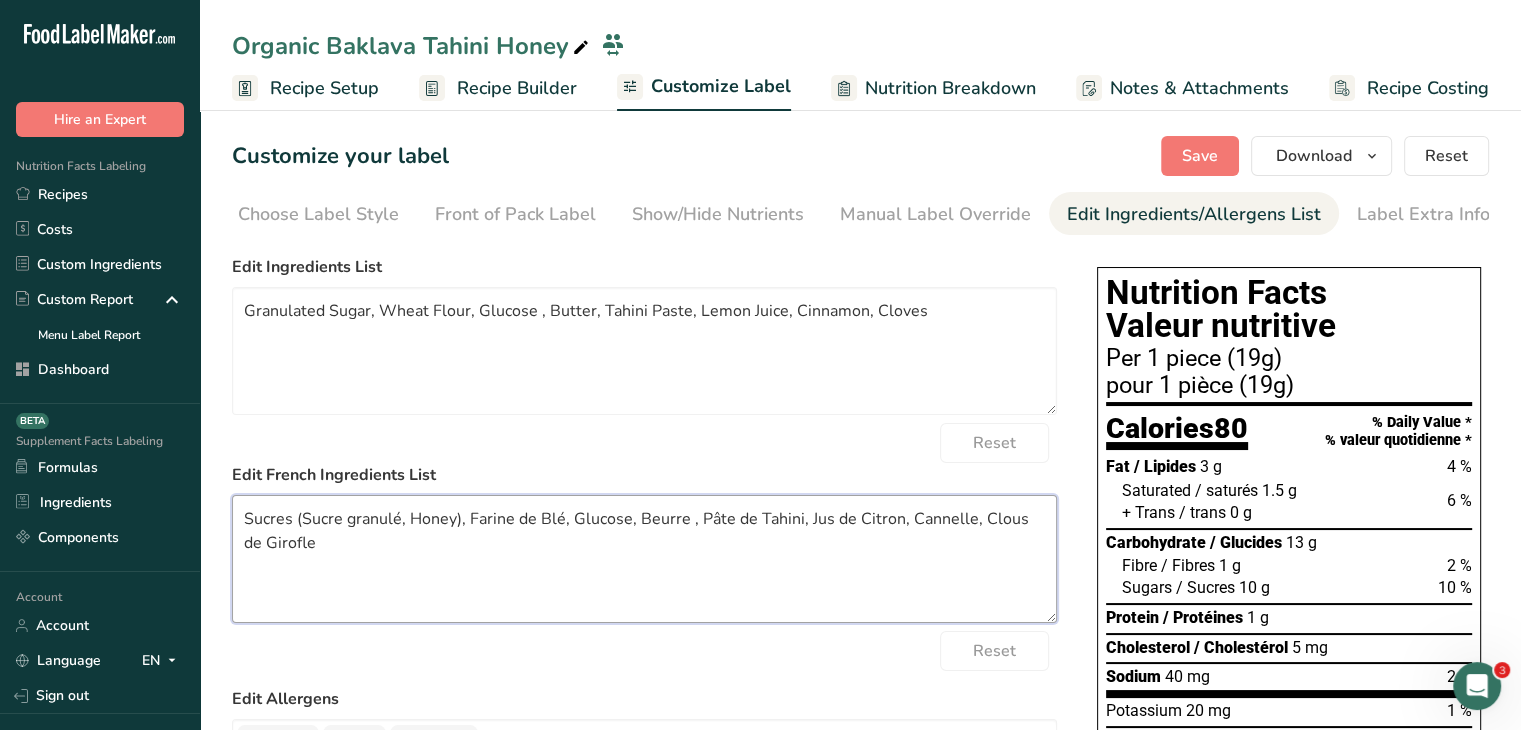 drag, startPoint x: 300, startPoint y: 522, endPoint x: 188, endPoint y: 516, distance: 112.1606 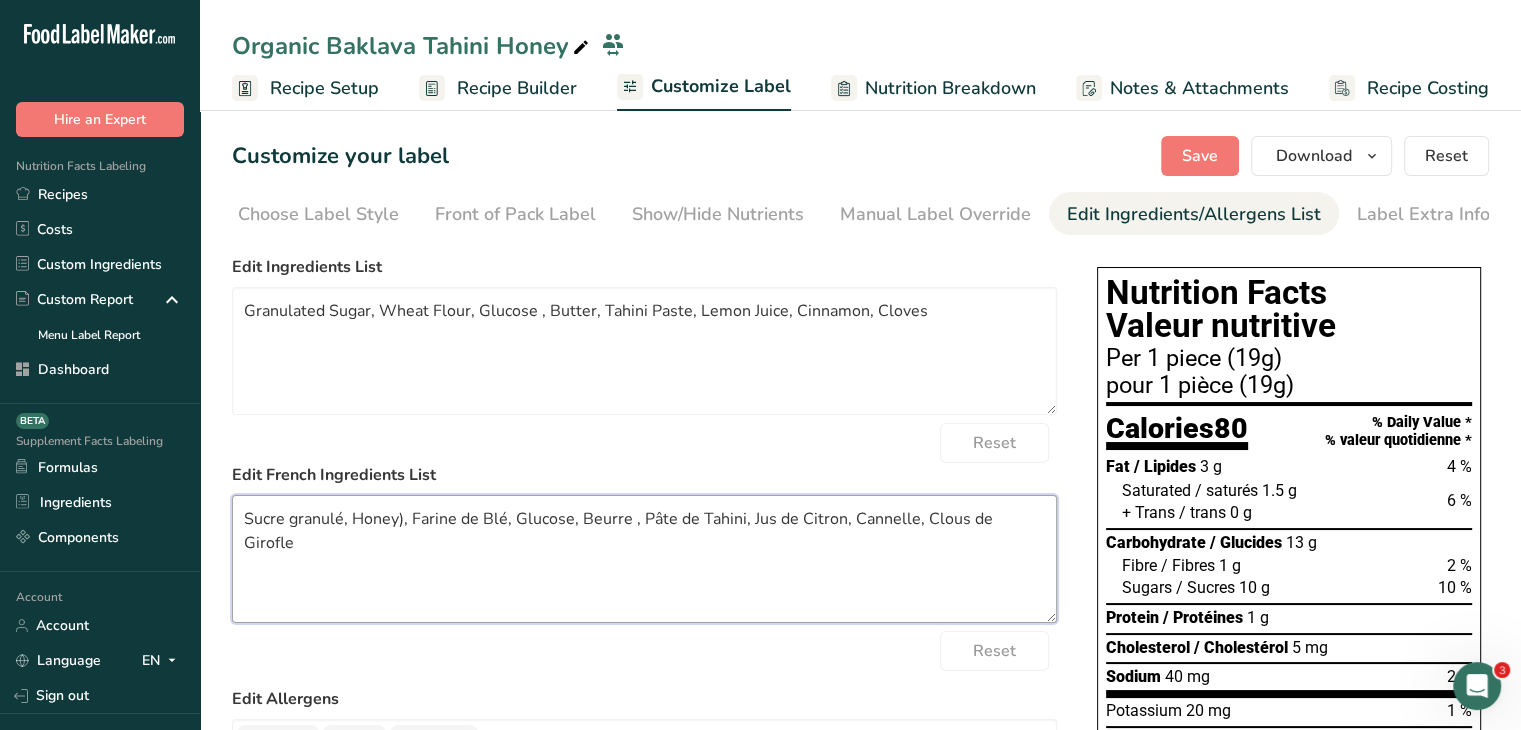 click on "Sucre granulé, Honey), Farine de Blé, Glucose, Beurre , Pâte de Tahini, Jus de Citron, Cannelle, Clous de Girofle" at bounding box center [644, 559] 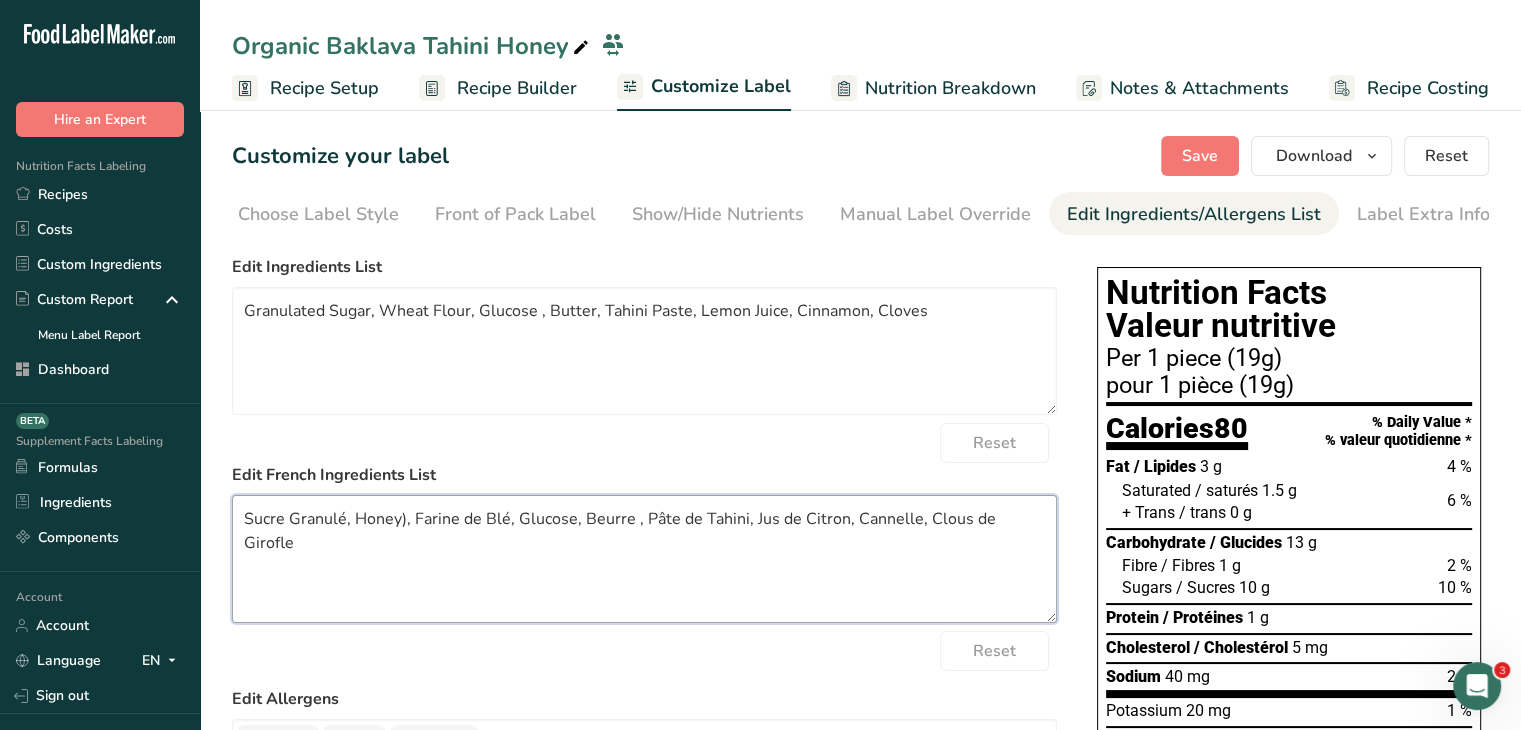 click on "Sucre Granulé, Honey), Farine de Blé, Glucose, Beurre , Pâte de Tahini, Jus de Citron, Cannelle, Clous de Girofle" at bounding box center [644, 559] 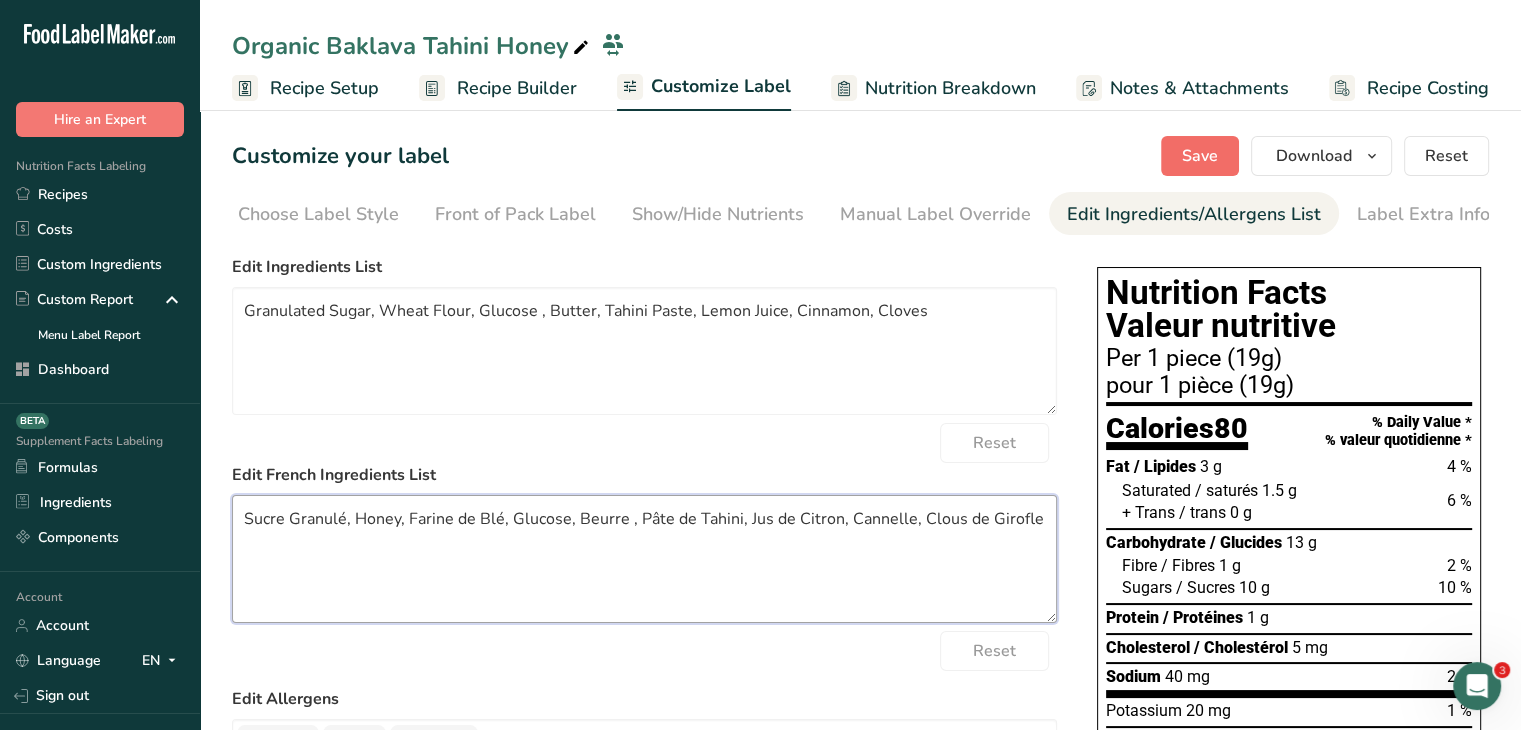 type on "Sucre Granulé, Honey, Farine de Blé, Glucose, Beurre , Pâte de Tahini, Jus de Citron, Cannelle, Clous de Girofle" 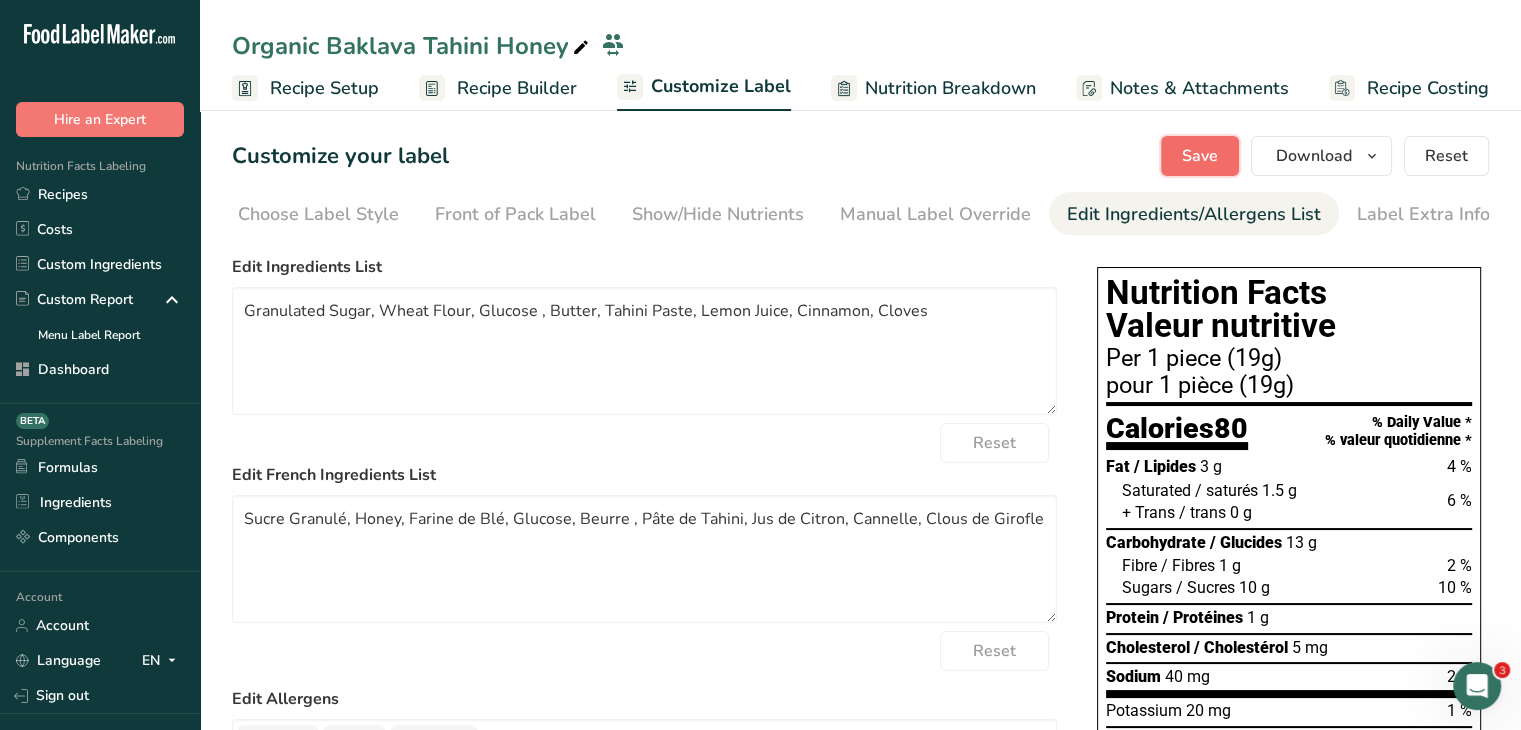 click on "Save" at bounding box center [1200, 156] 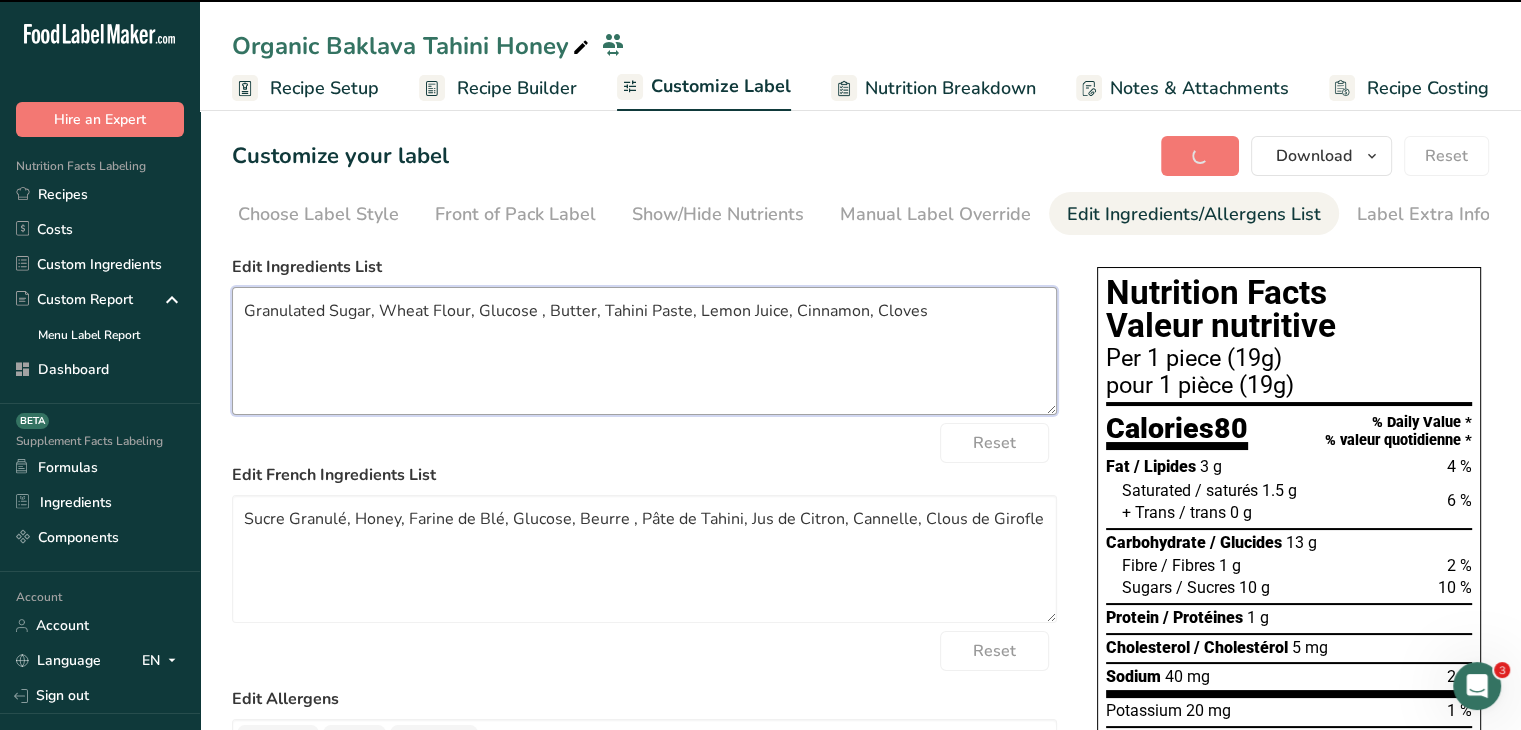 click on "Granulated Sugar, Wheat Flour, Glucose , Butter, Tahini Paste, Lemon Juice, Cinnamon, Cloves" at bounding box center [644, 351] 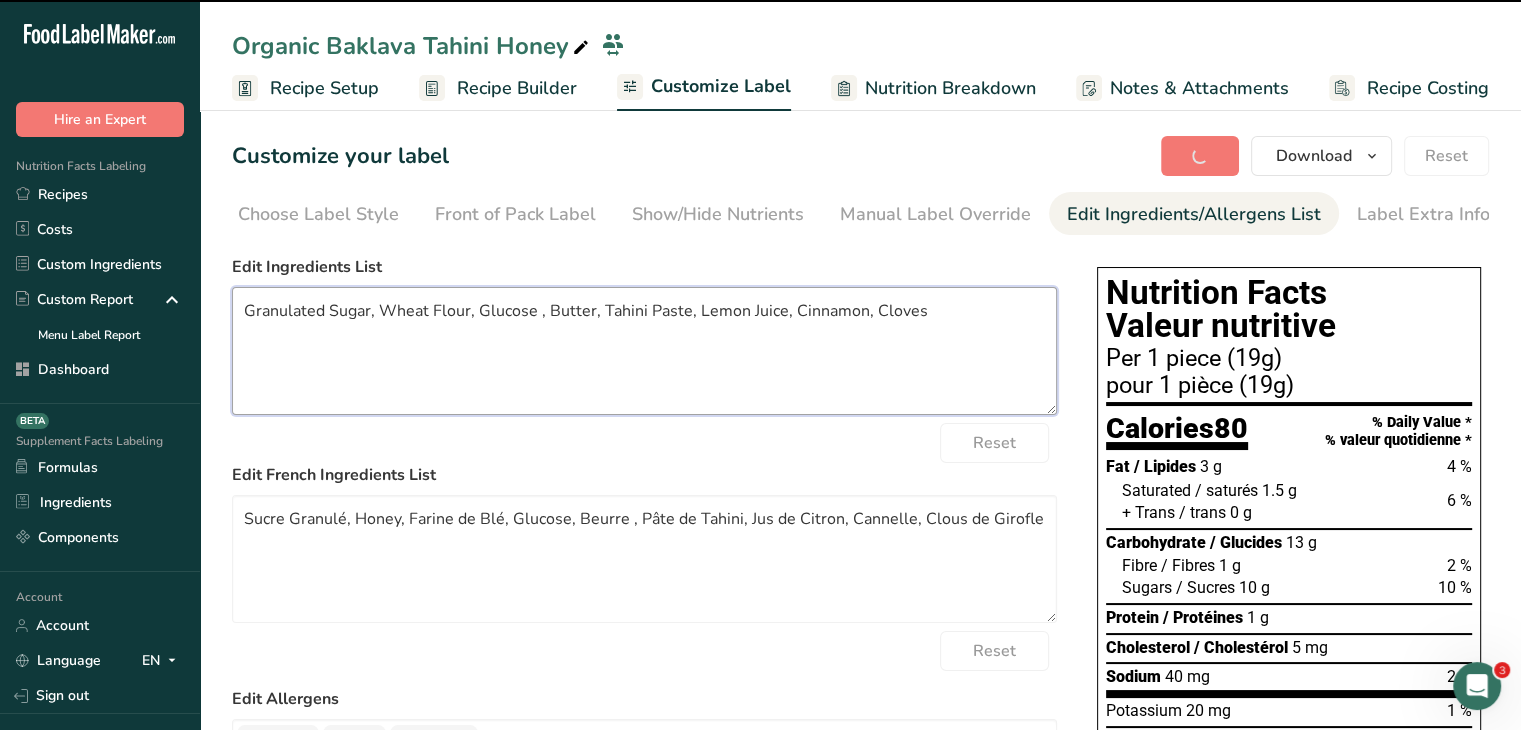 click on "Granulated Sugar, Wheat Flour, Glucose , Butter, Tahini Paste, Lemon Juice, Cinnamon, Cloves" at bounding box center (644, 351) 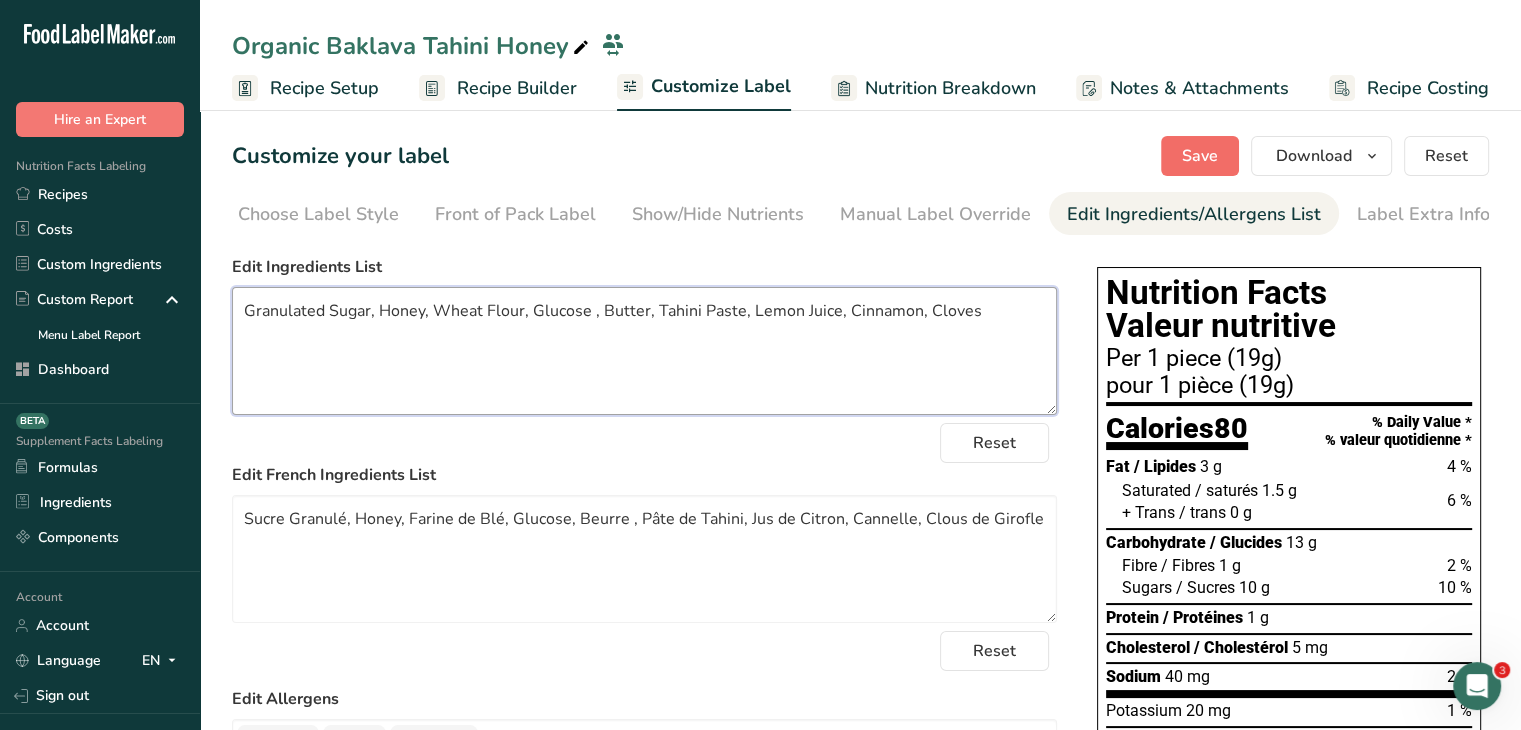 type on "Granulated Sugar, Honey, Wheat Flour, Glucose , Butter, Tahini Paste, Lemon Juice, Cinnamon, Cloves" 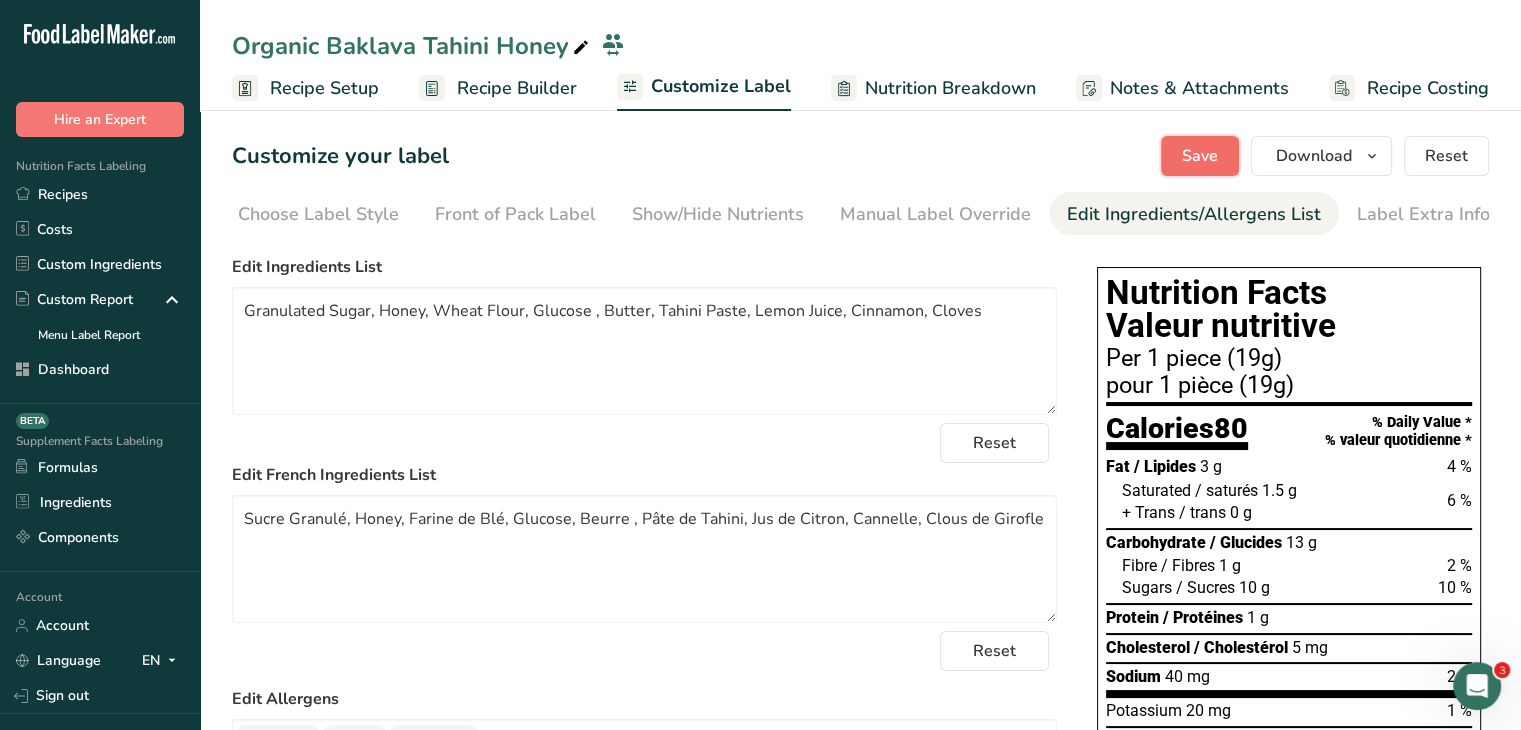 click on "Save" at bounding box center (1200, 156) 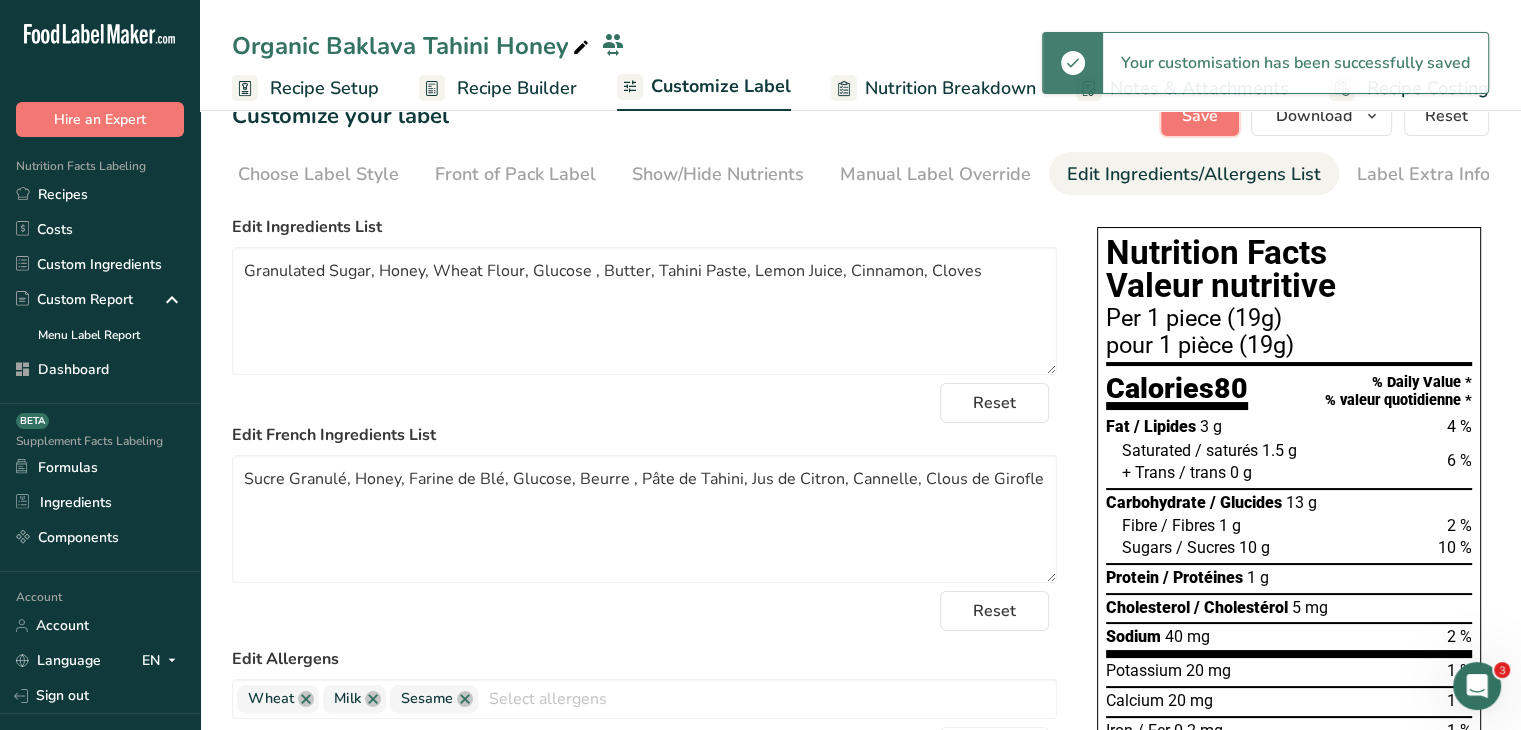 scroll, scrollTop: 0, scrollLeft: 0, axis: both 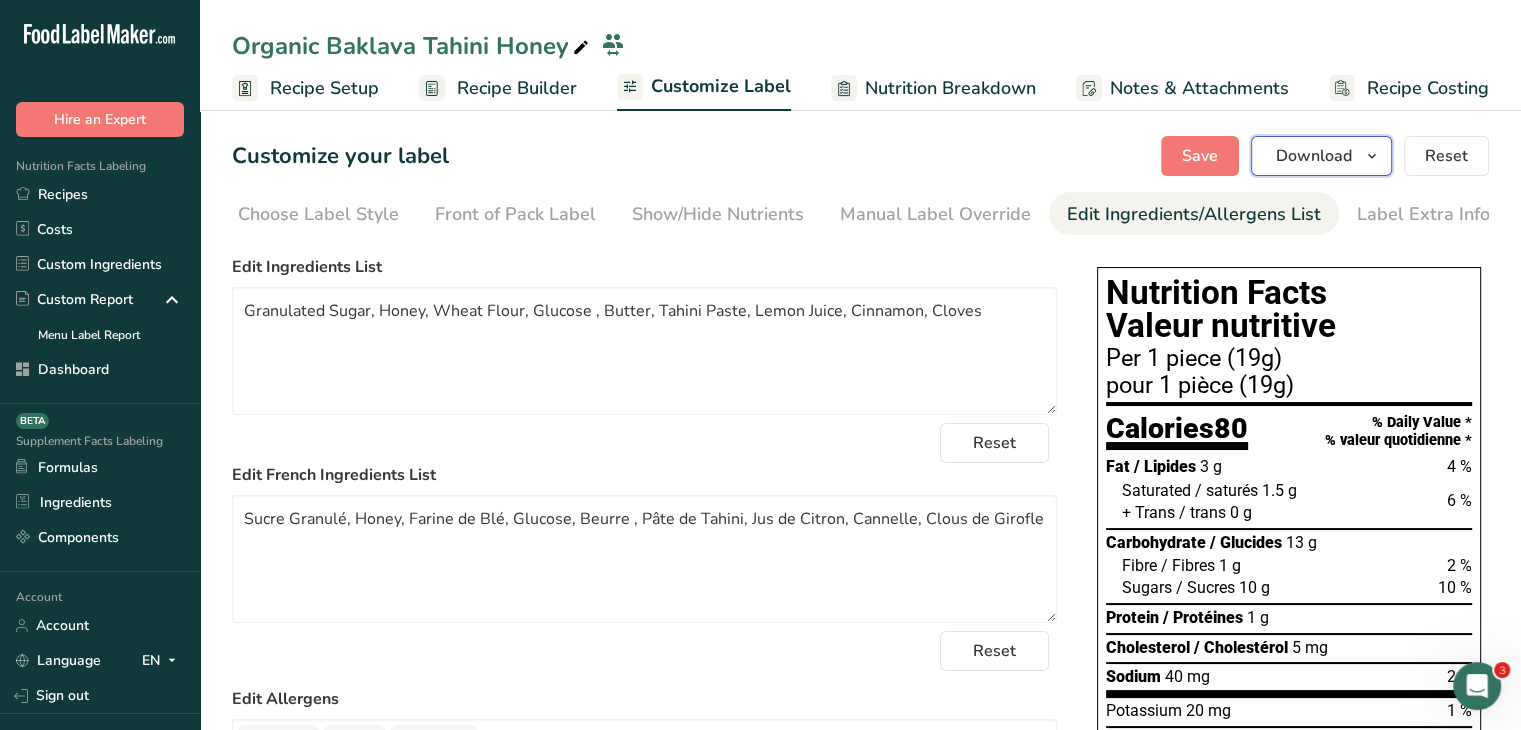 click on "Download" at bounding box center (1321, 156) 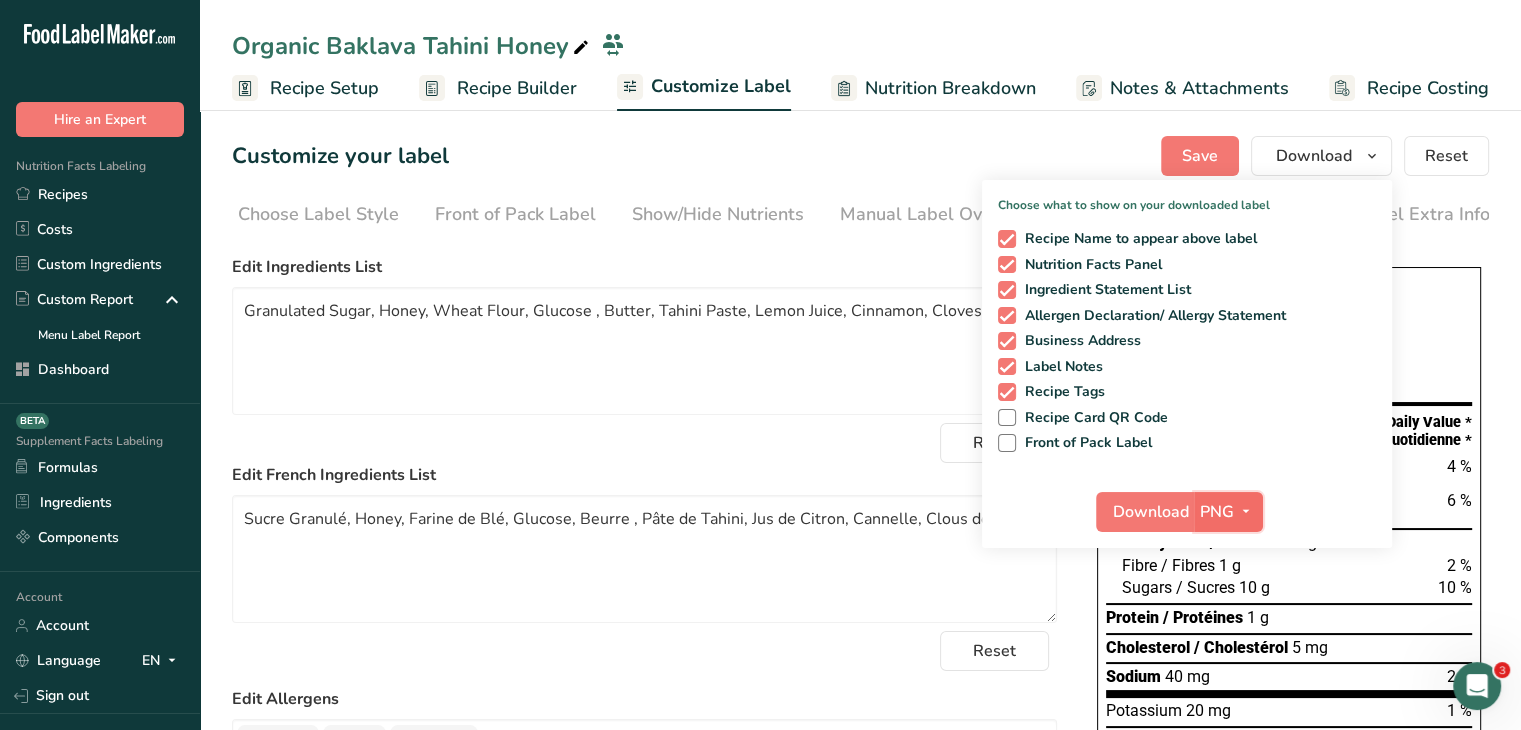 click at bounding box center [1246, 511] 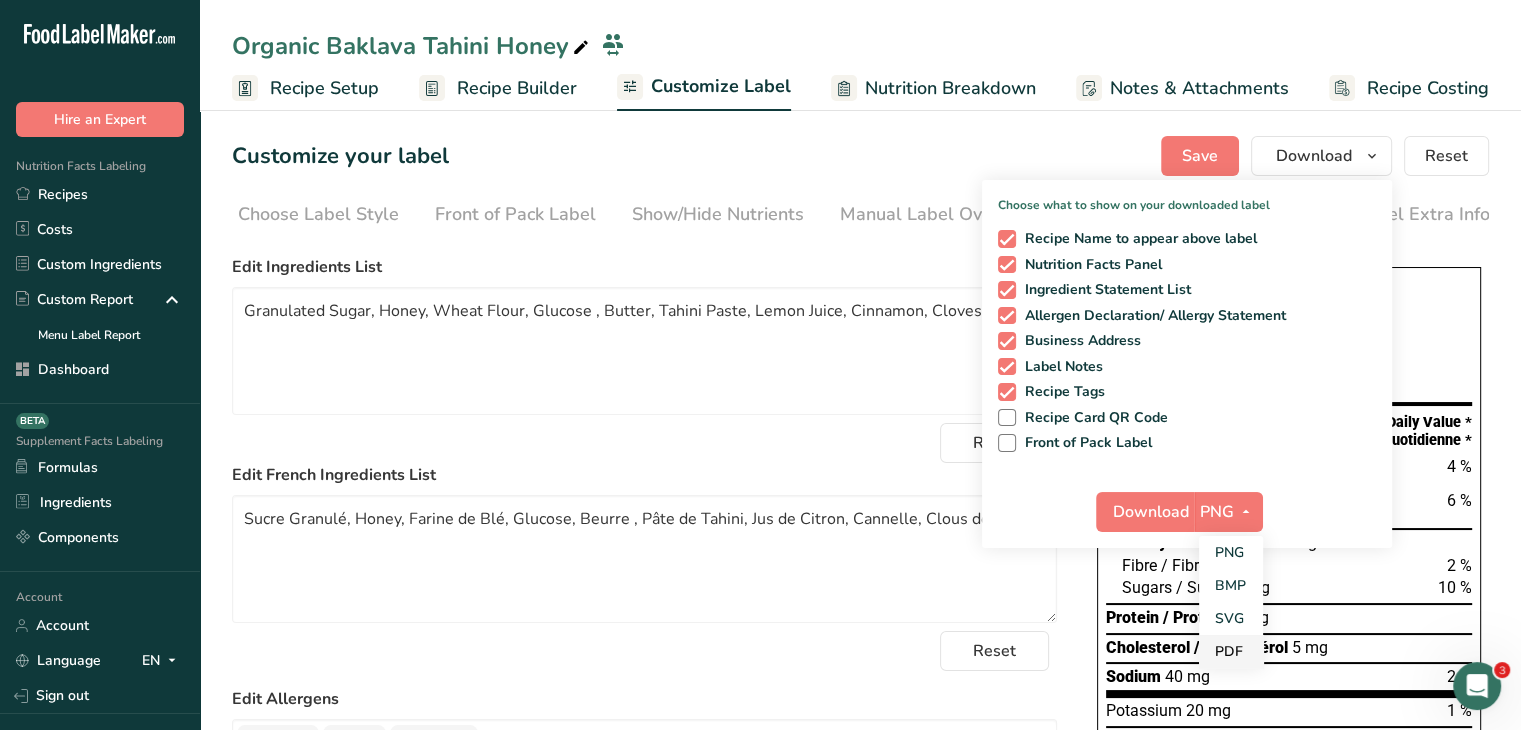 click on "PDF" at bounding box center [1231, 651] 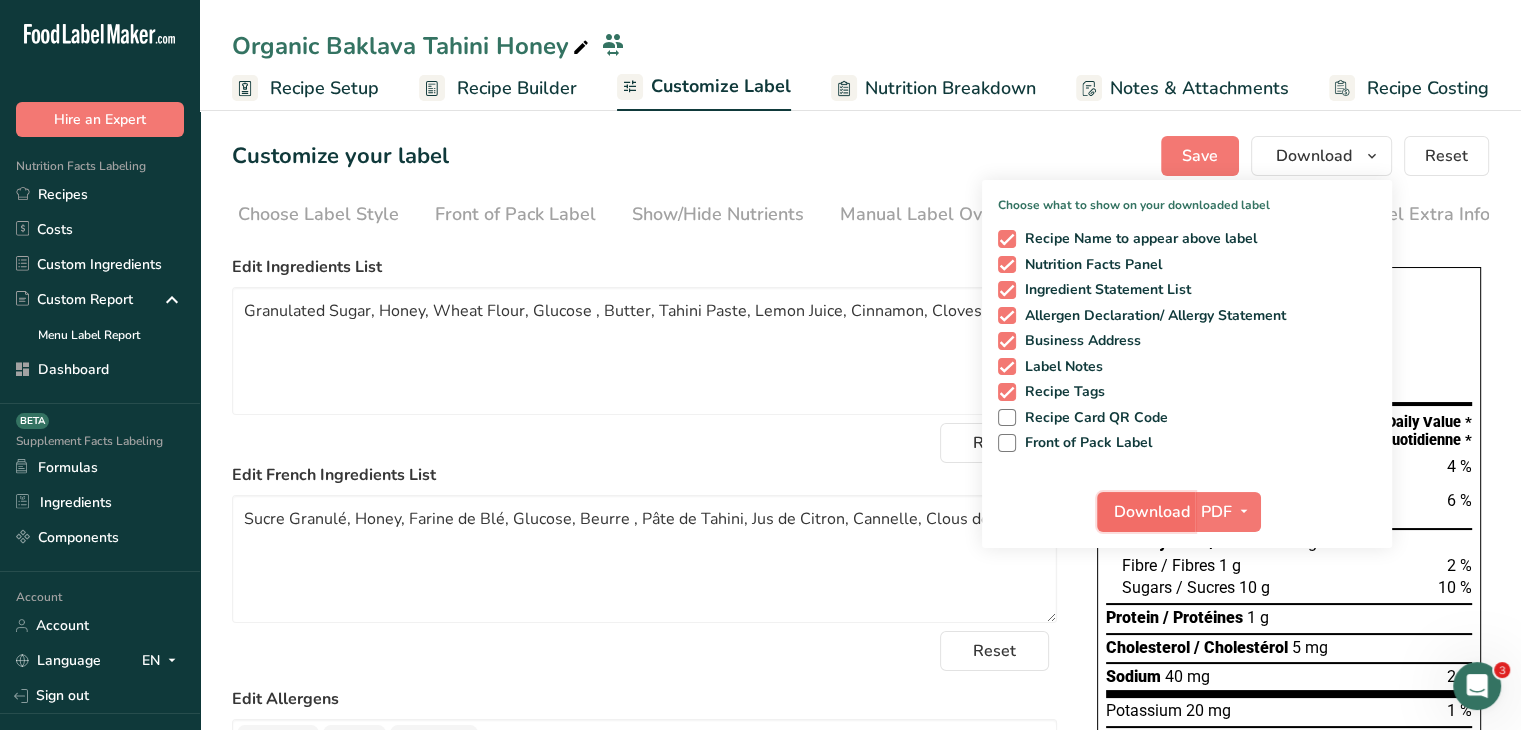 click on "Download" at bounding box center [1152, 512] 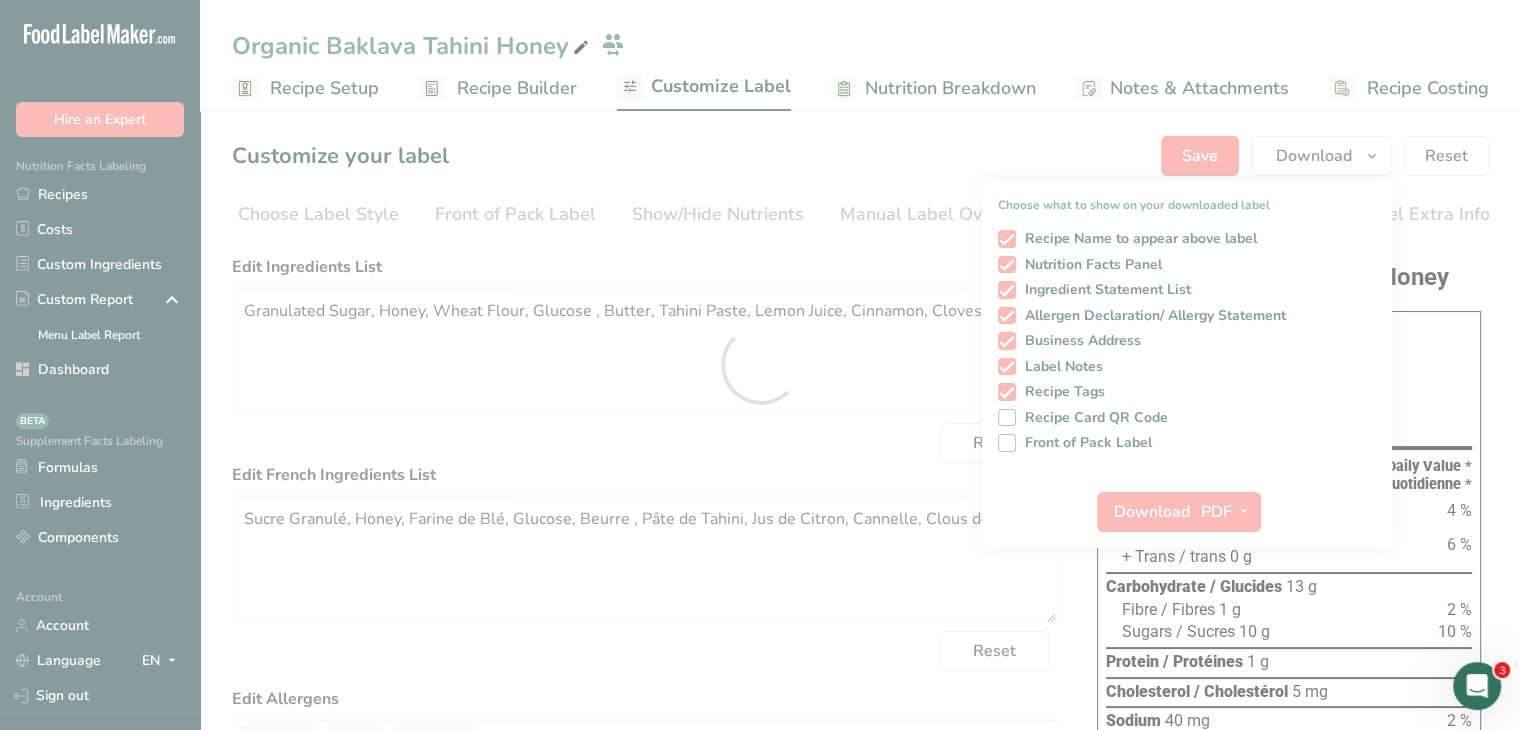 scroll, scrollTop: 0, scrollLeft: 0, axis: both 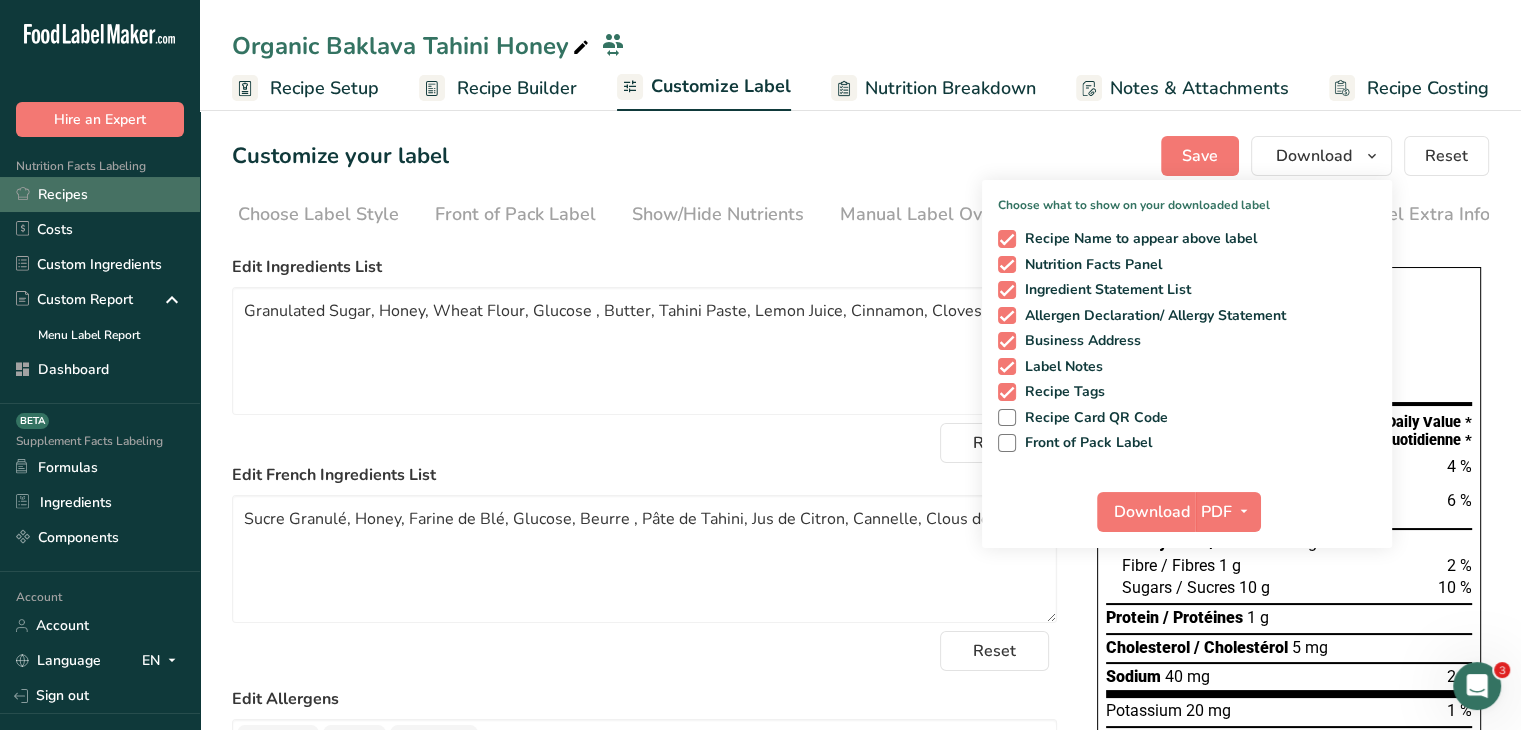 click on "Recipes" at bounding box center (100, 194) 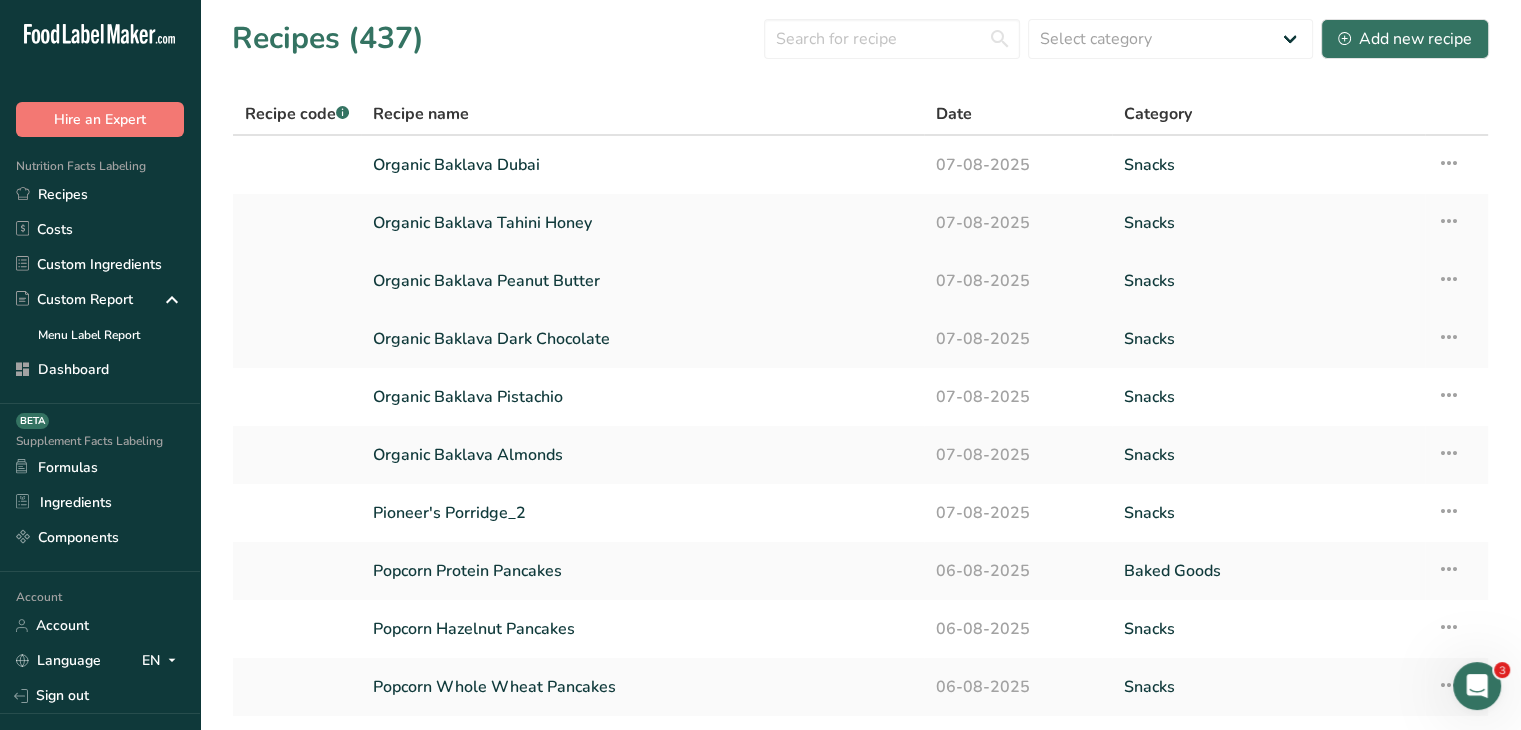 click on "Organic Baklava Peanut Butter" at bounding box center [642, 281] 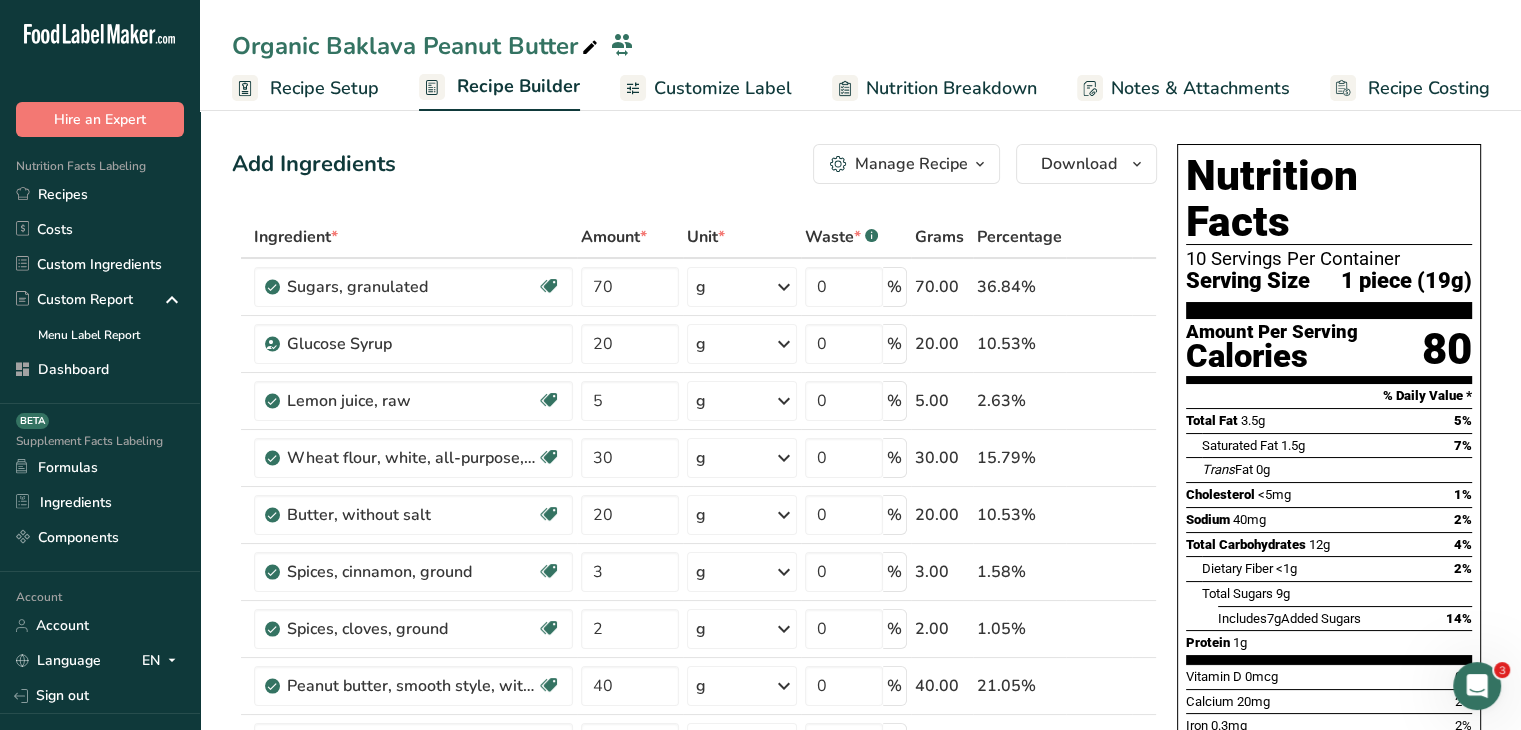 click on "Customize Label" at bounding box center (723, 88) 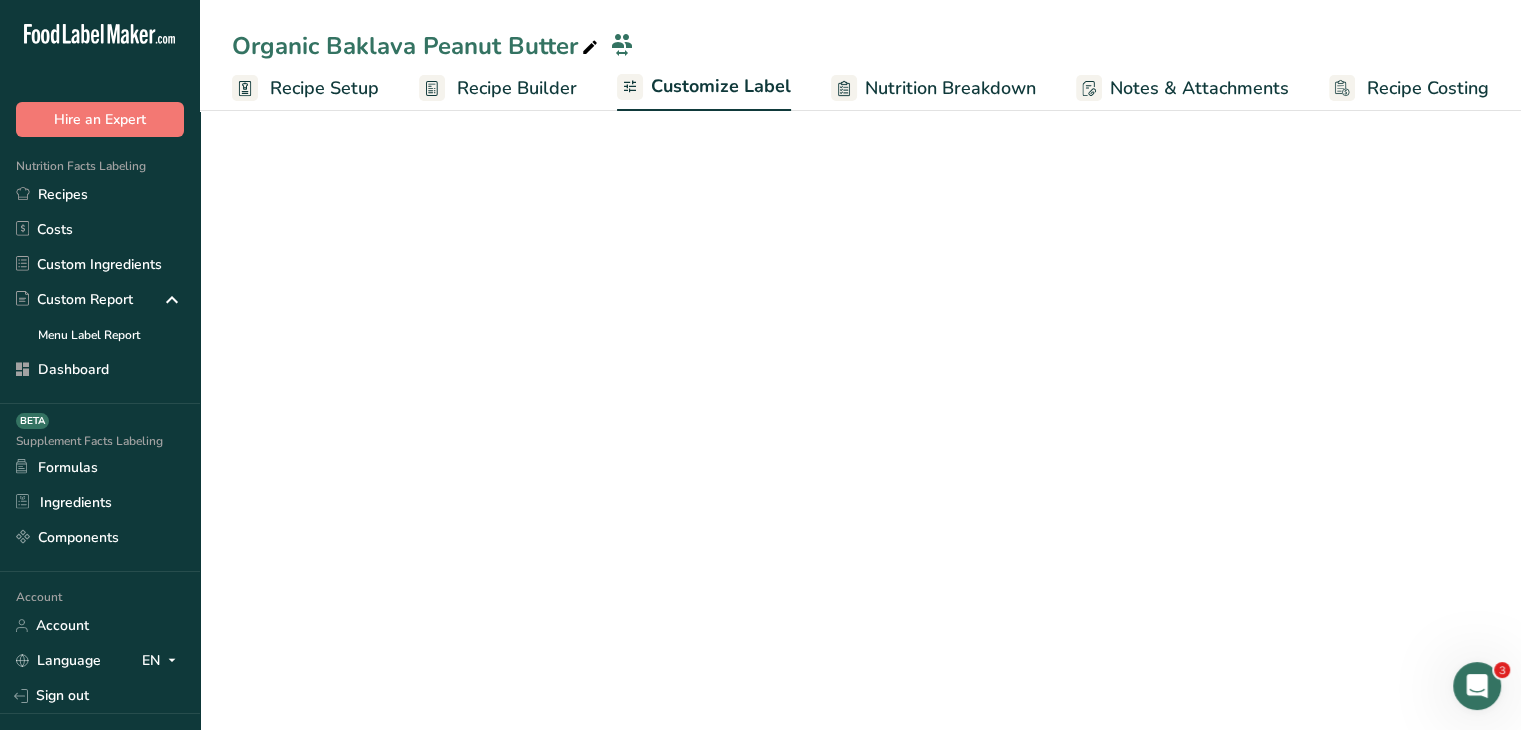 scroll, scrollTop: 0, scrollLeft: 0, axis: both 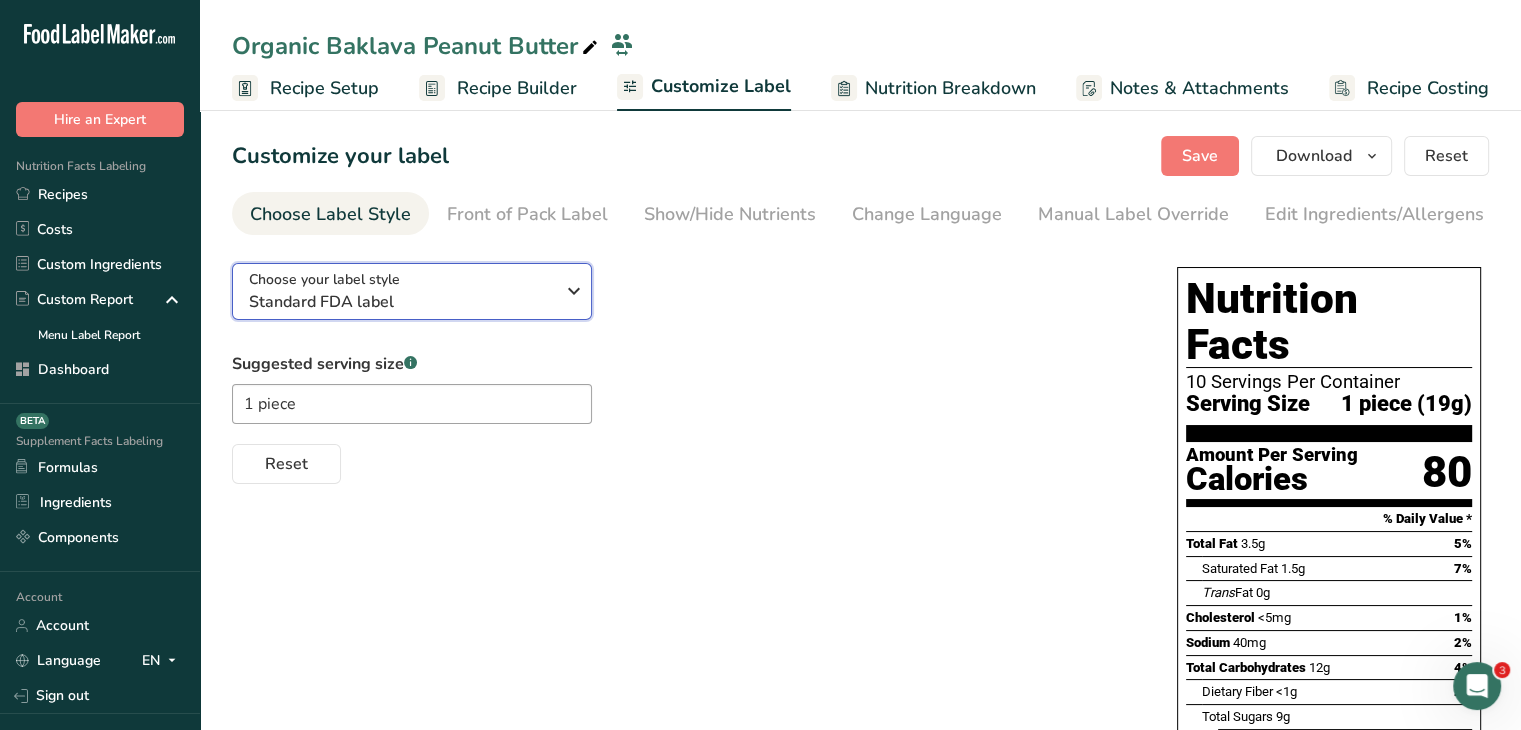 click on "Standard FDA label" at bounding box center (401, 302) 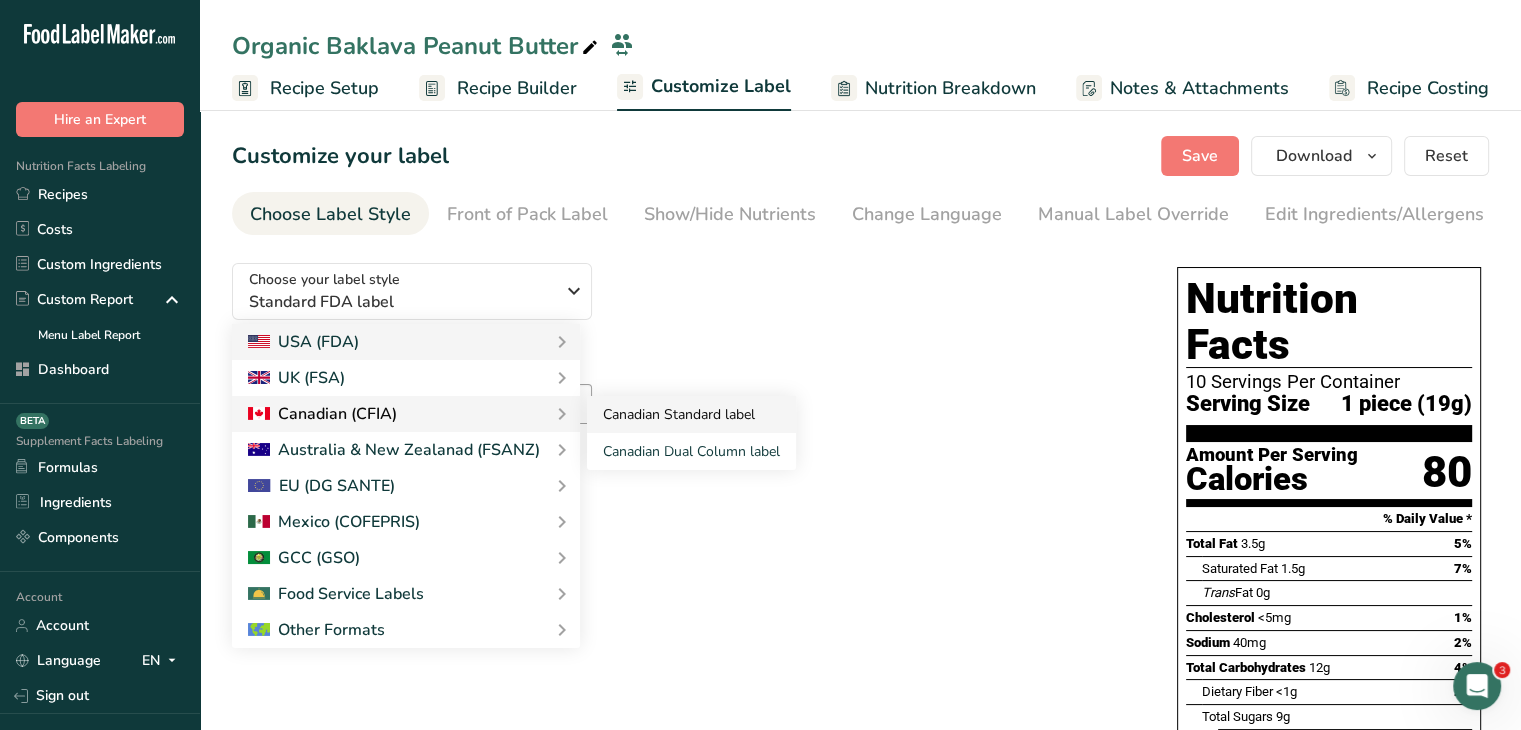 click on "Canadian Standard label" at bounding box center (691, 414) 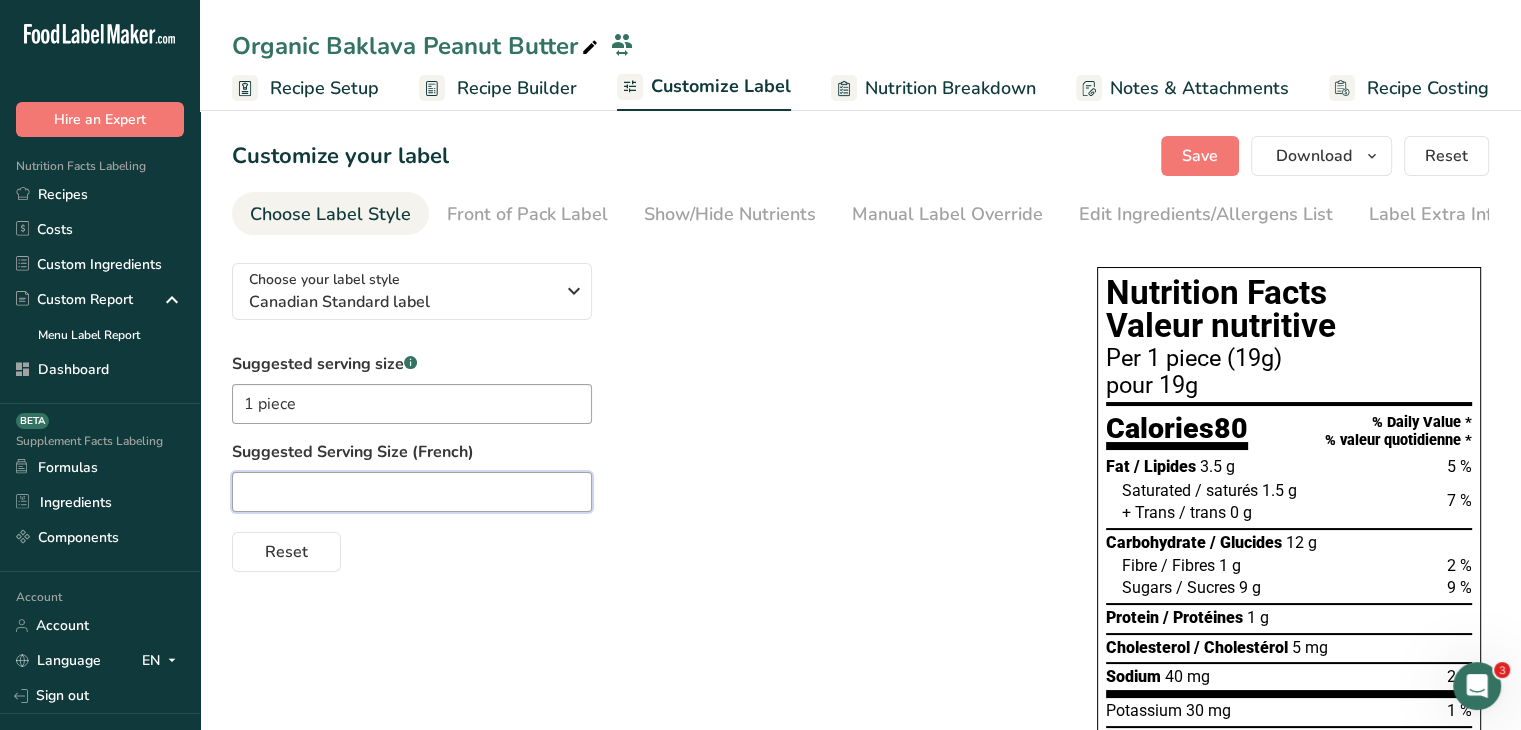 click at bounding box center (412, 492) 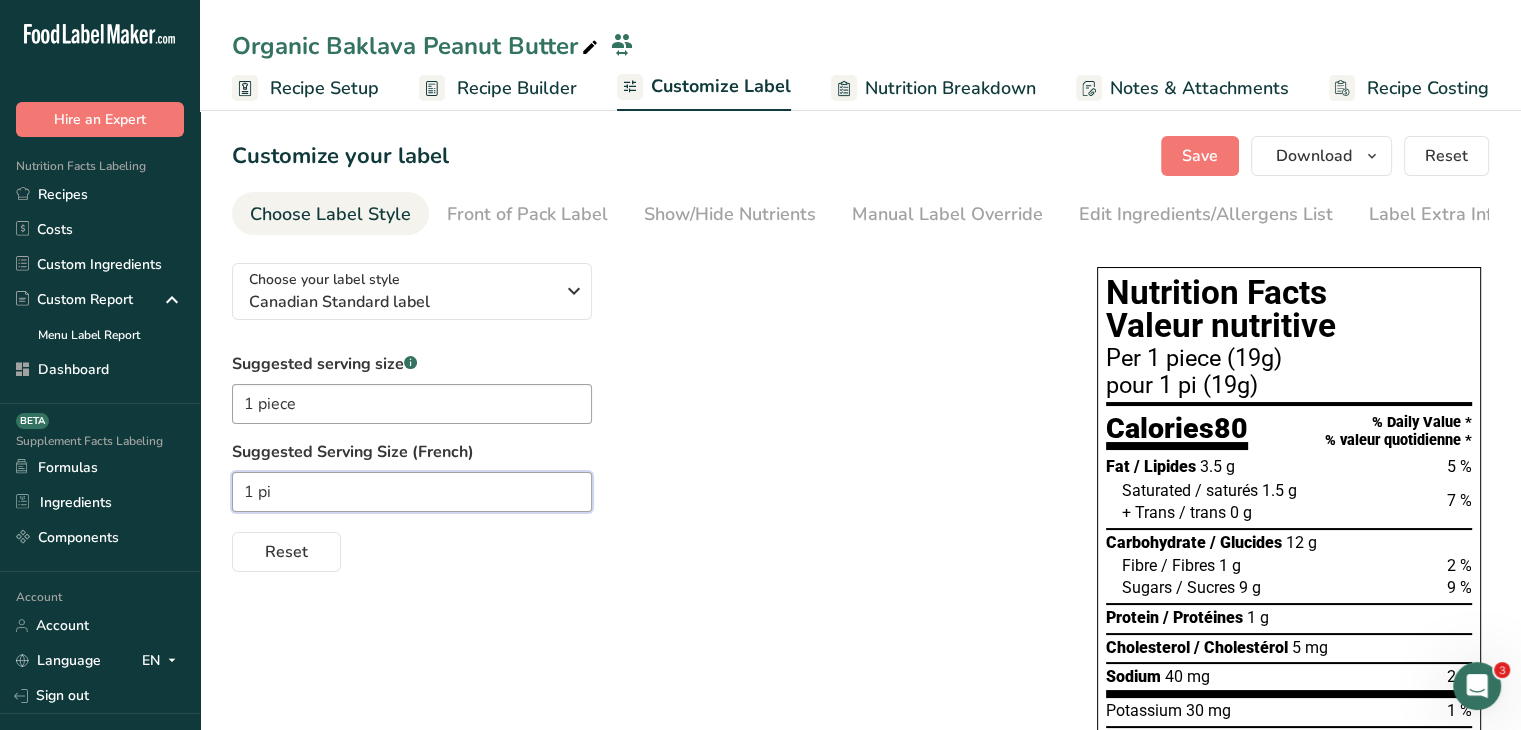 paste on "è" 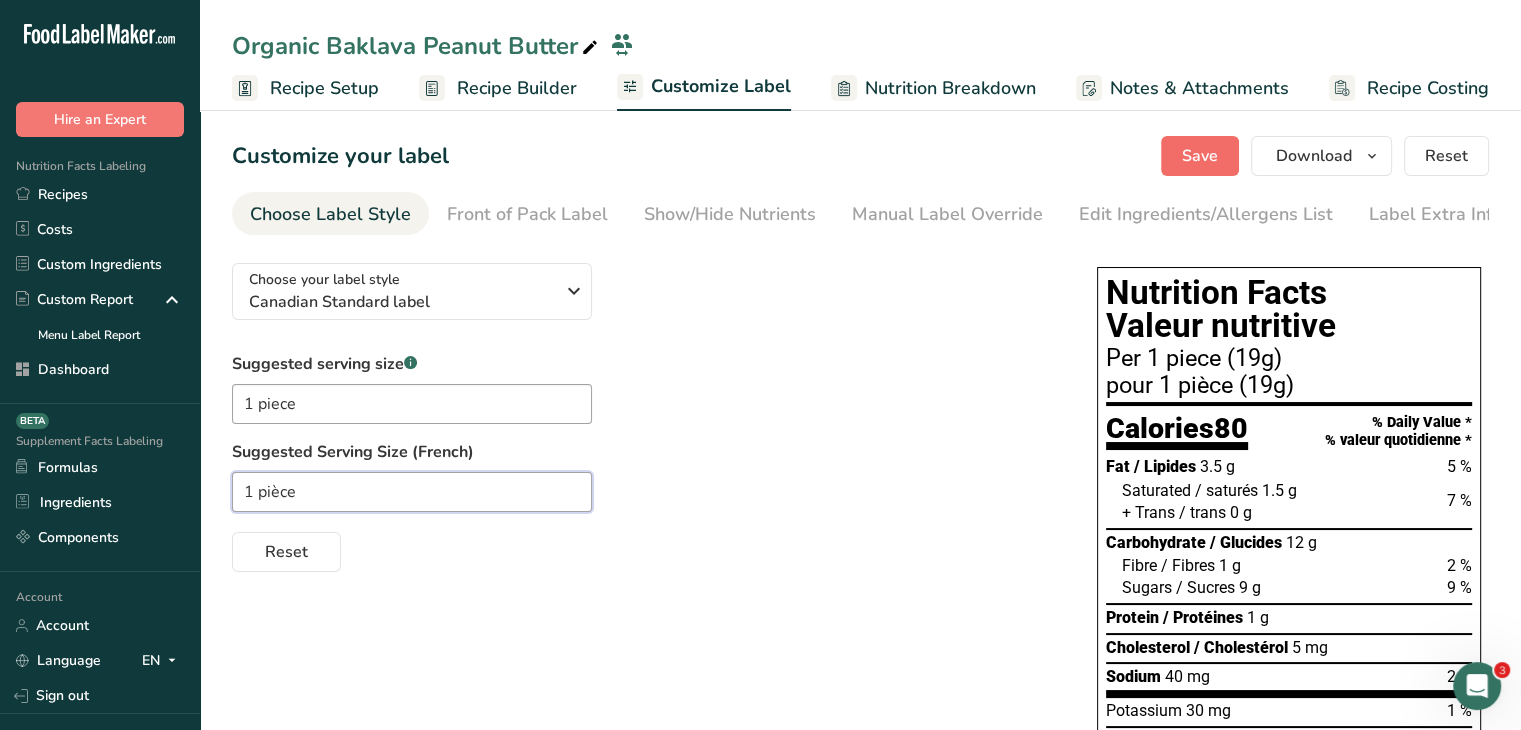 type on "1 pièce" 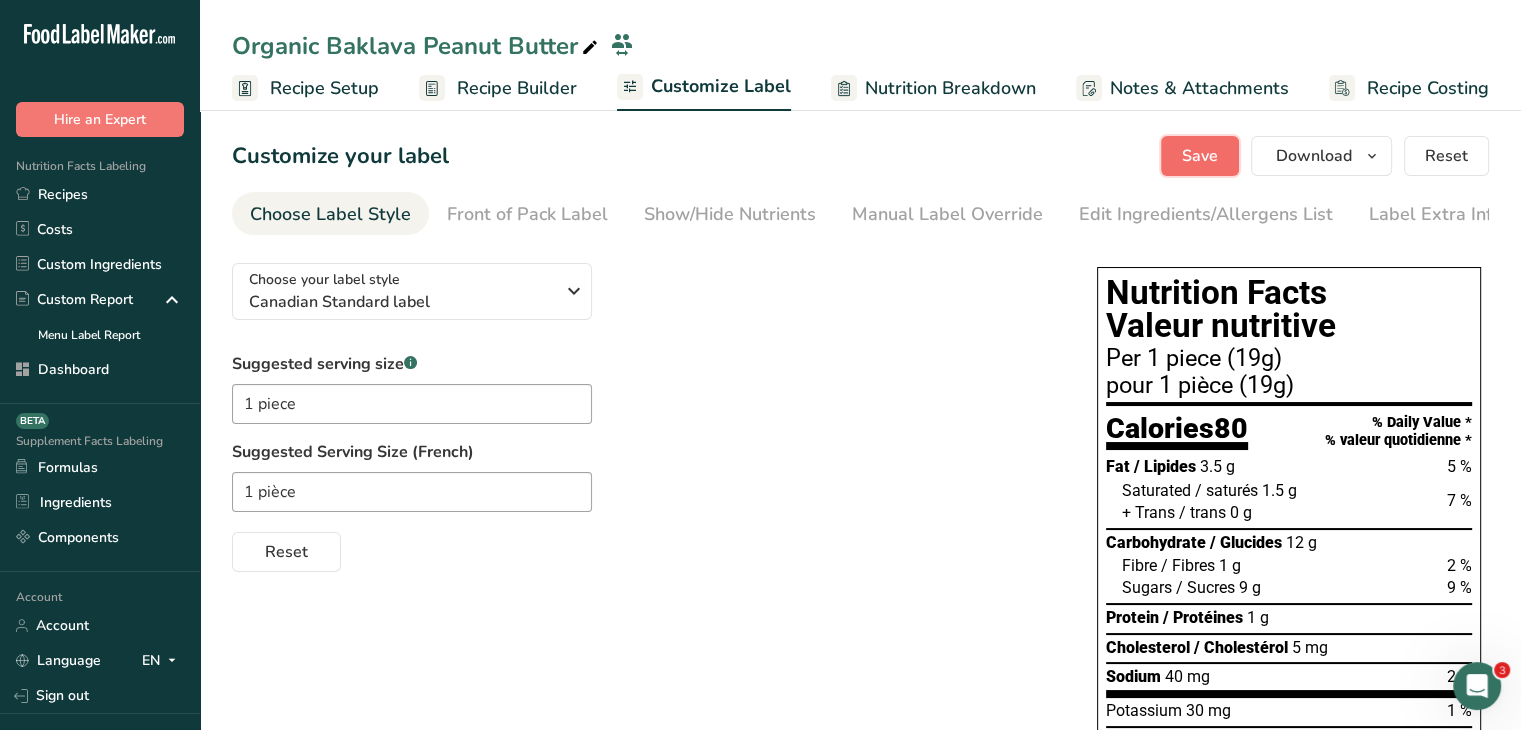 click on "Save" at bounding box center (1200, 156) 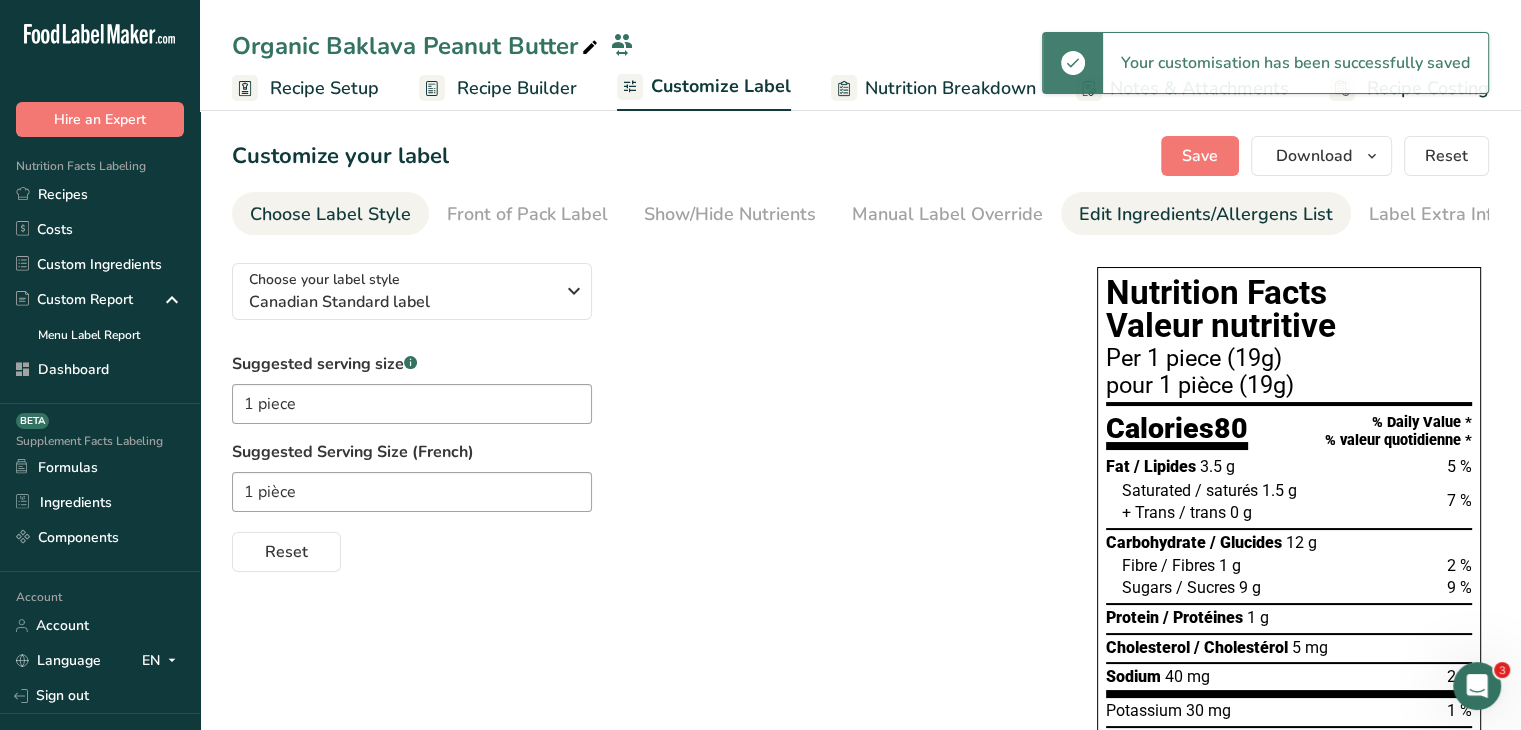 click on "Edit Ingredients/Allergens List" at bounding box center [1206, 214] 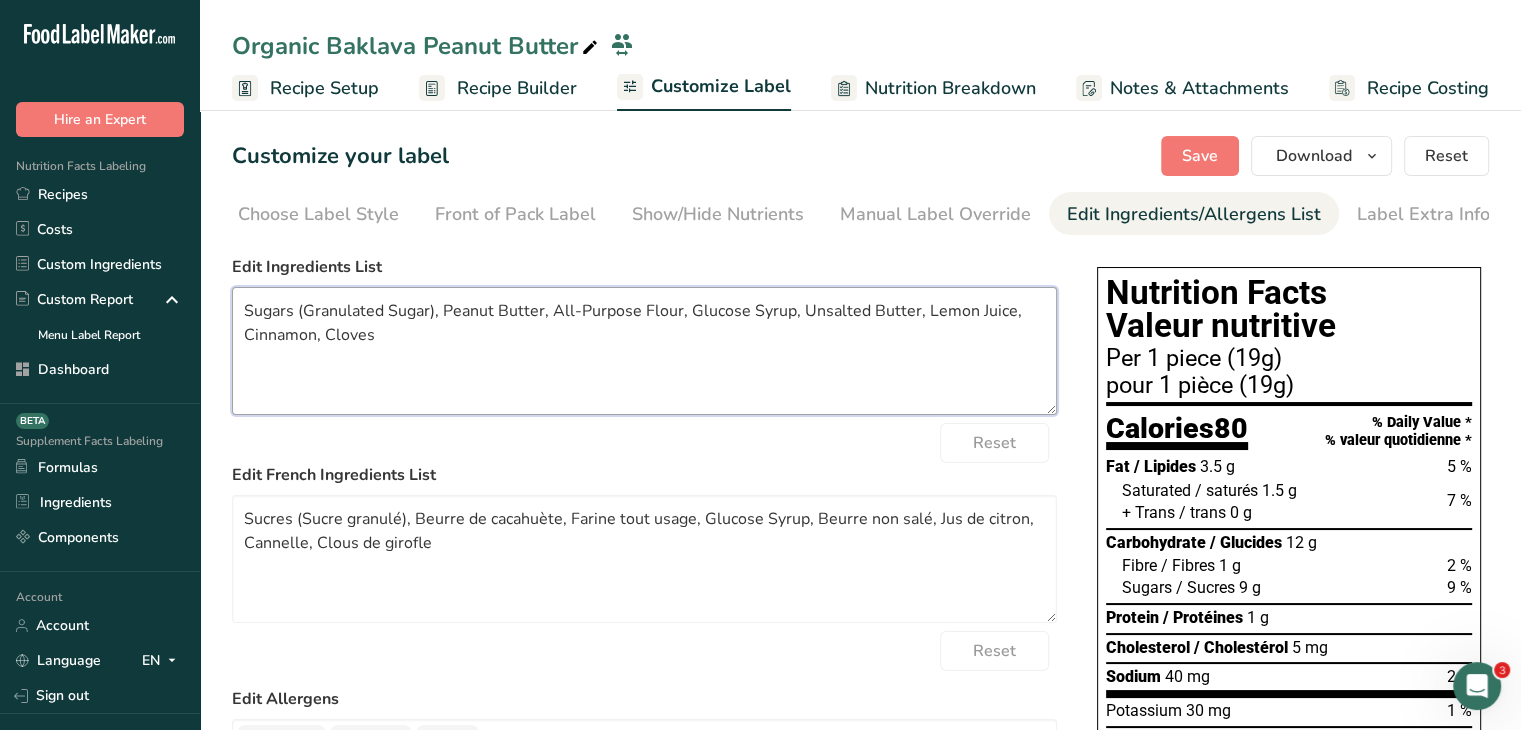 click on "Sugars (Granulated Sugar), Peanut Butter, All-Purpose Flour, Glucose Syrup, Unsalted Butter, Lemon Juice, Cinnamon, Cloves" at bounding box center [644, 351] 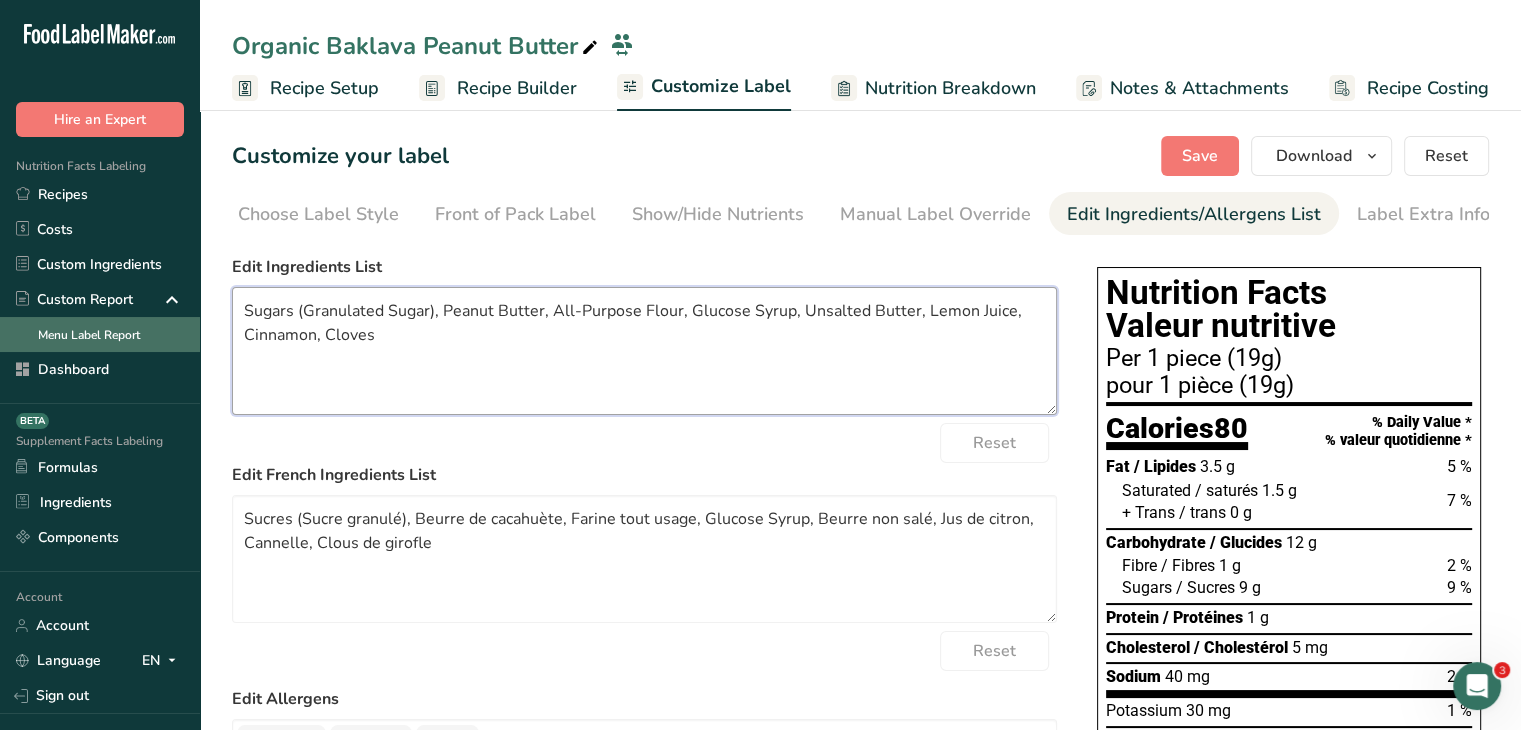 drag, startPoint x: 436, startPoint y: 309, endPoint x: 168, endPoint y: 323, distance: 268.36542 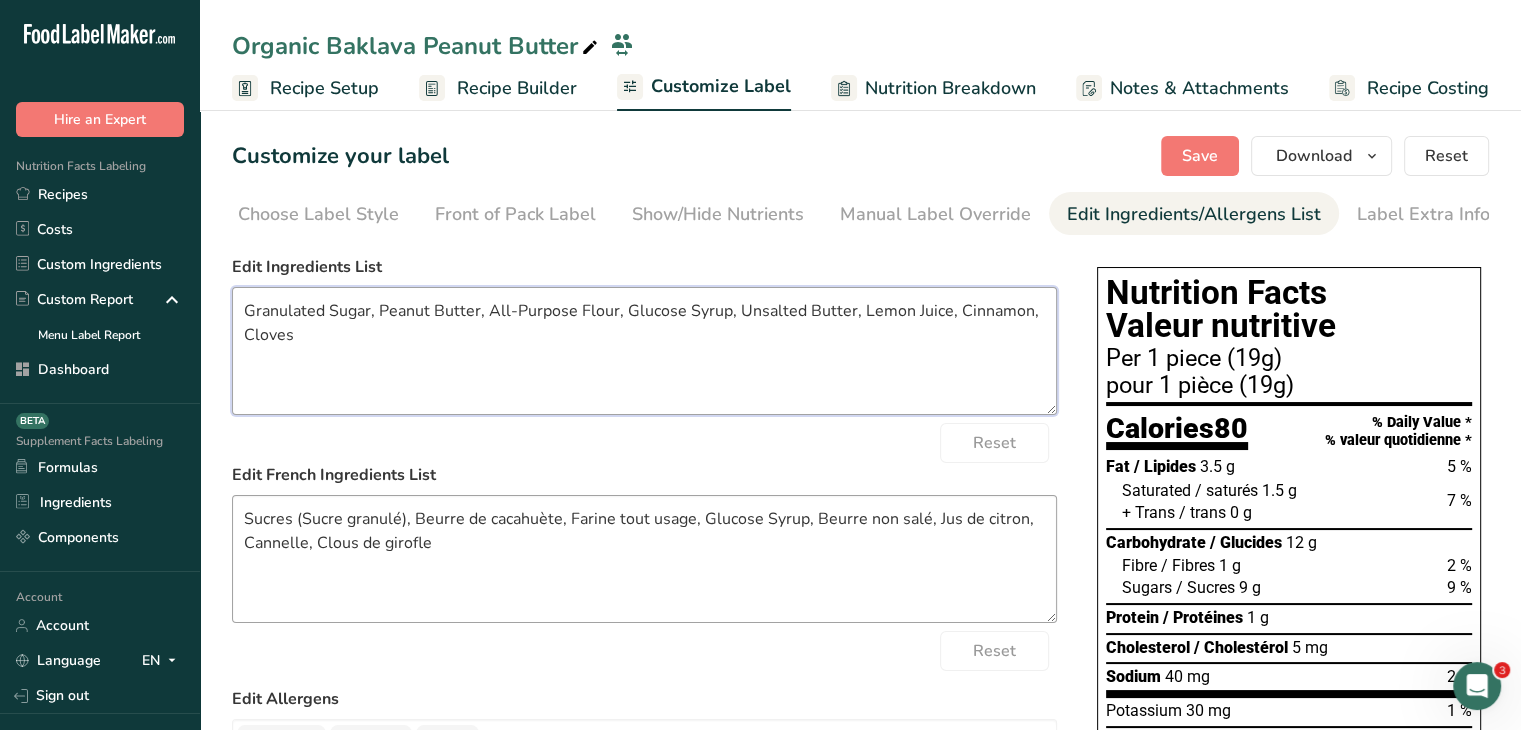 type on "Granulated Sugar, Peanut Butter, All-Purpose Flour, Glucose Syrup, Unsalted Butter, Lemon Juice, Cinnamon, Cloves" 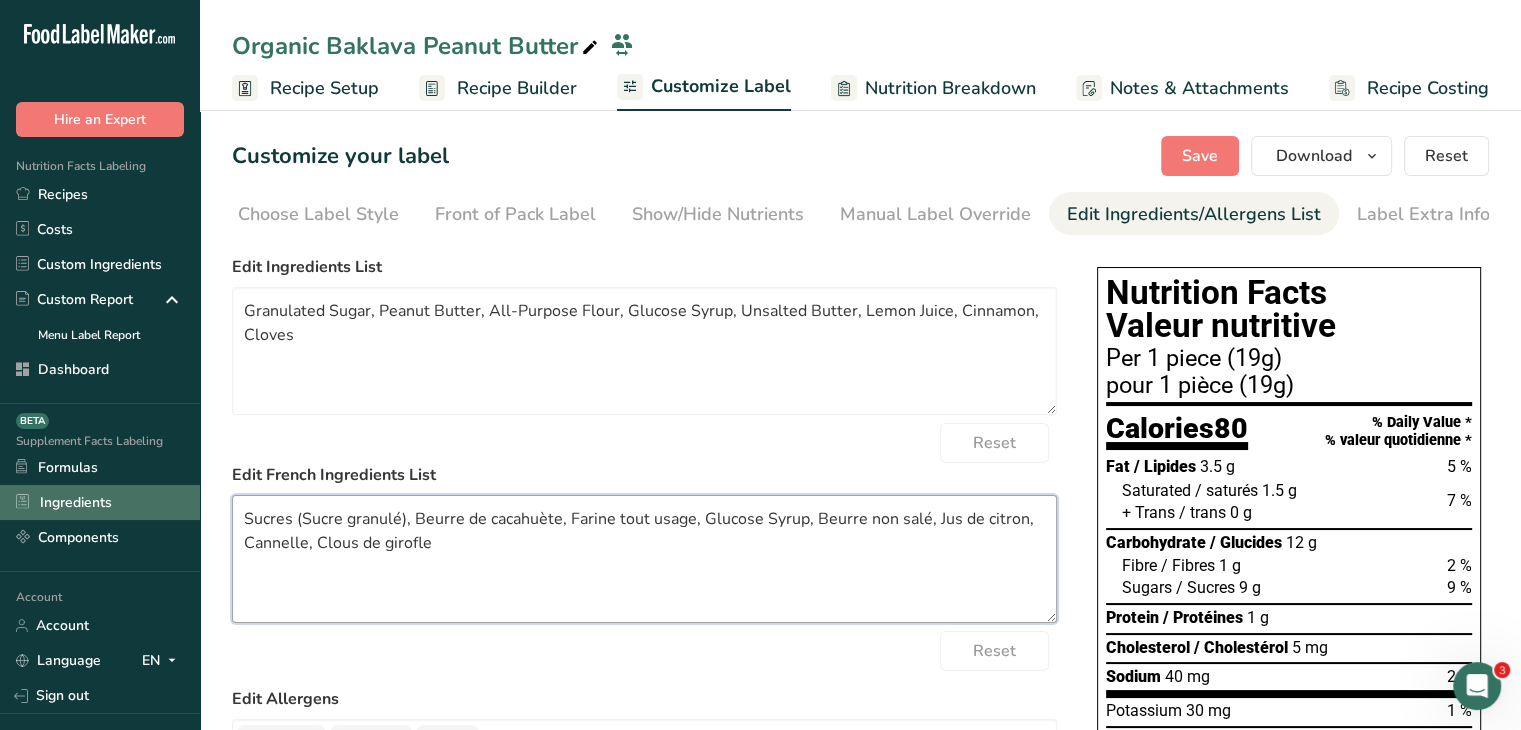 drag, startPoint x: 301, startPoint y: 525, endPoint x: 162, endPoint y: 505, distance: 140.43147 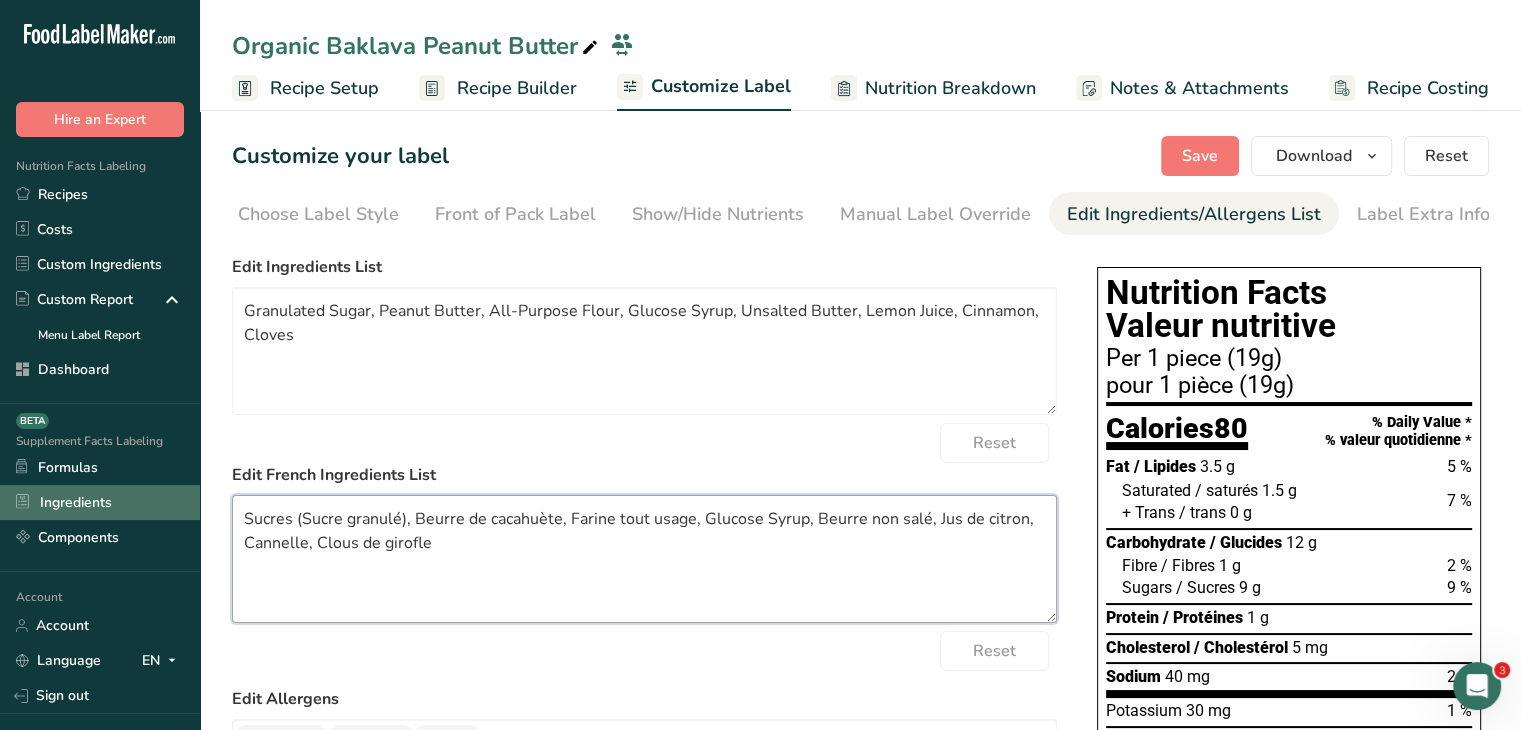click on ".a-20{fill:#fff;}
Hire an Expert
Nutrition Facts Labeling
Recipes
Costs
Custom Ingredients
Custom Report
Menu Label Report
Dashboard
Supplement Facts Labeling
BETA
Formulas
Ingredients
Components
Account
Account
Language
EN
English
Spanish
Sign out
Hire an Expert .
FAQ .
About Us .
Terms & Conditions ." at bounding box center [760, 572] 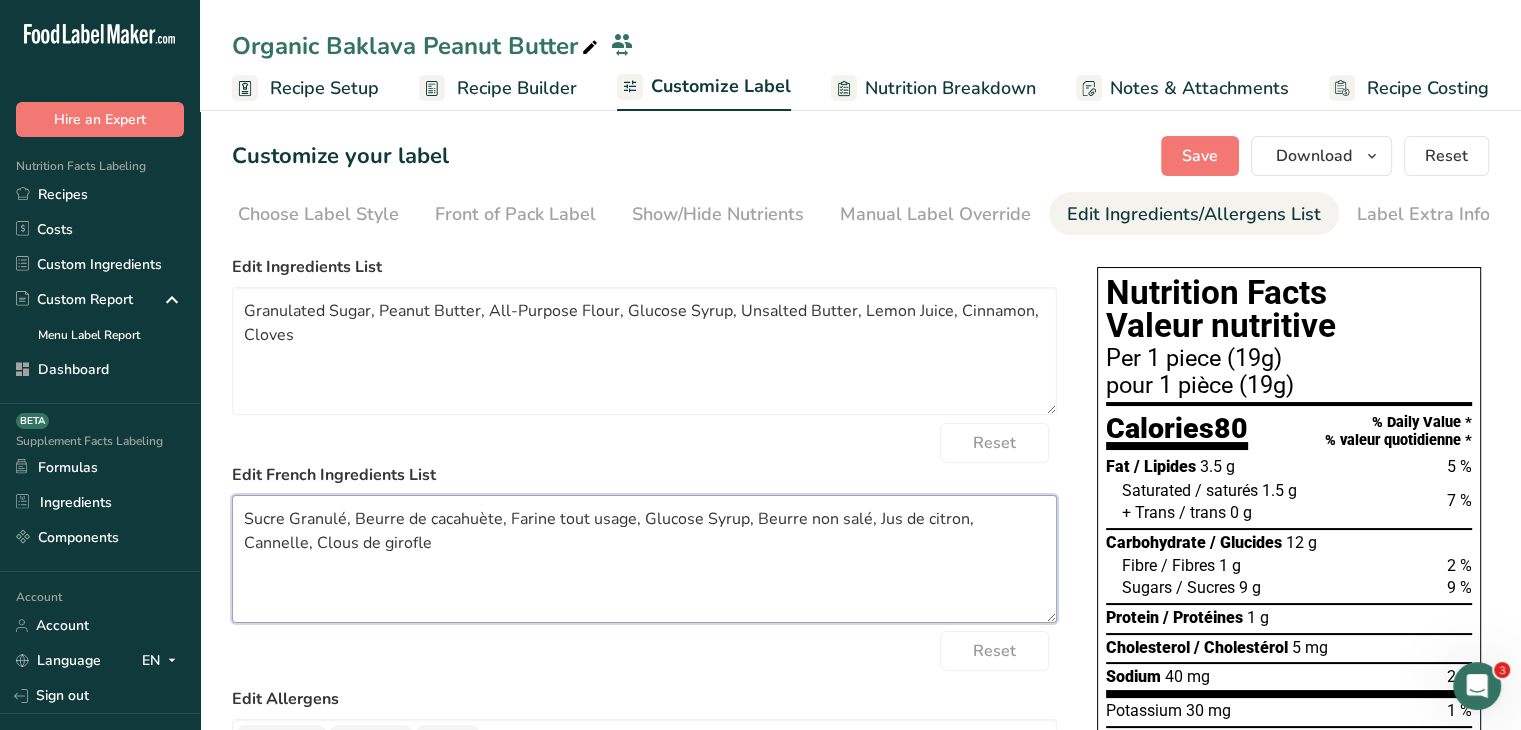 click on "Sucre Granulé, Beurre de cacahuète, Farine tout usage, Glucose Syrup, Beurre non salé, Jus de citron, Cannelle, Clous de girofle" at bounding box center (644, 559) 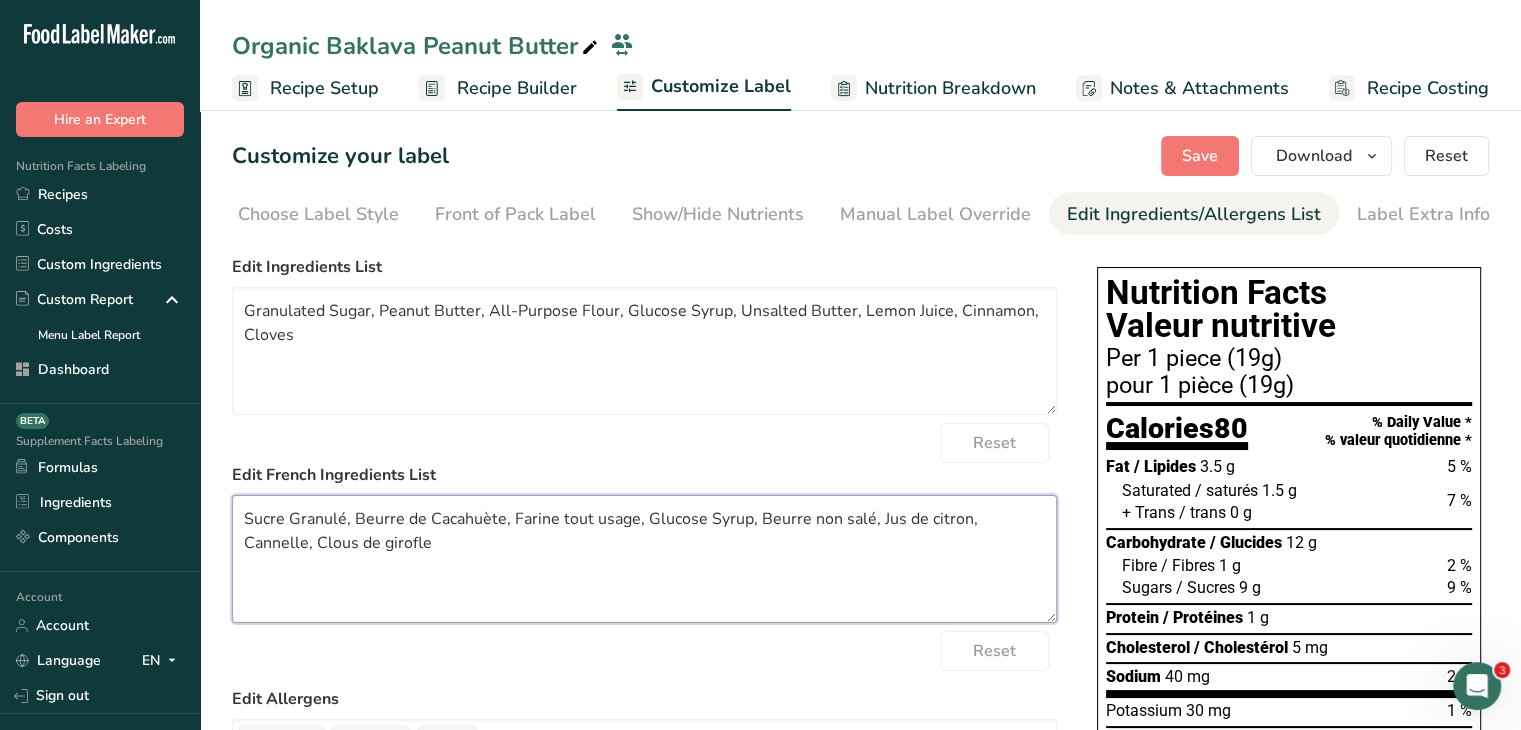 drag, startPoint x: 636, startPoint y: 519, endPoint x: 554, endPoint y: 512, distance: 82.29824 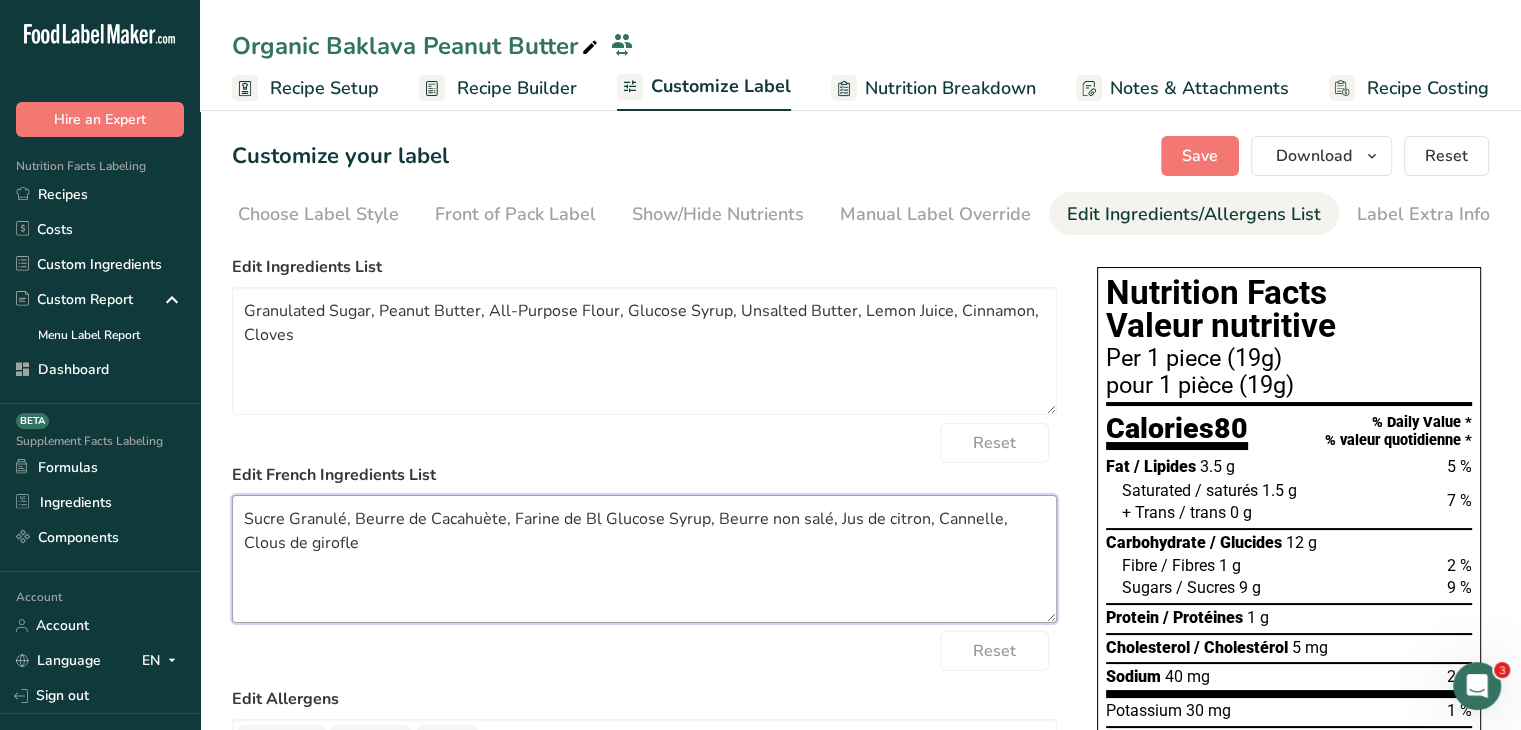 paste on ""é"" 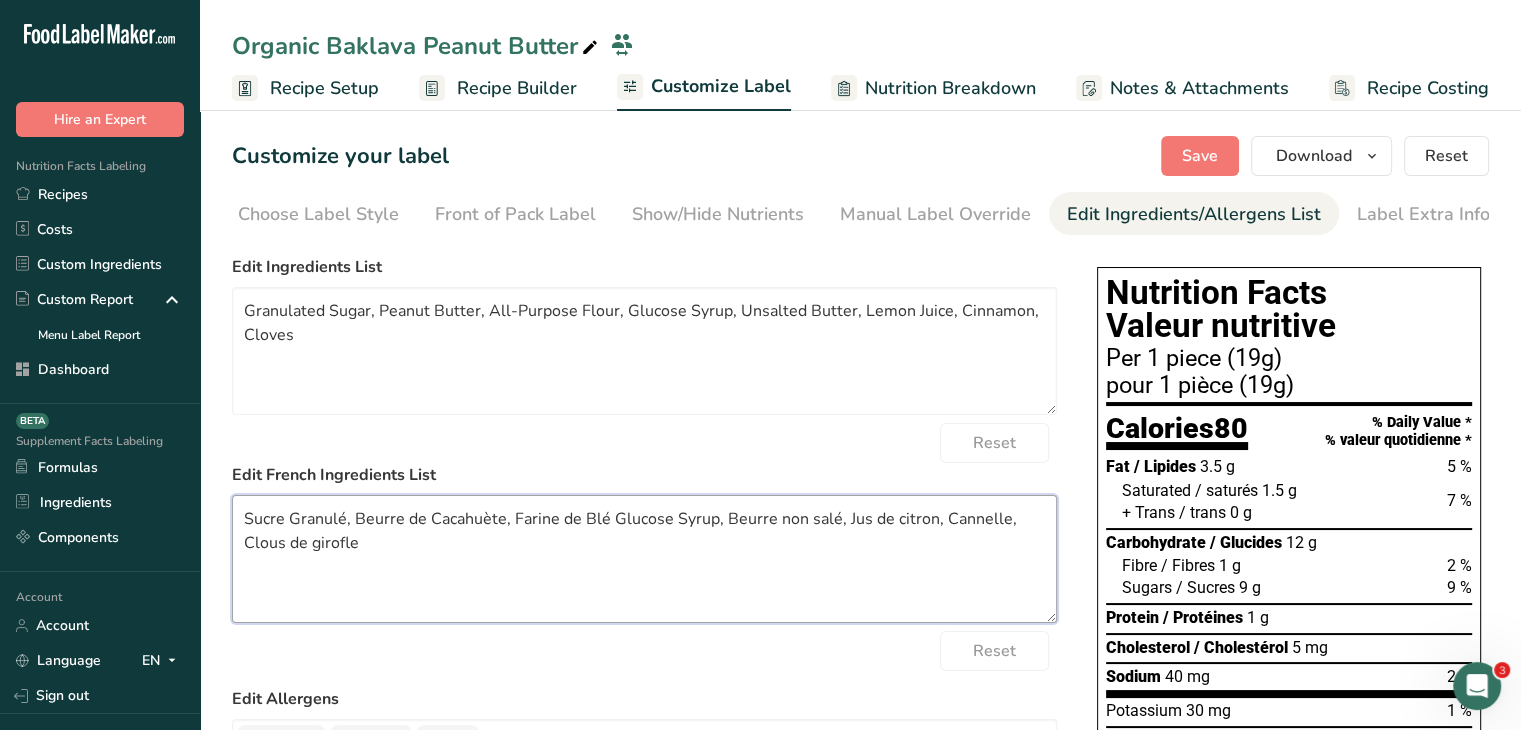 click on "Sucre Granulé, Beurre de Cacahuète, Farine de Blé Glucose Syrup, Beurre non salé, Jus de citron, Cannelle, Clous de girofle" at bounding box center [644, 559] 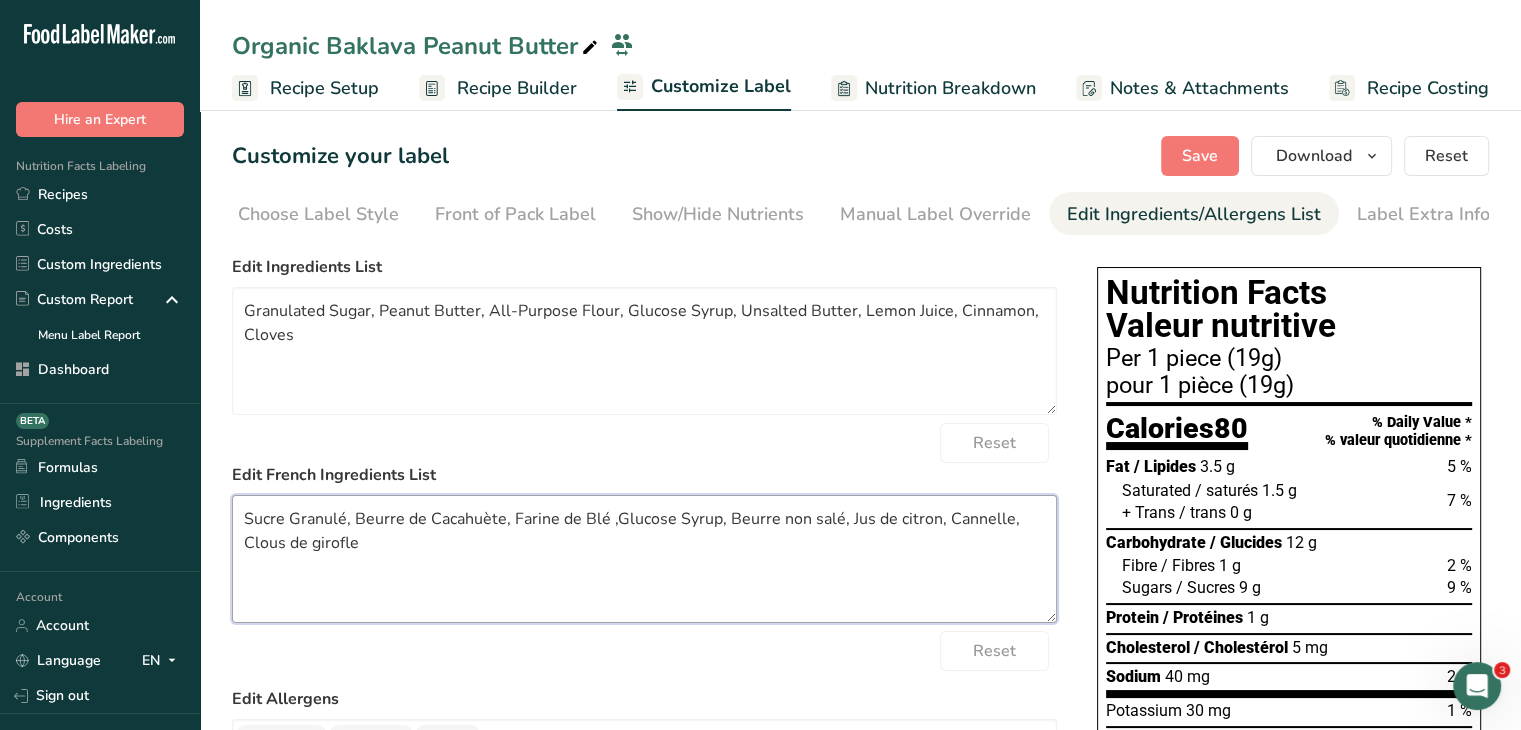 drag, startPoint x: 716, startPoint y: 521, endPoint x: 675, endPoint y: 525, distance: 41.19466 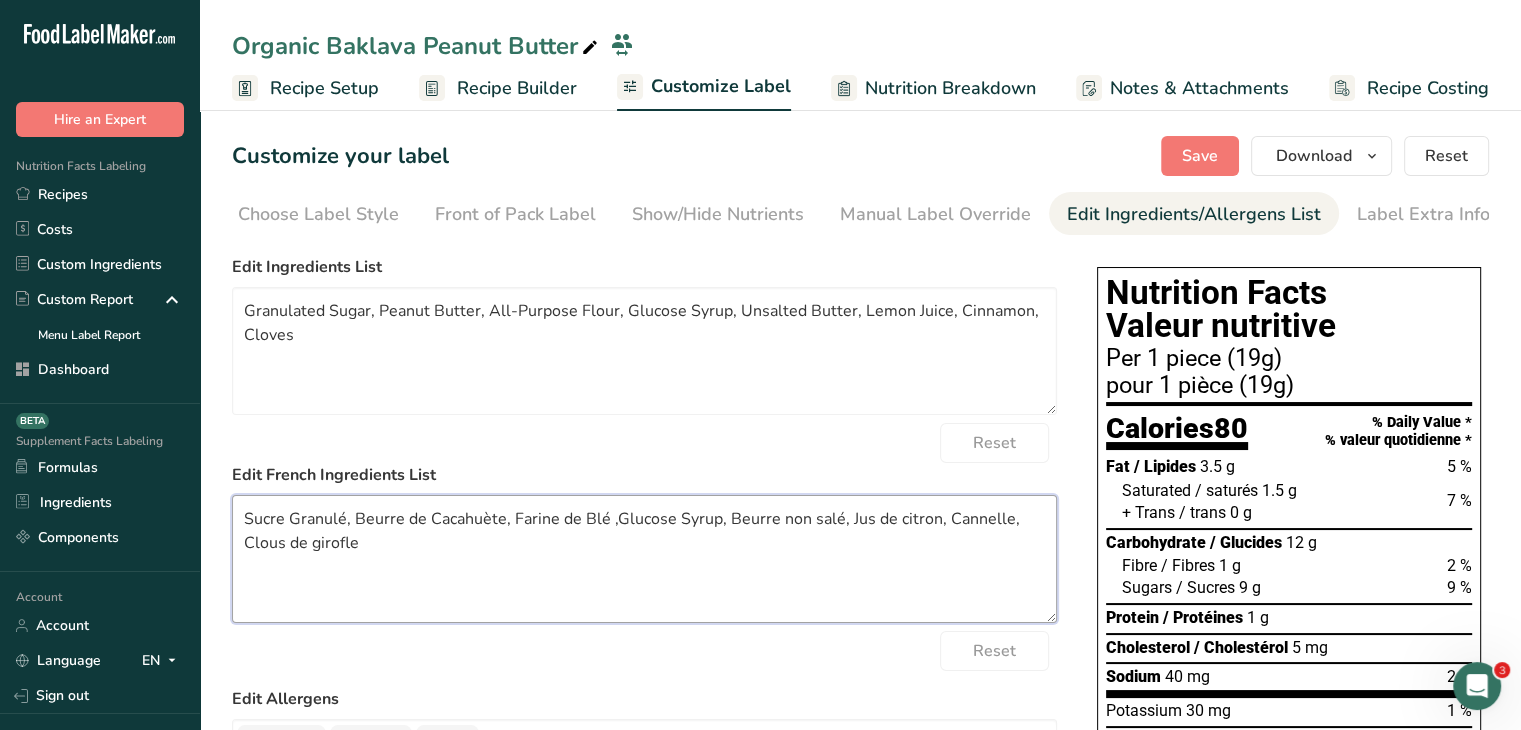 click on "Sucre Granulé, Beurre de Cacahuète, Farine de Blé ,Glucose Syrup, Beurre non salé, Jus de citron, Cannelle, Clous de girofle" at bounding box center (644, 559) 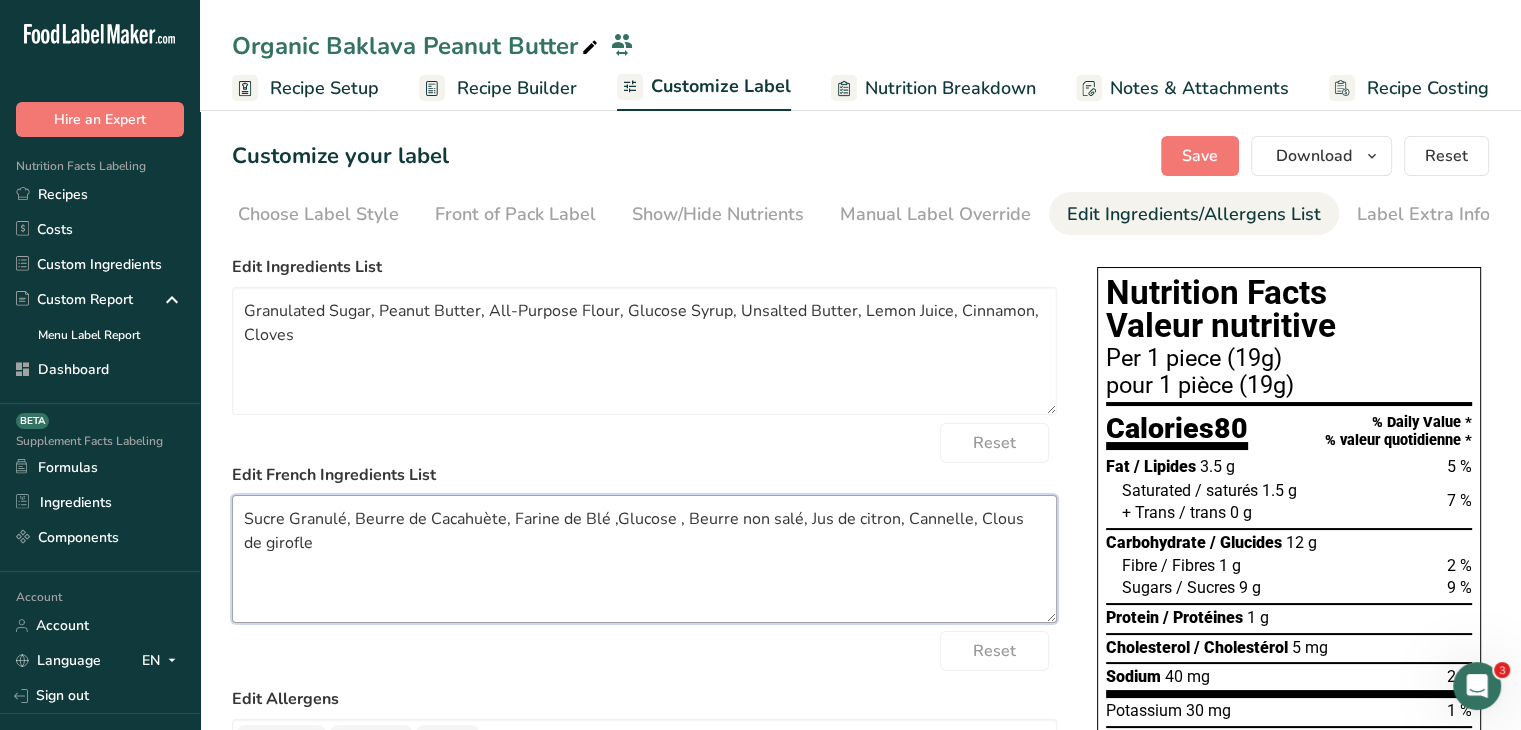 drag, startPoint x: 793, startPoint y: 520, endPoint x: 741, endPoint y: 521, distance: 52.009613 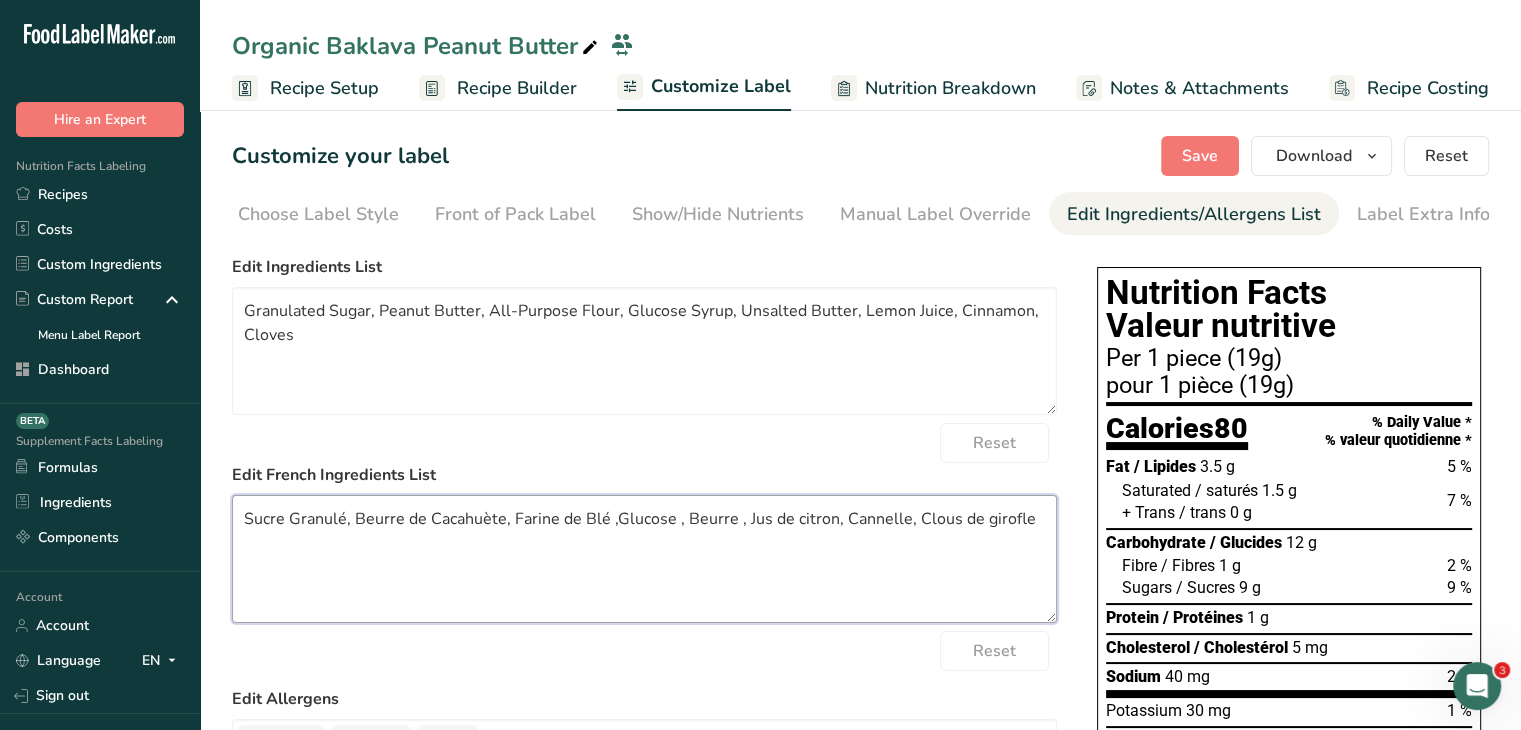 click on "Sucre Granulé, Beurre de Cacahuète, Farine de Blé ,Glucose , Beurre , Jus de citron, Cannelle, Clous de girofle" at bounding box center [644, 559] 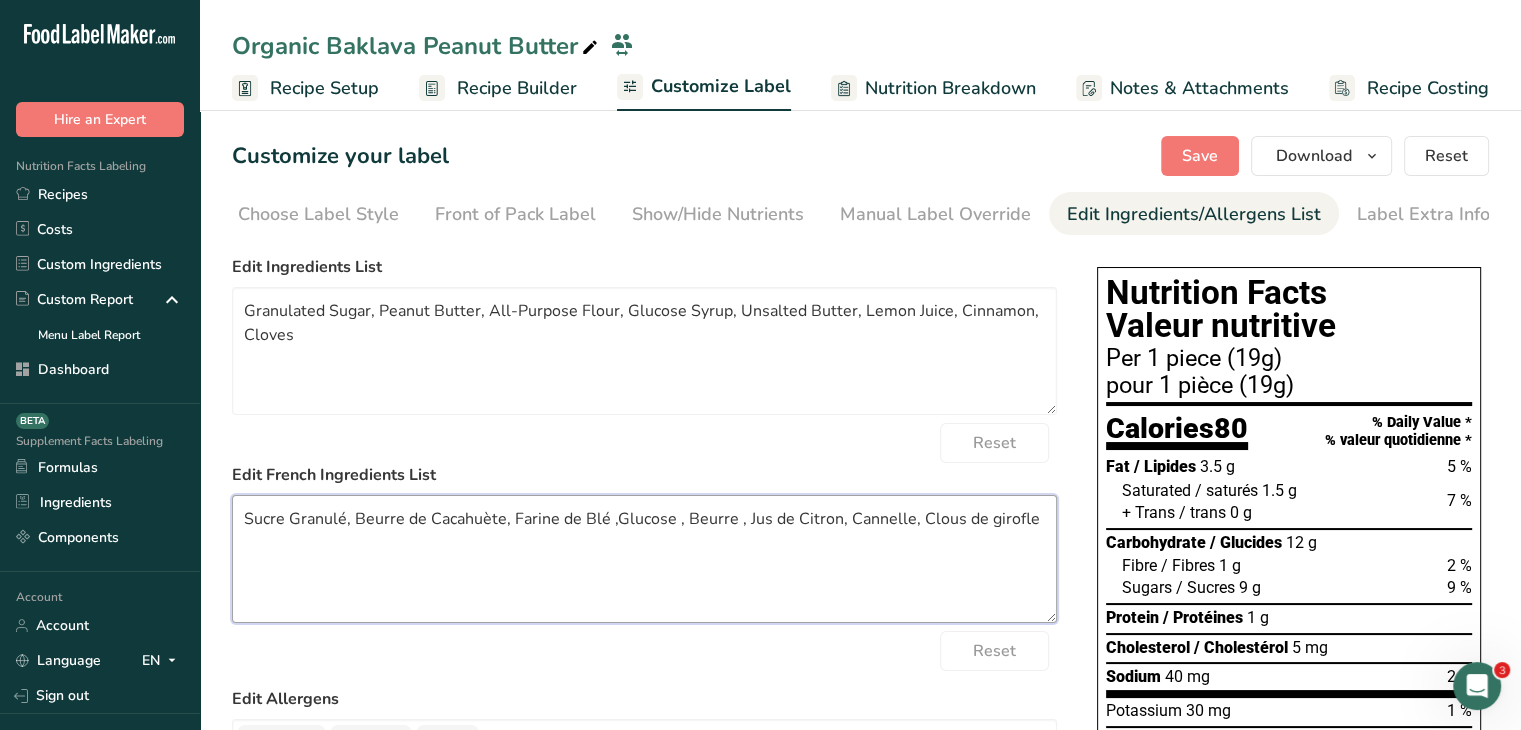 click on "Sucre Granulé, Beurre de Cacahuète, Farine de Blé ,Glucose , Beurre , Jus de Citron, Cannelle, Clous de girofle" at bounding box center [644, 559] 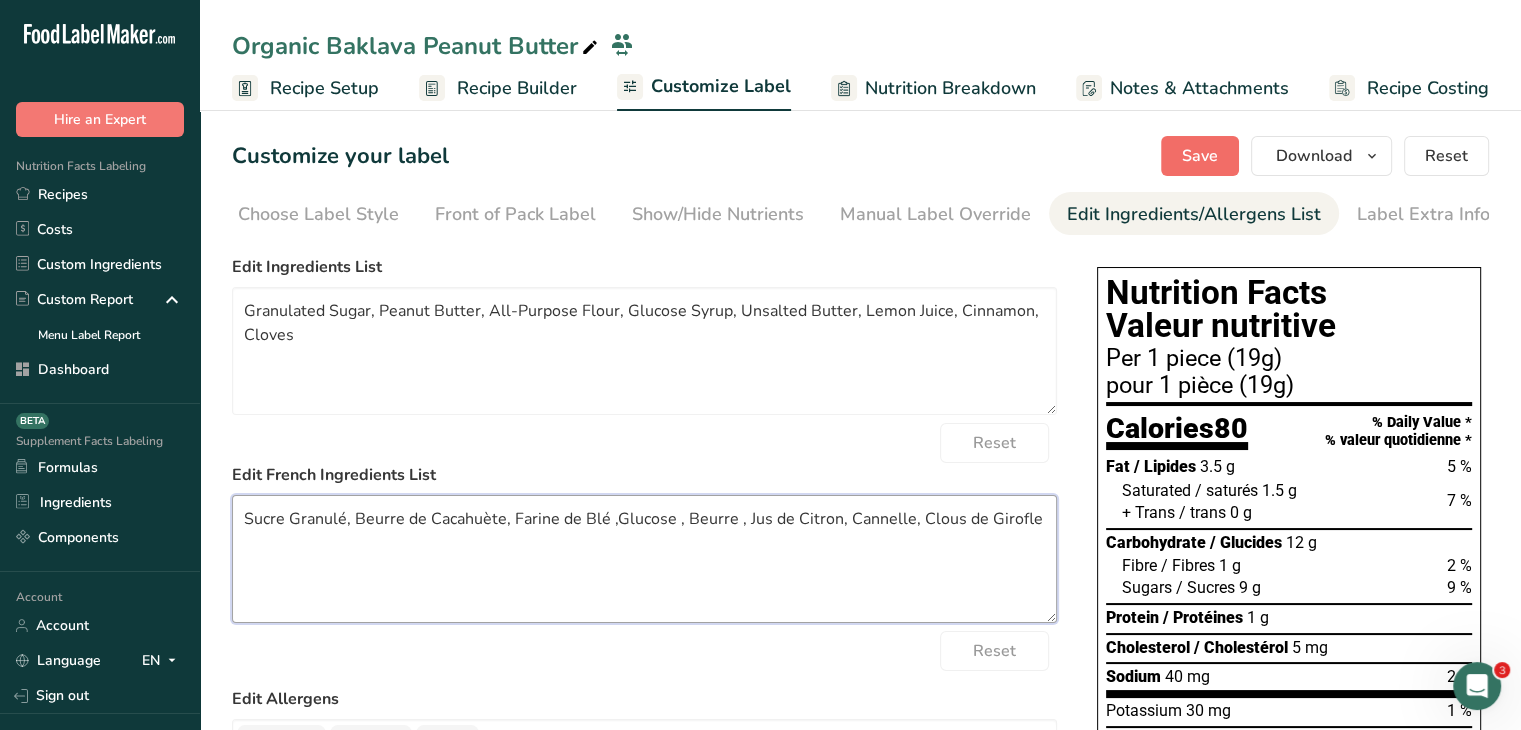 type on "Sucre Granulé, Beurre de Cacahuète, Farine de Blé ,Glucose , Beurre , Jus de Citron, Cannelle, Clous de Girofle" 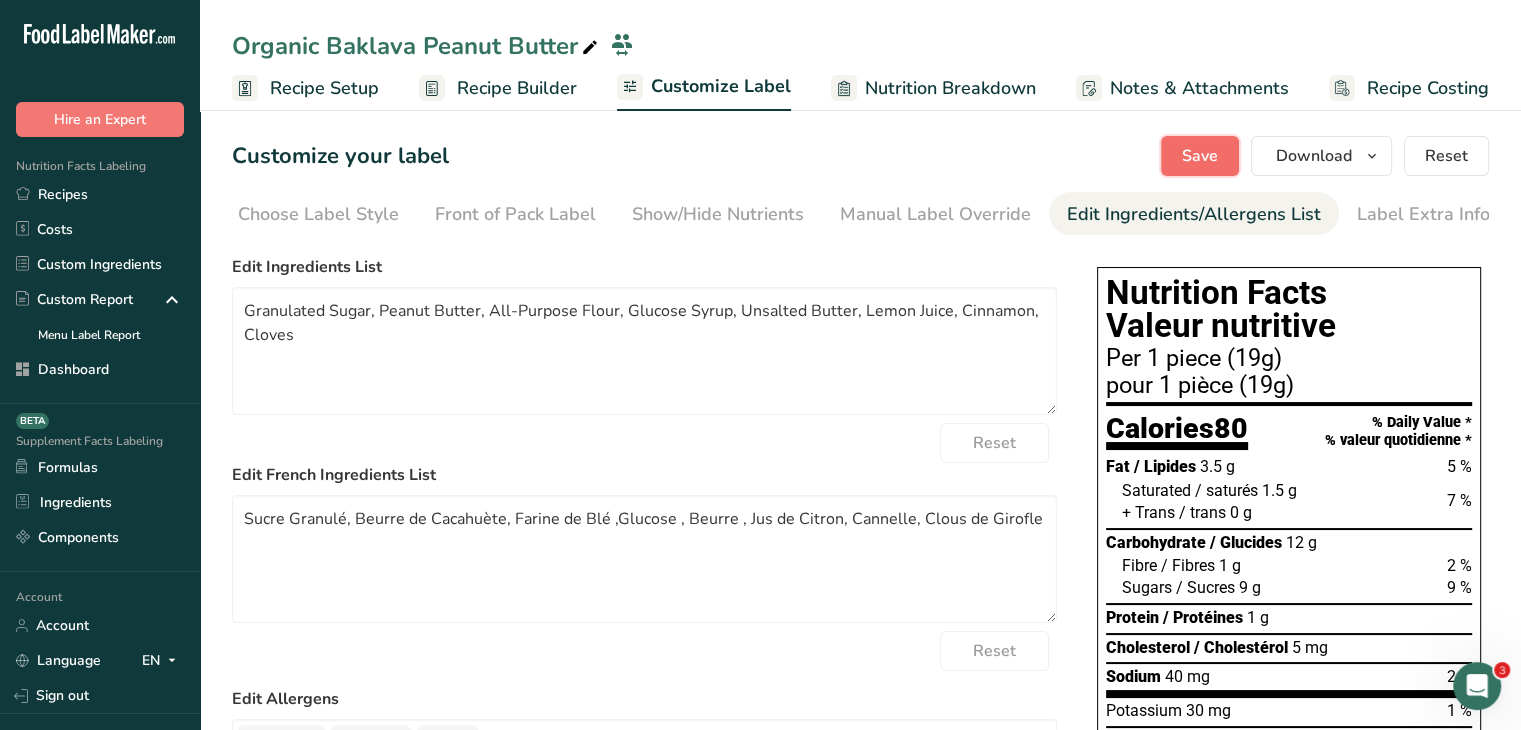 click on "Save" at bounding box center [1200, 156] 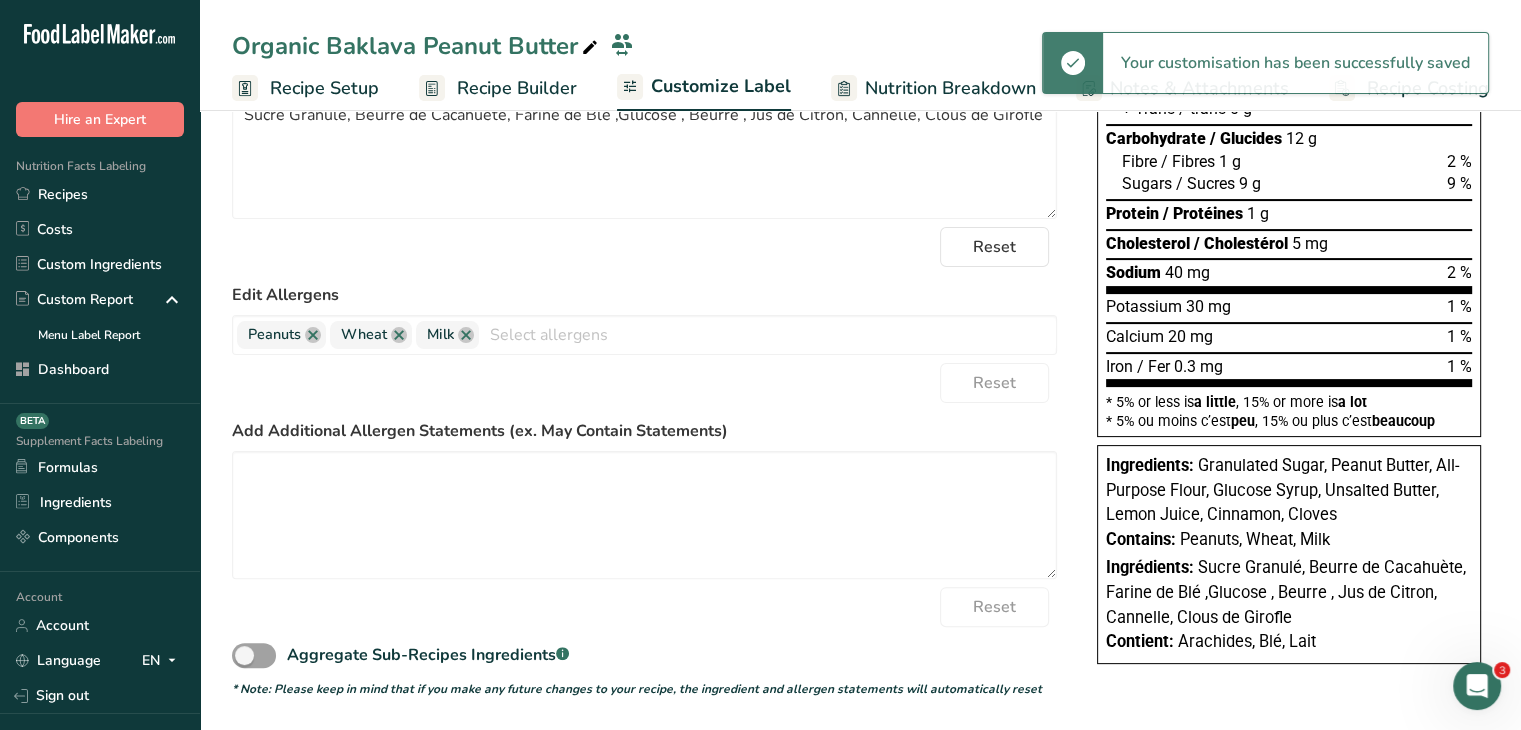 scroll, scrollTop: 0, scrollLeft: 0, axis: both 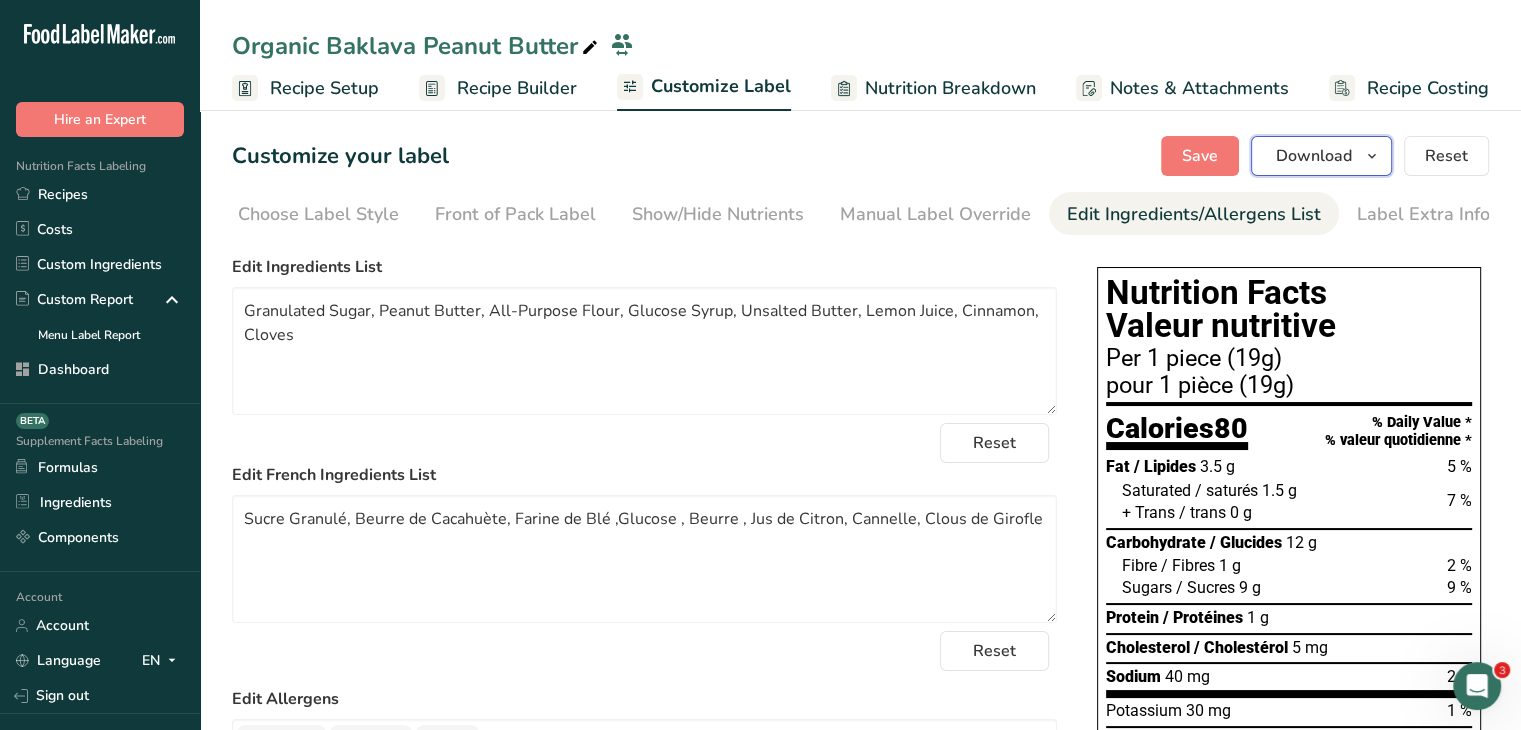 click on "Download" at bounding box center (1314, 156) 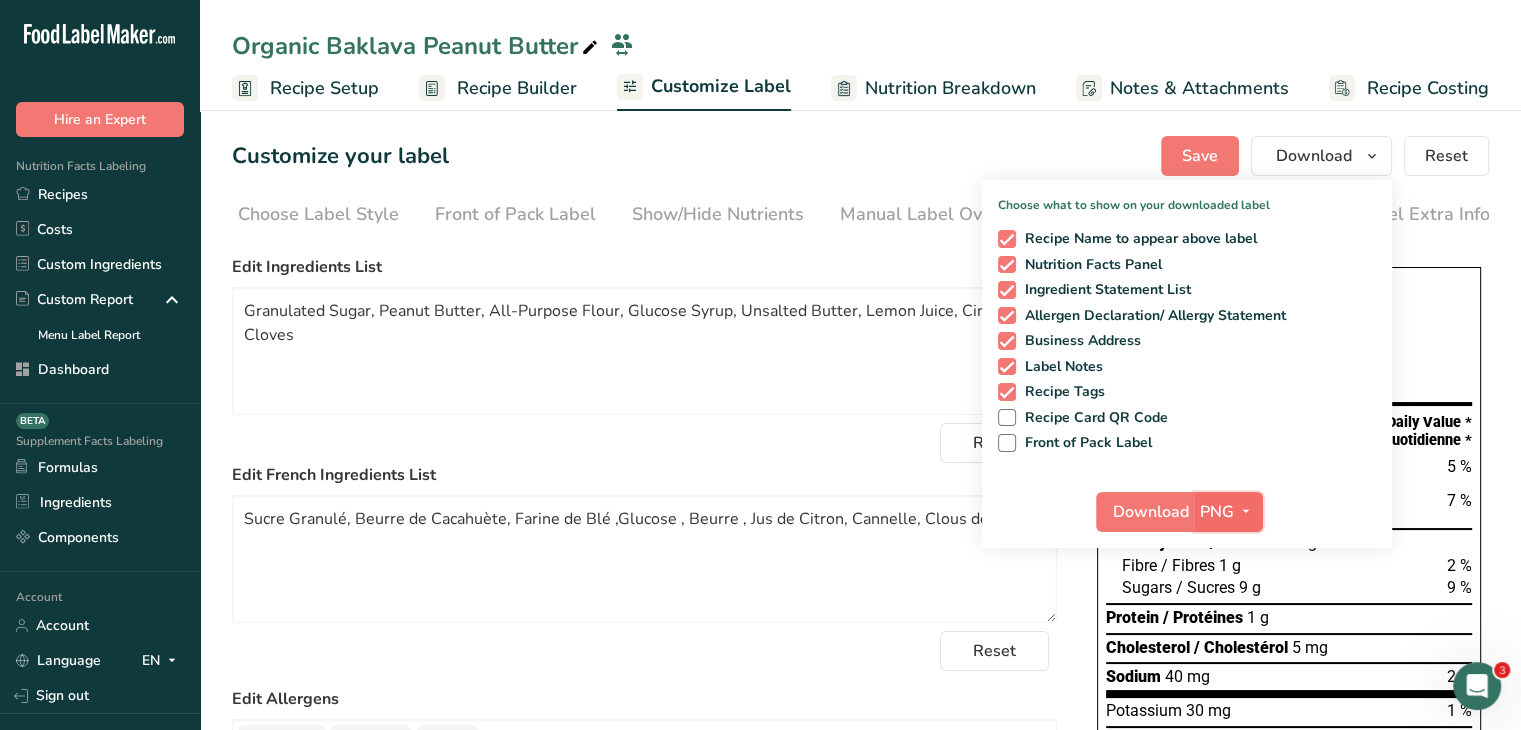 click at bounding box center [1246, 511] 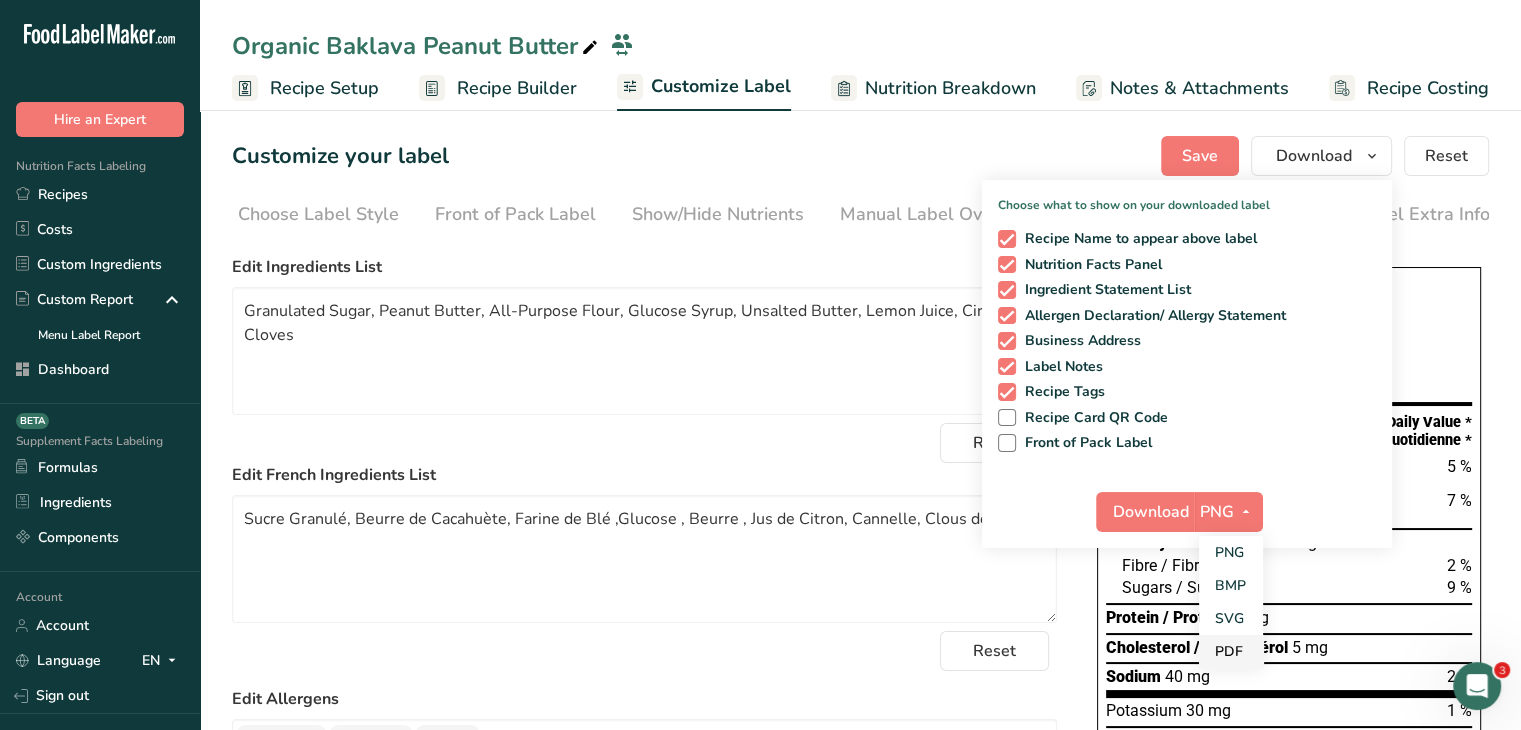 click on "PDF" at bounding box center (1231, 651) 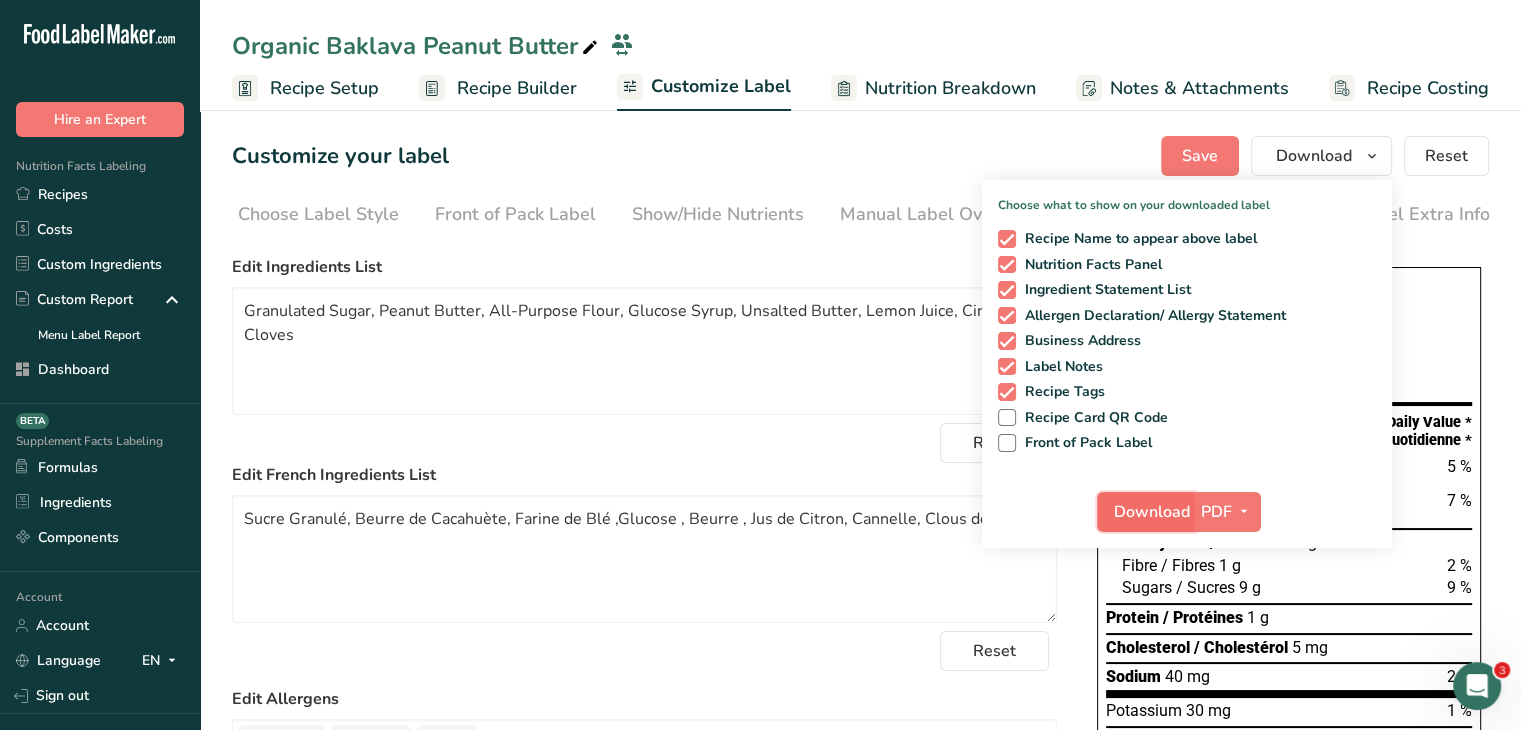 click on "Download" at bounding box center (1152, 512) 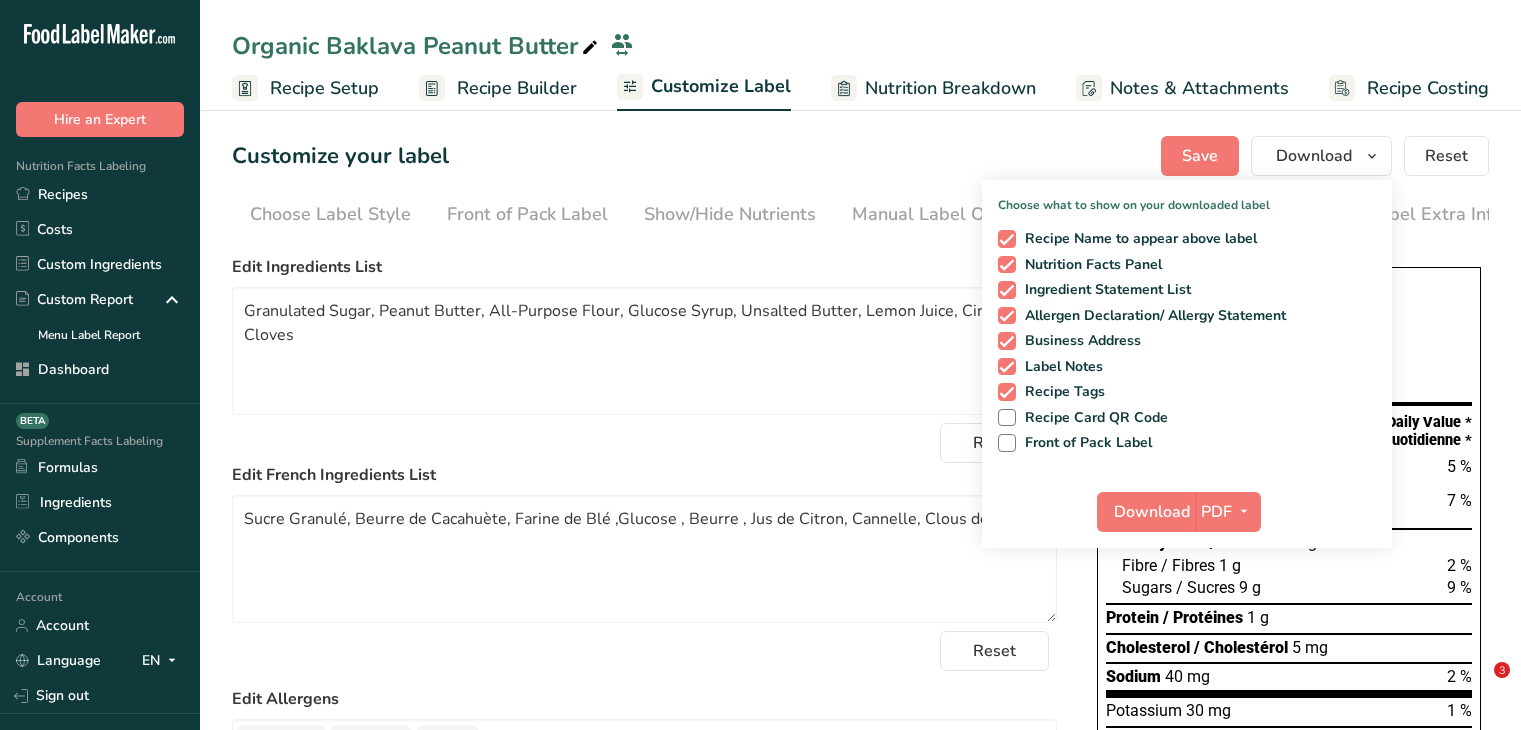 scroll, scrollTop: 0, scrollLeft: 0, axis: both 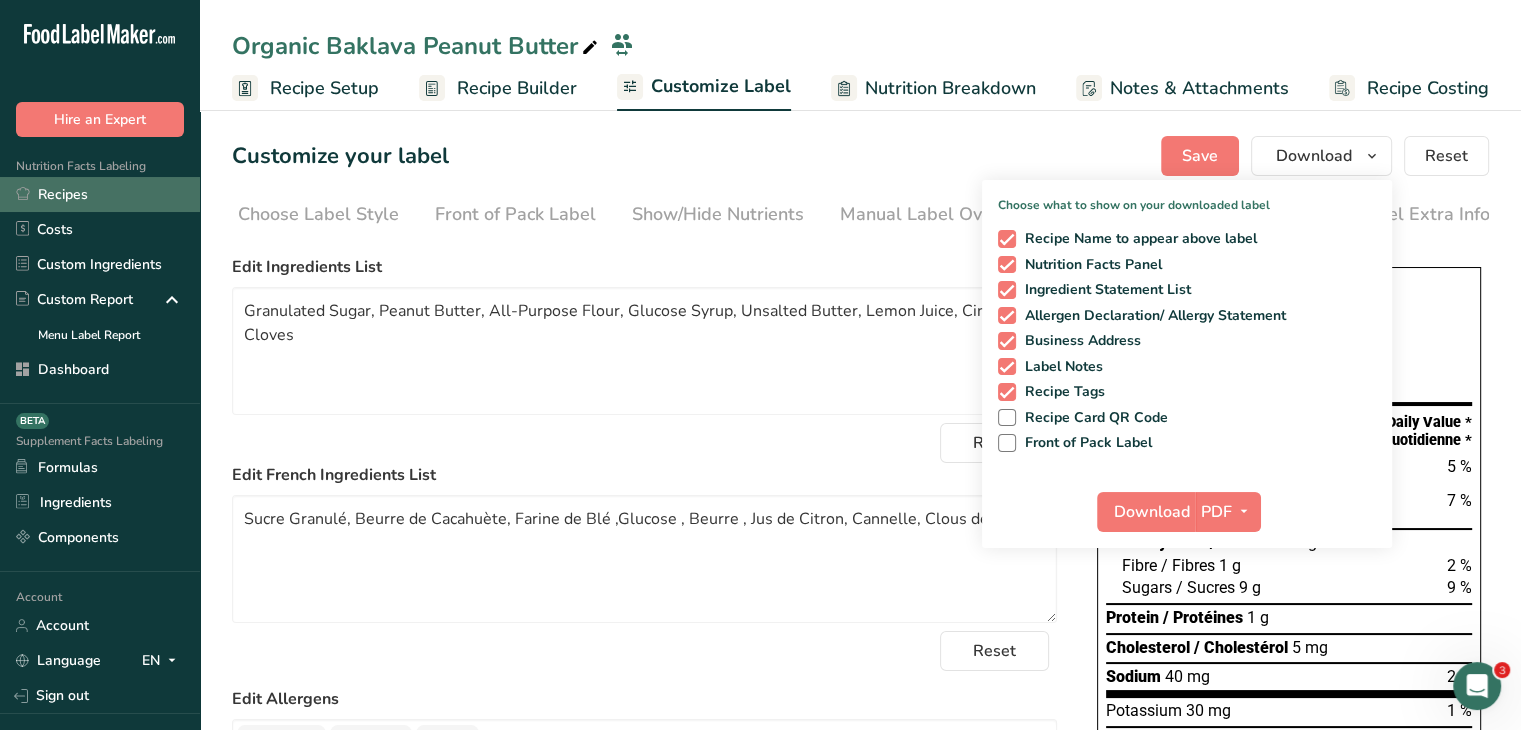 click on "Recipes" at bounding box center [100, 194] 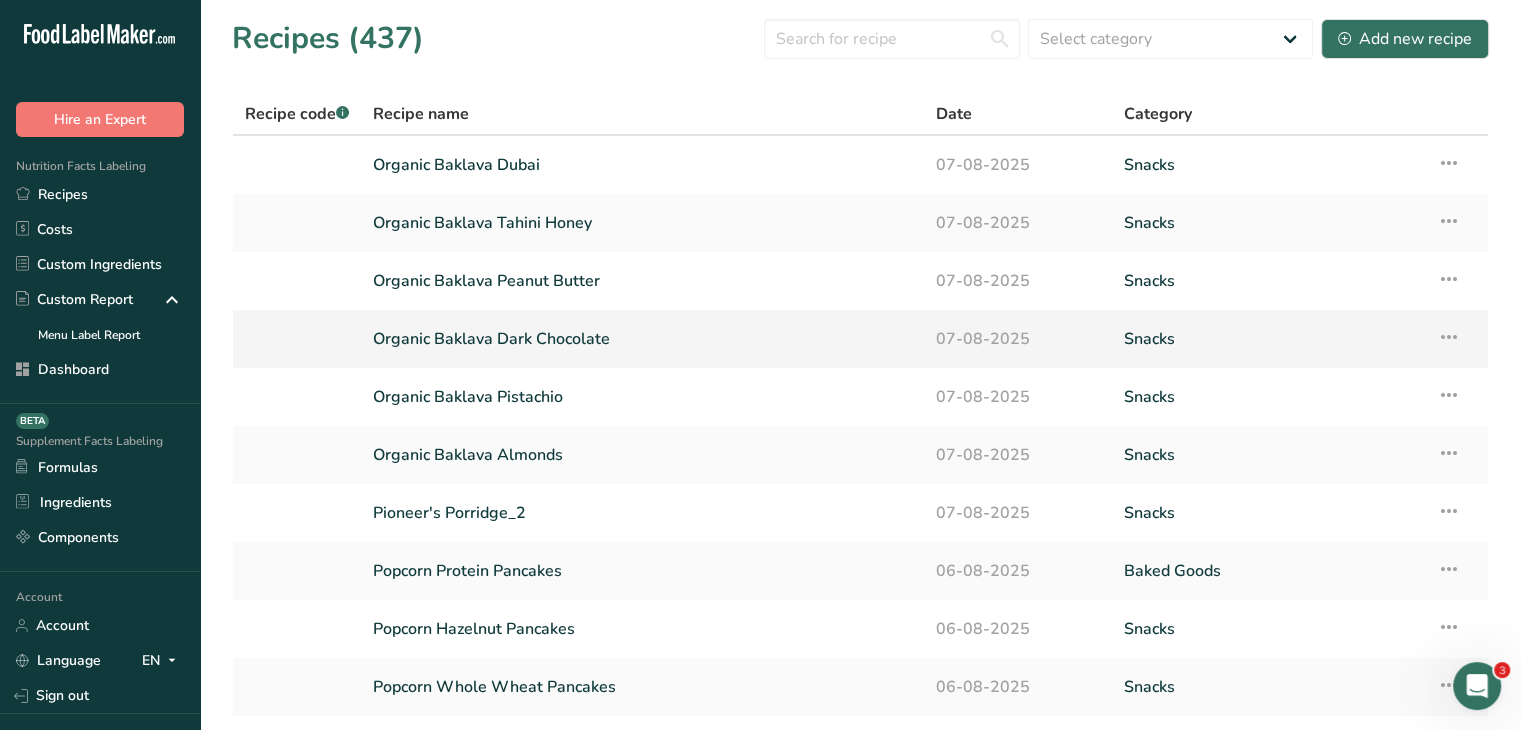 click on "Organic Baklava Dark Chocolate" at bounding box center (642, 339) 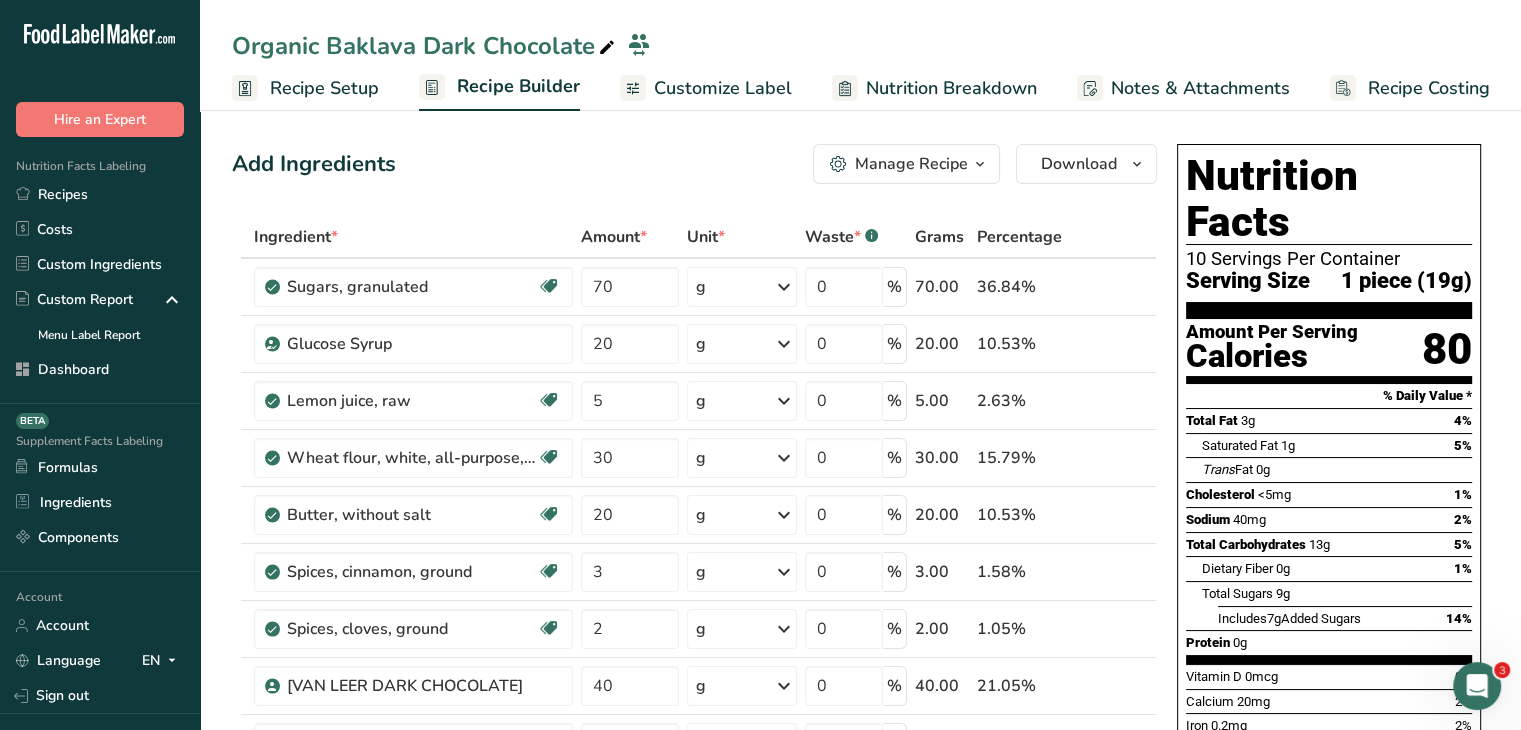 click on "Customize Label" at bounding box center [723, 88] 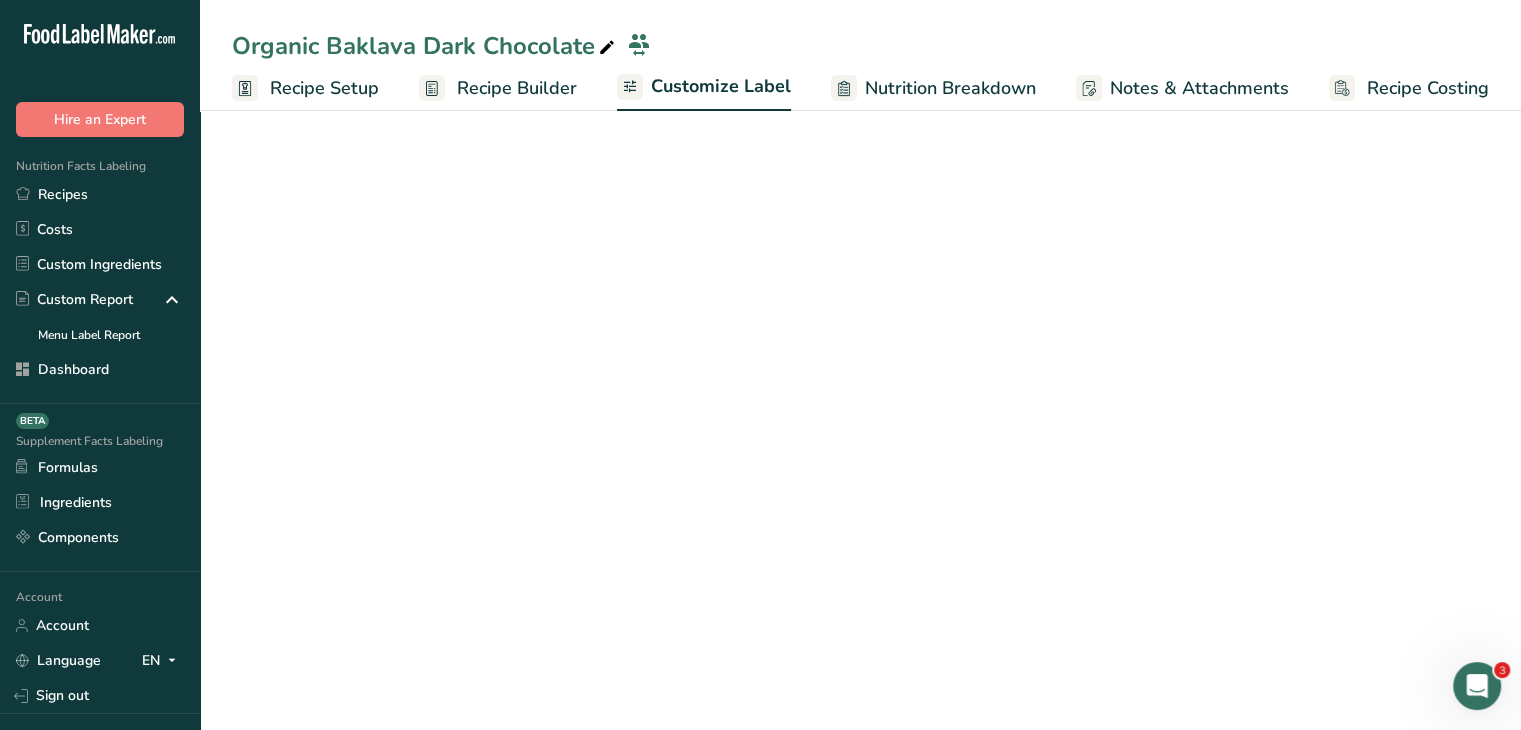 scroll, scrollTop: 0, scrollLeft: 0, axis: both 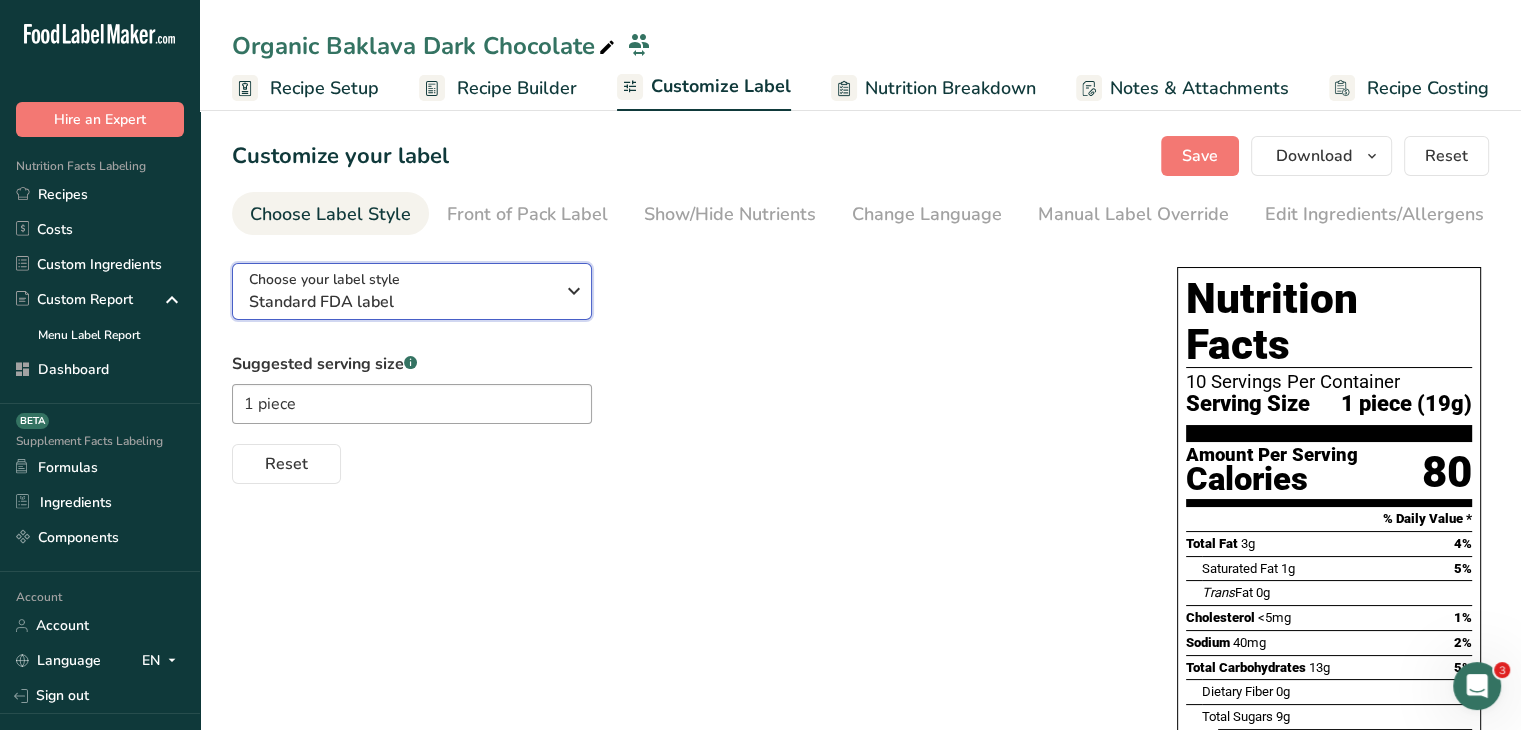 click on "Choose your label style
Standard FDA label" at bounding box center (401, 291) 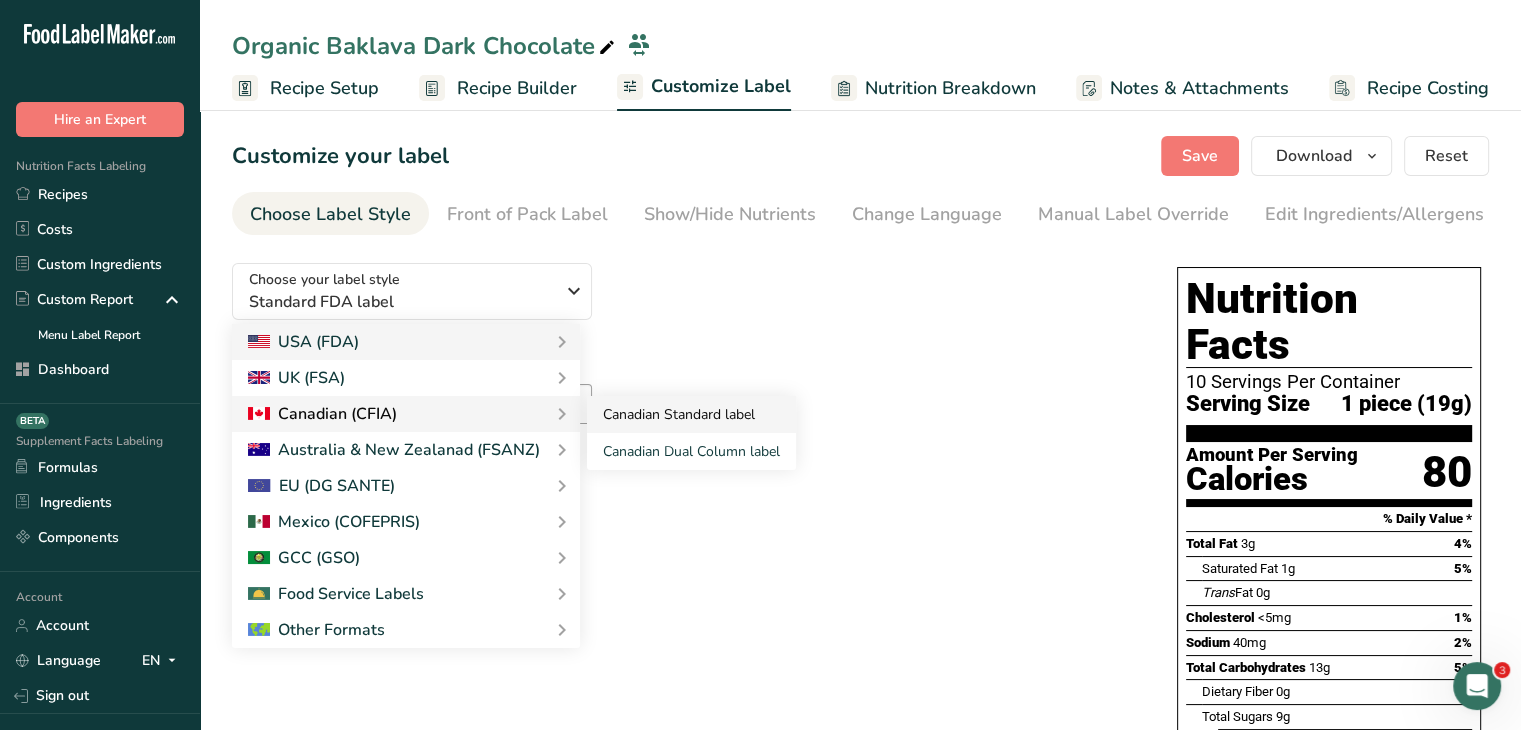 click on "Canadian Standard label" at bounding box center (691, 414) 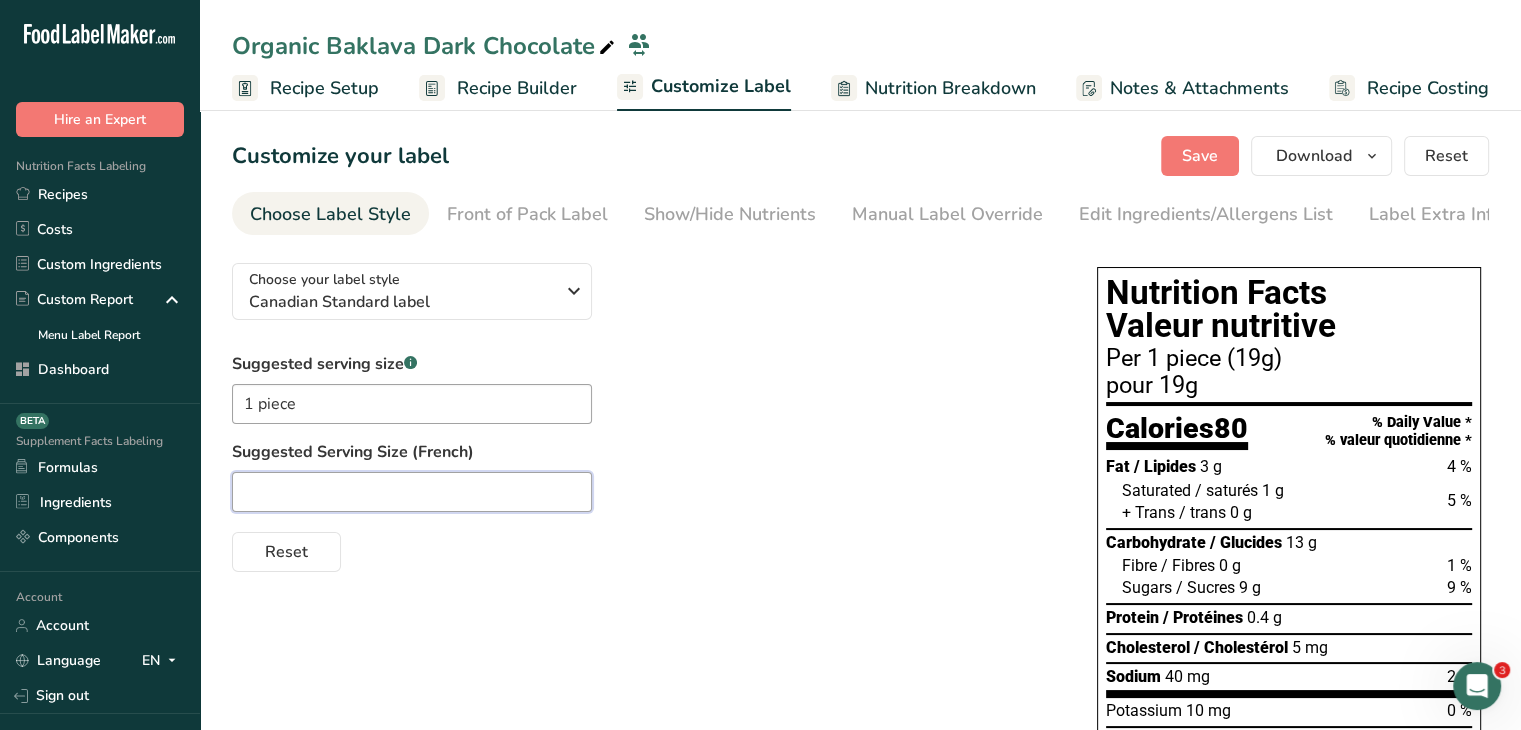 click at bounding box center (412, 492) 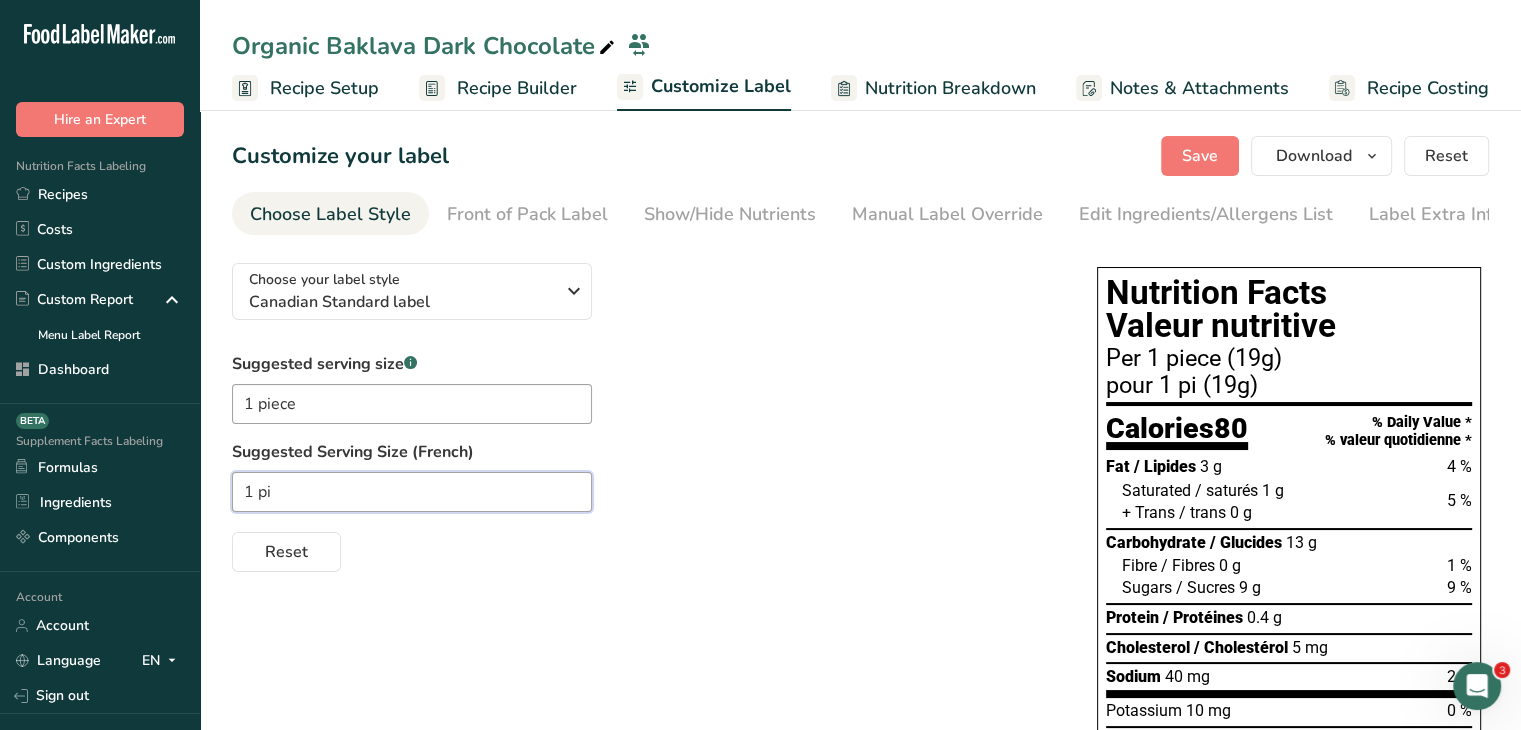 paste on "è" 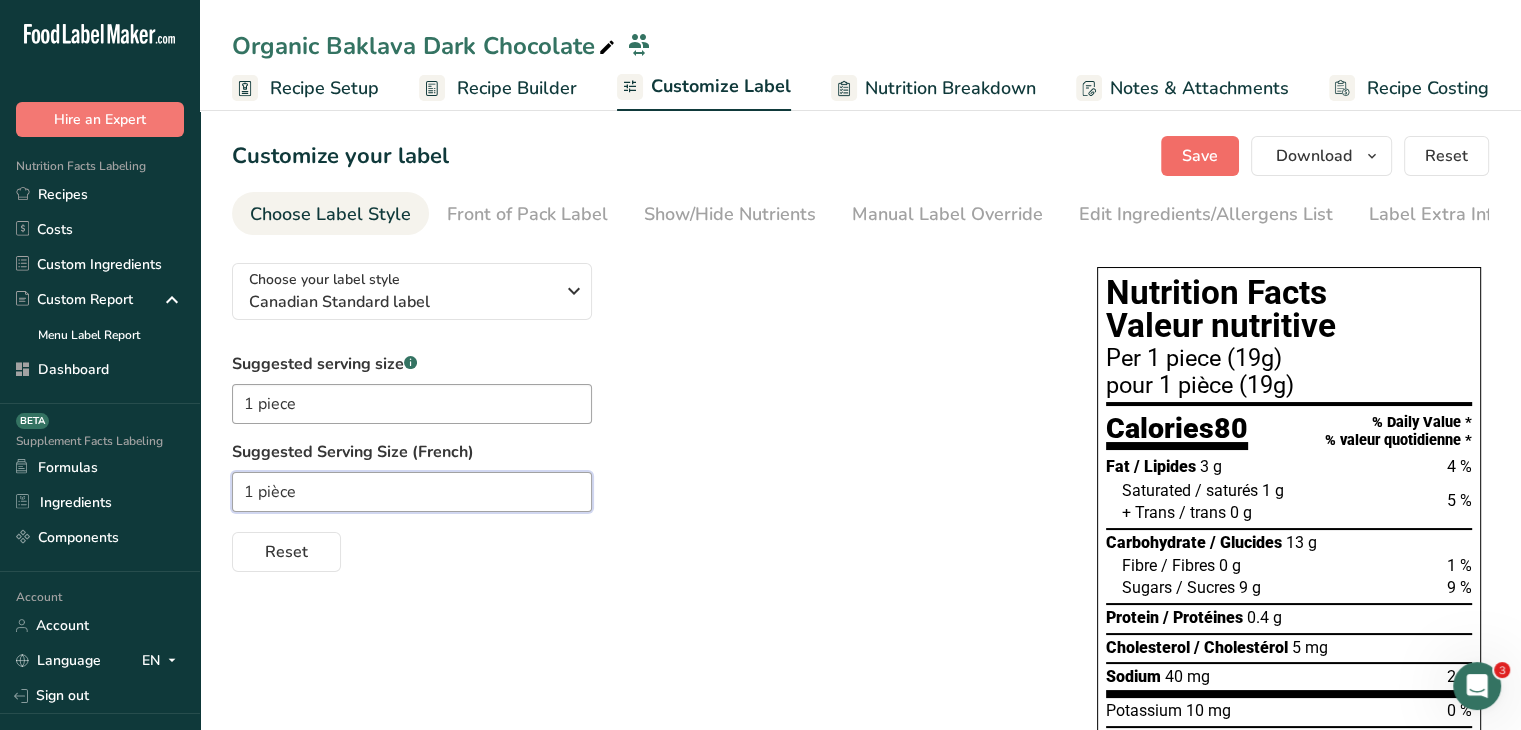 type on "1 pièce" 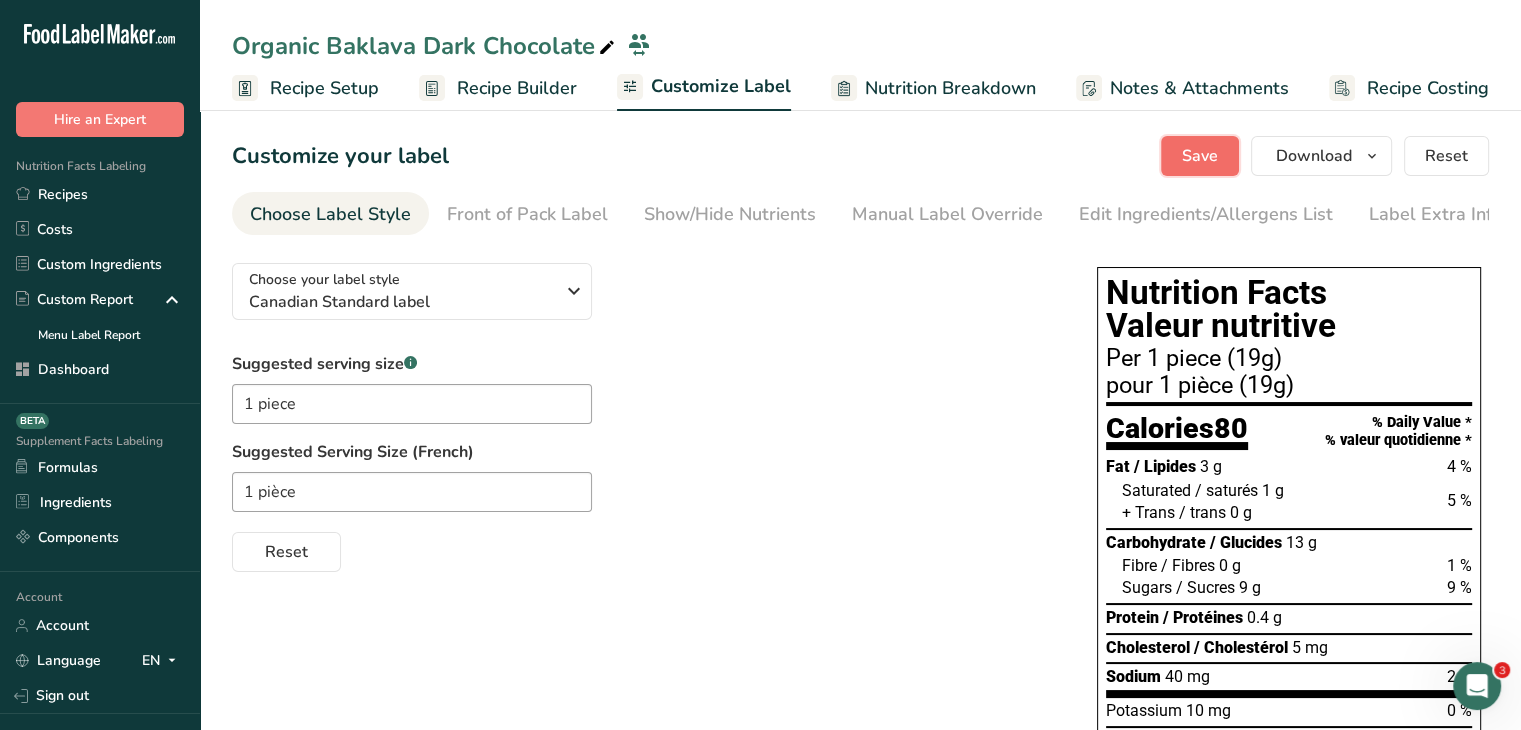 click on "Save" at bounding box center [1200, 156] 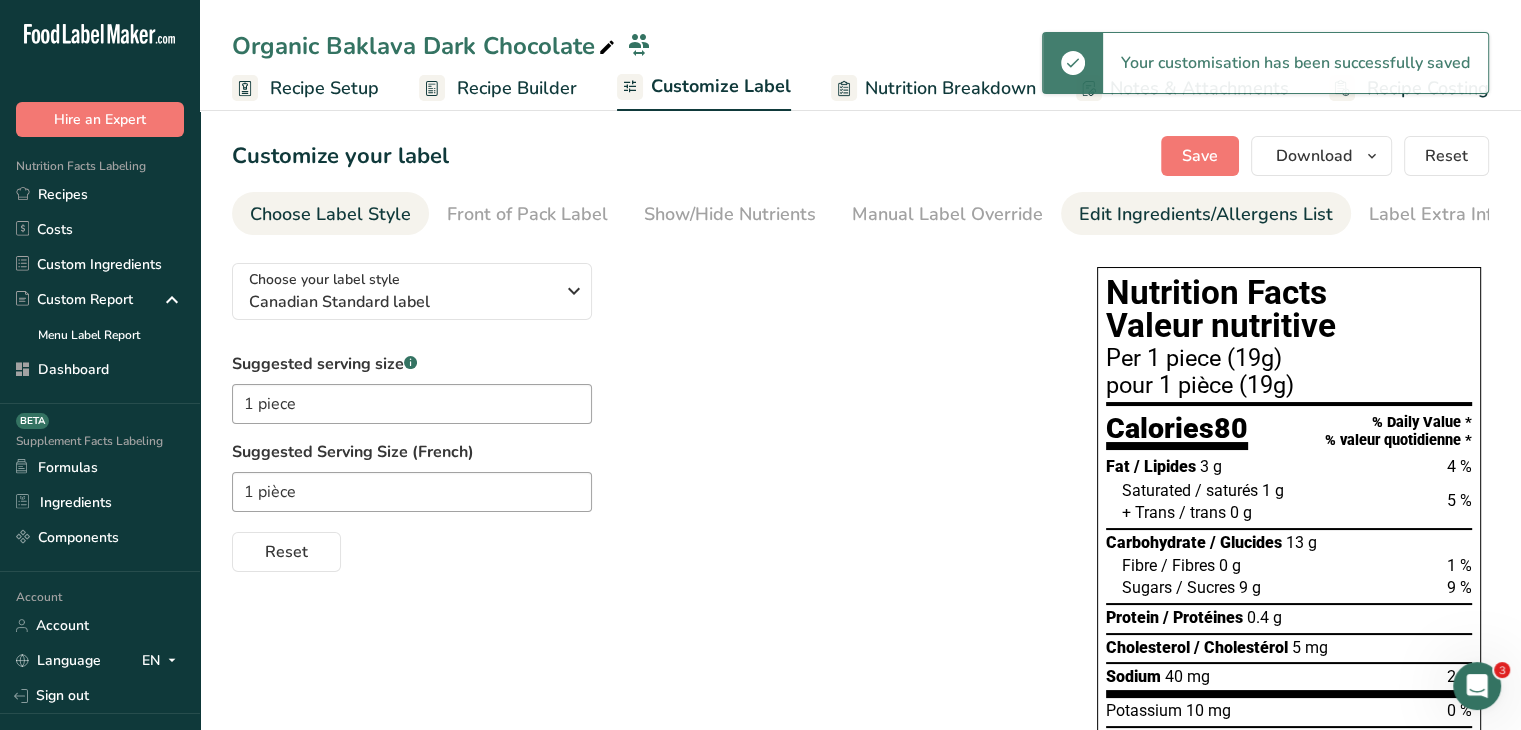 click on "Edit Ingredients/Allergens List" at bounding box center (1206, 214) 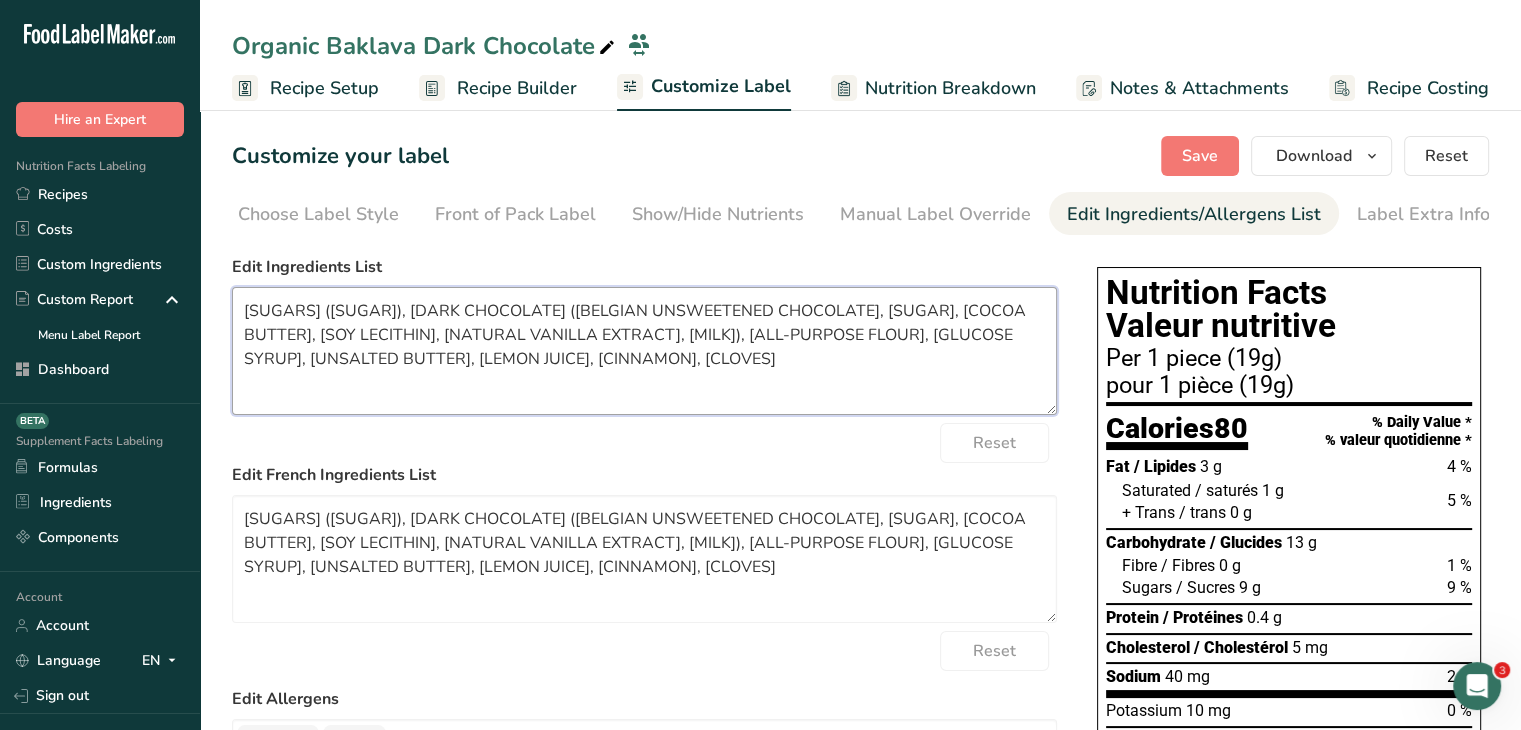 click on "[SUGARS] ([SUGAR]), [DARK CHOCOLATE] ([BELGIAN UNSWEETENED CHOCOLATE], [SUGAR], [COCOA BUTTER], [SOY LECITHIN], [NATURAL VANILLA EXTRACT], [MILK]), [ALL-PURPOSE FLOUR], [GLUCOSE SYRUP], [UNSALTED BUTTER], [LEMON JUICE], [CINNAMON], [CLOVES]" at bounding box center [644, 351] 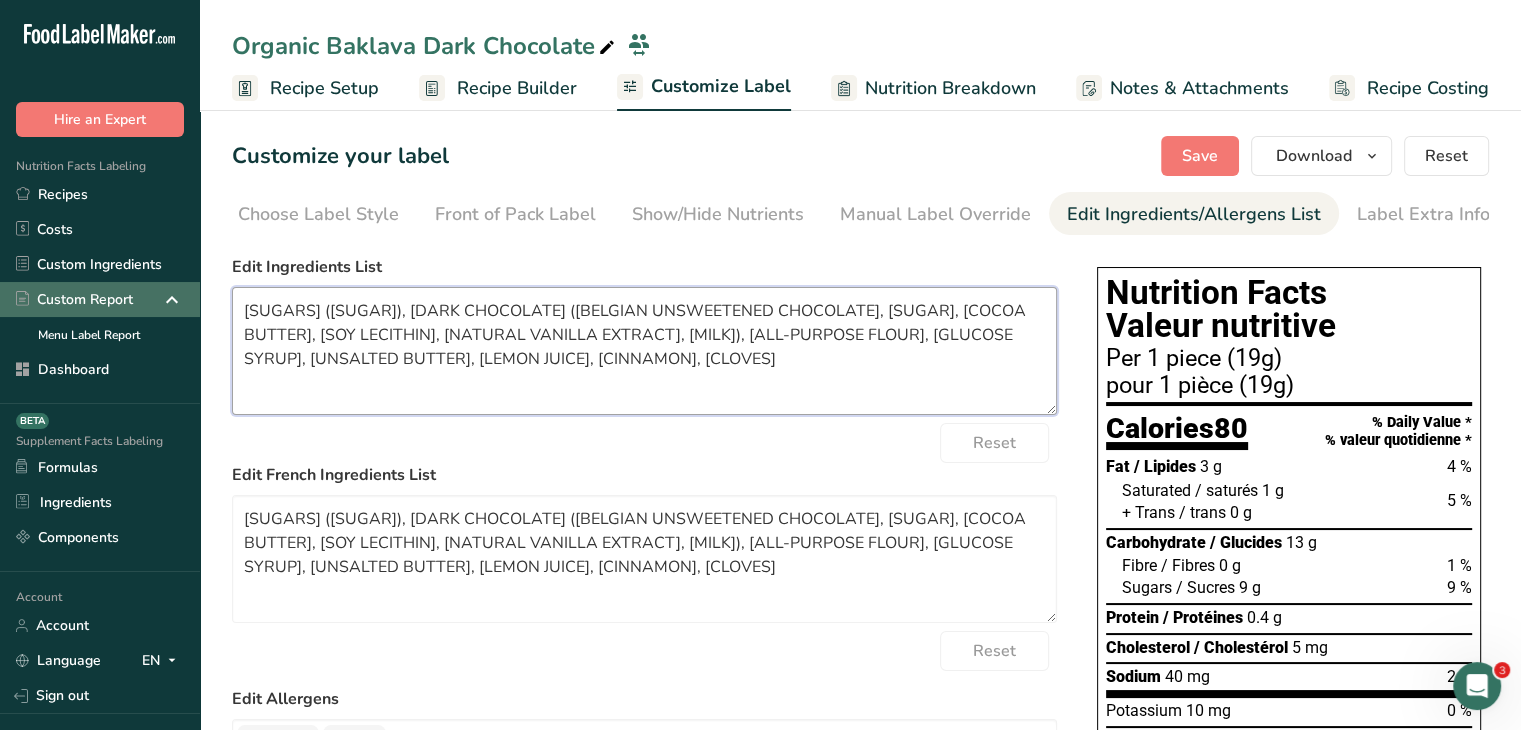 drag, startPoint x: 433, startPoint y: 307, endPoint x: 152, endPoint y: 299, distance: 281.11386 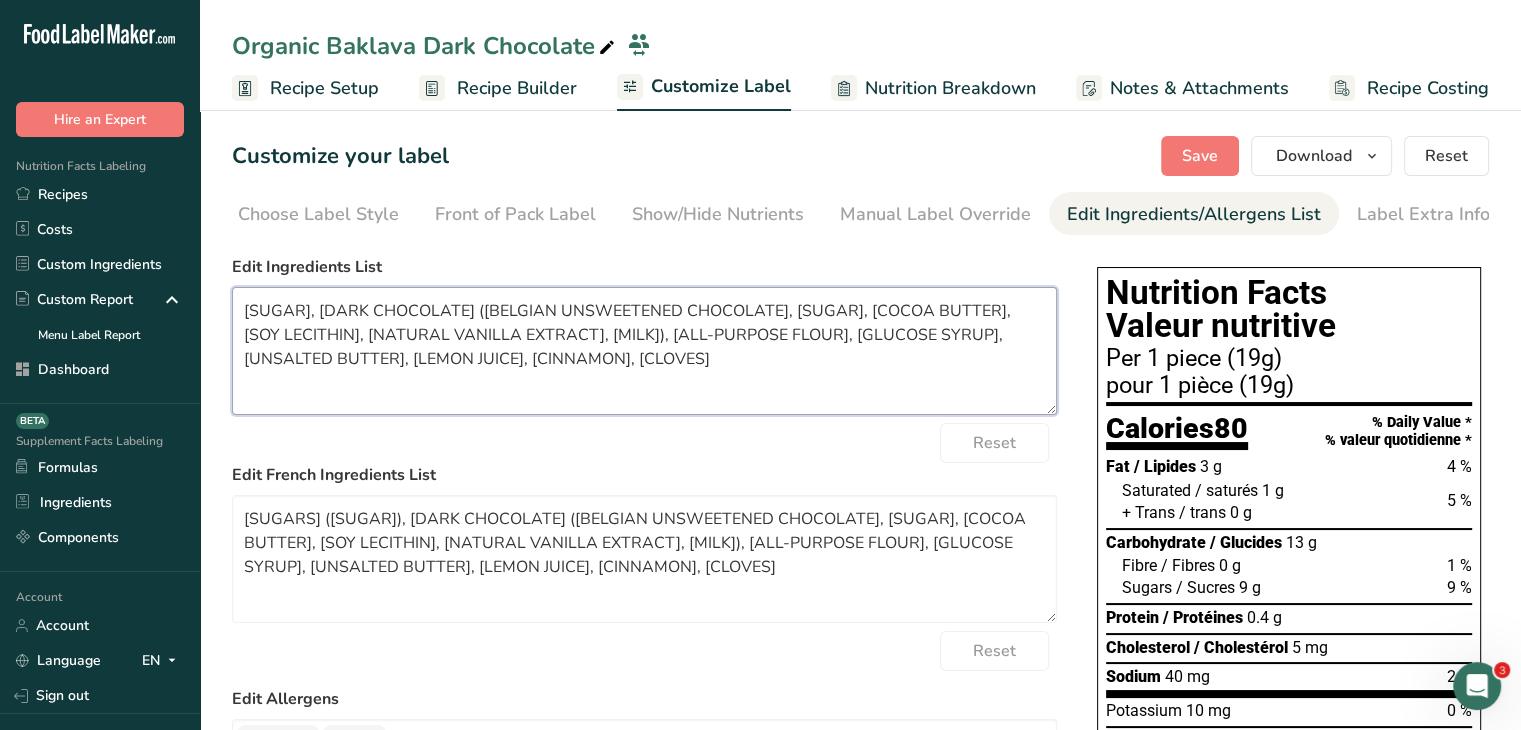 click on "[SUGAR], [DARK CHOCOLATE] ([BELGIAN UNSWEETENED CHOCOLATE], [SUGAR], [COCOA BUTTER], [SOY LECITHIN], [NATURAL VANILLA EXTRACT], [MILK]), [ALL-PURPOSE FLOUR], [GLUCOSE SYRUP], [UNSALTED BUTTER], [LEMON JUICE], [CINNAMON], [CLOVES]" at bounding box center [644, 351] 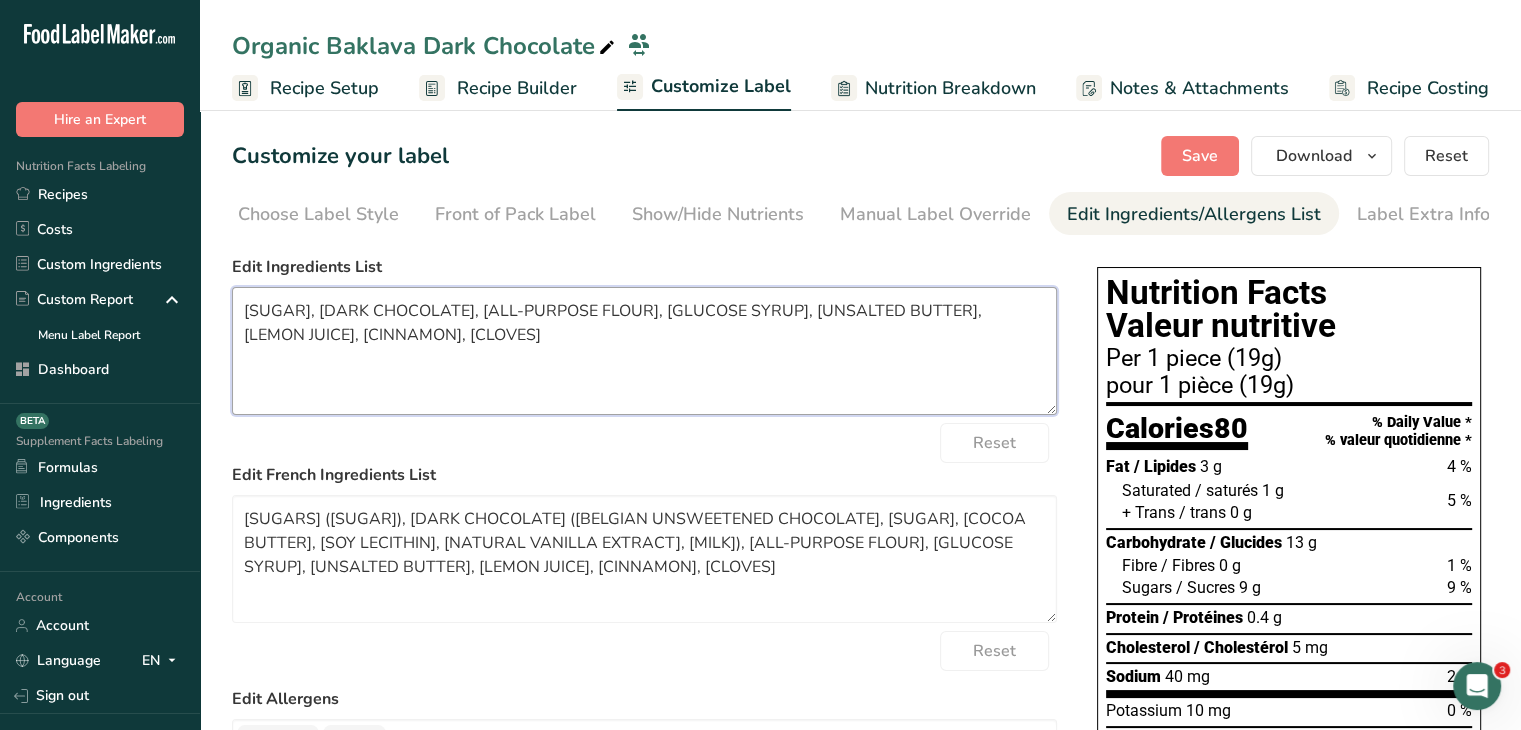drag, startPoint x: 588, startPoint y: 312, endPoint x: 500, endPoint y: 316, distance: 88.09086 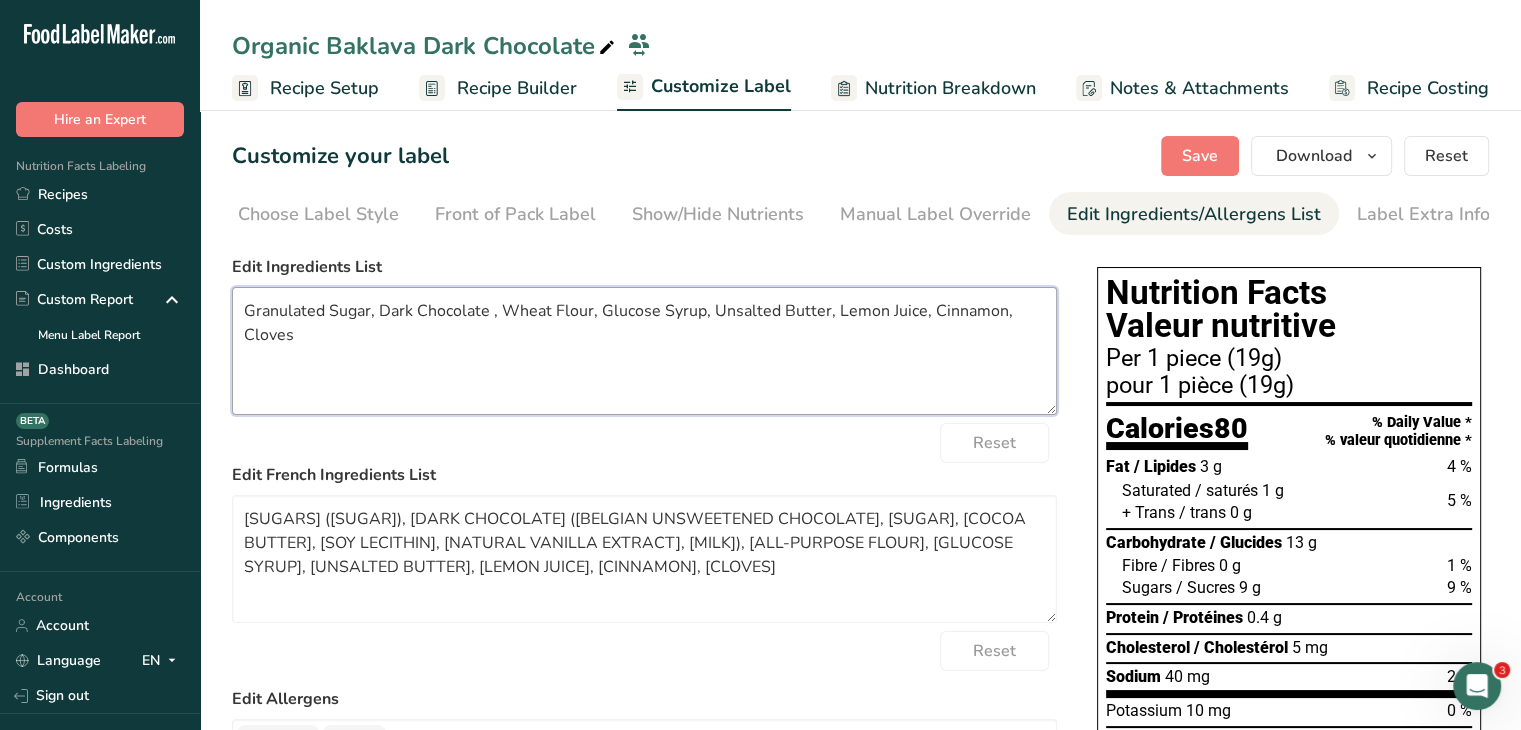drag, startPoint x: 704, startPoint y: 317, endPoint x: 665, endPoint y: 316, distance: 39.012817 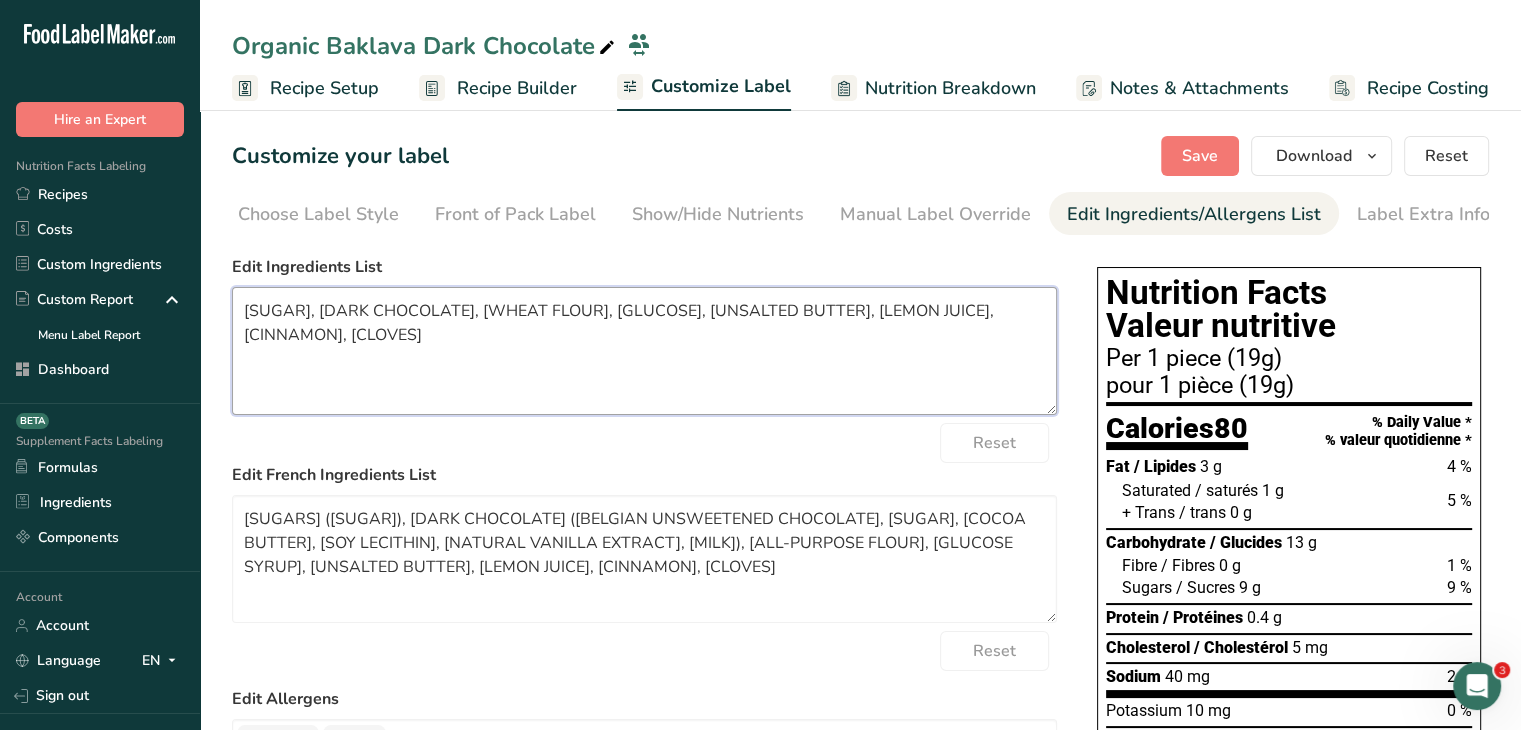 click on "[SUGAR], [DARK CHOCOLATE], [WHEAT FLOUR], [GLUCOSE], [UNSALTED BUTTER], [LEMON JUICE], [CINNAMON], [CLOVES]" at bounding box center [644, 351] 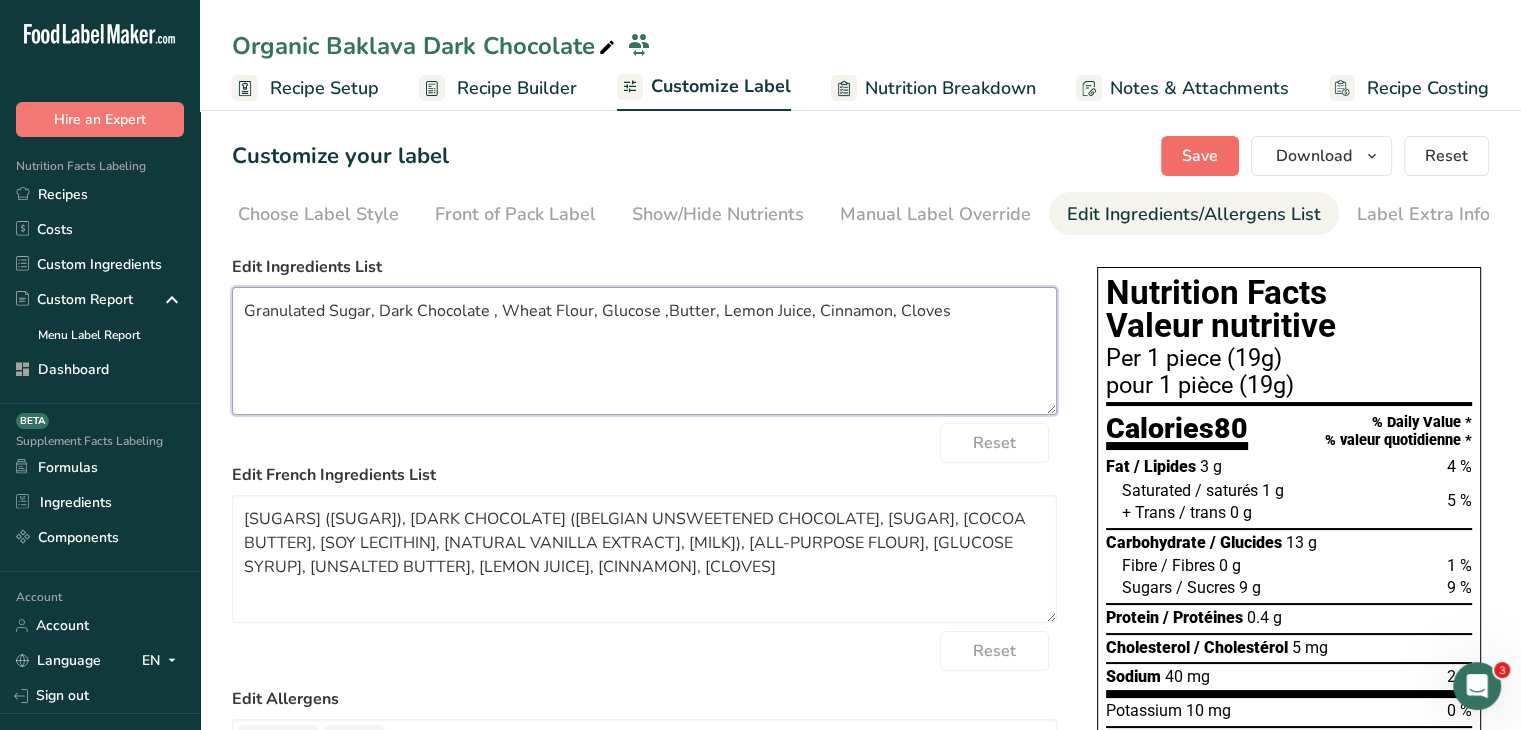 type on "Granulated Sugar, Dark Chocolate , Wheat Flour, Glucose ,Butter, Lemon Juice, Cinnamon, Cloves" 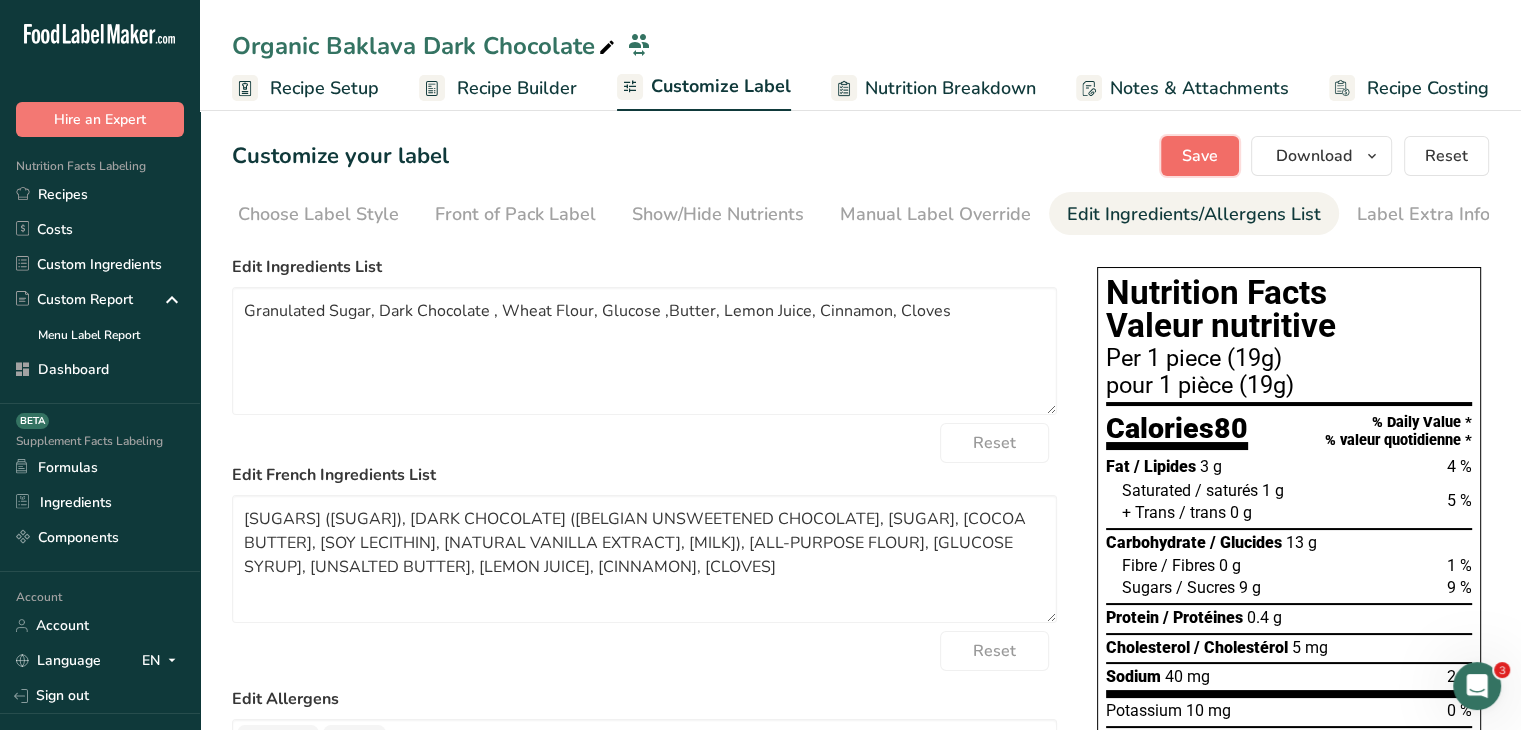 click on "Save" at bounding box center (1200, 156) 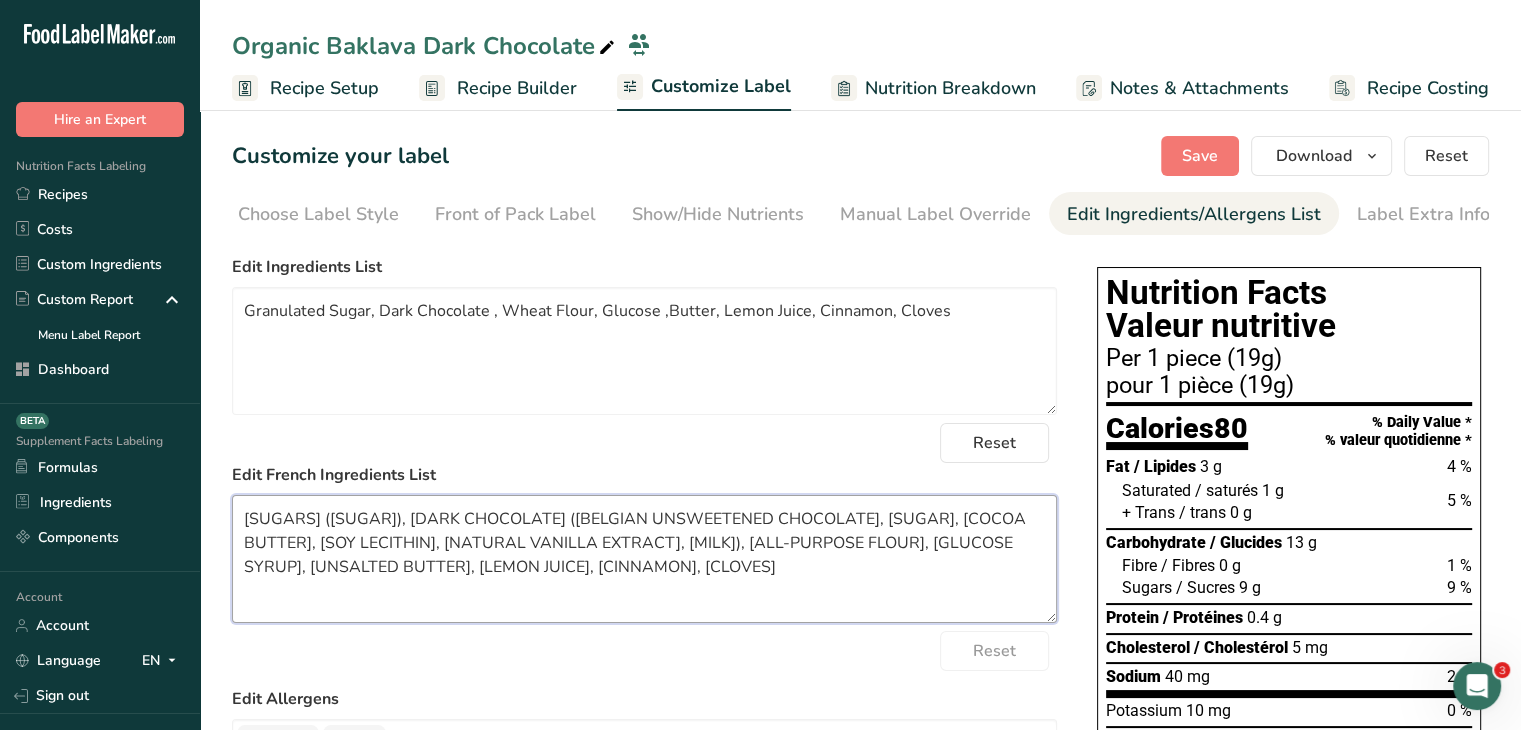 click on "[SUGARS] ([SUGAR]), [DARK CHOCOLATE] ([BELGIAN UNSWEETENED CHOCOLATE], [SUGAR], [COCOA BUTTER], [SOY LECITHIN], [NATURAL VANILLA EXTRACT], [MILK]), [ALL-PURPOSE FLOUR], [GLUCOSE SYRUP], [UNSALTED BUTTER], [LEMON JUICE], [CINNAMON], [CLOVES]" at bounding box center (644, 559) 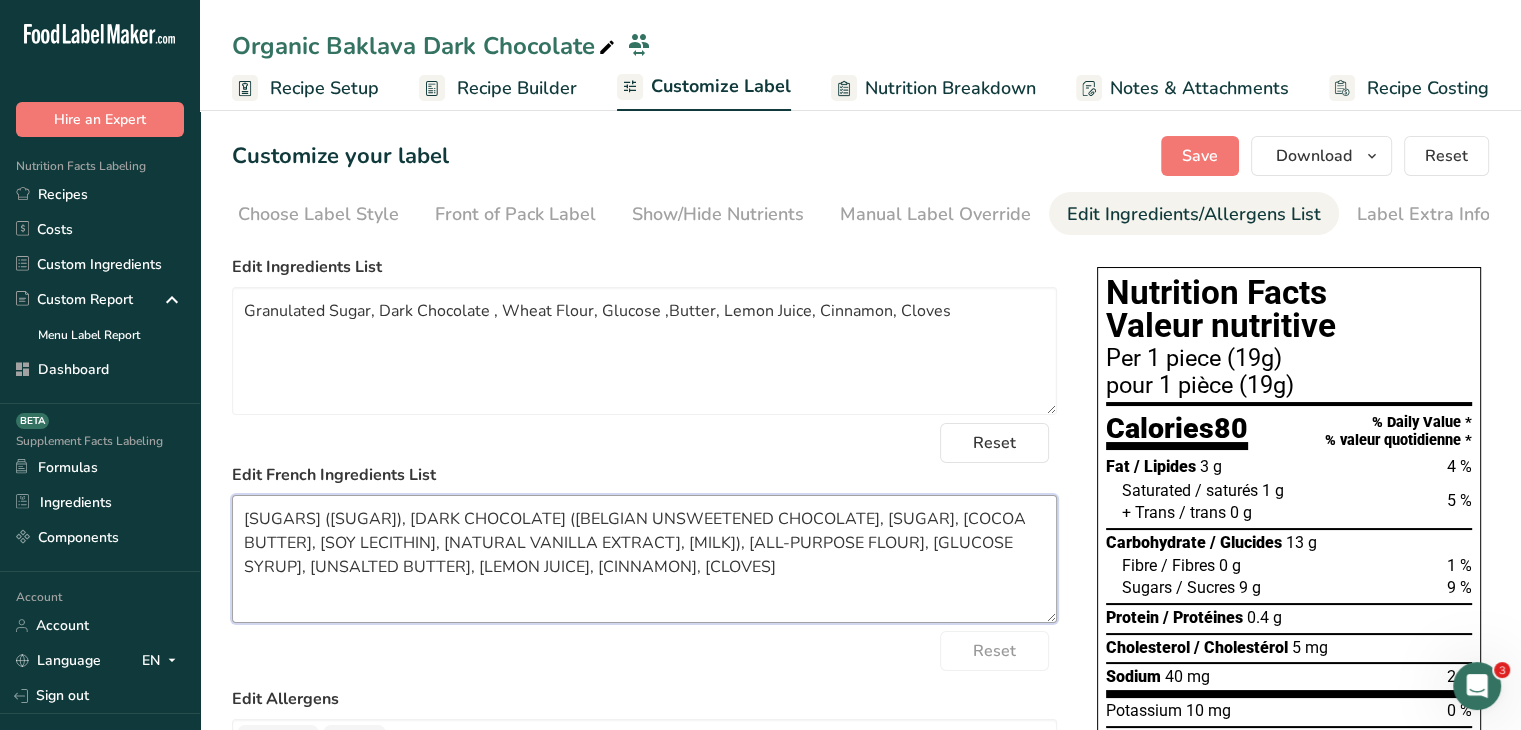 drag, startPoint x: 303, startPoint y: 524, endPoint x: 224, endPoint y: 521, distance: 79.05694 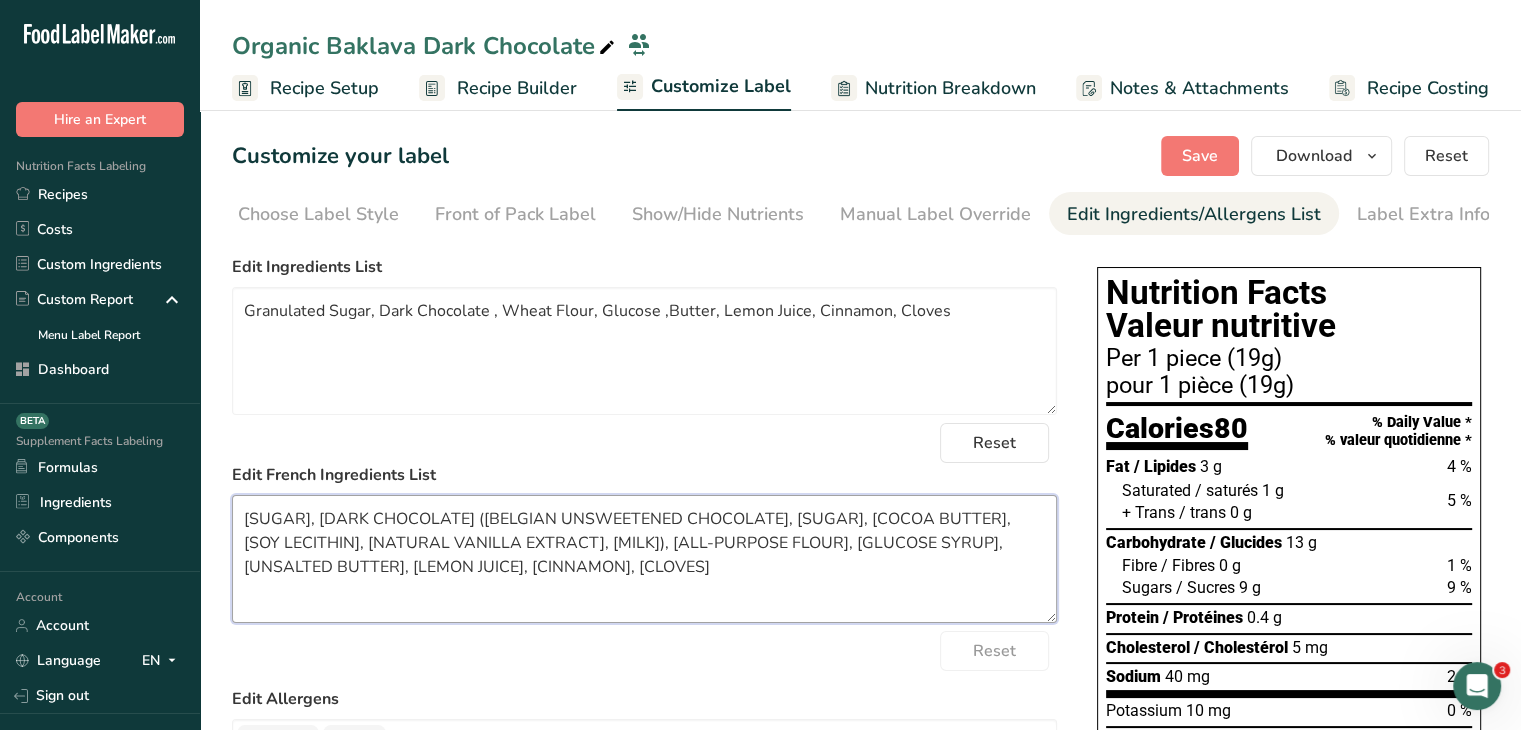 drag, startPoint x: 353, startPoint y: 523, endPoint x: 389, endPoint y: 549, distance: 44.407207 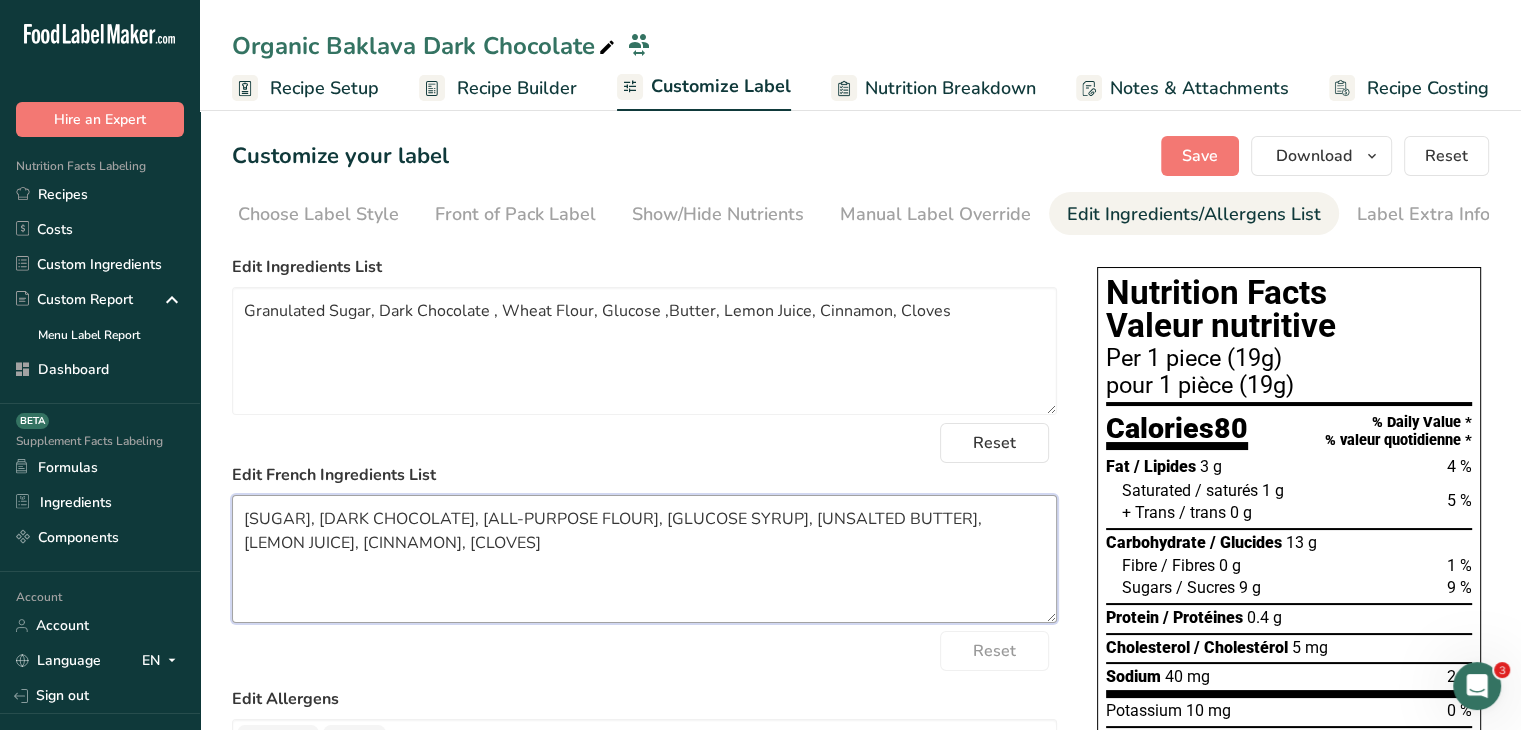 click on "[SUGAR], [DARK CHOCOLATE], [ALL-PURPOSE FLOUR], [GLUCOSE SYRUP], [UNSALTED BUTTER], [LEMON JUICE], [CINNAMON], [CLOVES]" at bounding box center [644, 559] 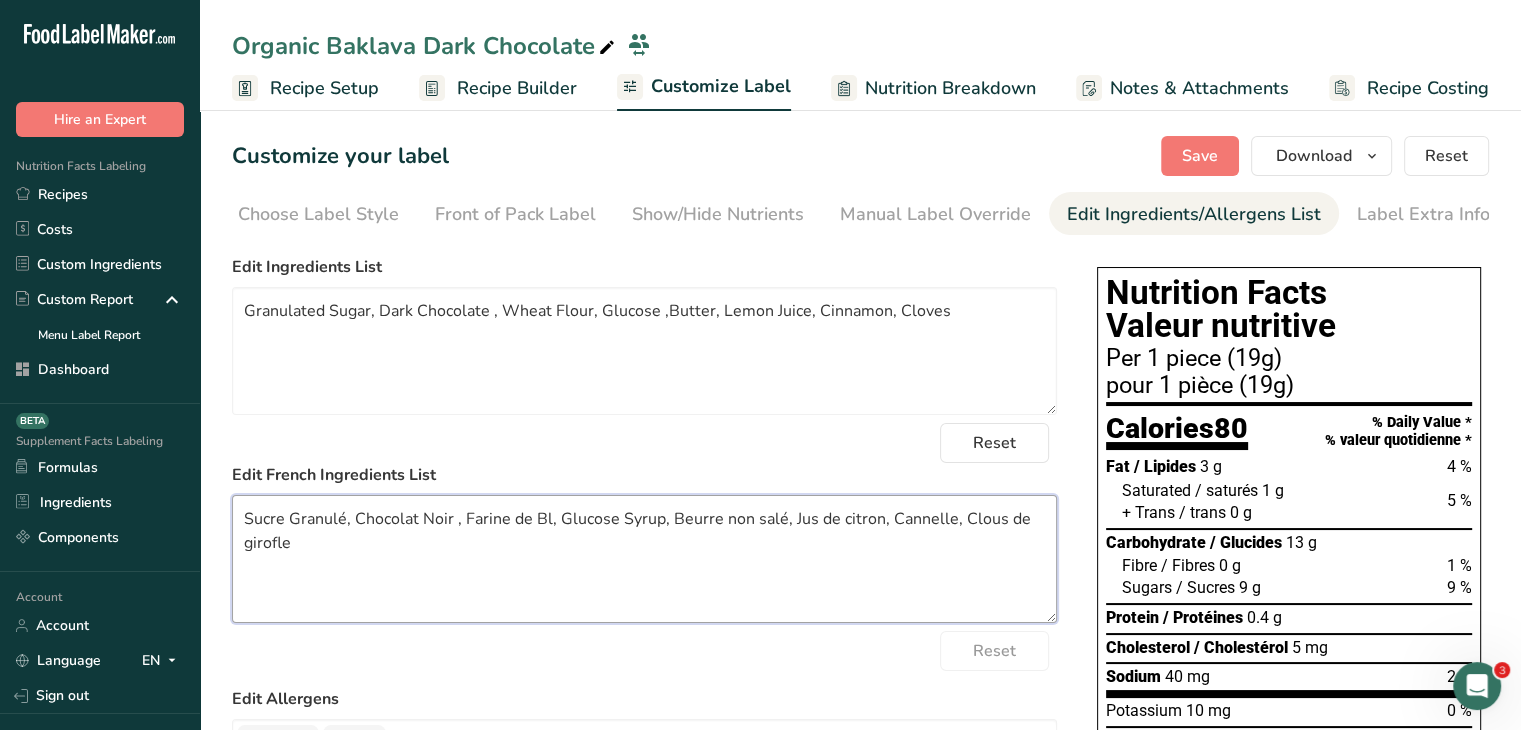 click on "Sucre Granulé, Chocolat Noir , Farine de Bl, Glucose Syrup, Beurre non salé, Jus de citron, Cannelle, Clous de girofle" at bounding box center [644, 559] 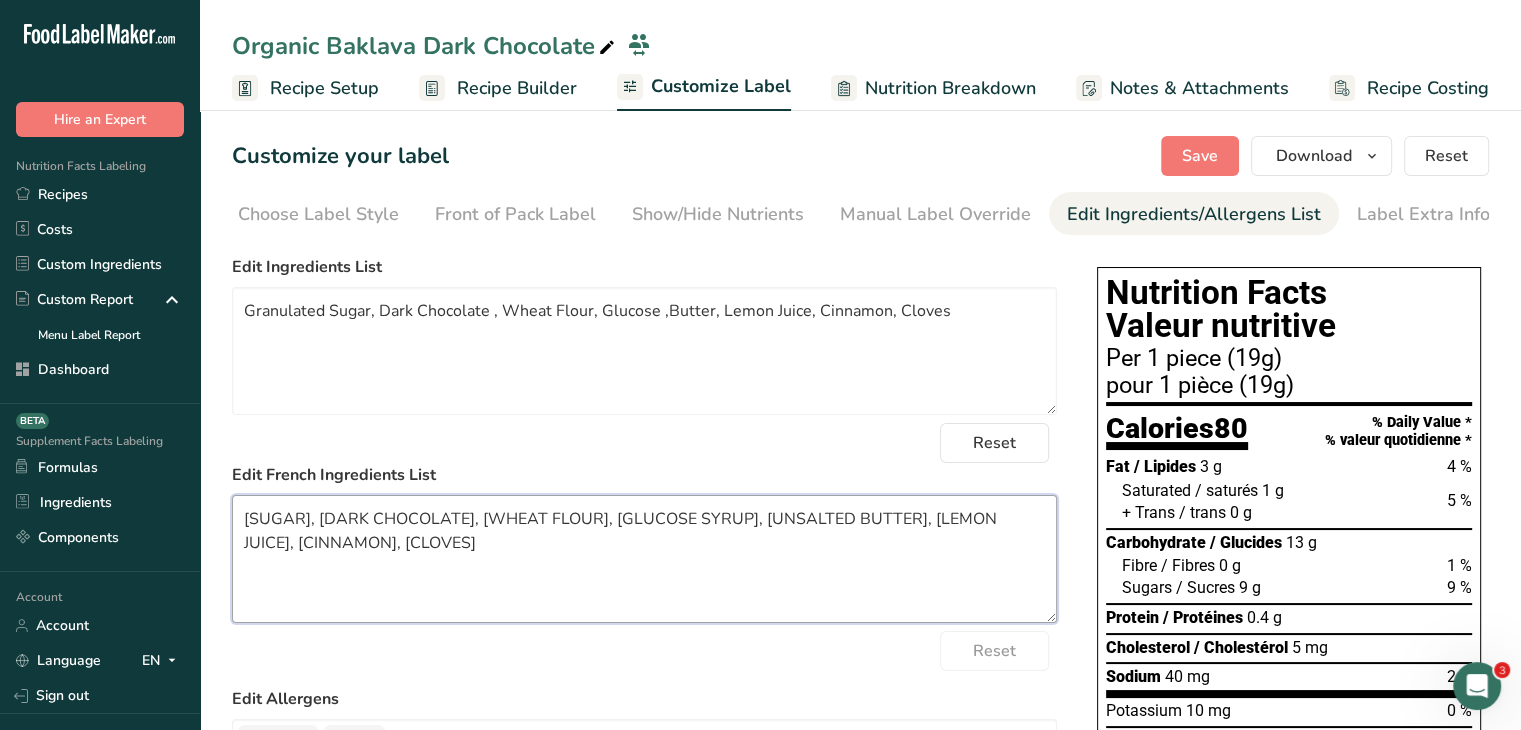 drag, startPoint x: 669, startPoint y: 519, endPoint x: 625, endPoint y: 516, distance: 44.102154 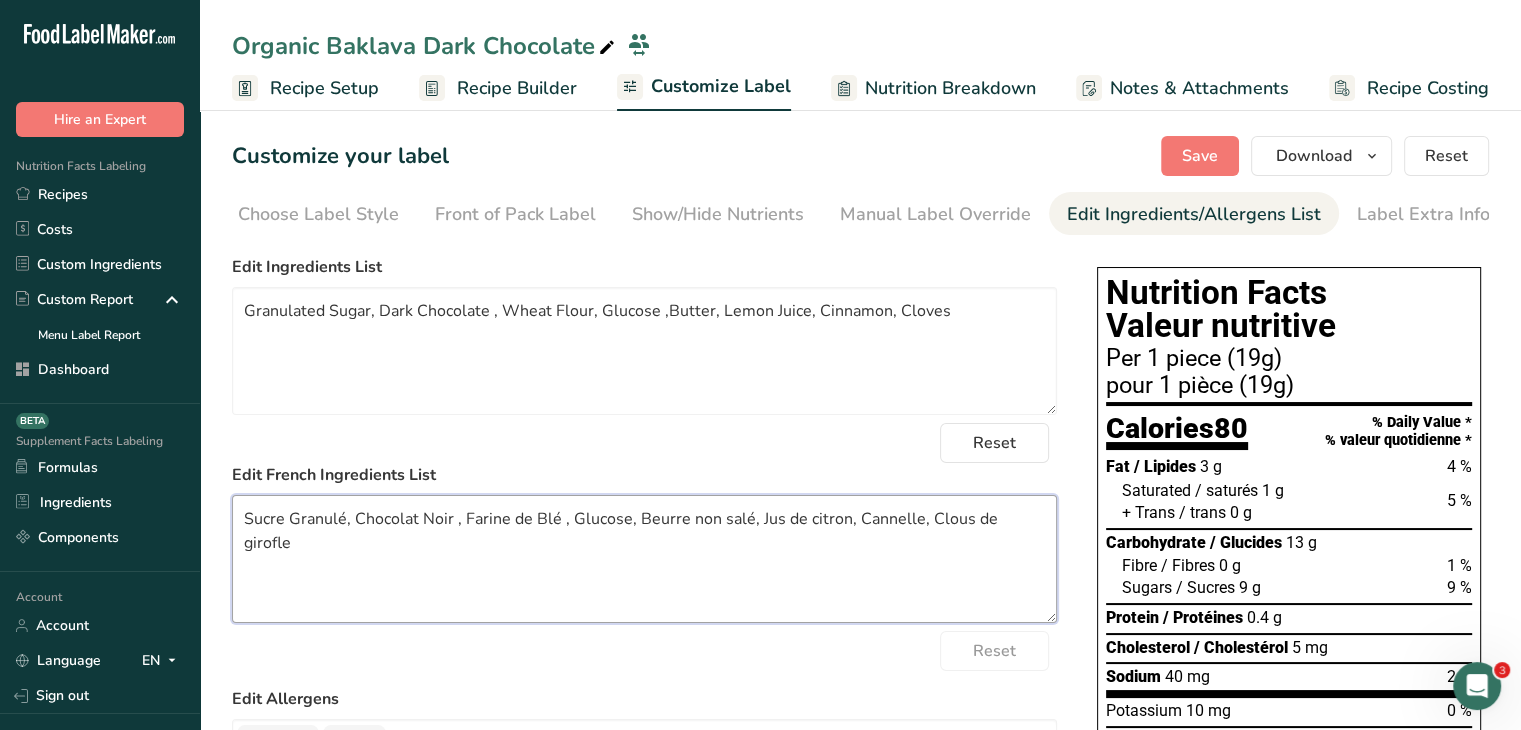 drag, startPoint x: 688, startPoint y: 523, endPoint x: 744, endPoint y: 516, distance: 56.435802 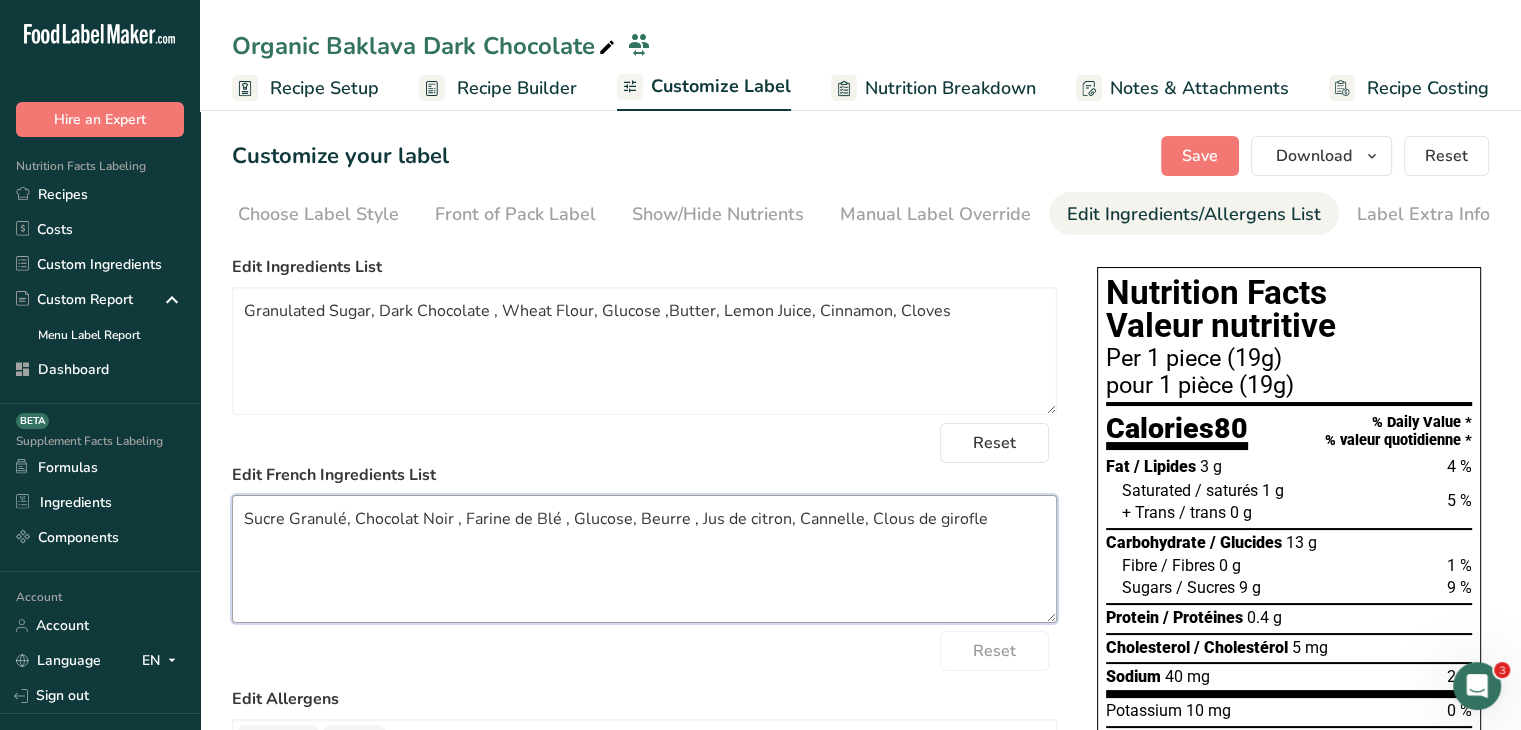 click on "Sucre Granulé, Chocolat Noir , Farine de Blé , Glucose, Beurre , Jus de citron, Cannelle, Clous de girofle" at bounding box center [644, 559] 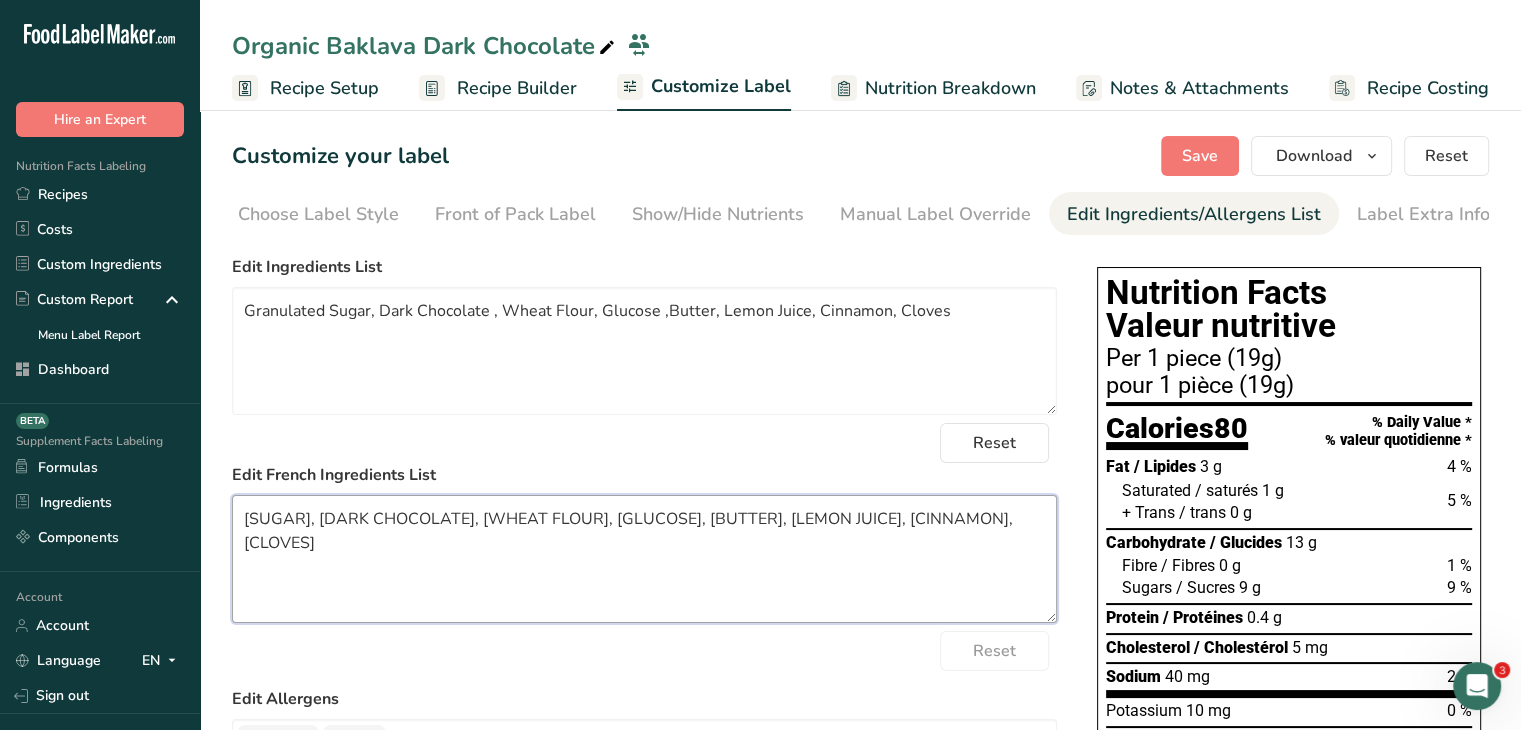 click on "[SUGAR], [DARK CHOCOLATE], [WHEAT FLOUR], [GLUCOSE], [BUTTER], [LEMON JUICE], [CINNAMON], [CLOVES]" at bounding box center [644, 559] 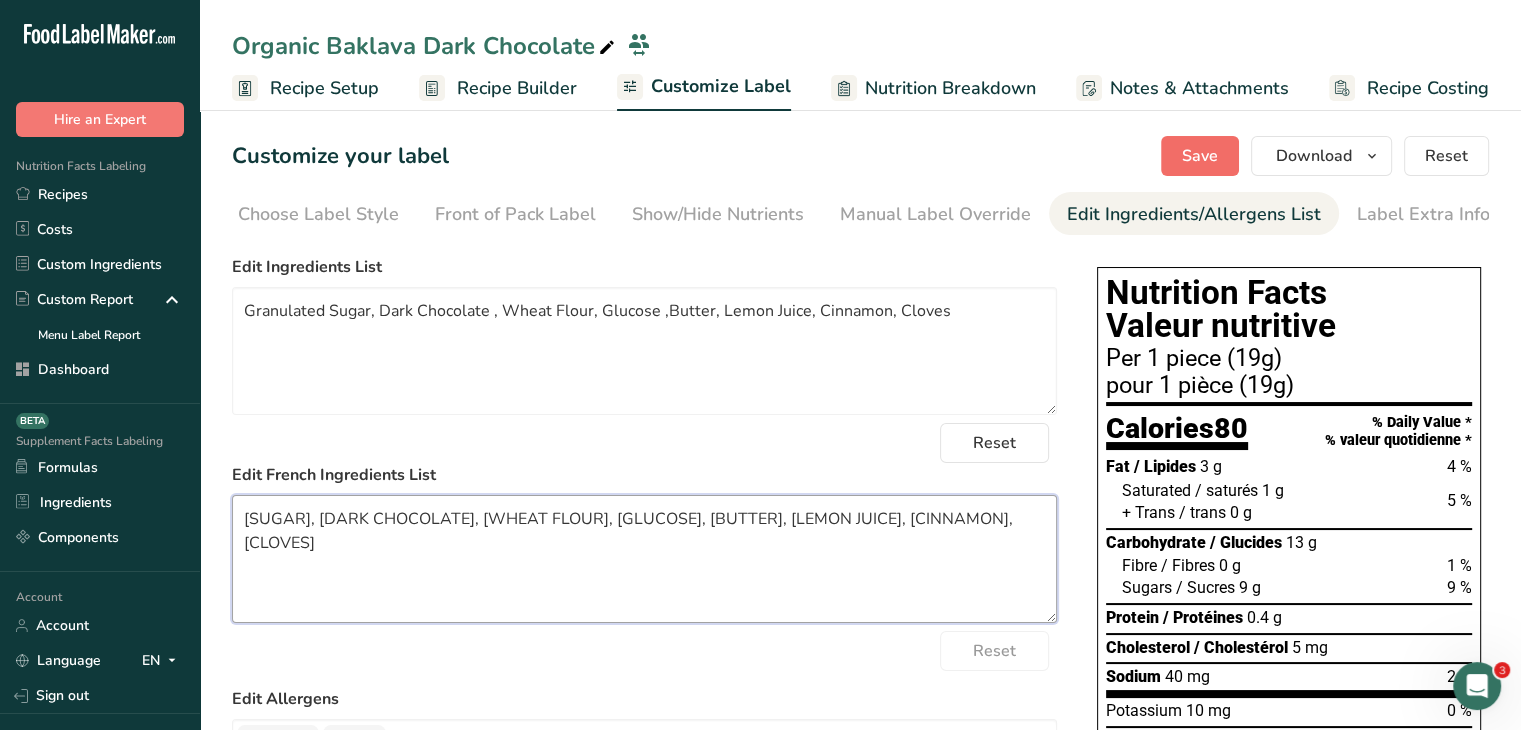 type on "[SUGAR], [DARK CHOCOLATE], [WHEAT FLOUR], [GLUCOSE], [BUTTER], [LEMON JUICE], [CINNAMON], [CLOVES]" 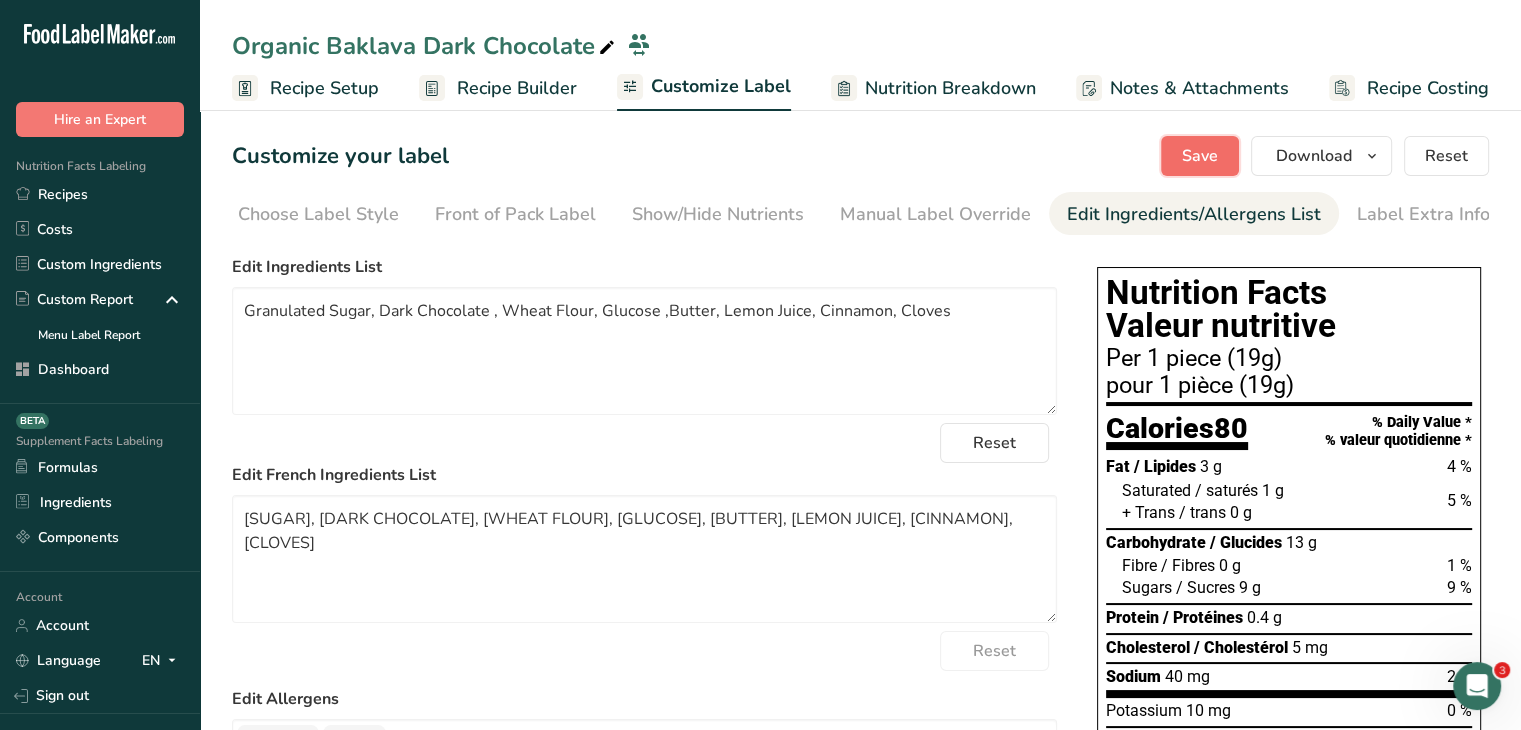 click on "Save" at bounding box center (1200, 156) 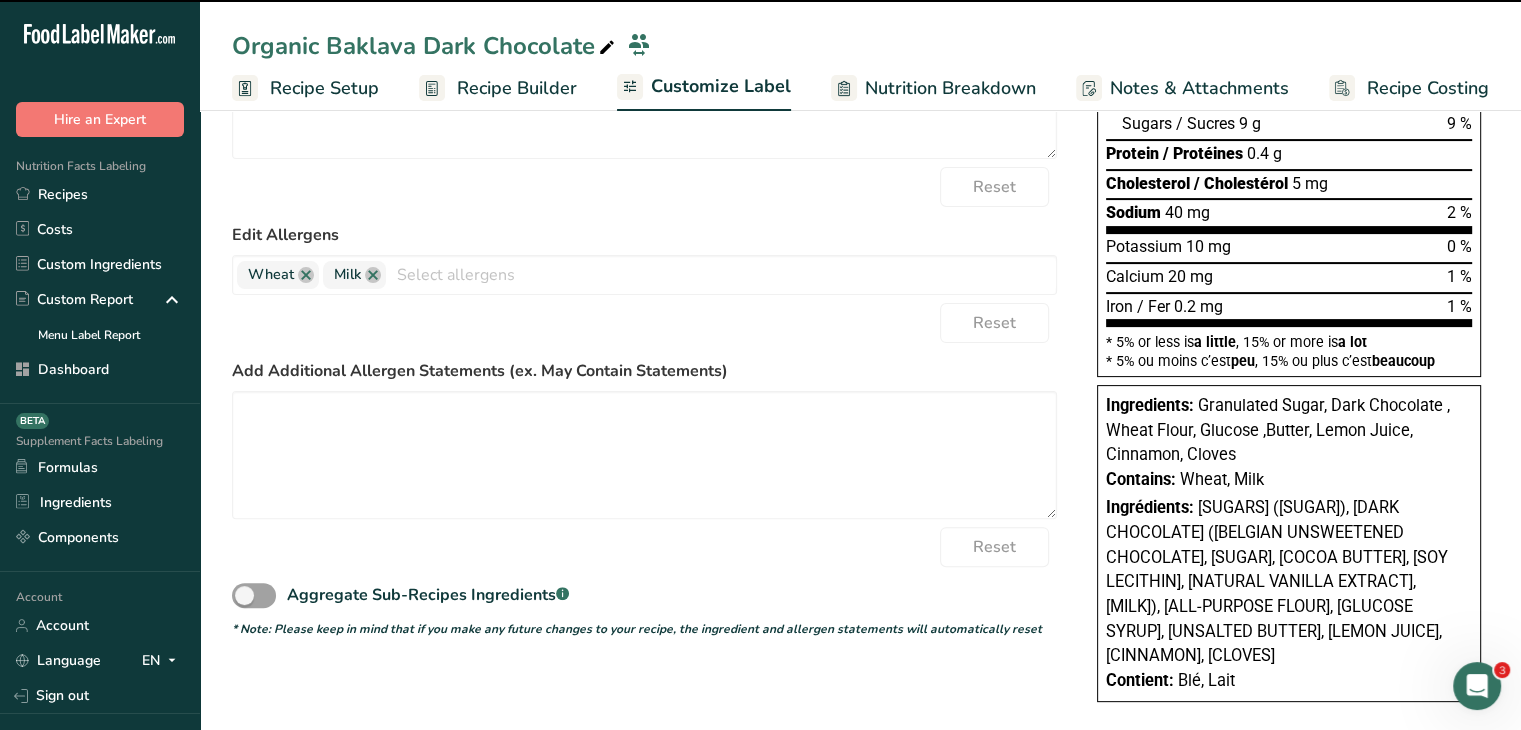 scroll, scrollTop: 465, scrollLeft: 0, axis: vertical 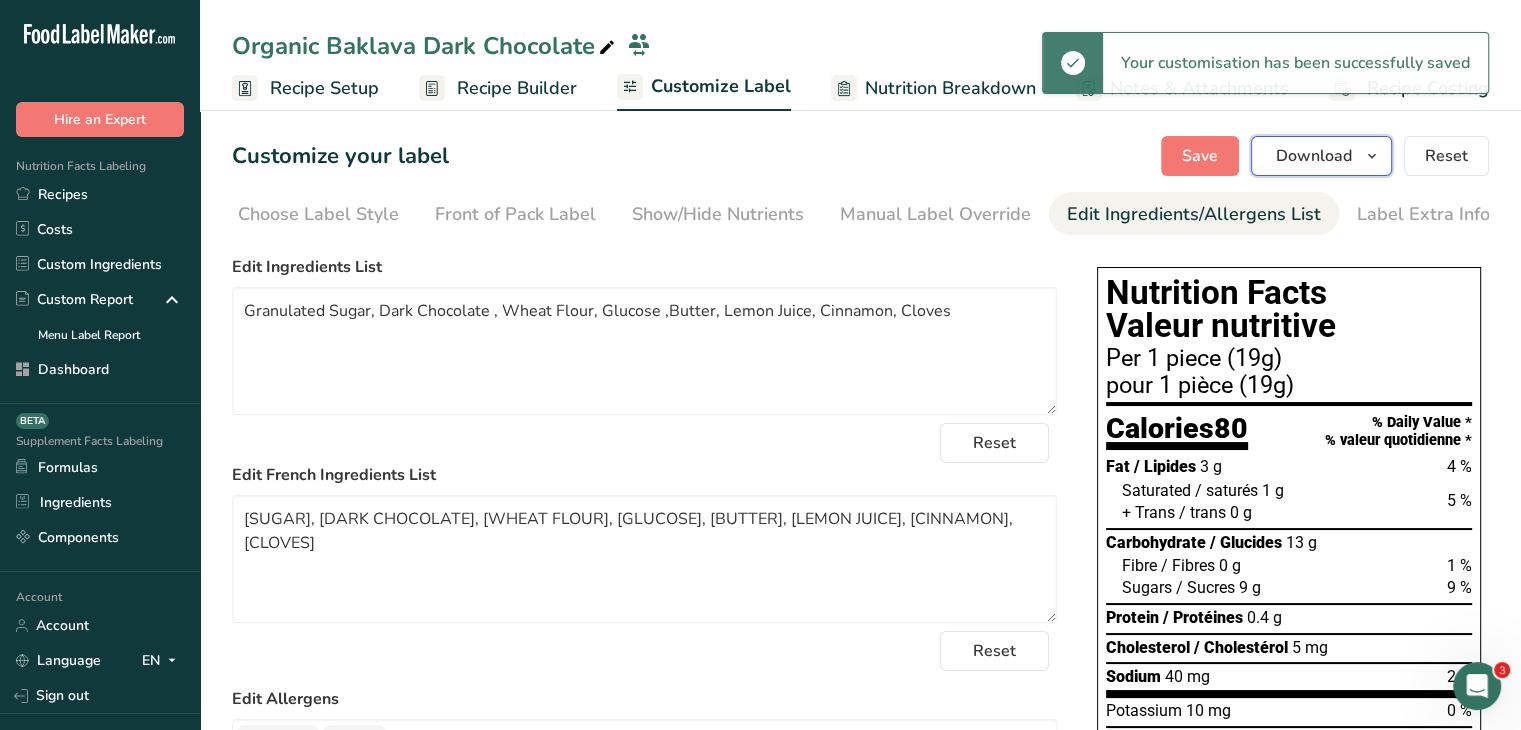 click on "Download" at bounding box center [1321, 156] 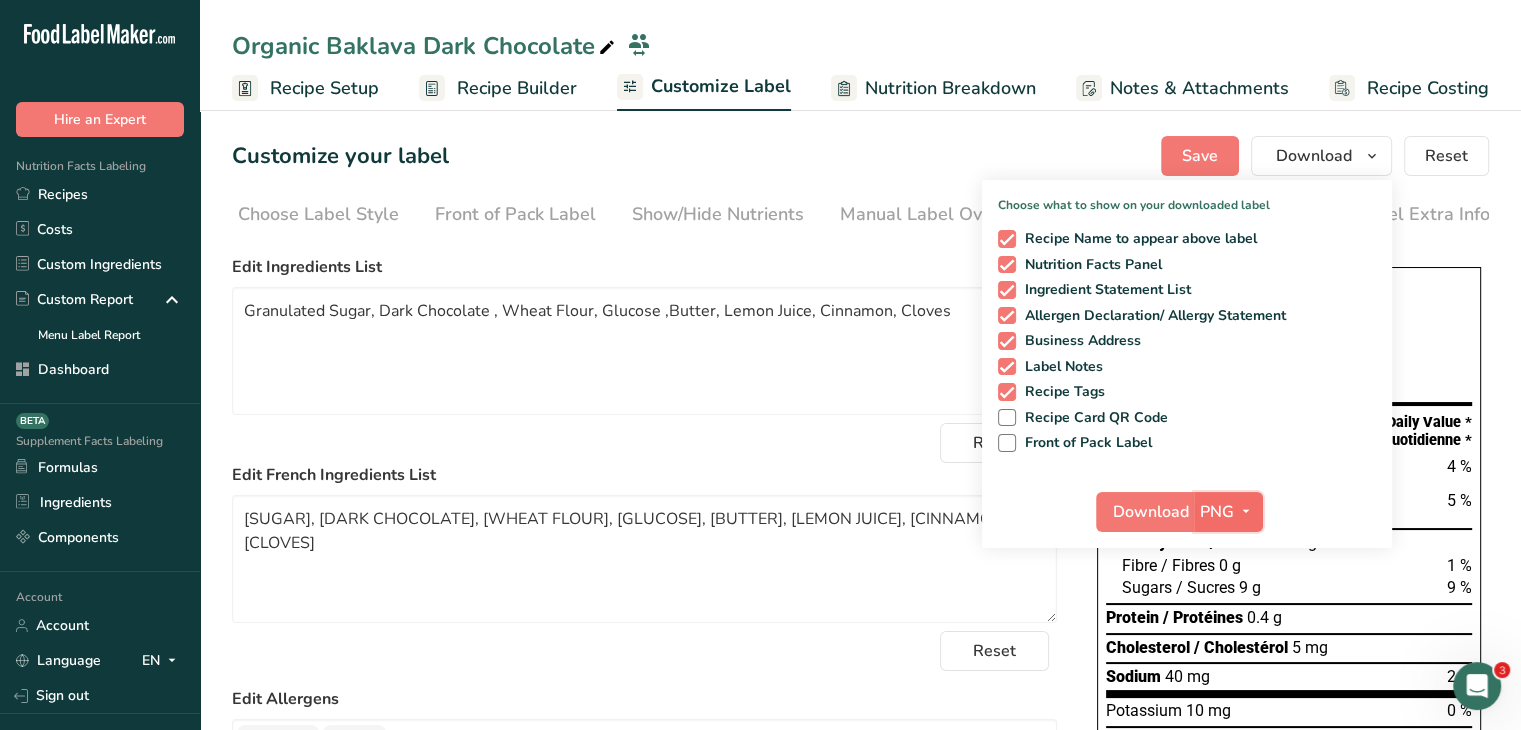 click on "PNG" at bounding box center [1228, 512] 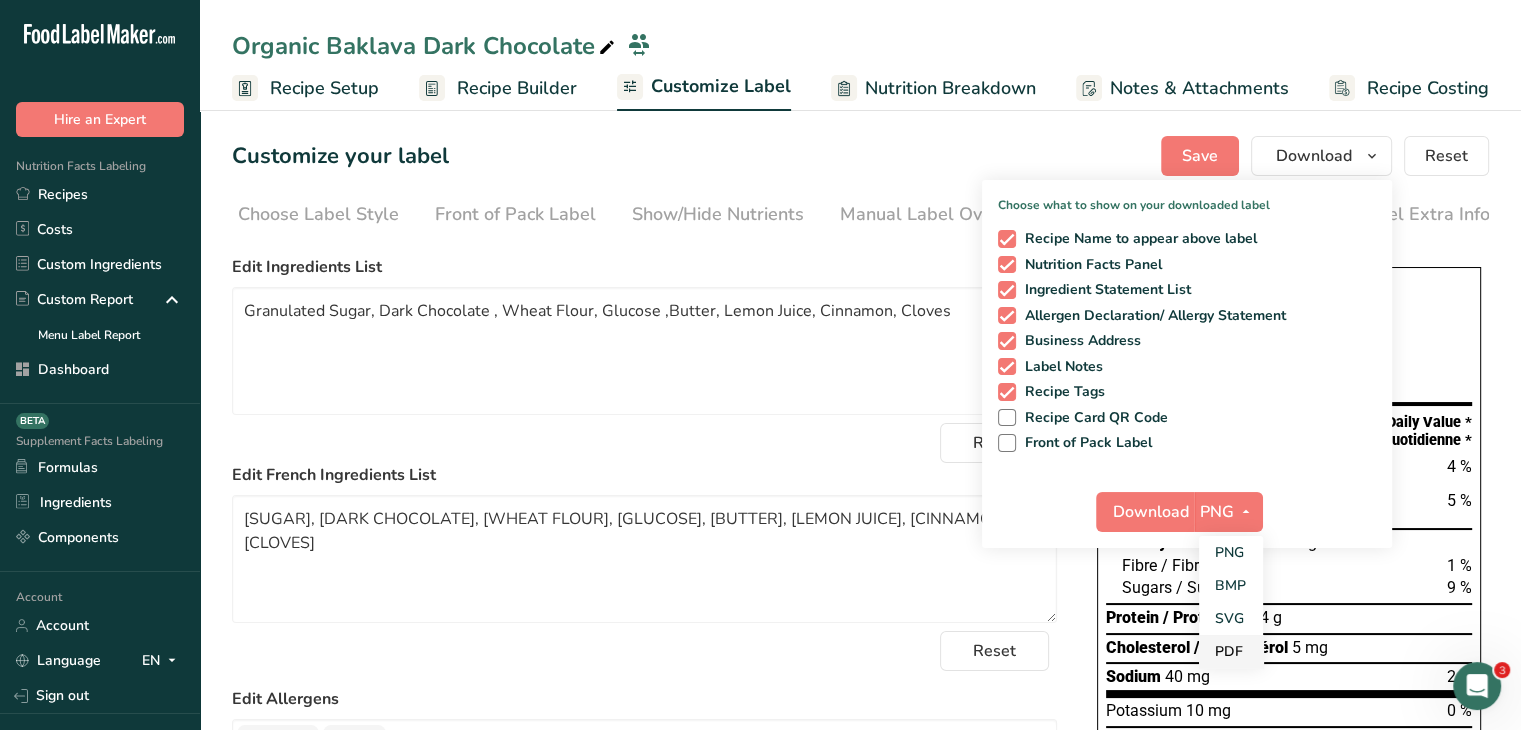 click on "PDF" at bounding box center [1231, 651] 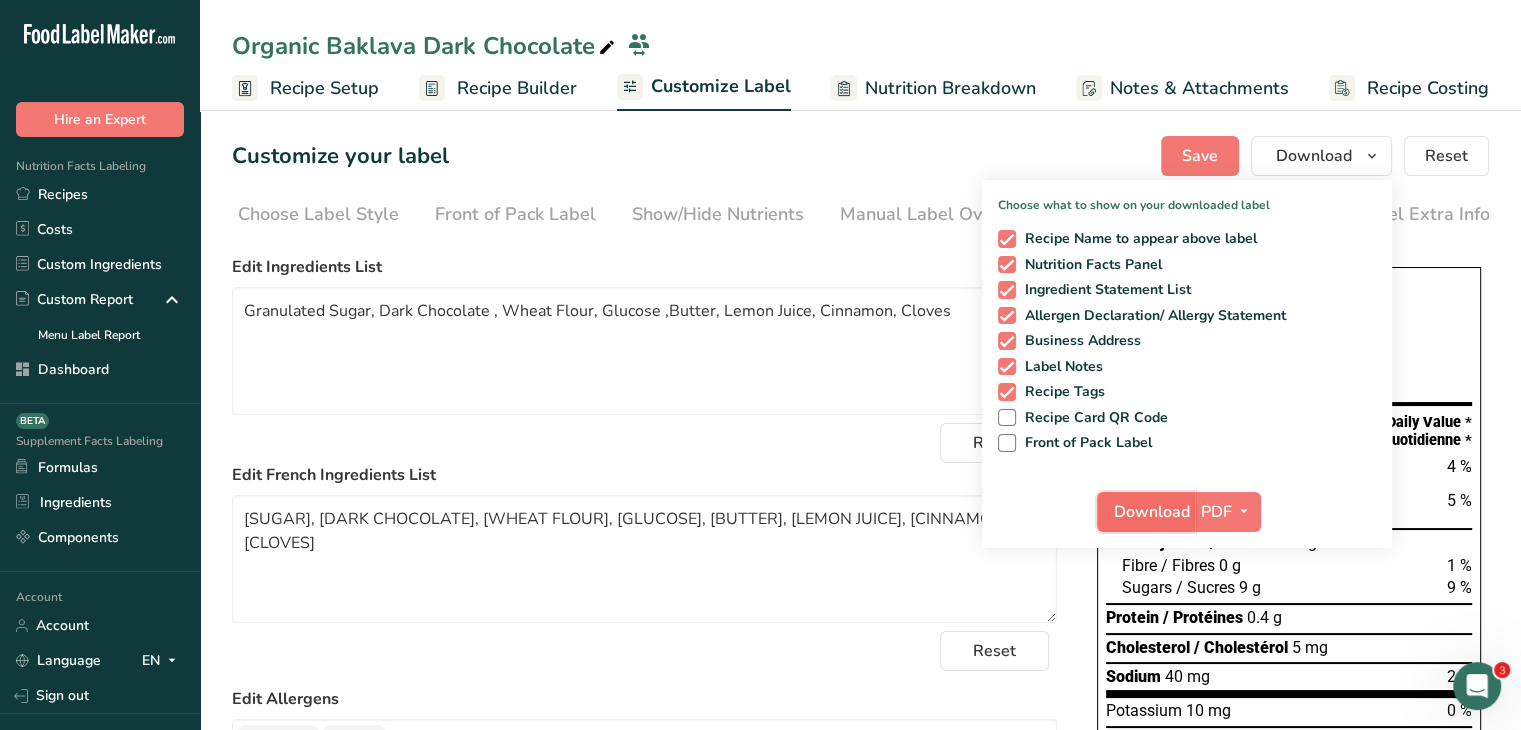 click on "Download" at bounding box center [1146, 512] 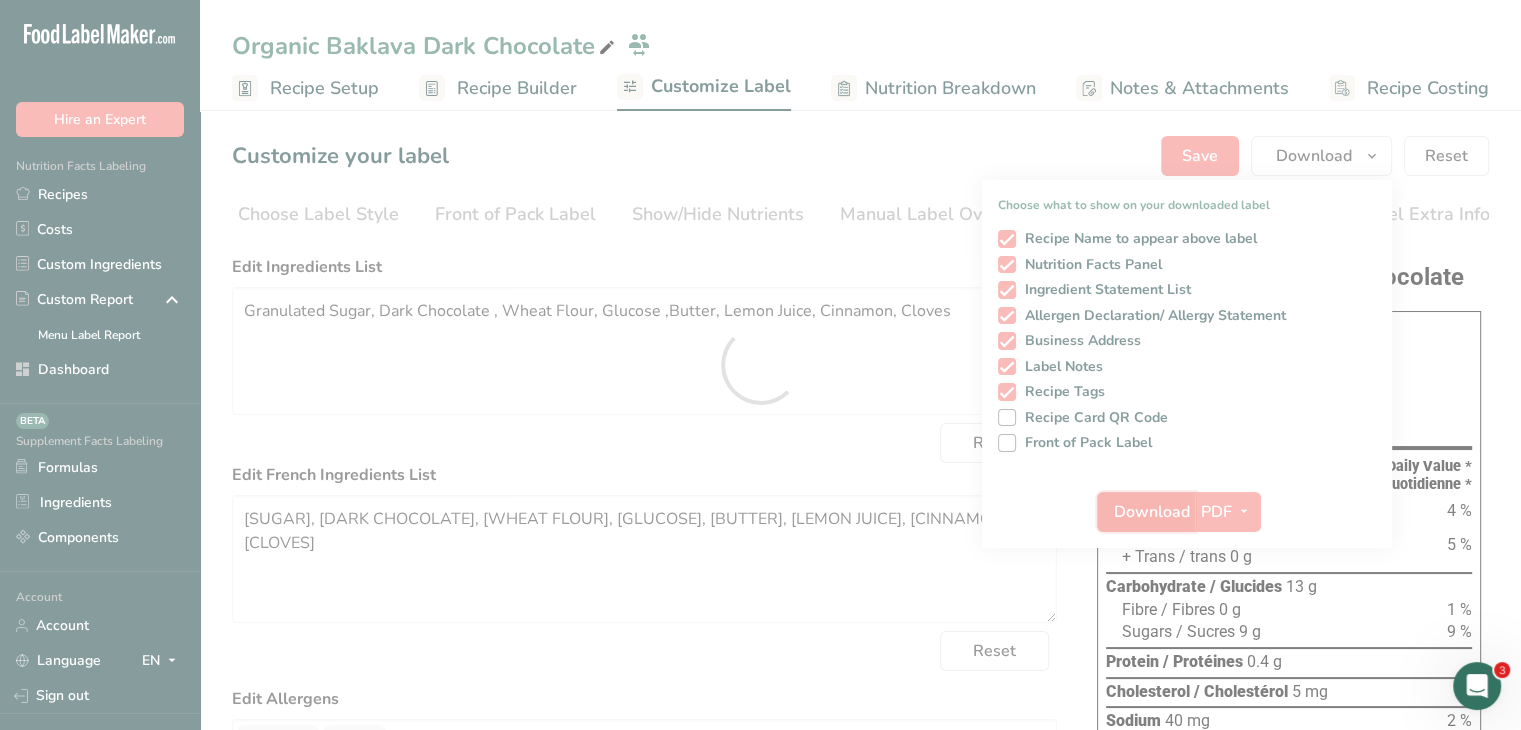 scroll, scrollTop: 0, scrollLeft: 0, axis: both 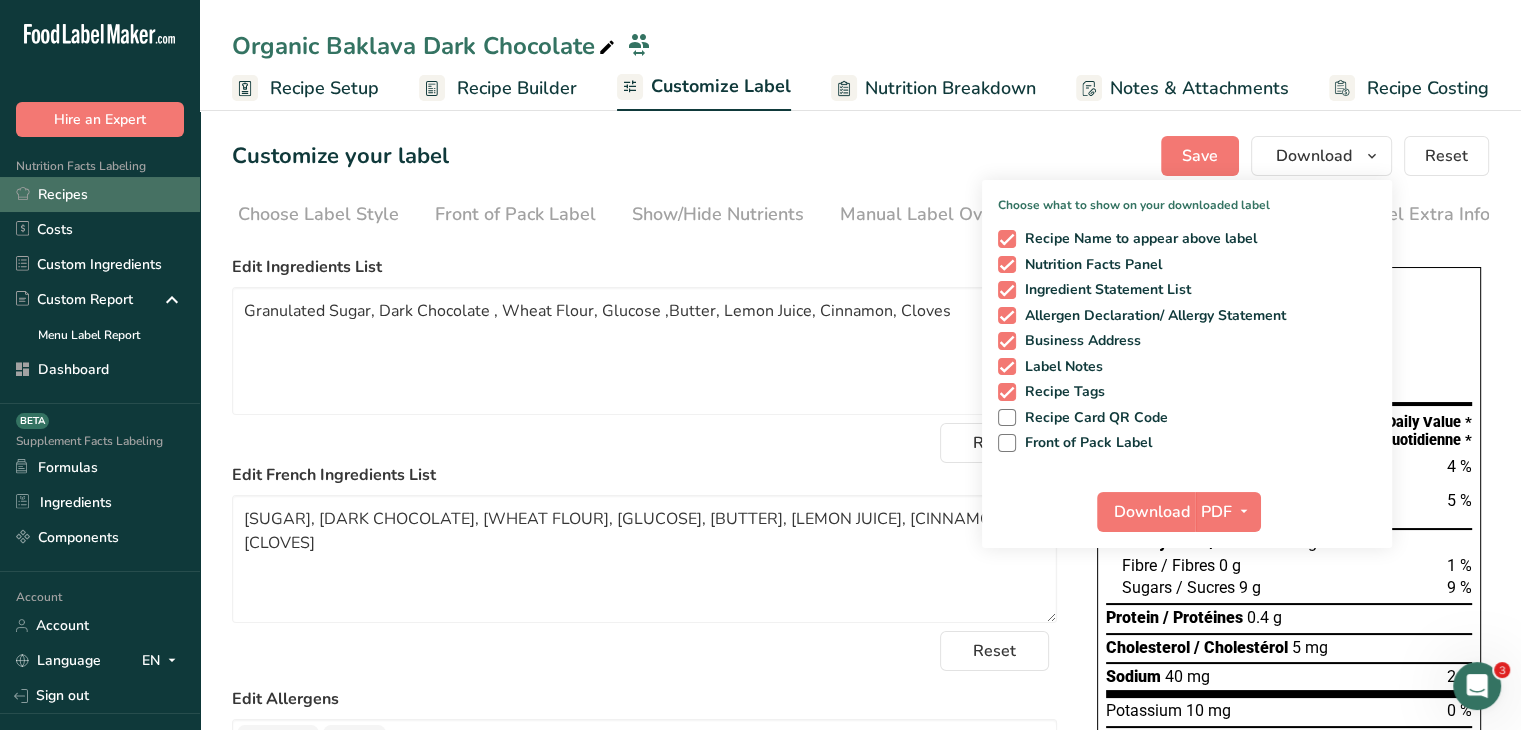 click on "Recipes" at bounding box center (100, 194) 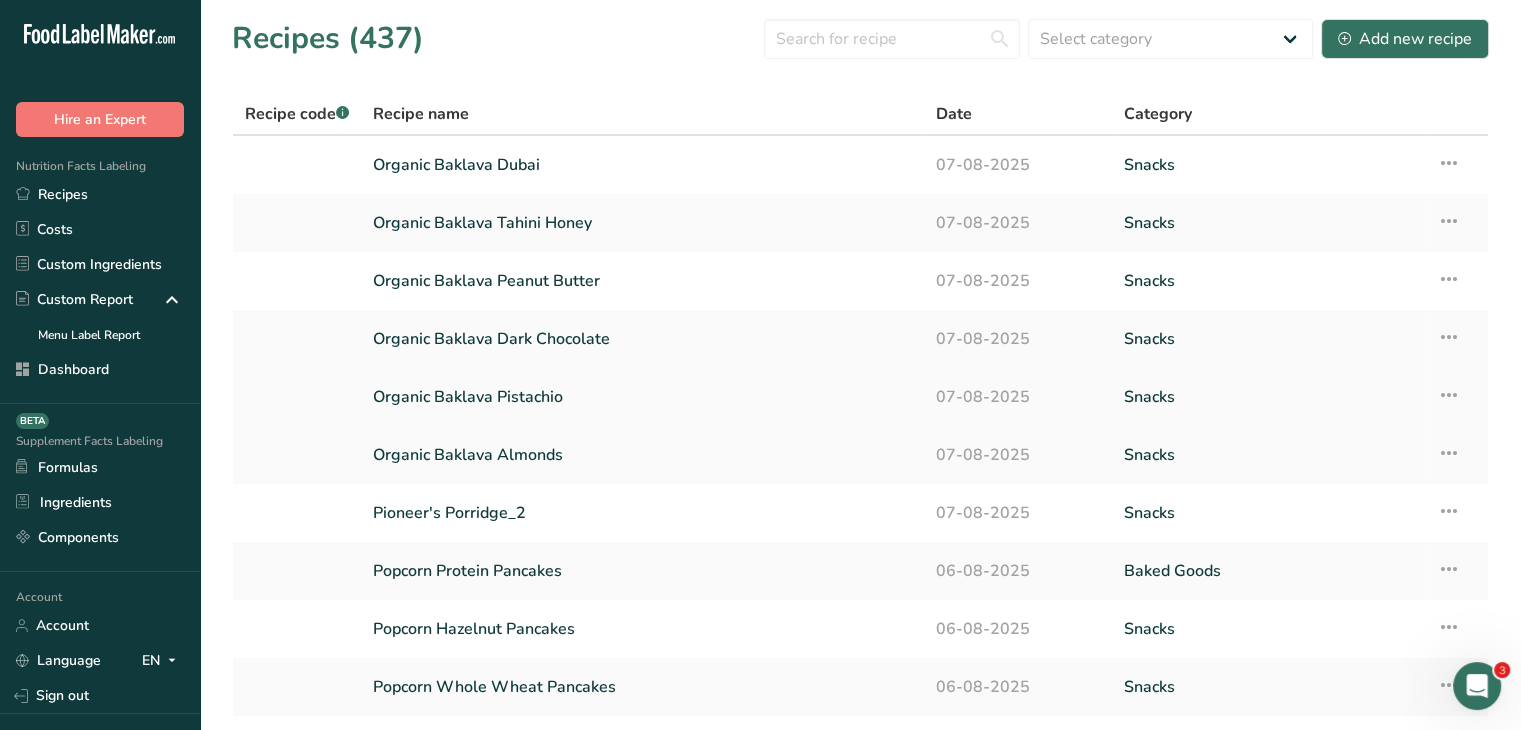 click on "Organic Baklava Pistachio" at bounding box center [642, 397] 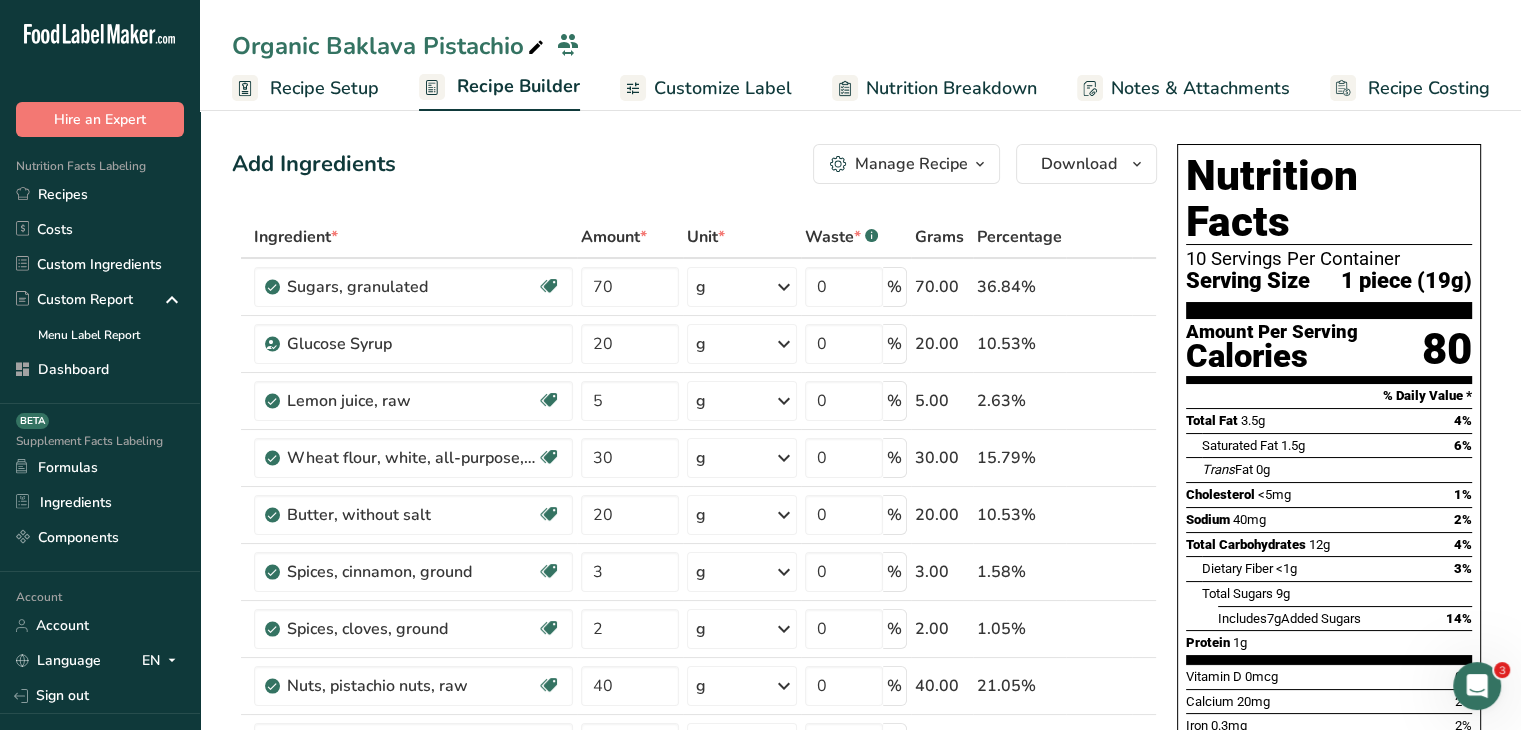 click on "Customize Label" at bounding box center [723, 88] 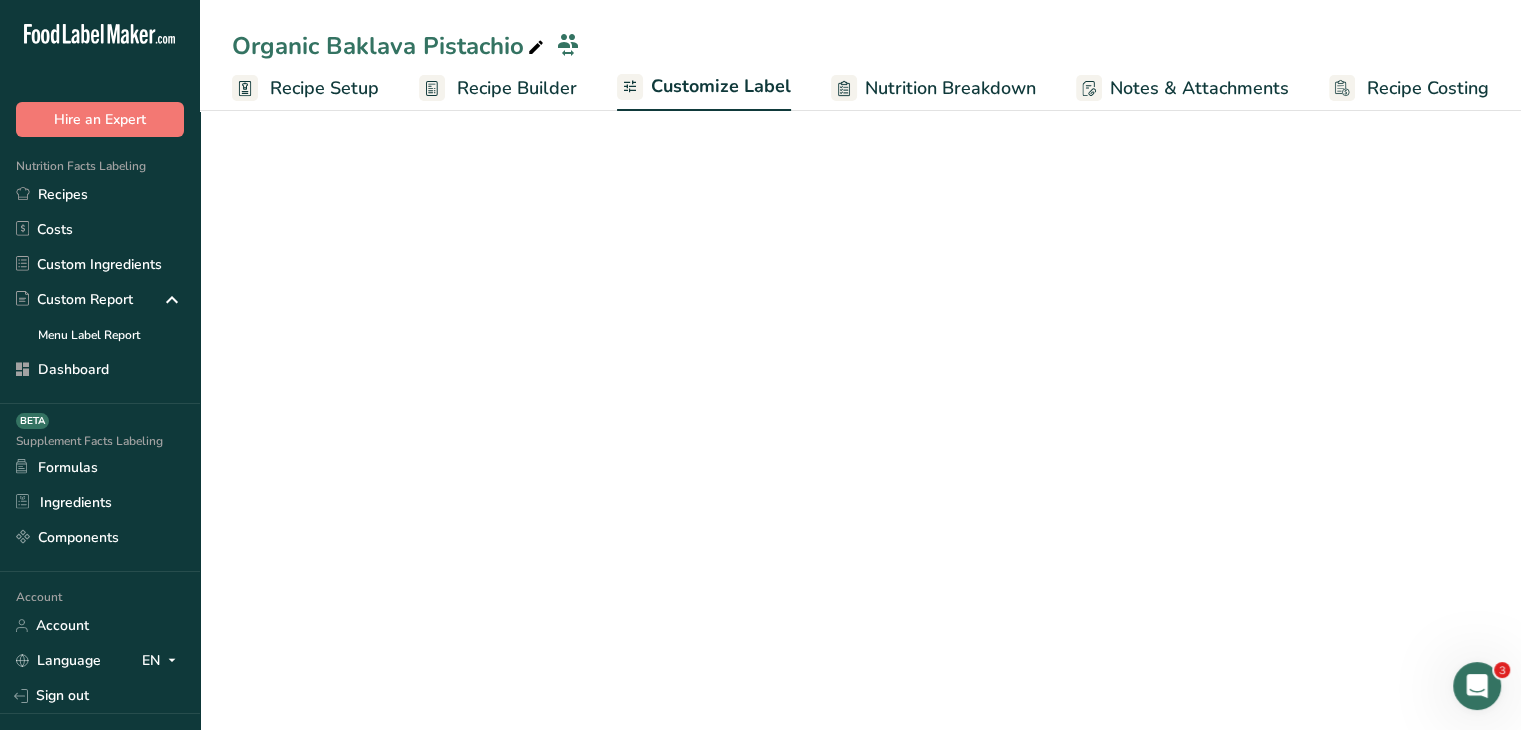 scroll, scrollTop: 0, scrollLeft: 0, axis: both 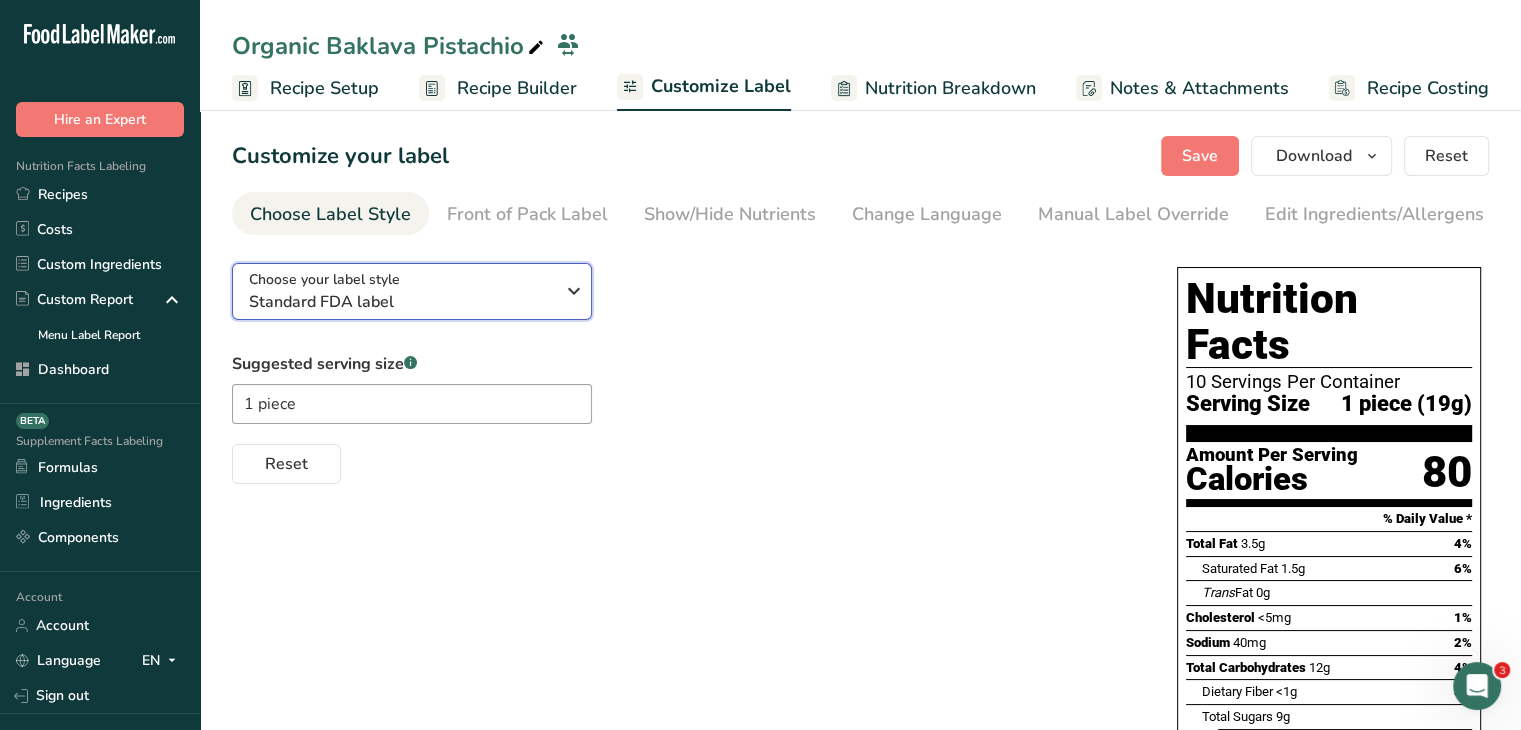 click on "Standard FDA label" at bounding box center [401, 302] 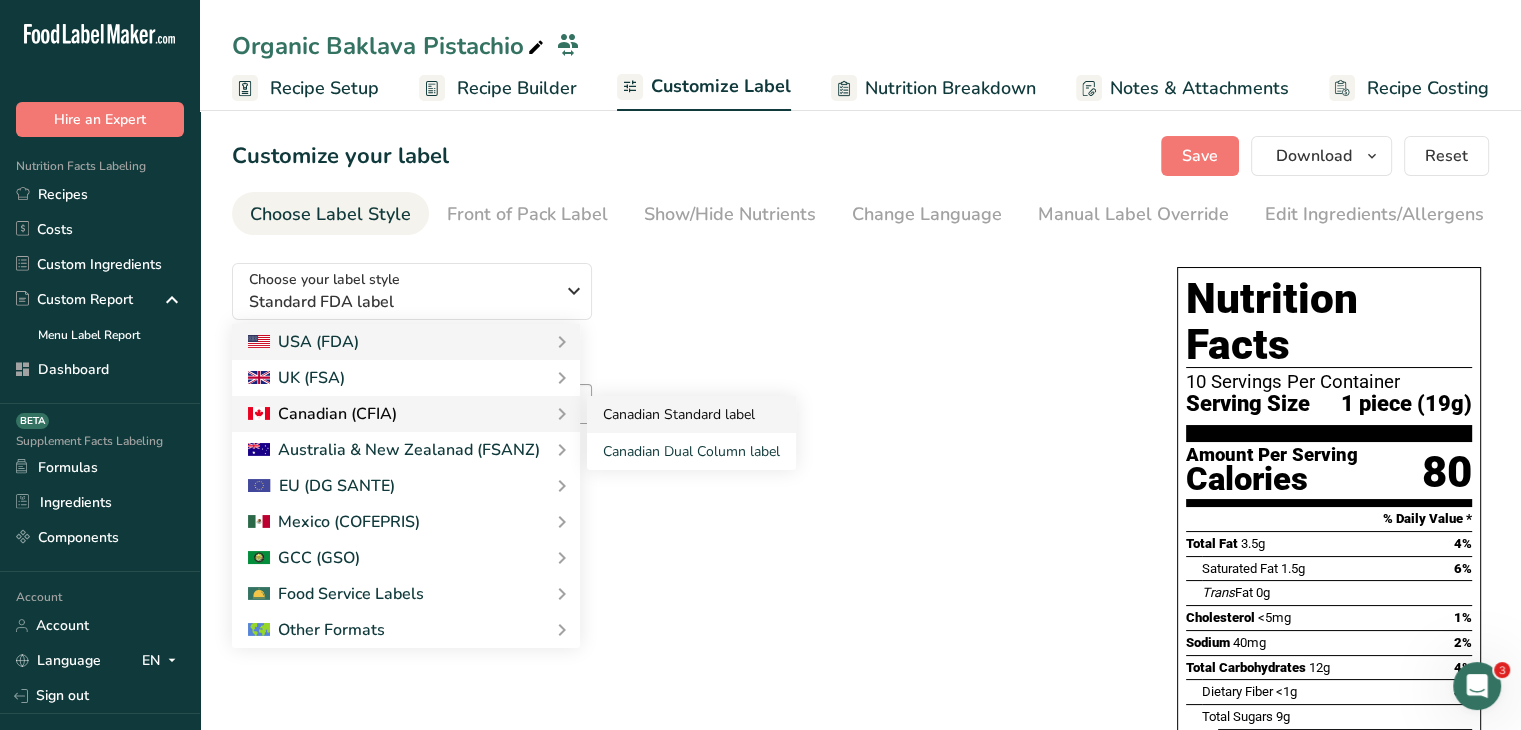 click on "Canadian Standard label" at bounding box center (691, 414) 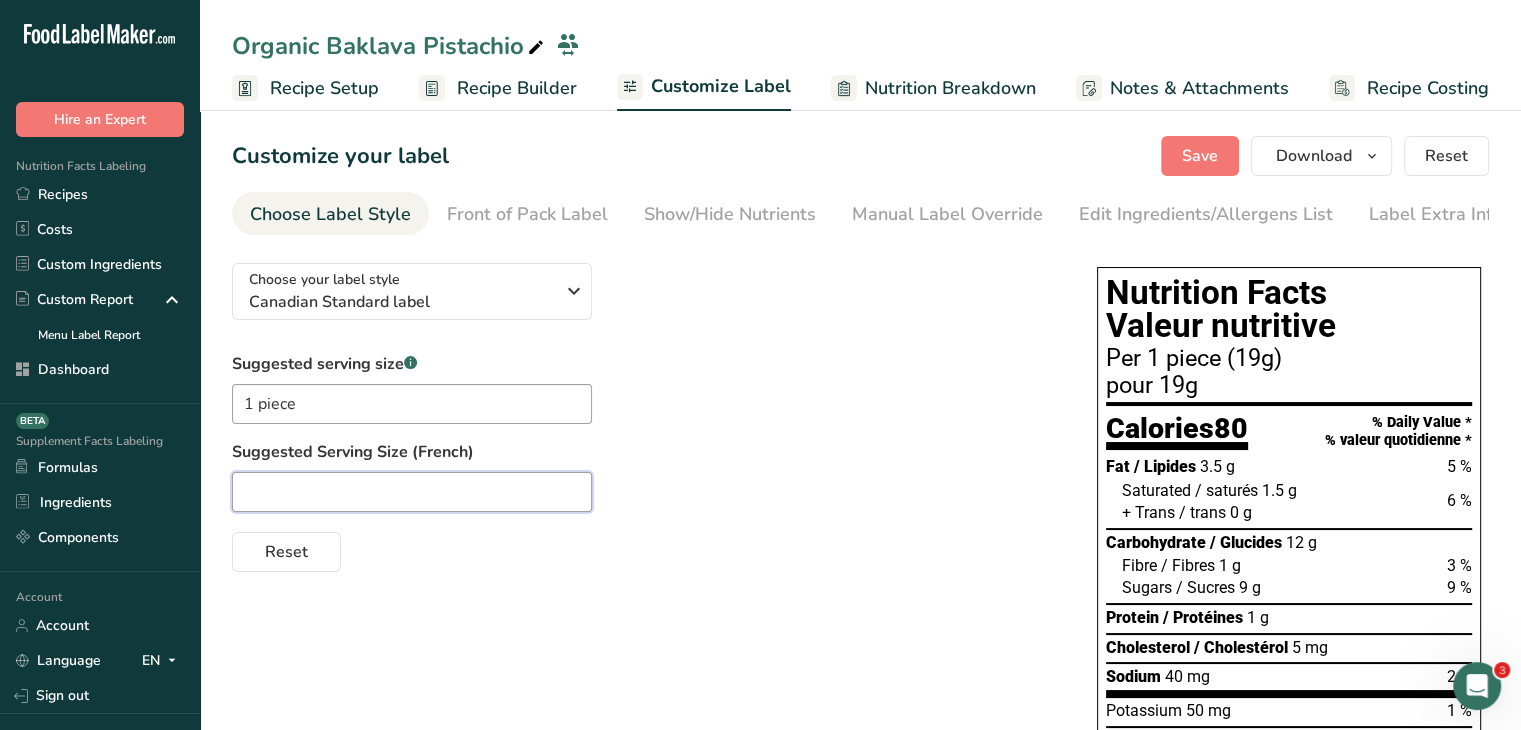 click at bounding box center [412, 492] 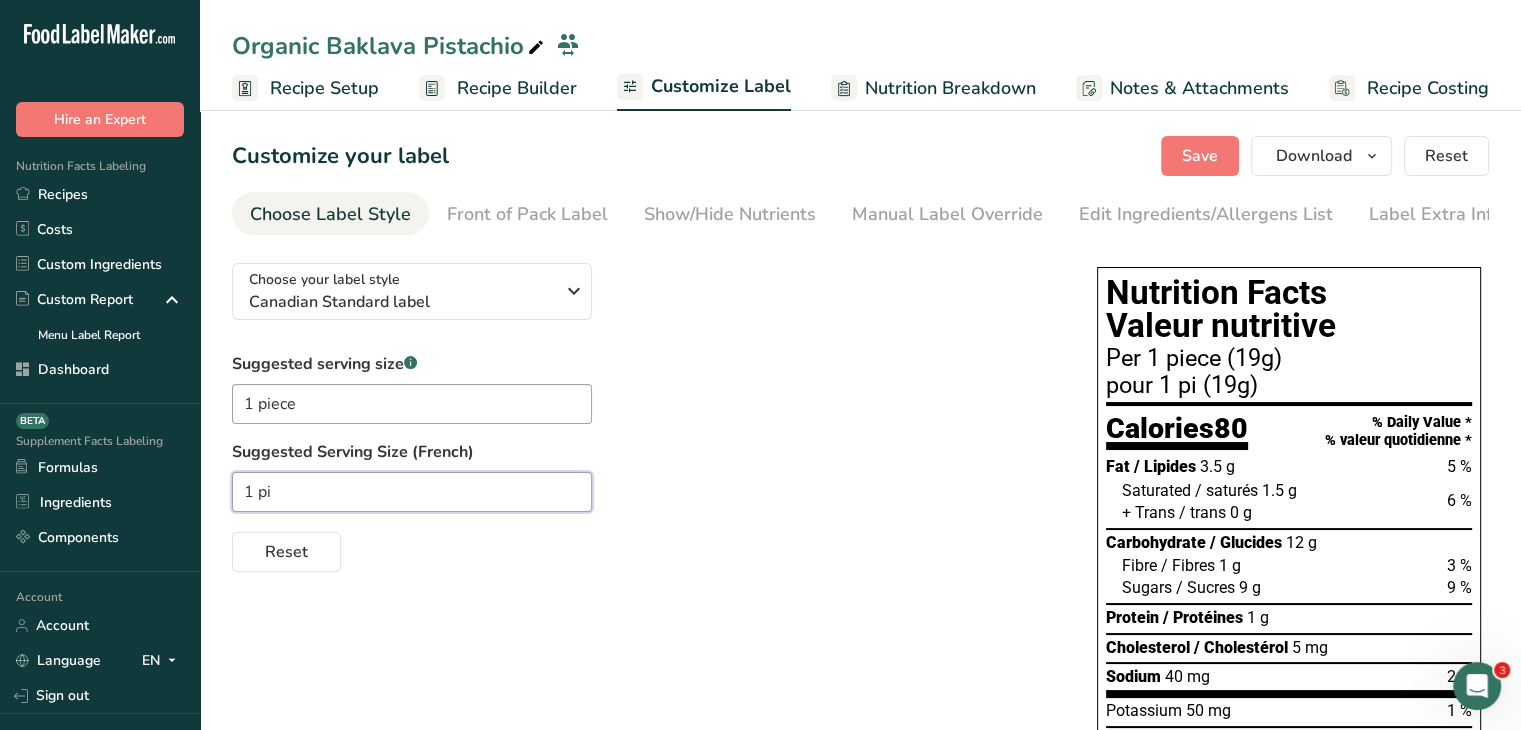 paste on "è" 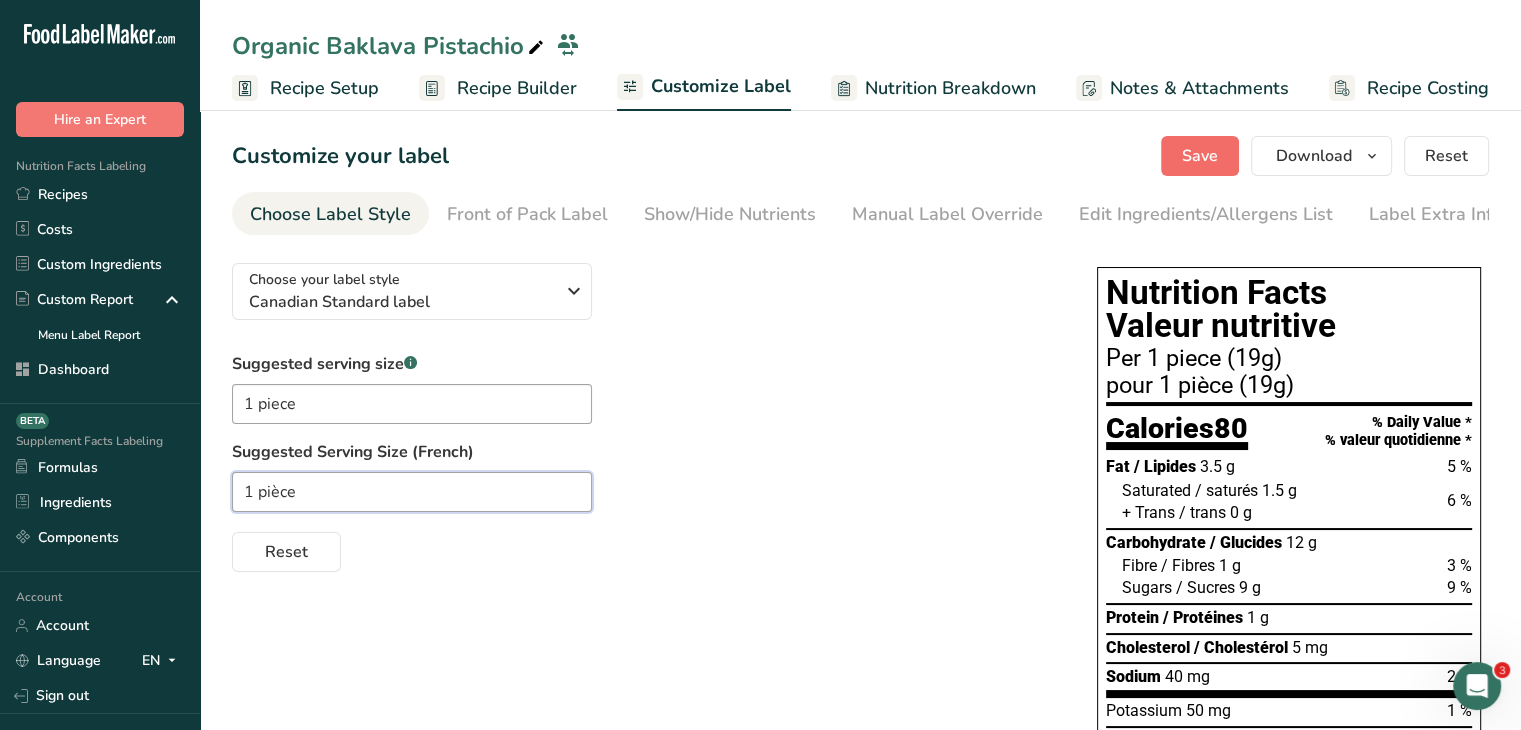 type on "1 pièce" 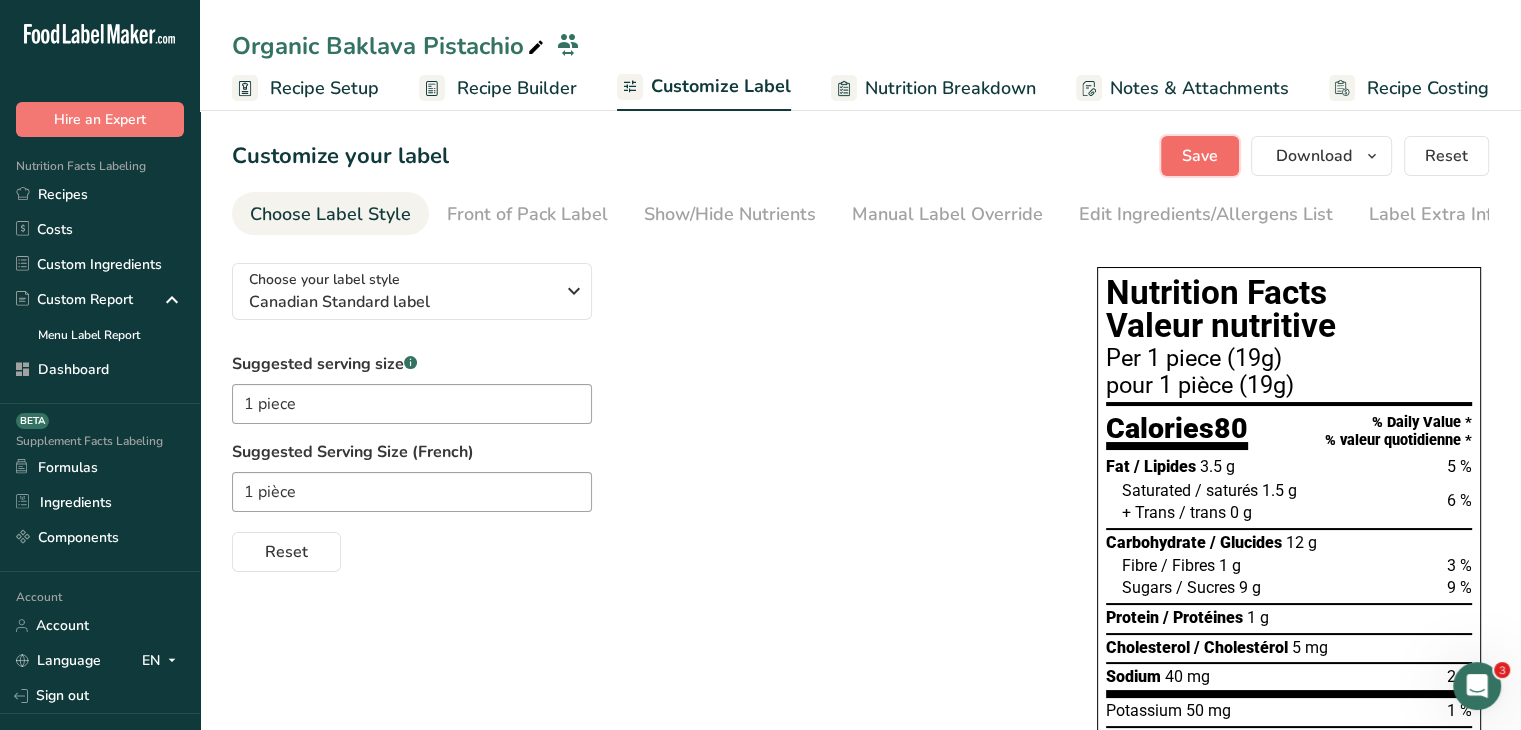 click on "Save" at bounding box center (1200, 156) 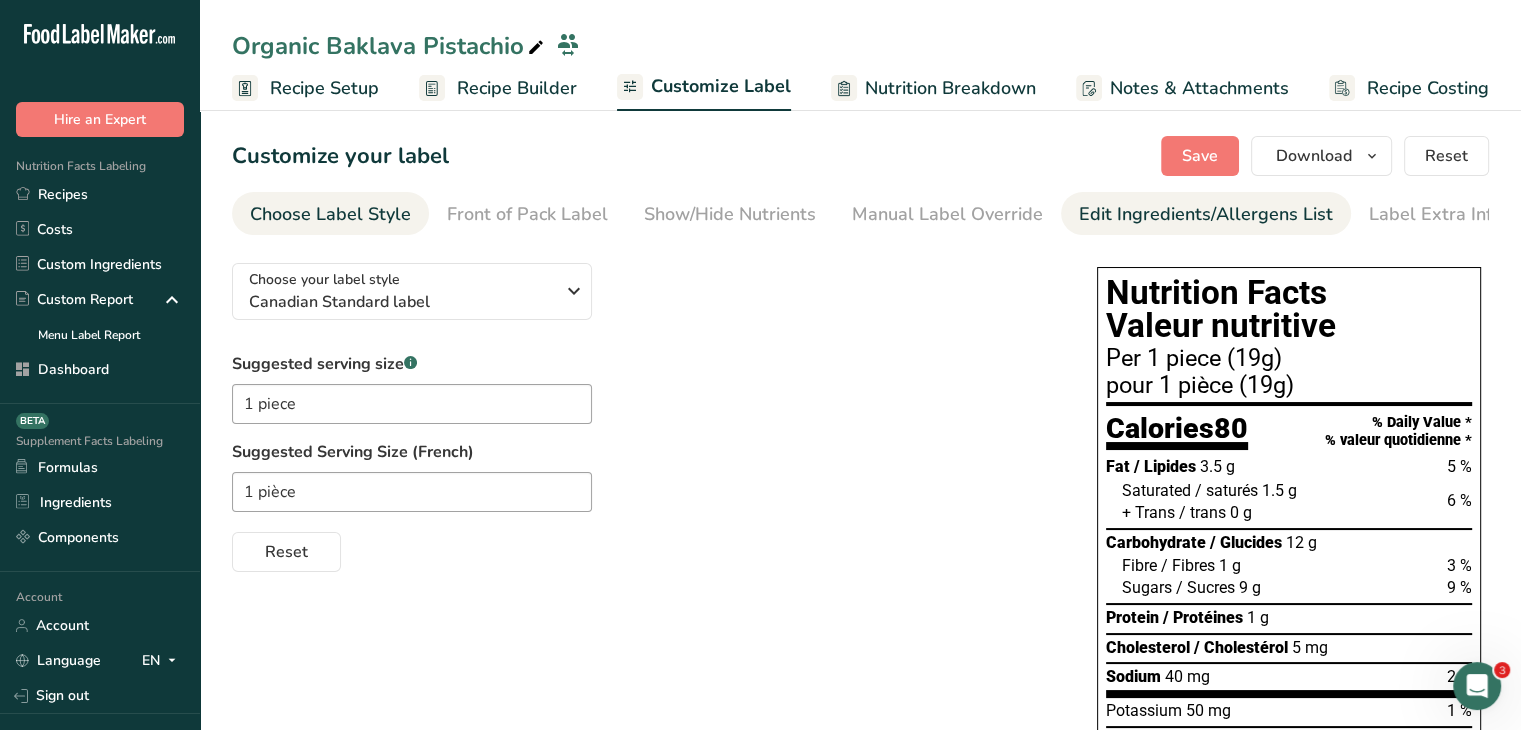 click on "Edit Ingredients/Allergens List" at bounding box center (1206, 214) 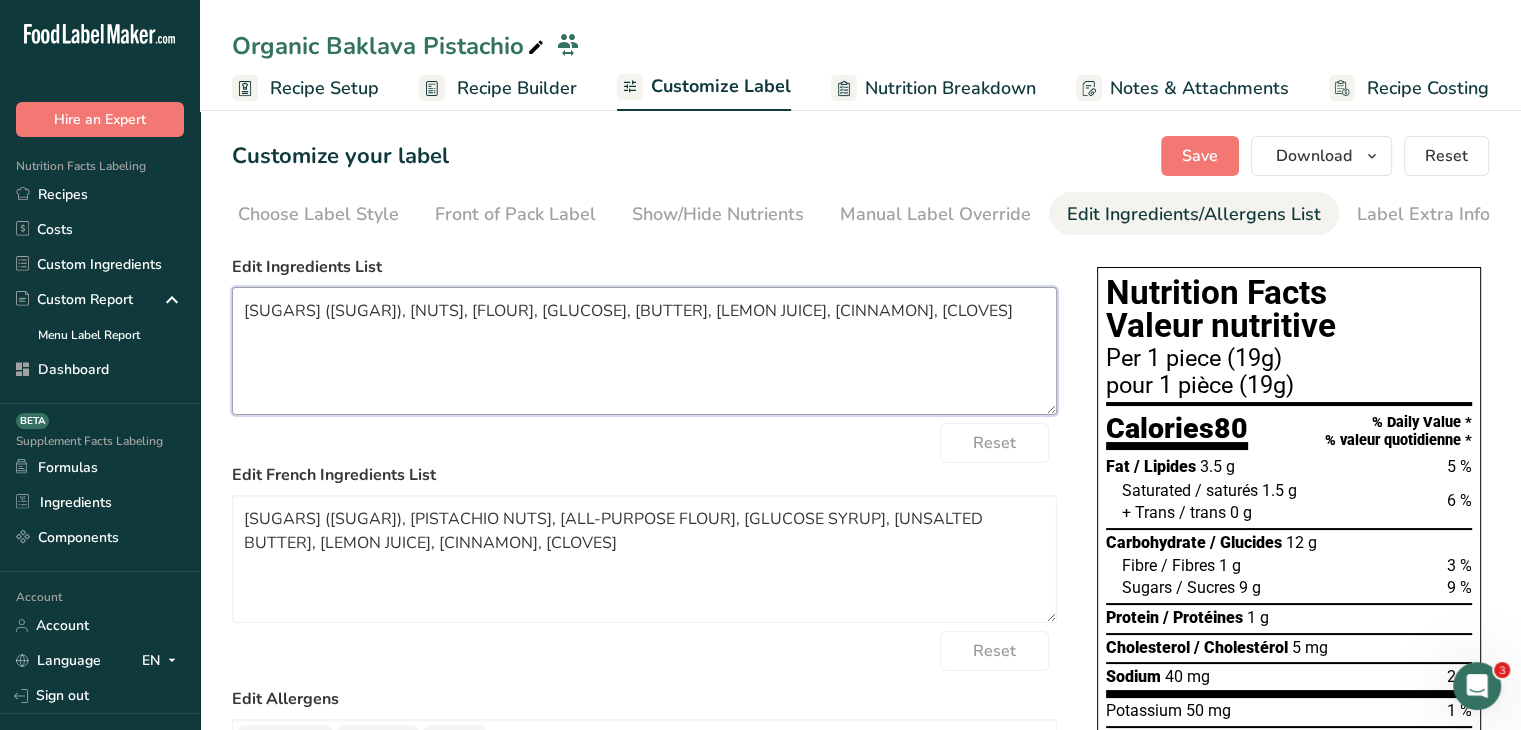 click on "[SUGARS] ([SUGAR]), [NUTS], [FLOUR], [GLUCOSE], [BUTTER], [LEMON JUICE], [CINNAMON], [CLOVES]" at bounding box center (644, 351) 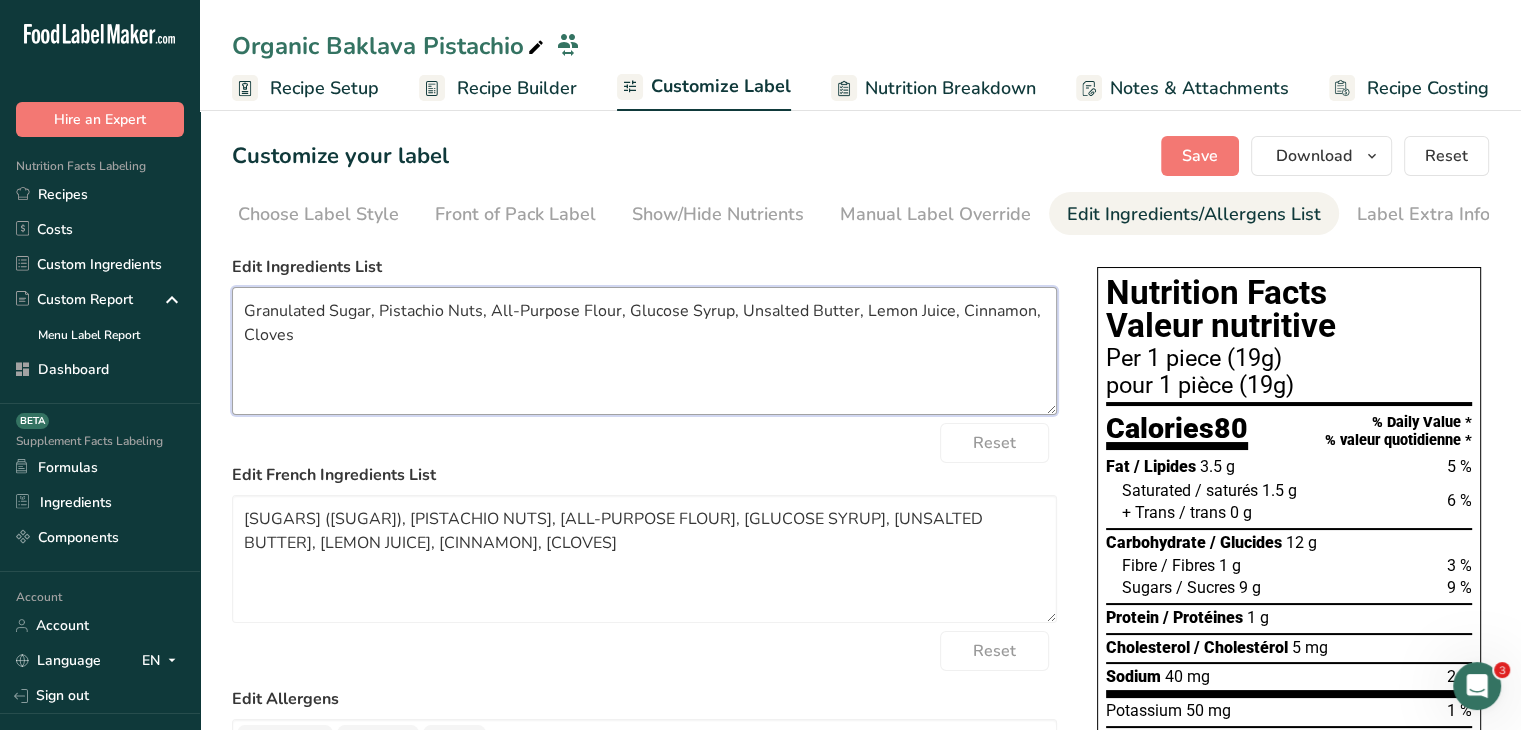 click on "Granulated Sugar, Pistachio Nuts, All-Purpose Flour, Glucose Syrup, Unsalted Butter, Lemon Juice, Cinnamon, Cloves" at bounding box center (644, 351) 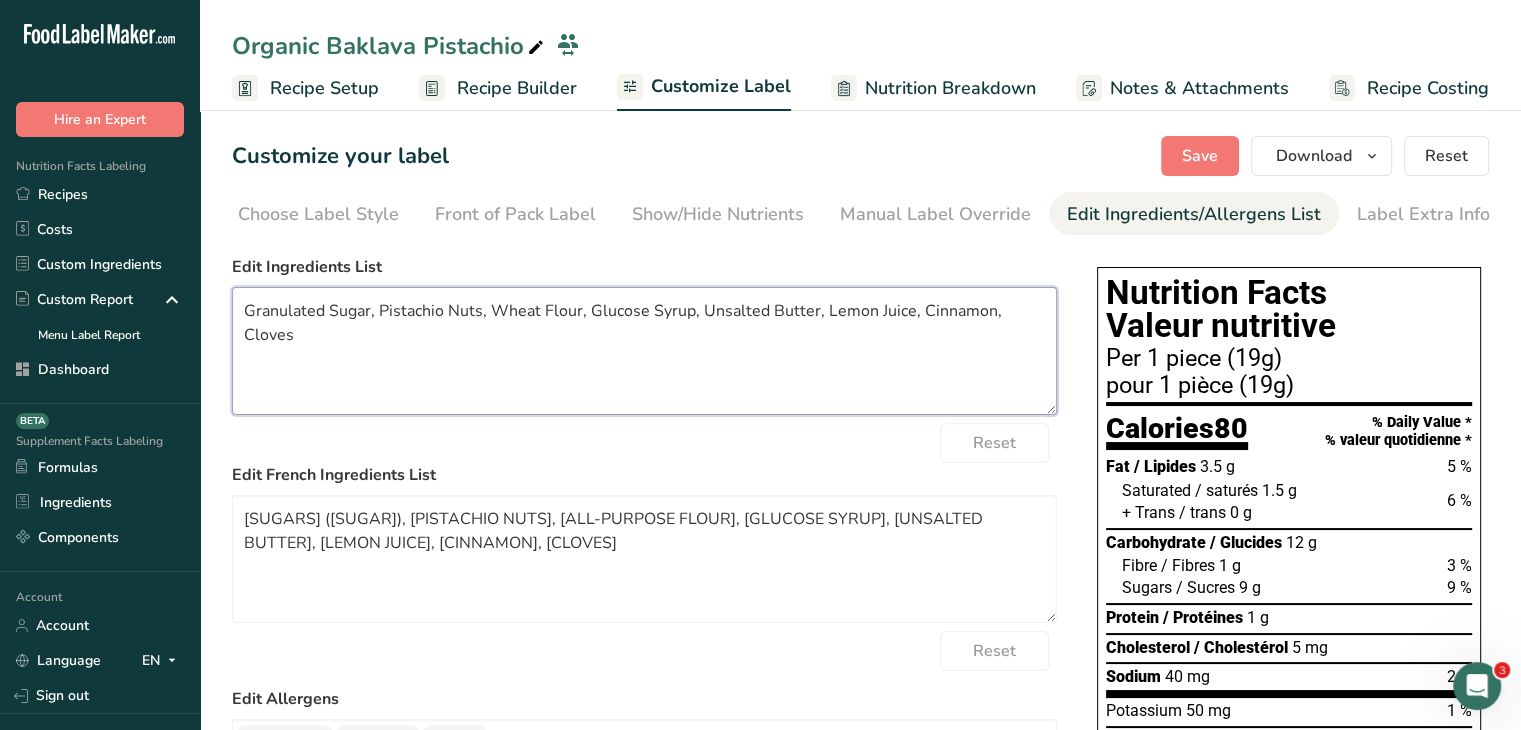 drag, startPoint x: 690, startPoint y: 314, endPoint x: 643, endPoint y: 309, distance: 47.26521 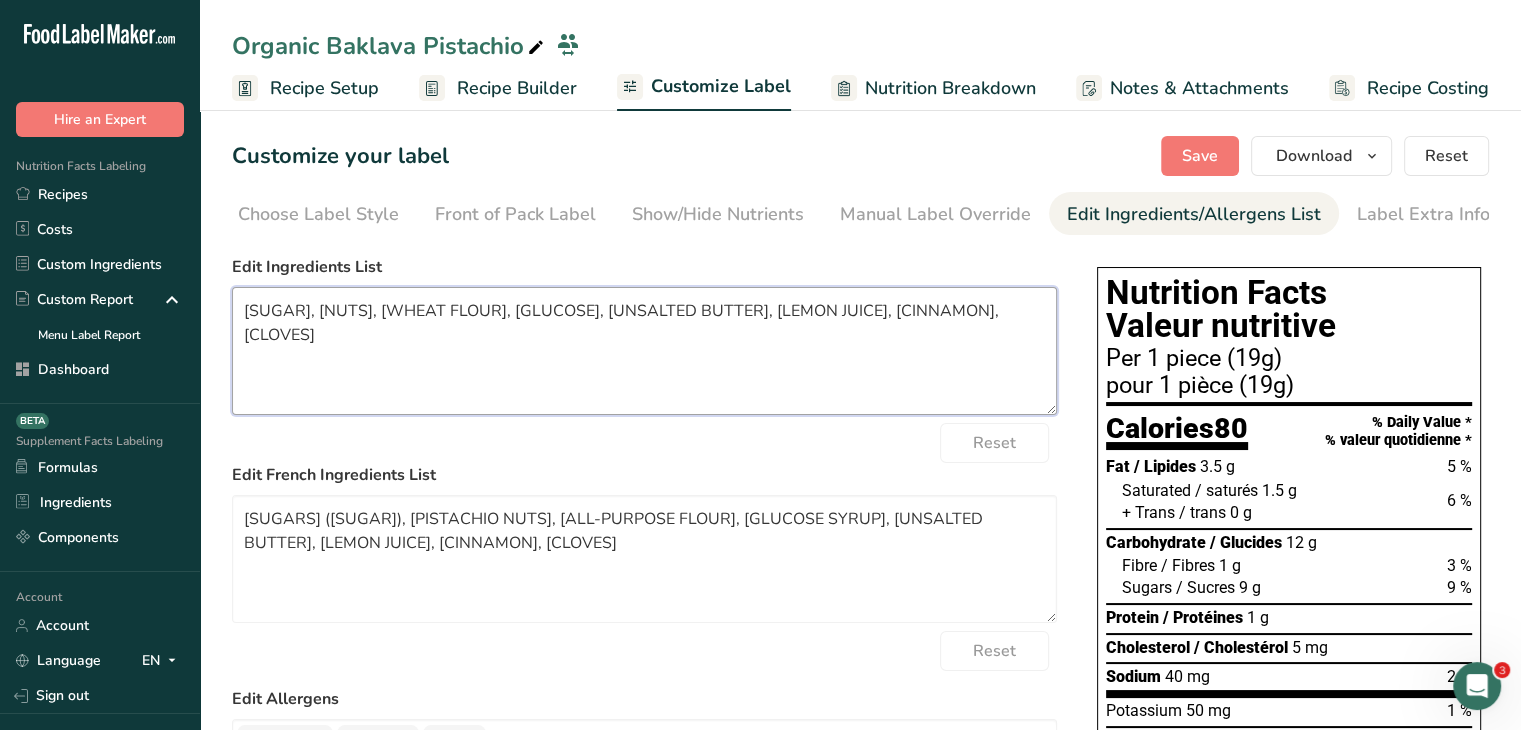 drag, startPoint x: 723, startPoint y: 317, endPoint x: 648, endPoint y: 320, distance: 75.059975 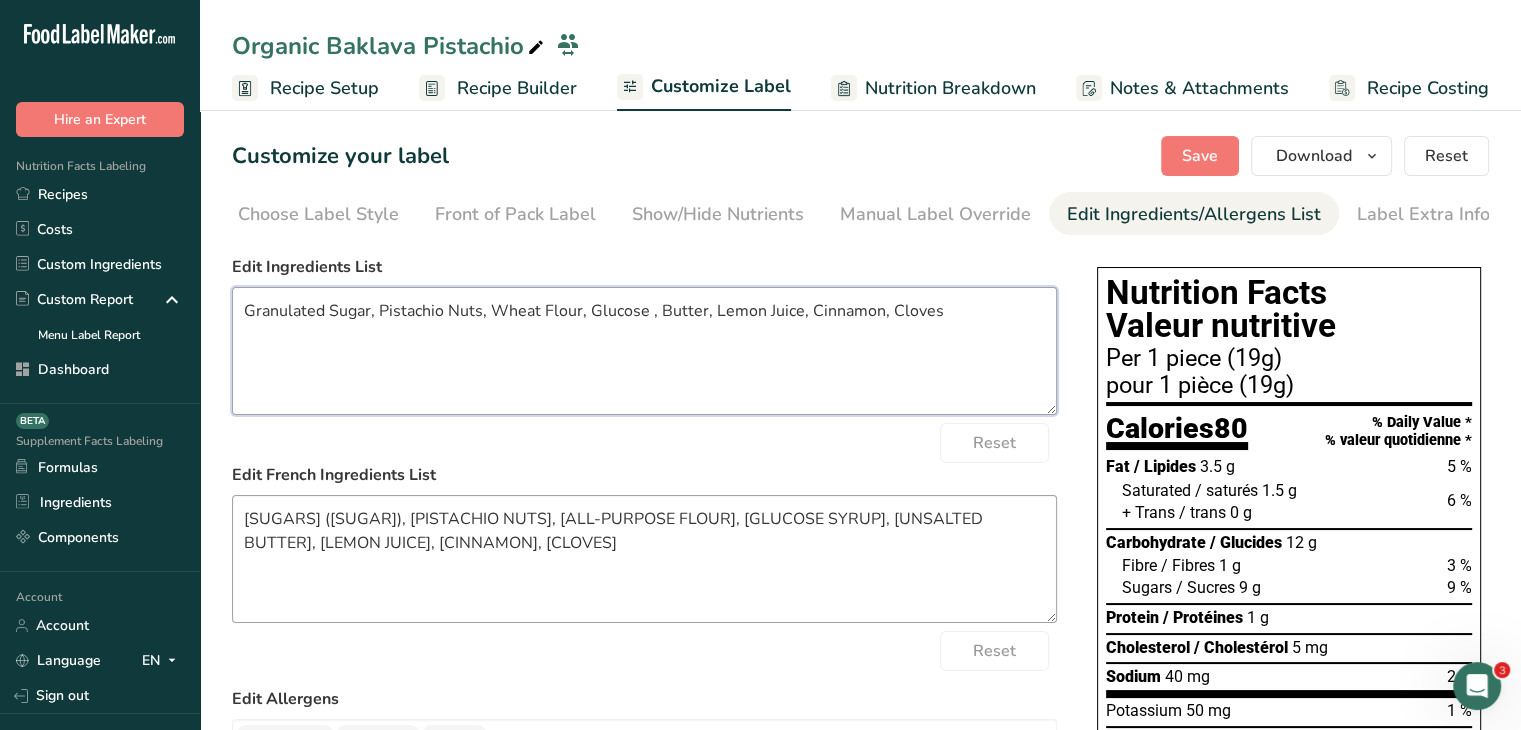 type on "Granulated Sugar, Pistachio Nuts, Wheat Flour, Glucose , Butter, Lemon Juice, Cinnamon, Cloves" 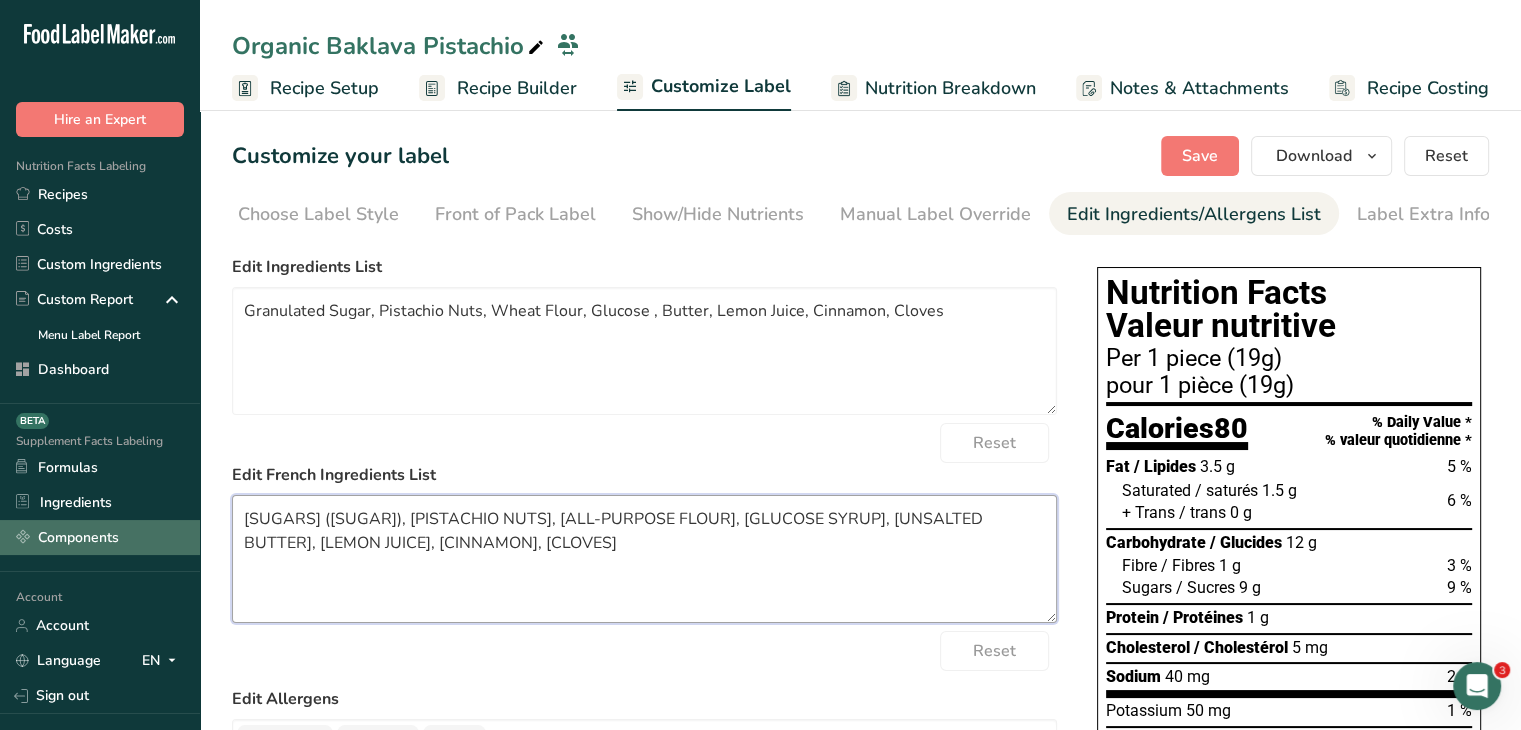 drag, startPoint x: 300, startPoint y: 522, endPoint x: 184, endPoint y: 529, distance: 116.21101 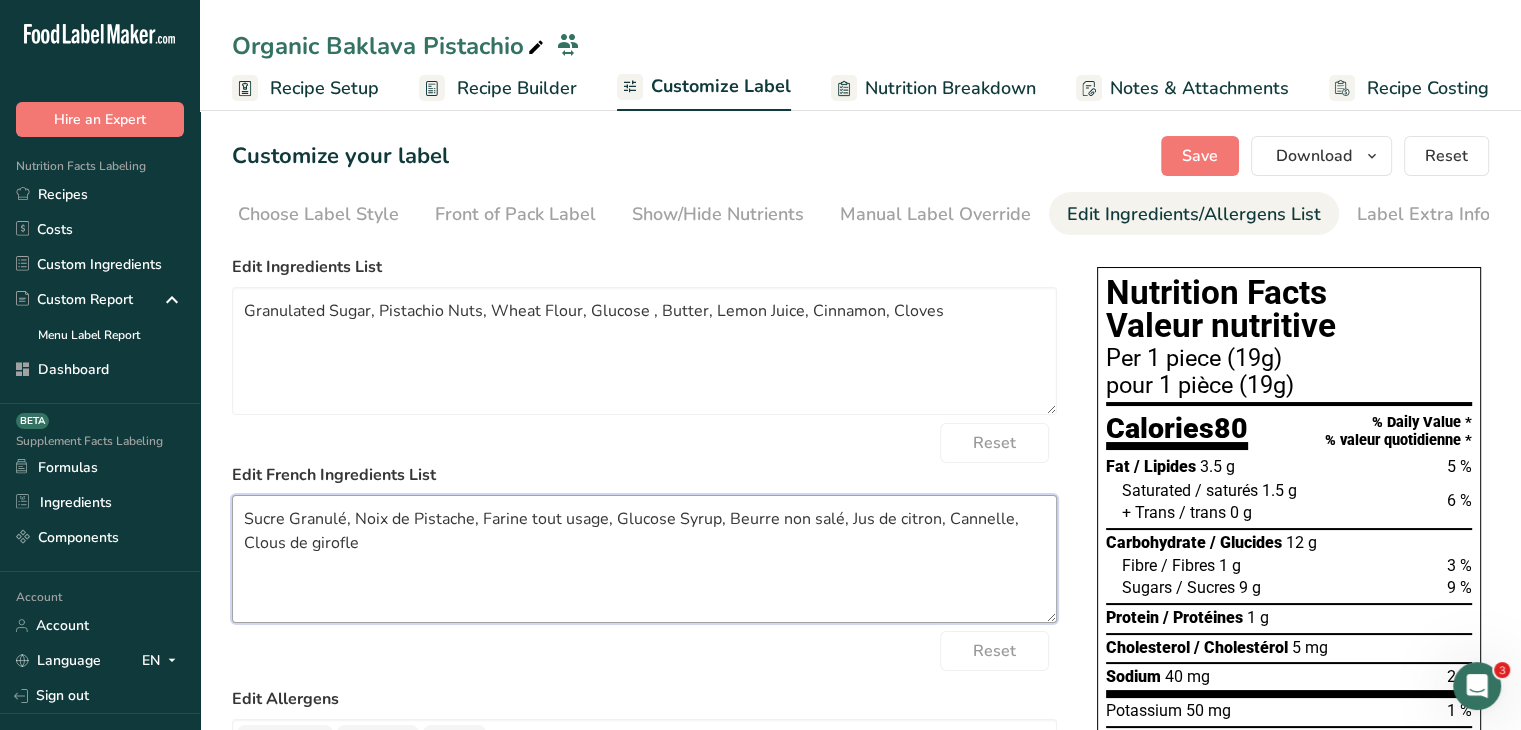 drag, startPoint x: 604, startPoint y: 521, endPoint x: 528, endPoint y: 524, distance: 76.05919 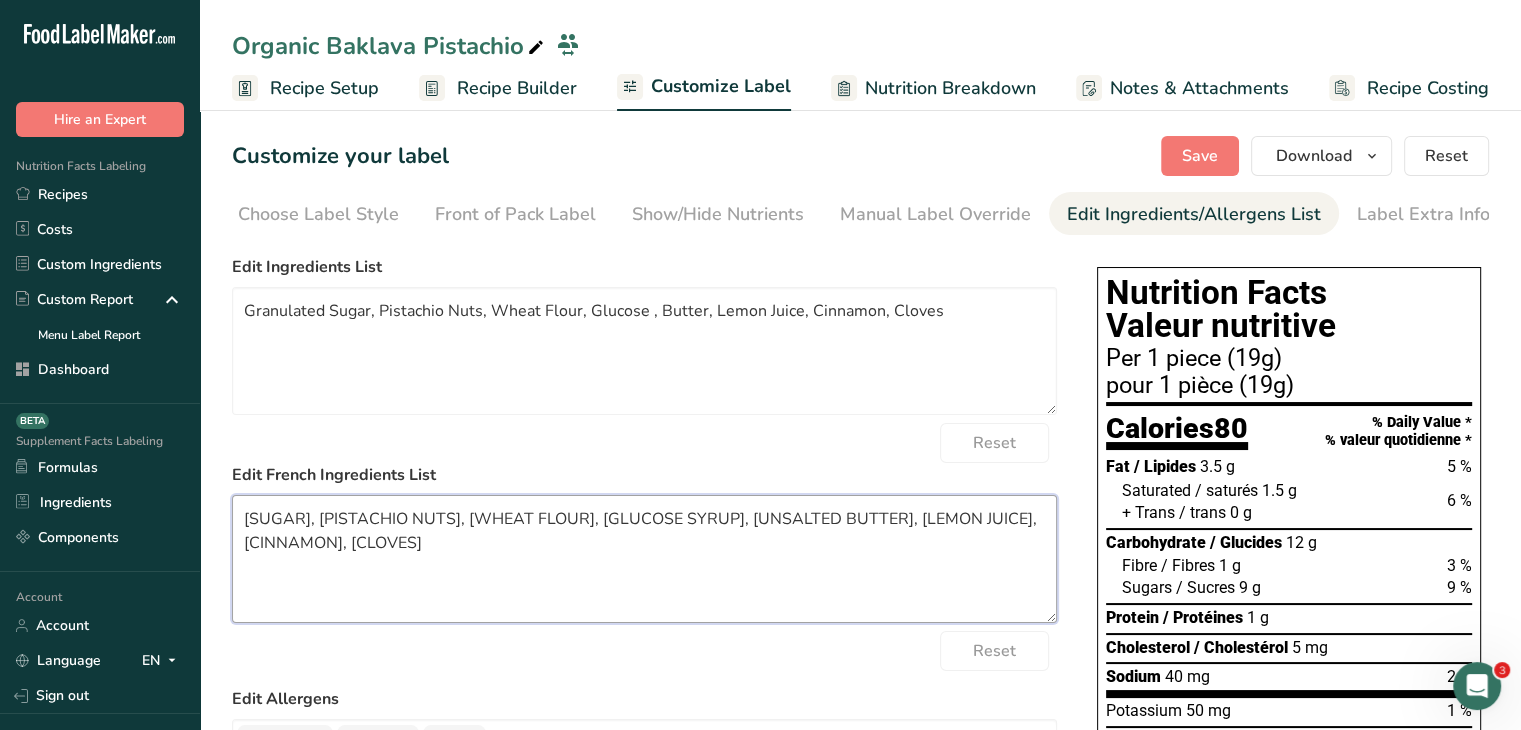 click on "[SUGAR], [PISTACHIO NUTS], [WHEAT FLOUR], [GLUCOSE SYRUP], [UNSALTED BUTTER], [LEMON JUICE], [CINNAMON], [CLOVES]" at bounding box center (644, 559) 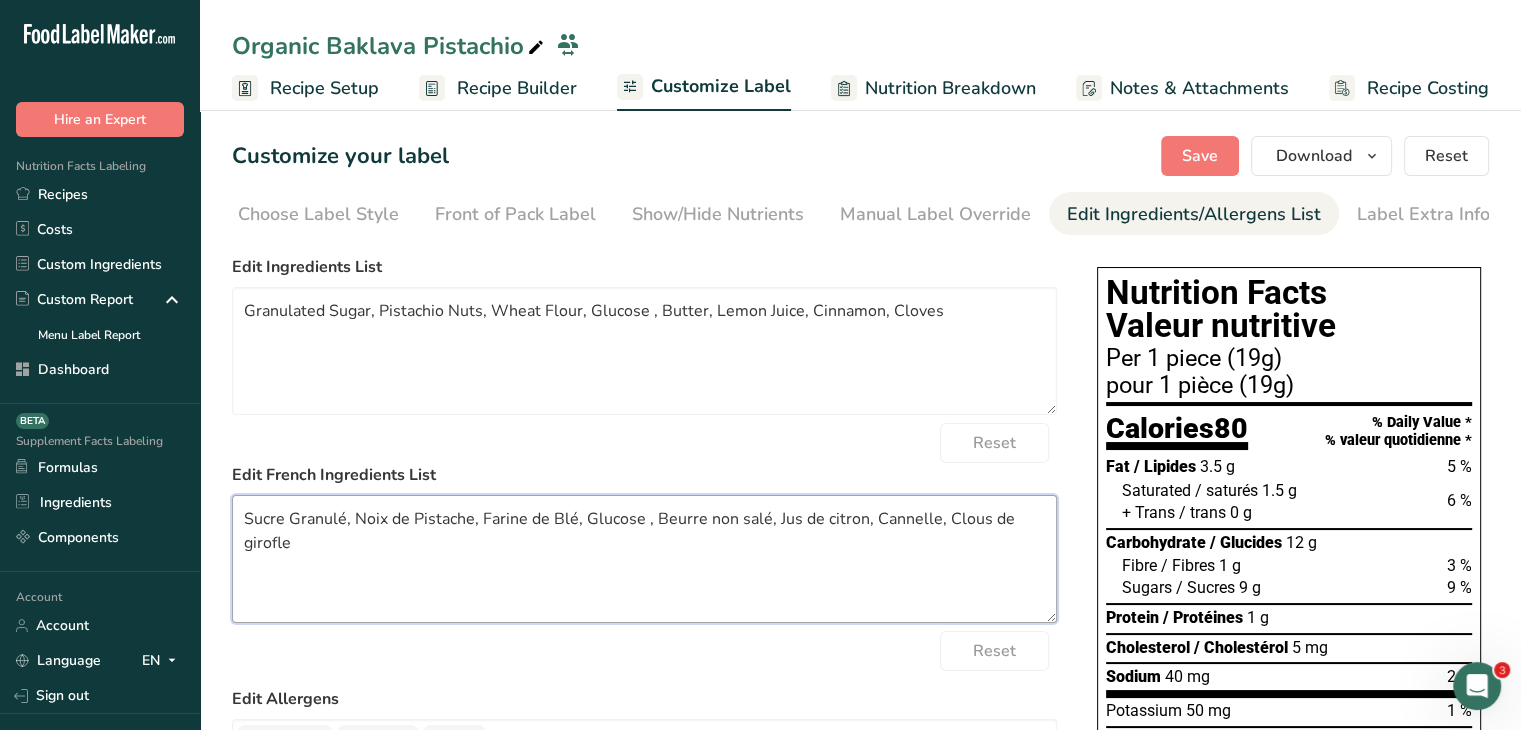 drag, startPoint x: 707, startPoint y: 521, endPoint x: 768, endPoint y: 521, distance: 61 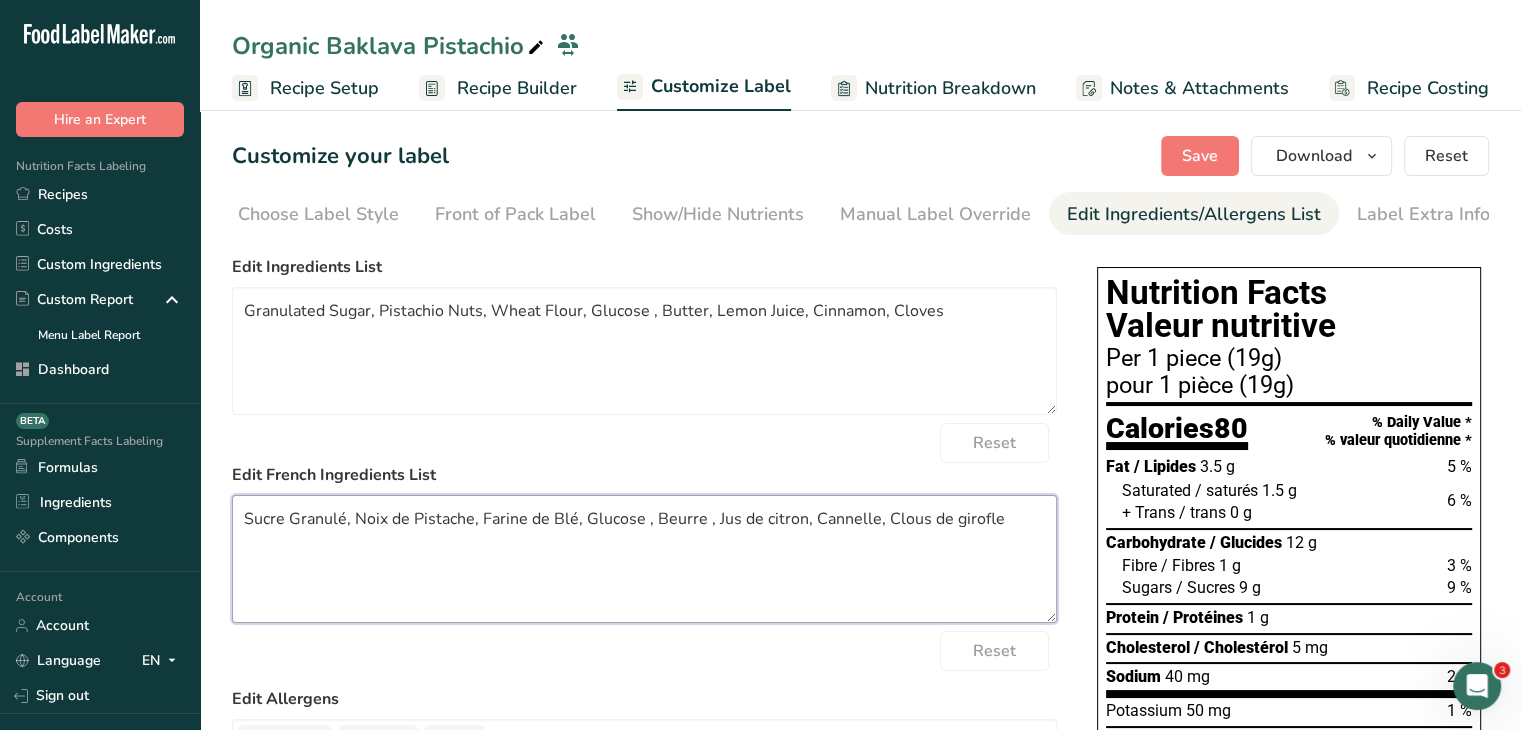click on "Sucre Granulé, Noix de Pistache, Farine de Blé, Glucose , Beurre , Jus de citron, Cannelle, Clous de girofle" at bounding box center (644, 559) 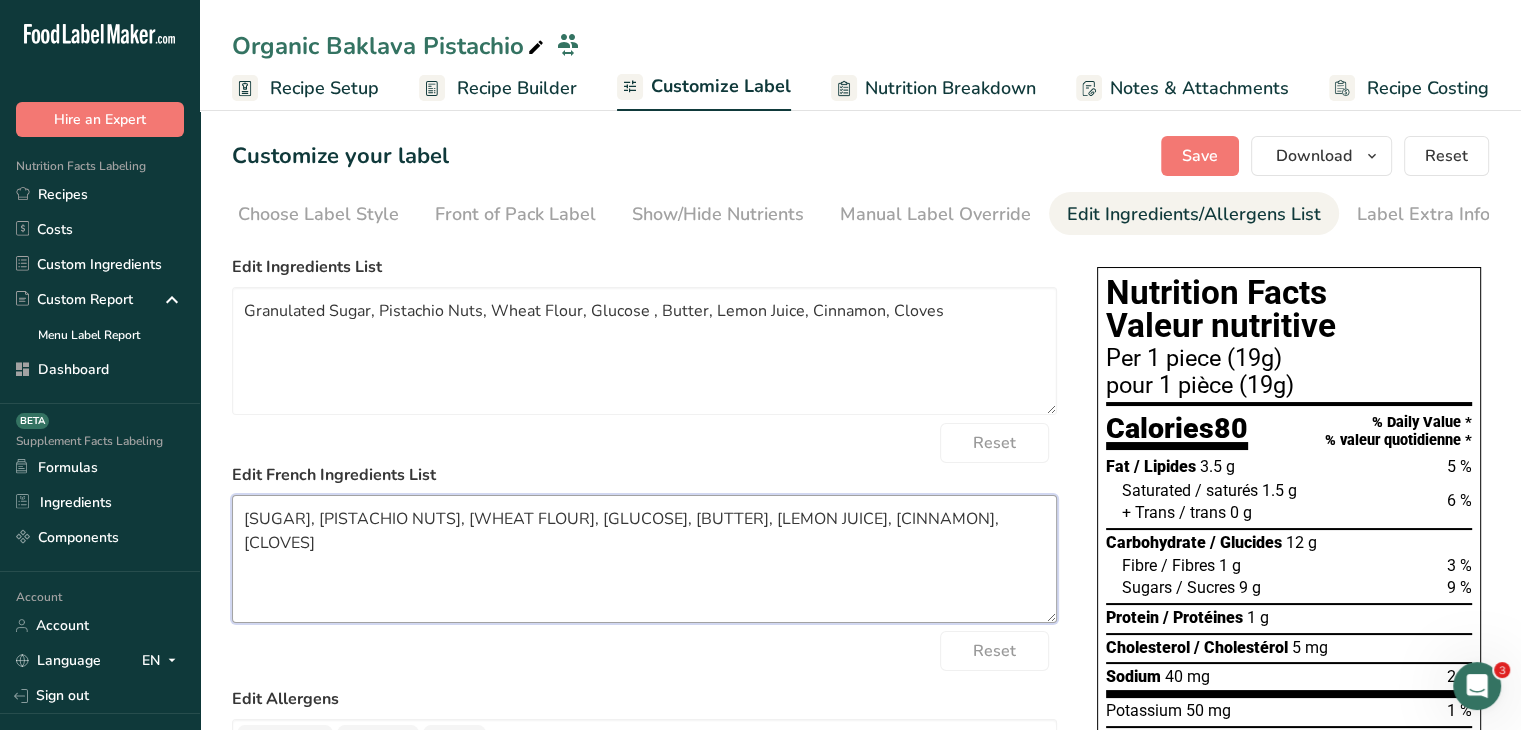 click on "[SUGAR], [PISTACHIO NUTS], [WHEAT FLOUR], [GLUCOSE], [BUTTER], [LEMON JUICE], [CINNAMON], [CLOVES]" at bounding box center (644, 559) 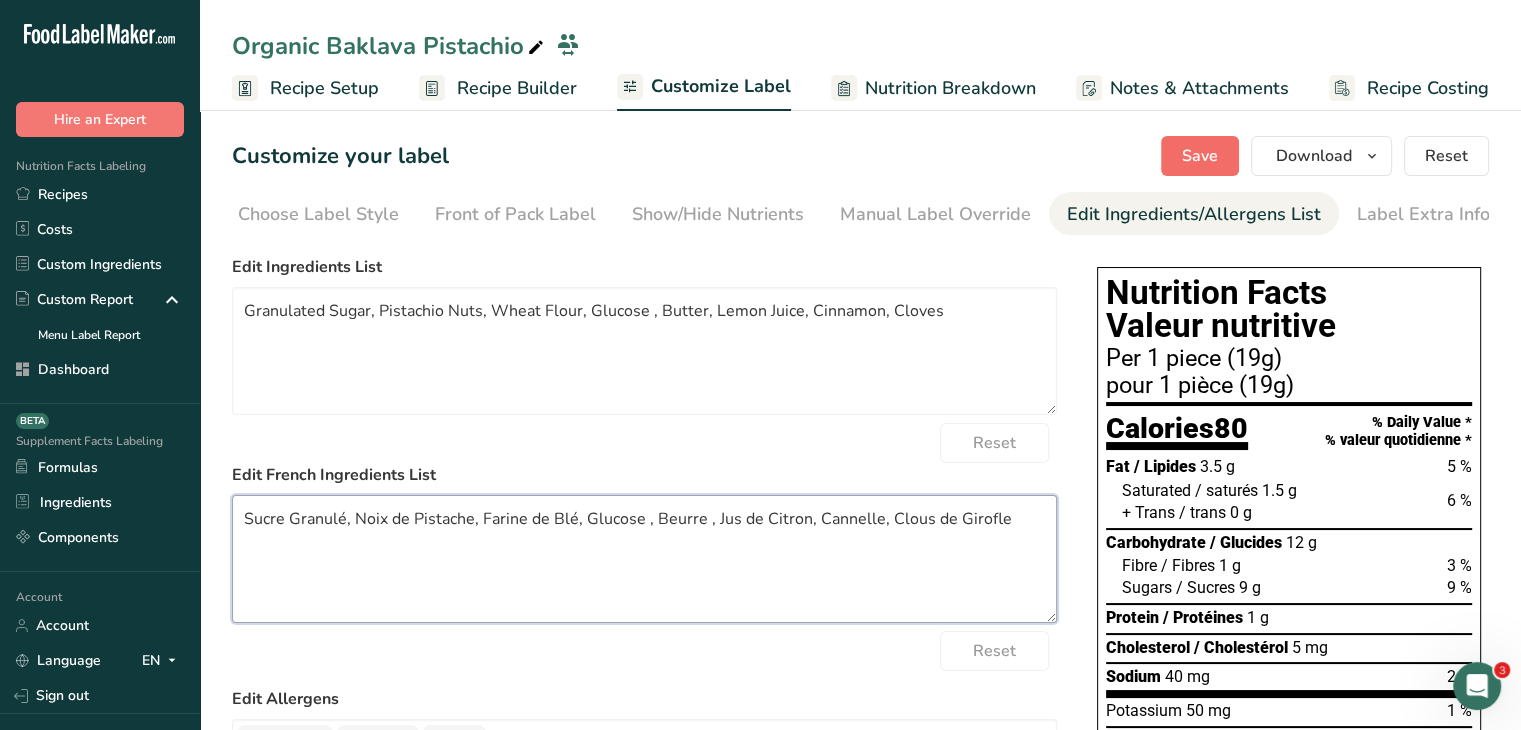 type on "Sucre Granulé, Noix de Pistache, Farine de Blé, Glucose , Beurre , Jus de Citron, Cannelle, Clous de Girofle" 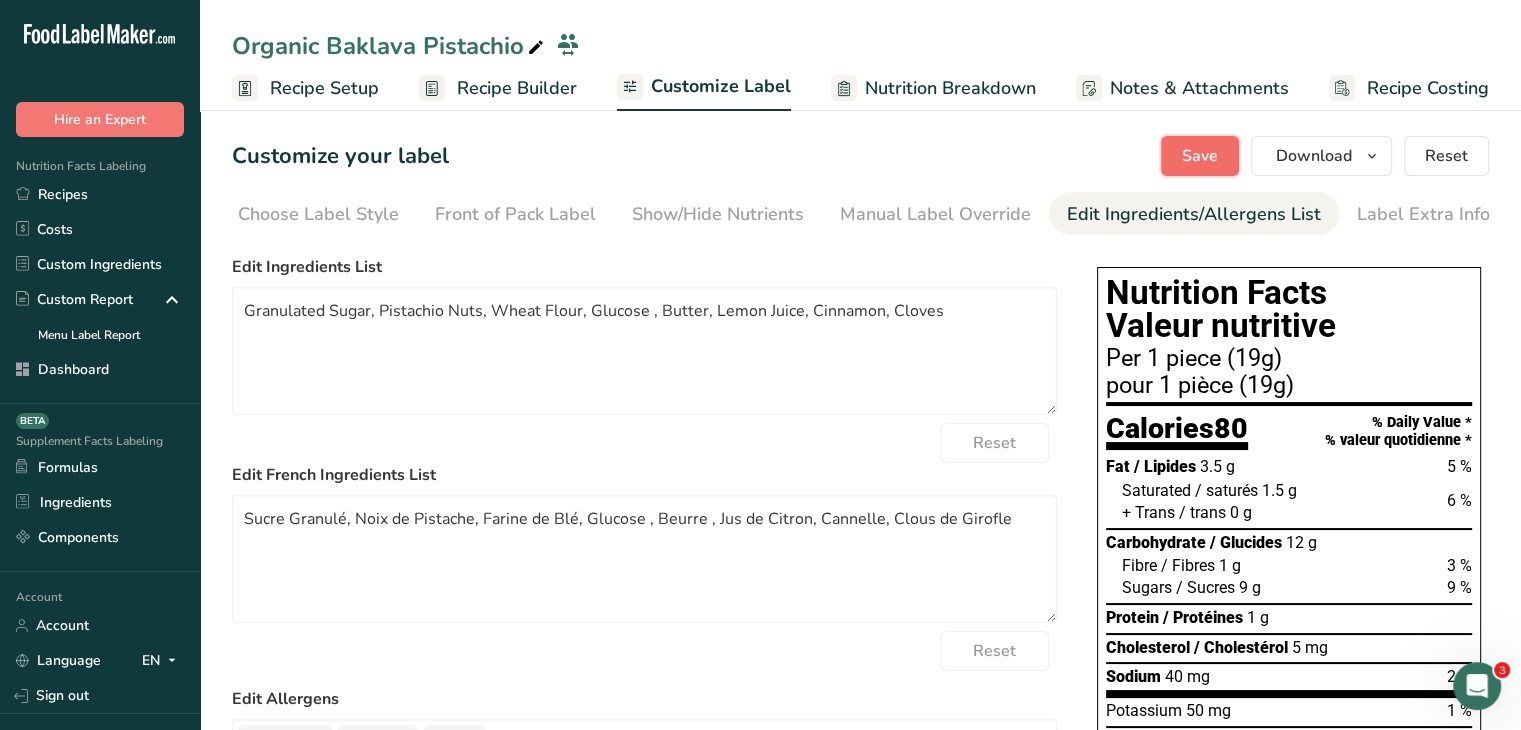 click on "Save" at bounding box center [1200, 156] 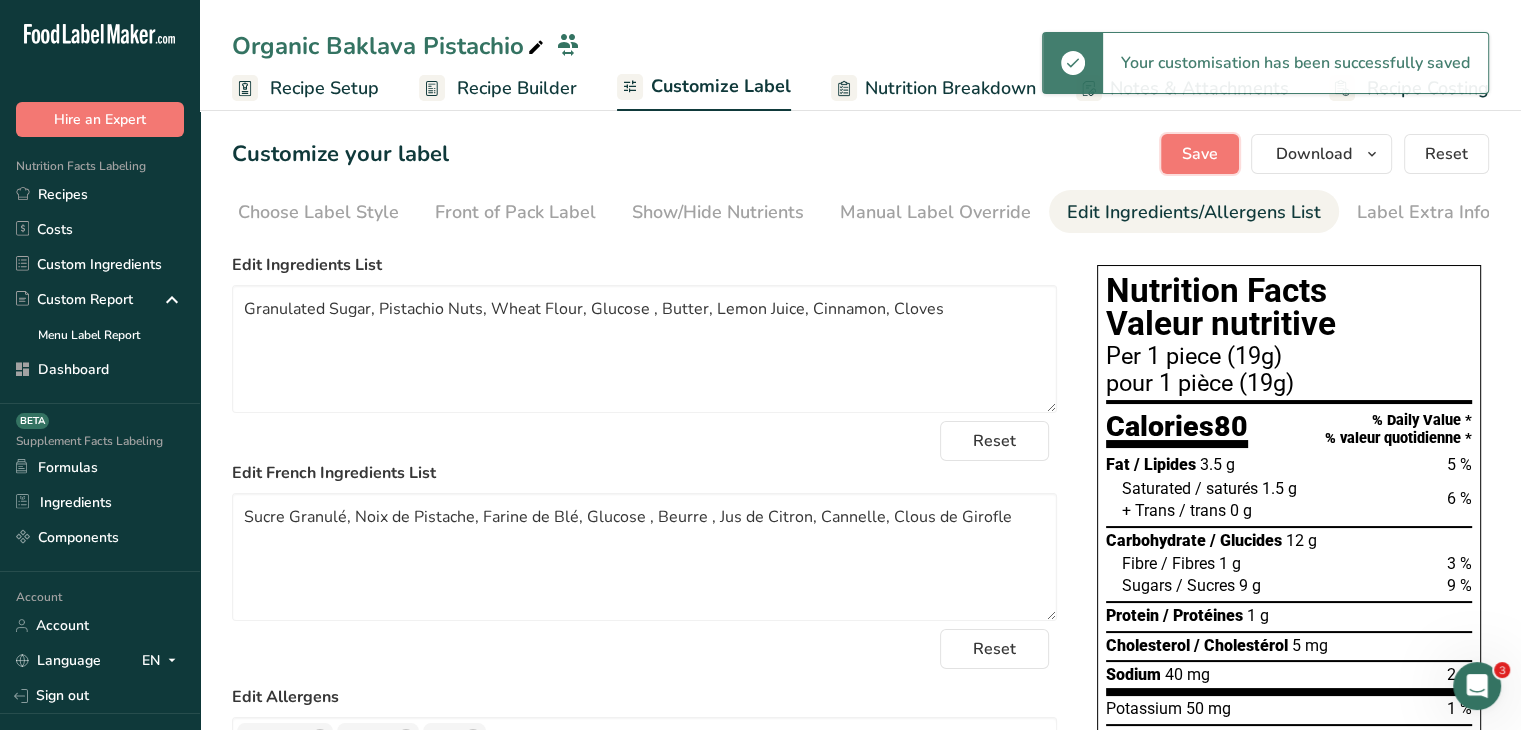 scroll, scrollTop: 0, scrollLeft: 0, axis: both 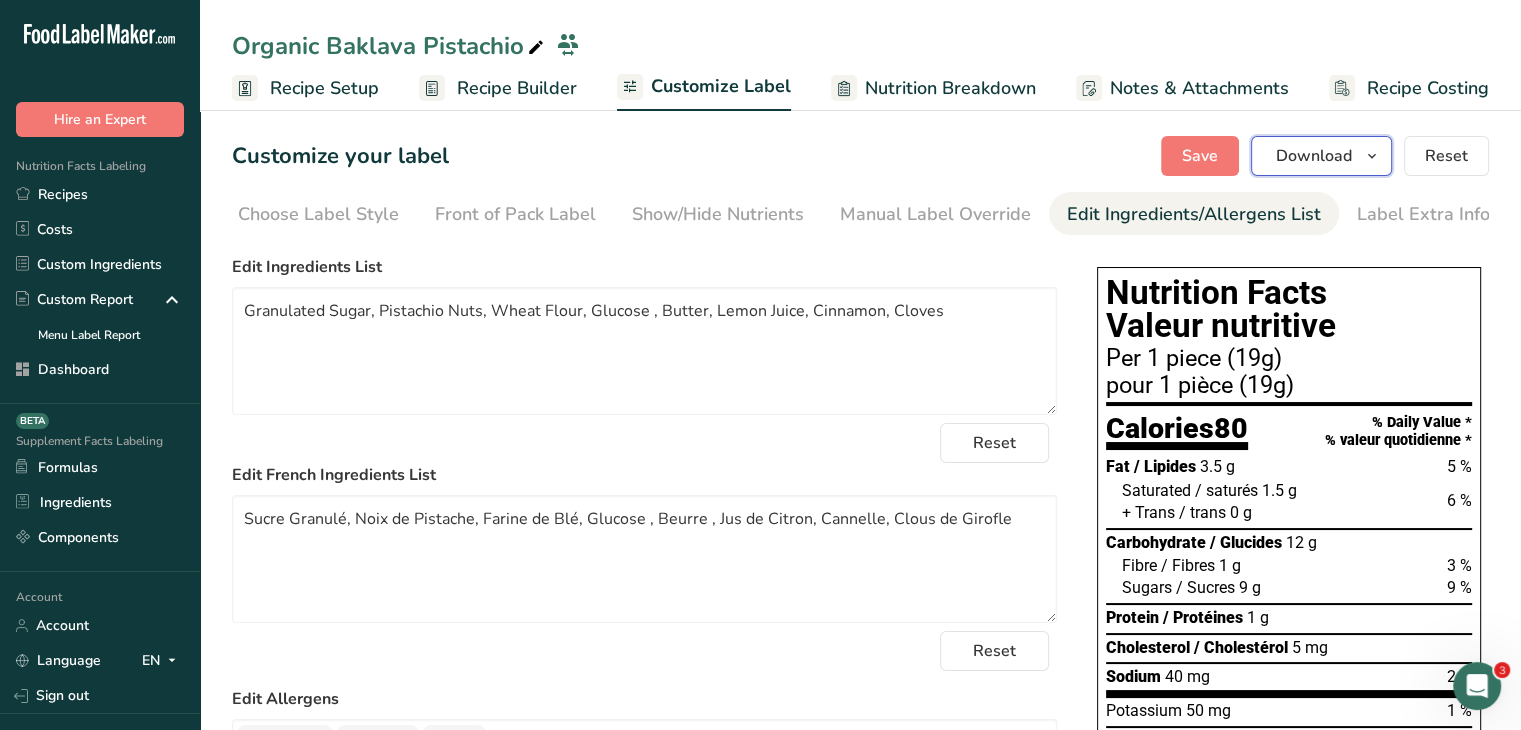 click on "Download" at bounding box center (1314, 156) 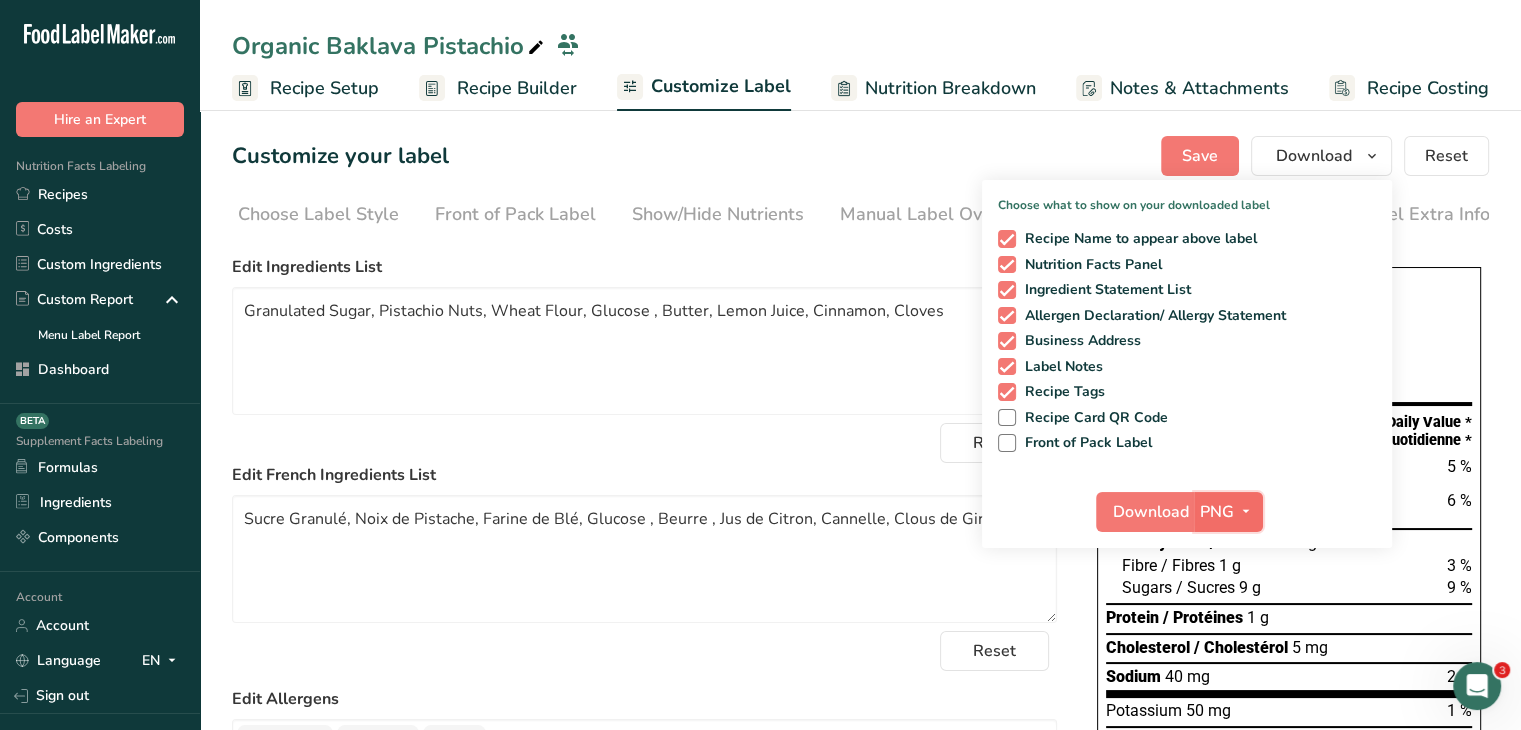 click at bounding box center [1246, 512] 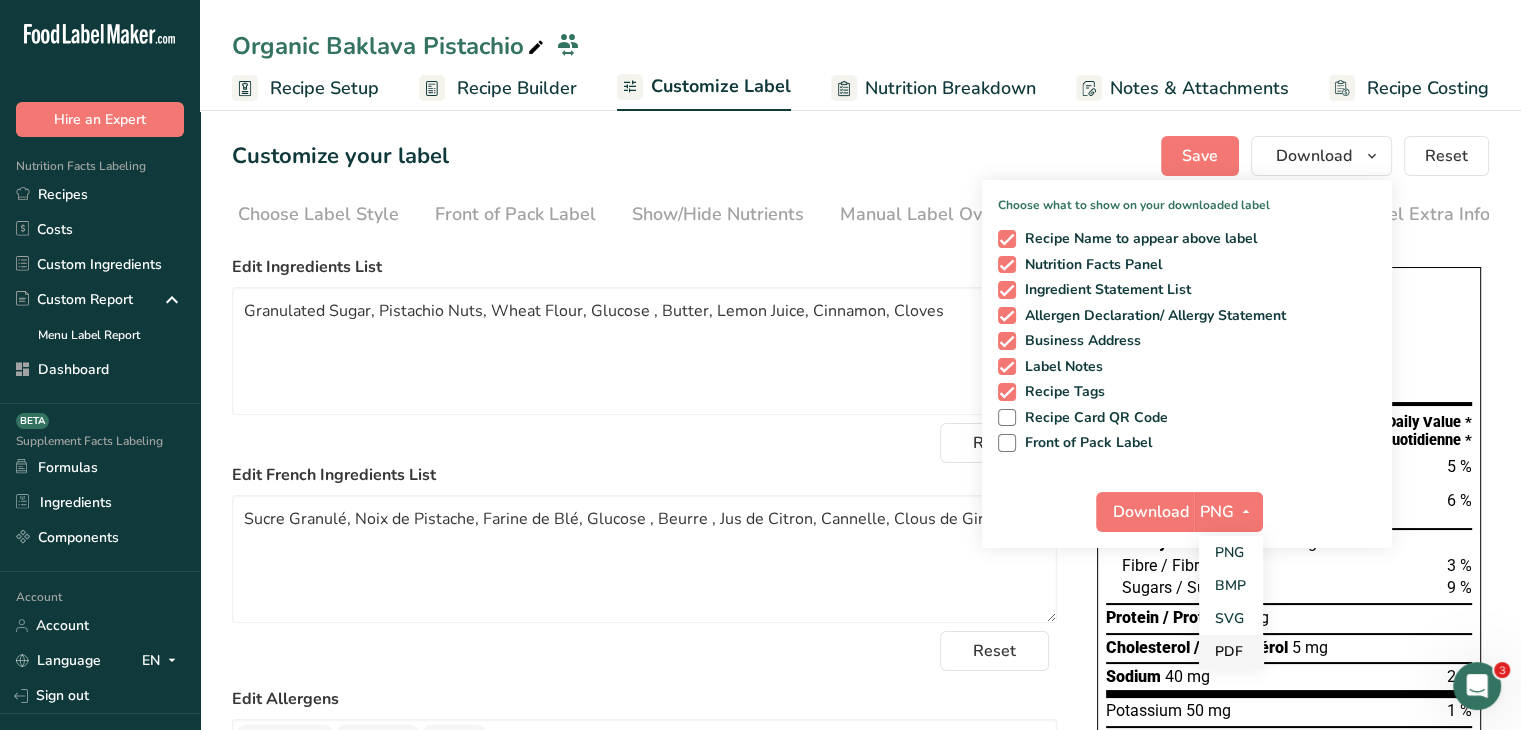 click on "PDF" at bounding box center (1231, 651) 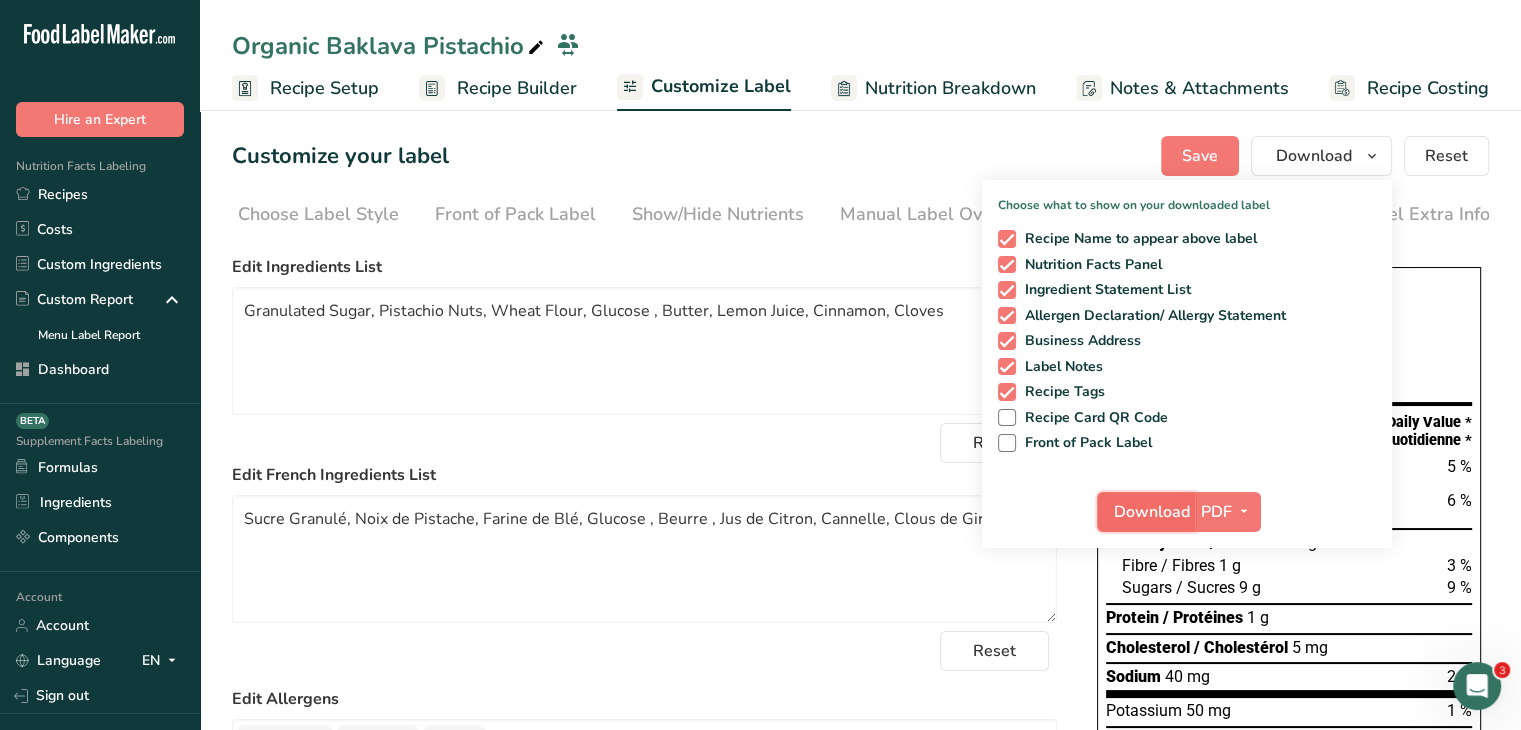 click on "Download" at bounding box center (1152, 512) 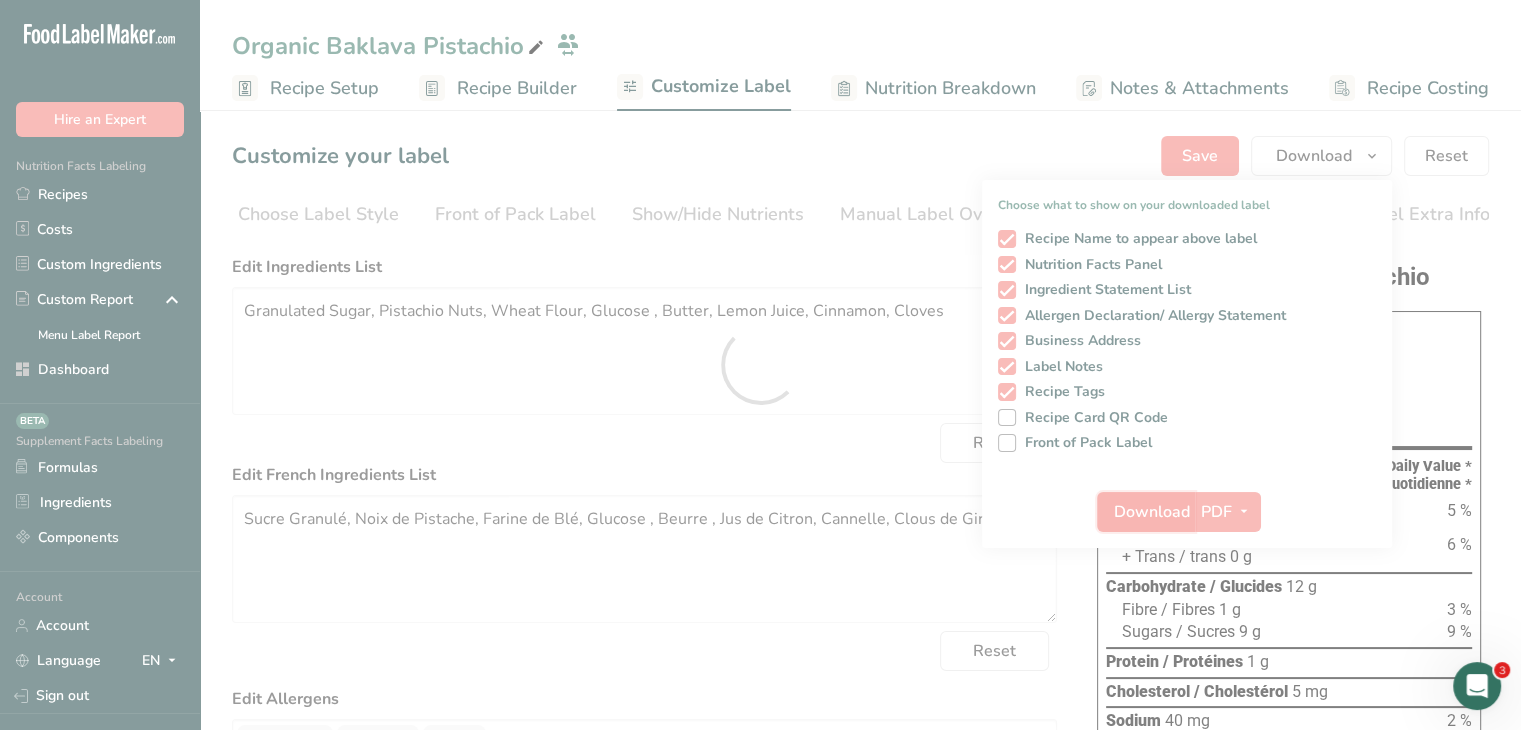 scroll, scrollTop: 0, scrollLeft: 0, axis: both 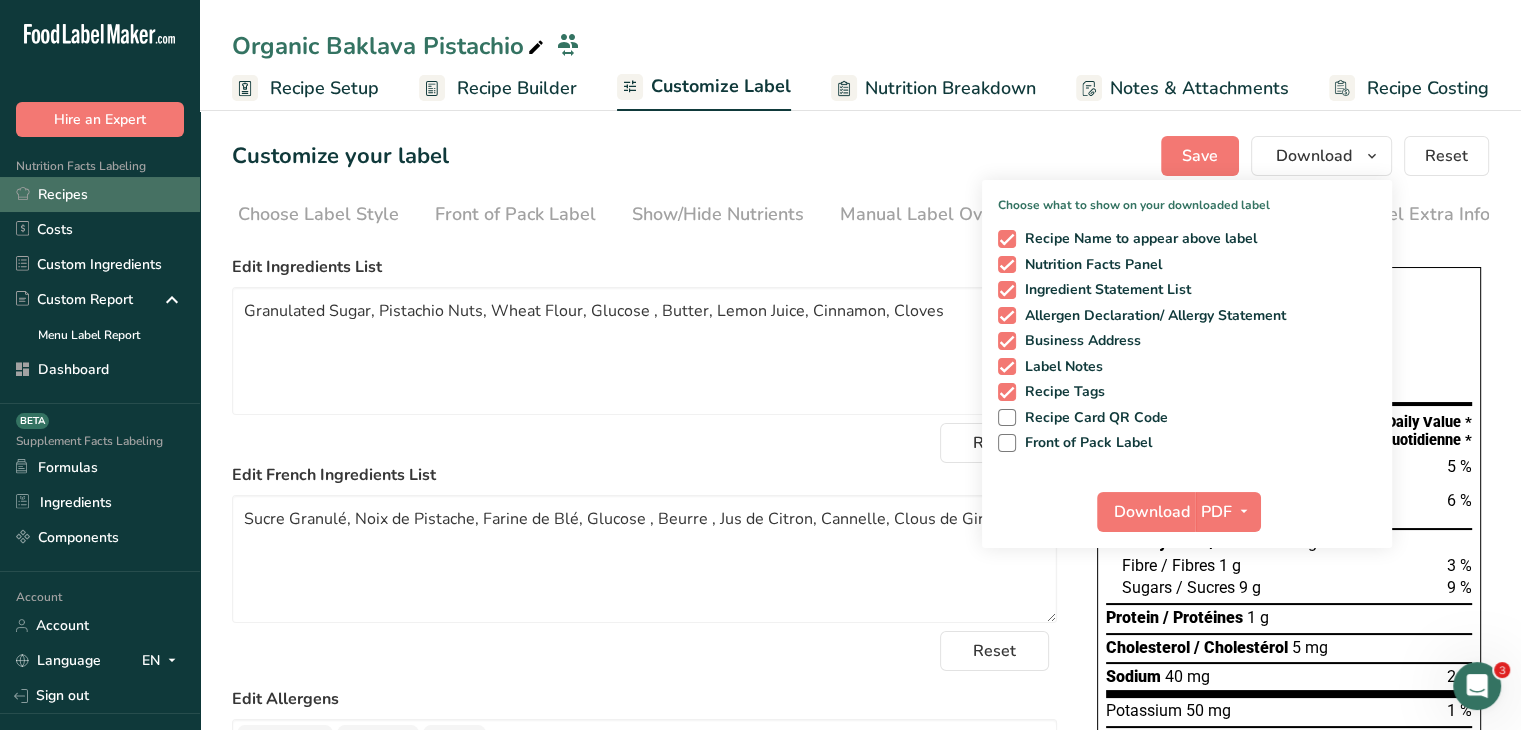 click on "Recipes" at bounding box center (100, 194) 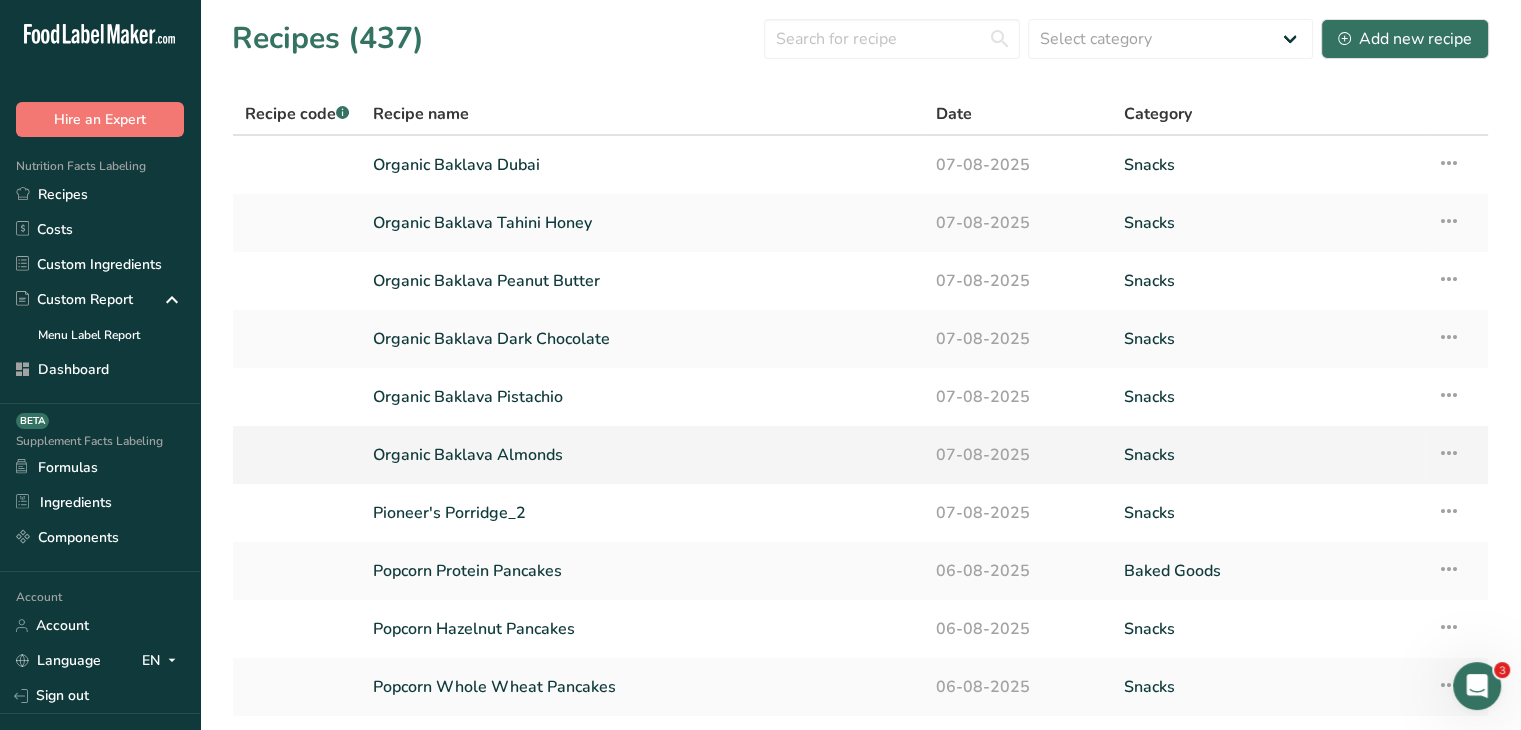 click on "Organic Baklava Almonds" at bounding box center (642, 455) 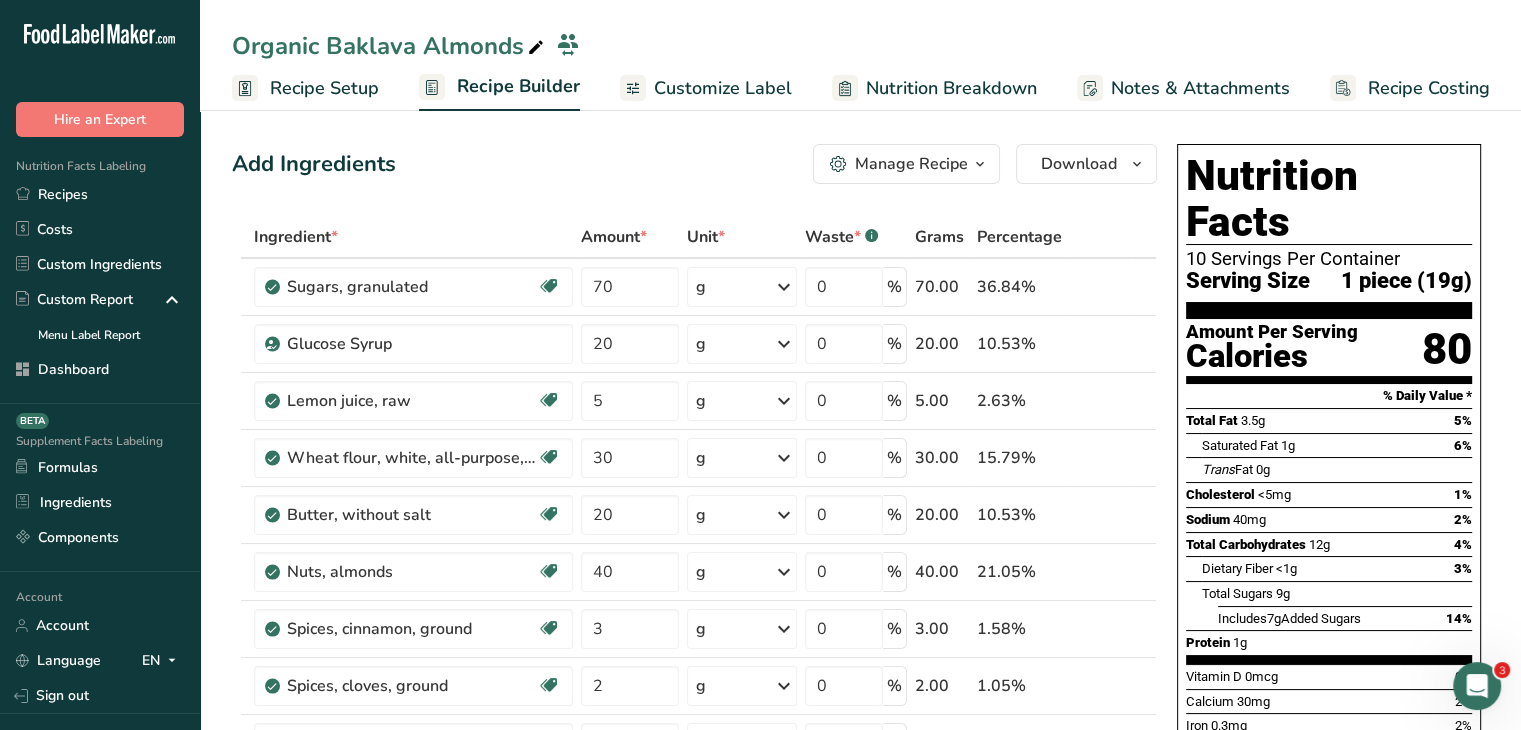 click on "Customize Label" at bounding box center [723, 88] 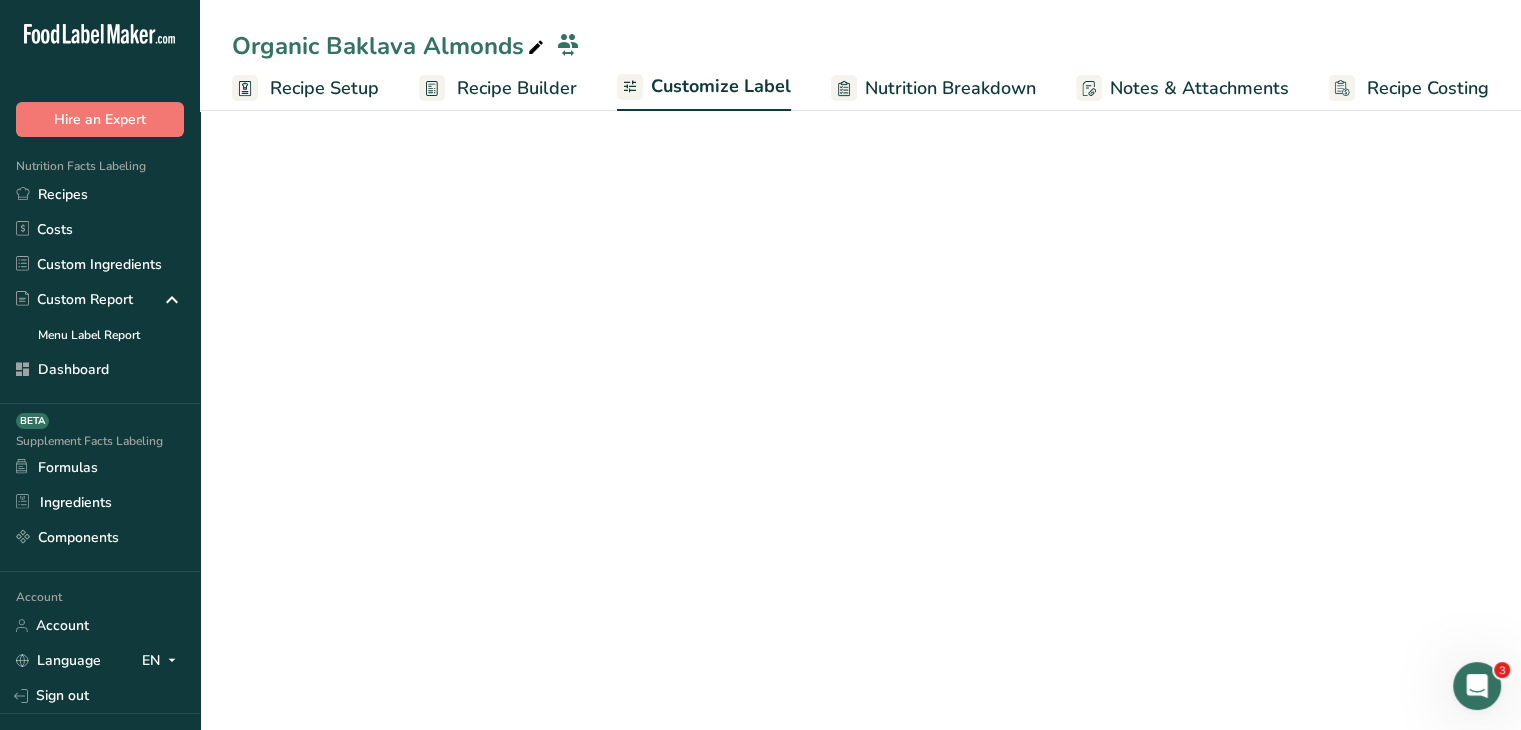 scroll, scrollTop: 0, scrollLeft: 0, axis: both 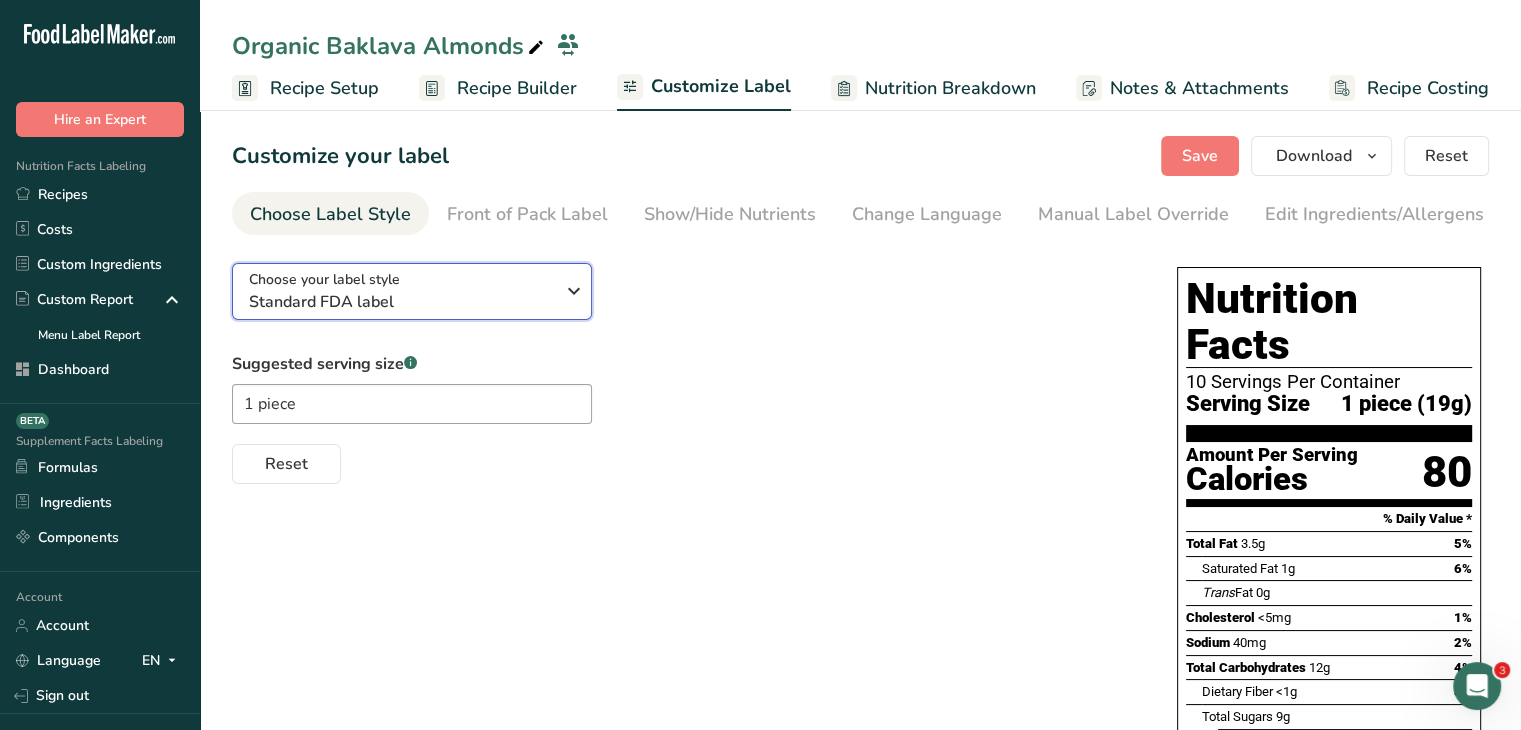 click on "Choose your label style
Standard FDA label" at bounding box center [401, 291] 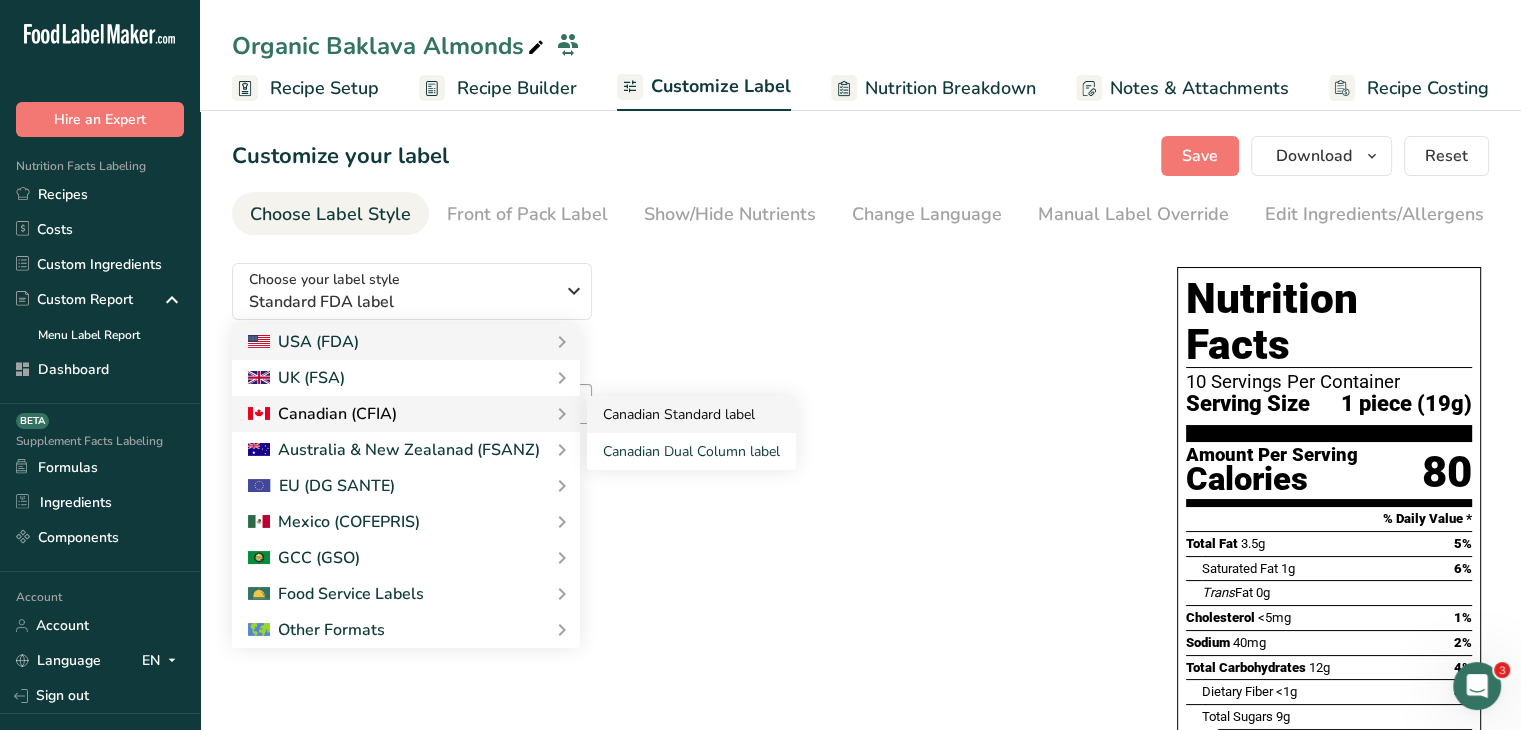 click on "Canadian Standard label" at bounding box center (691, 414) 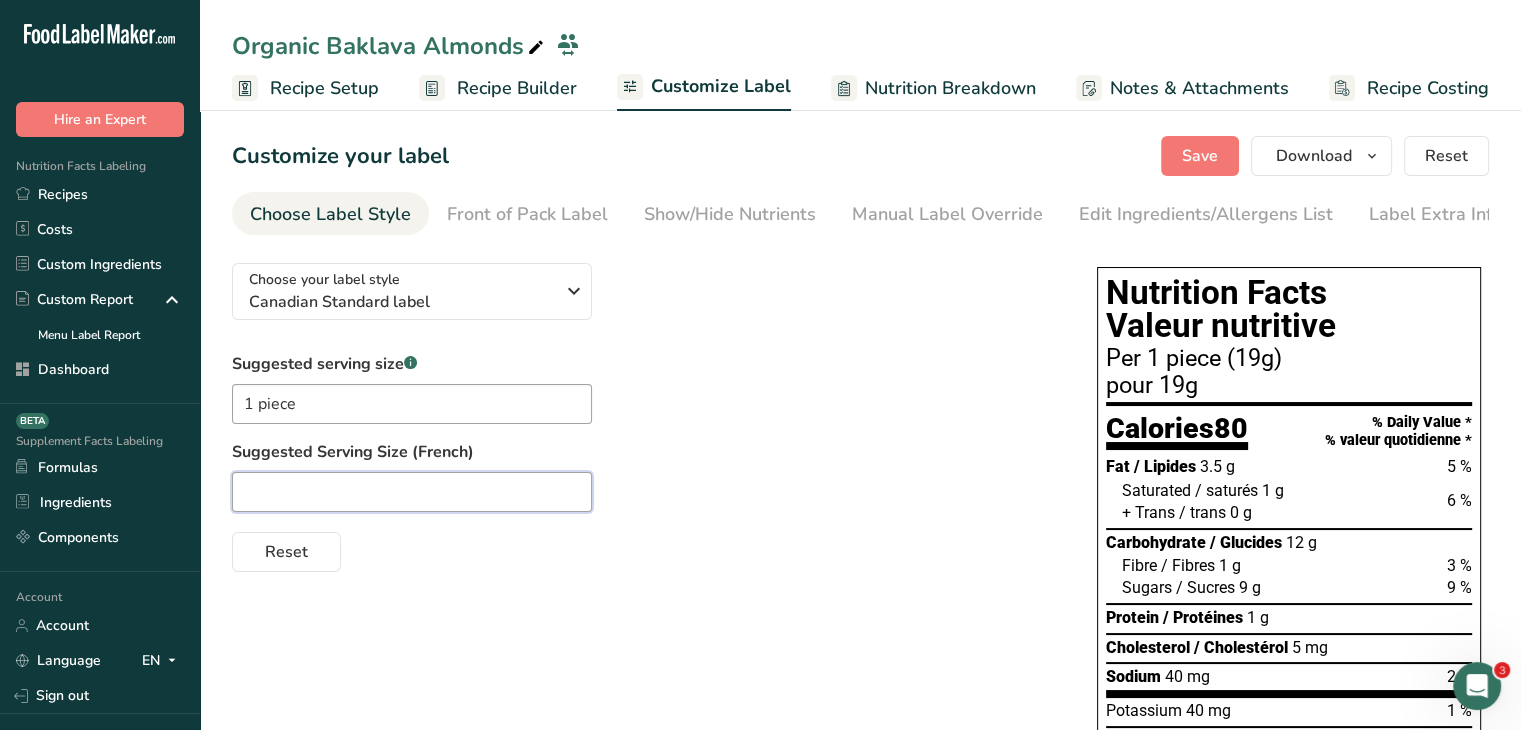 click at bounding box center [412, 492] 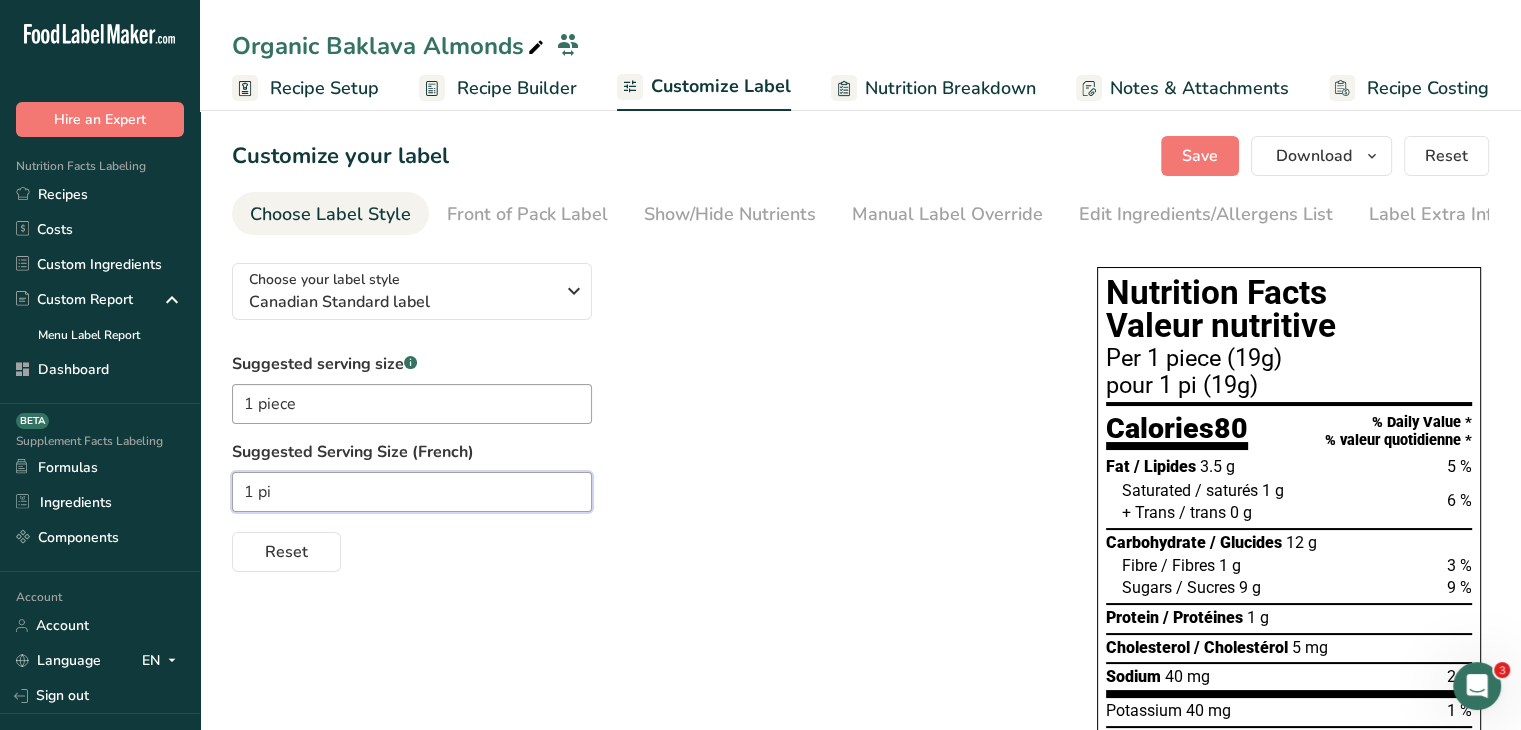 paste on "è" 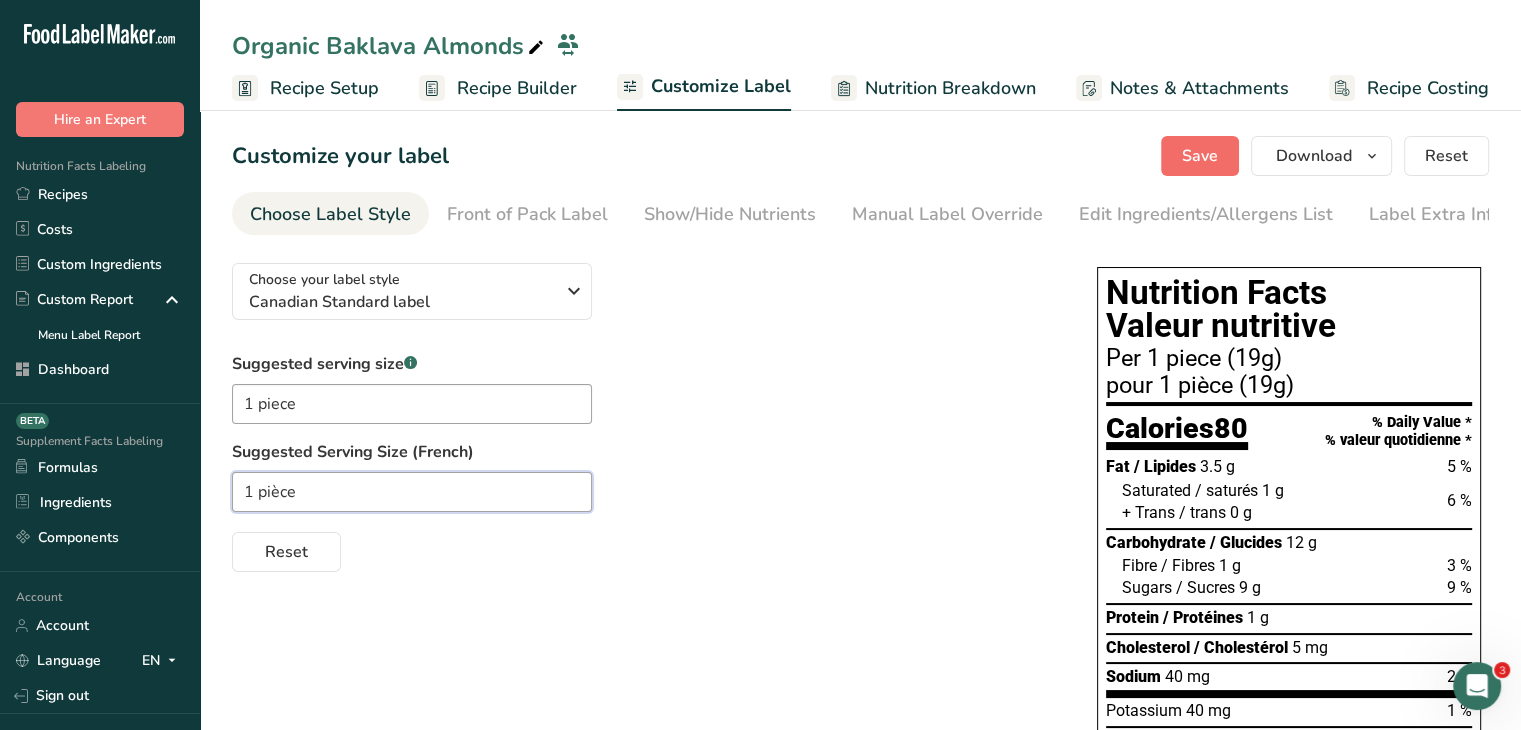 type on "1 pièce" 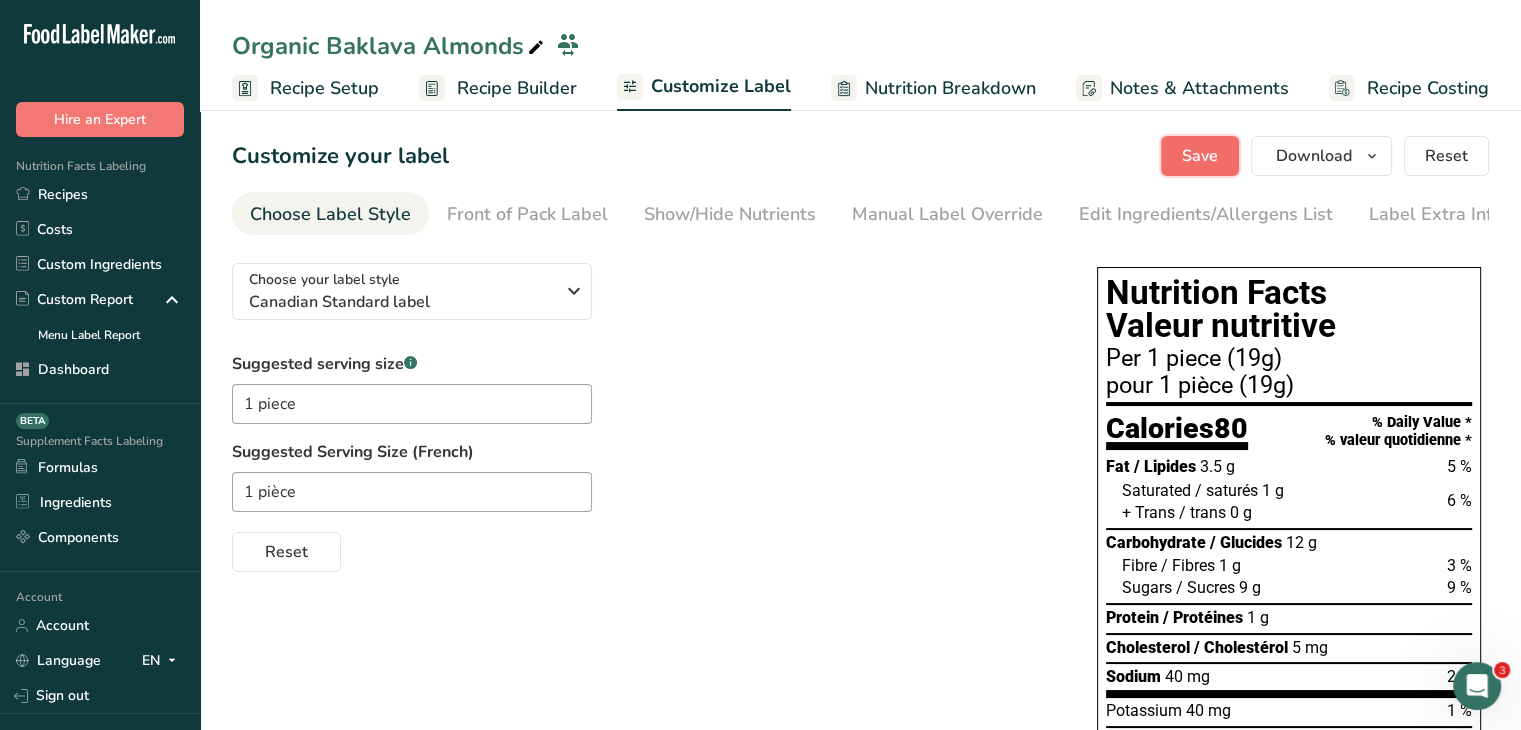 click on "Save" at bounding box center [1200, 156] 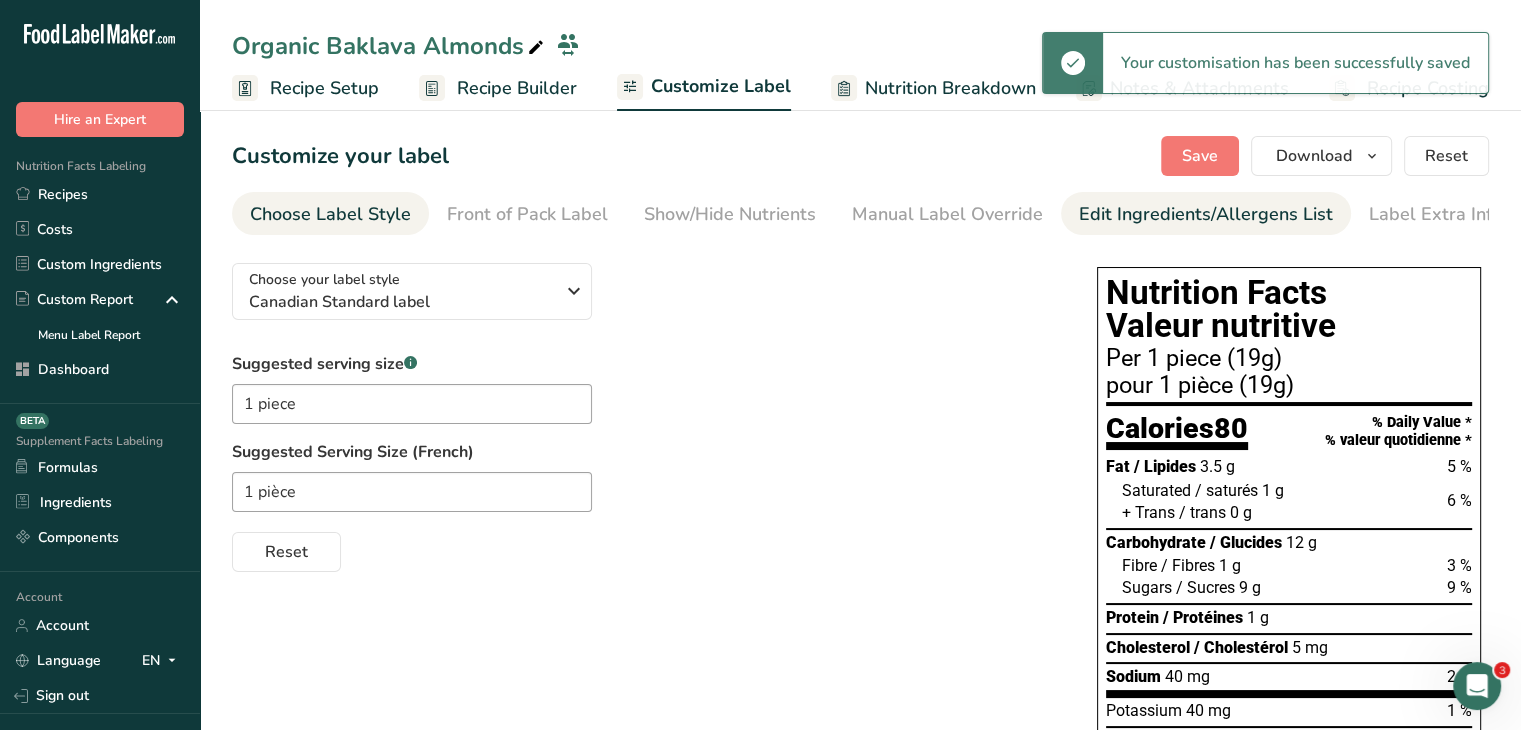 click on "Edit Ingredients/Allergens List" at bounding box center (1206, 214) 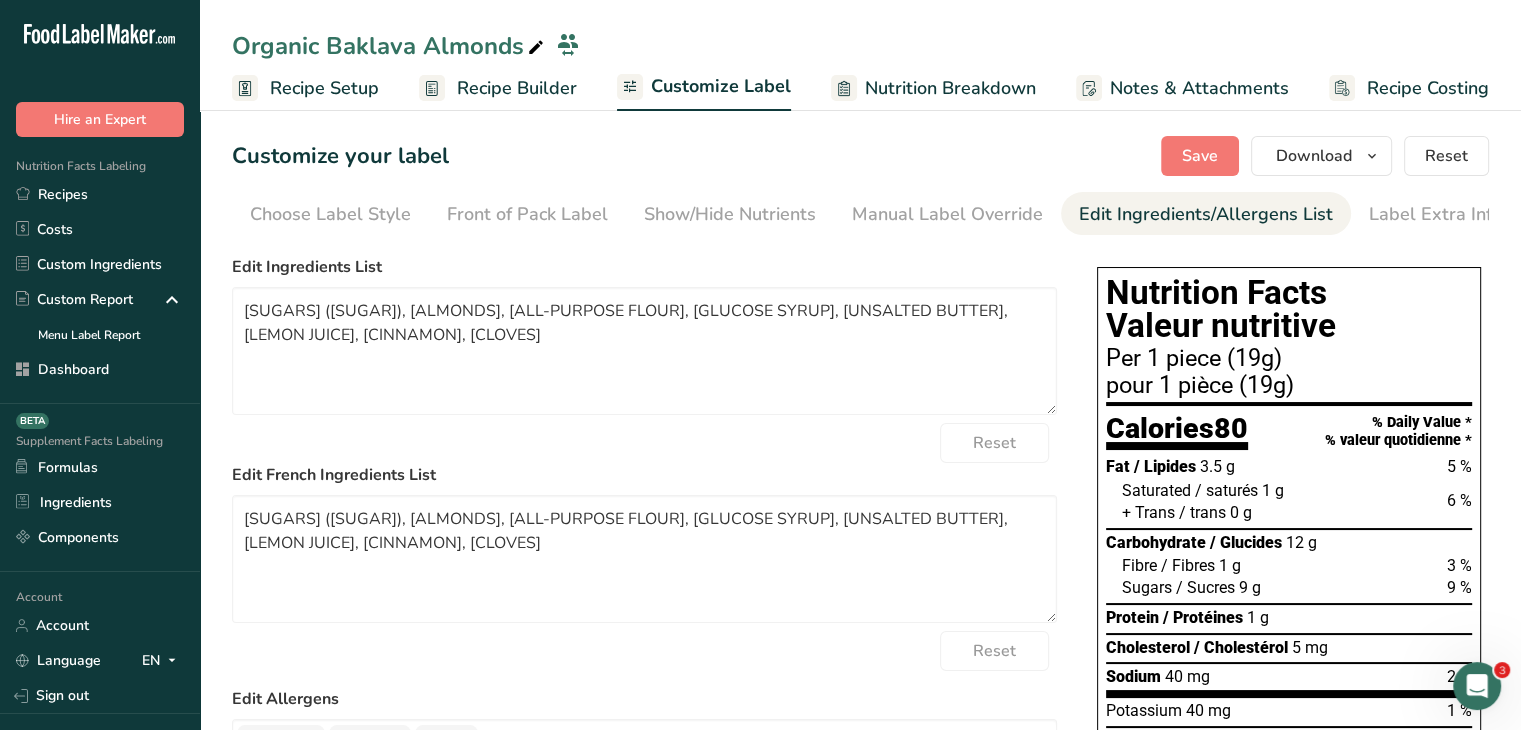 scroll, scrollTop: 0, scrollLeft: 12, axis: horizontal 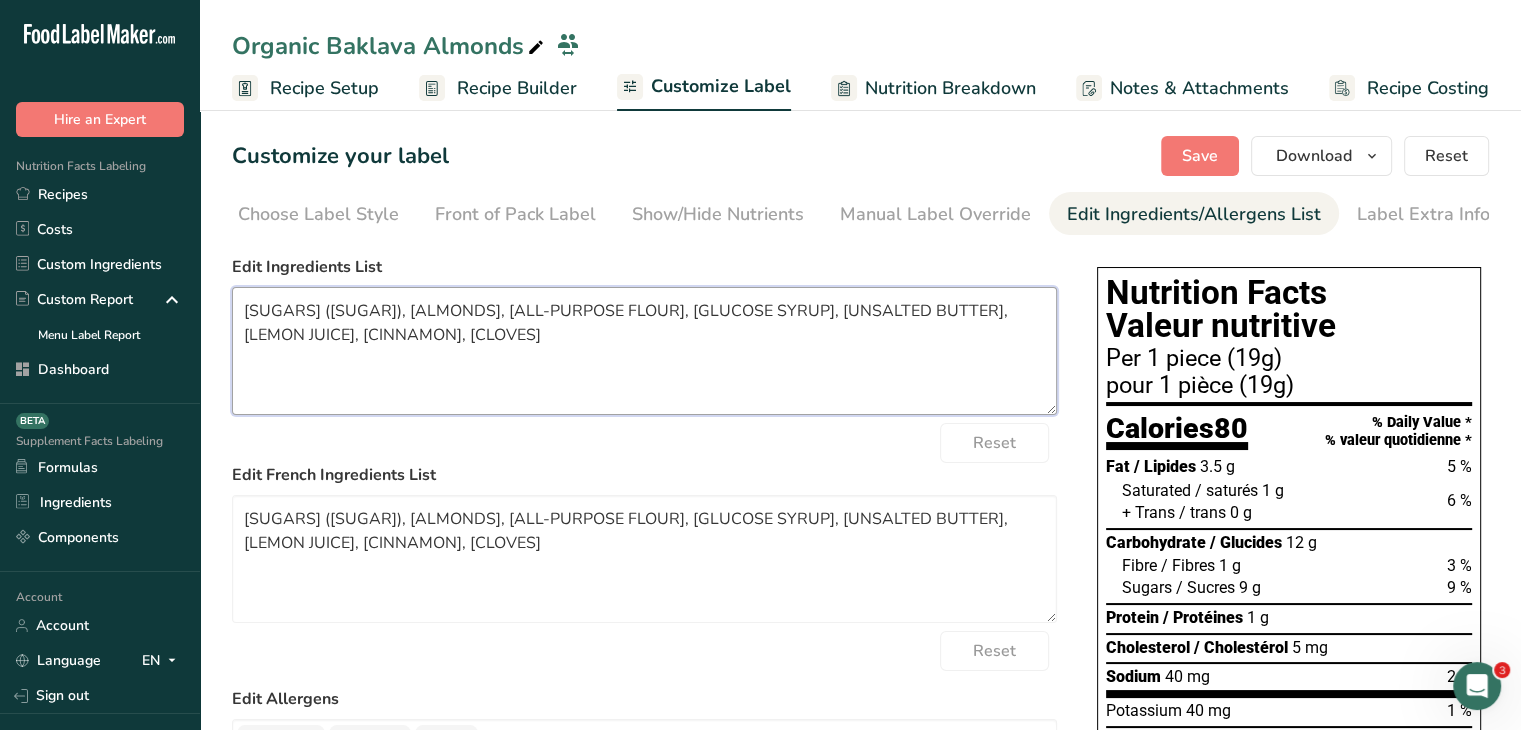 click on "[SUGARS] ([SUGAR]), [ALMONDS], [ALL-PURPOSE FLOUR], [GLUCOSE SYRUP], [UNSALTED BUTTER], [LEMON JUICE], [CINNAMON], [CLOVES]" at bounding box center [644, 351] 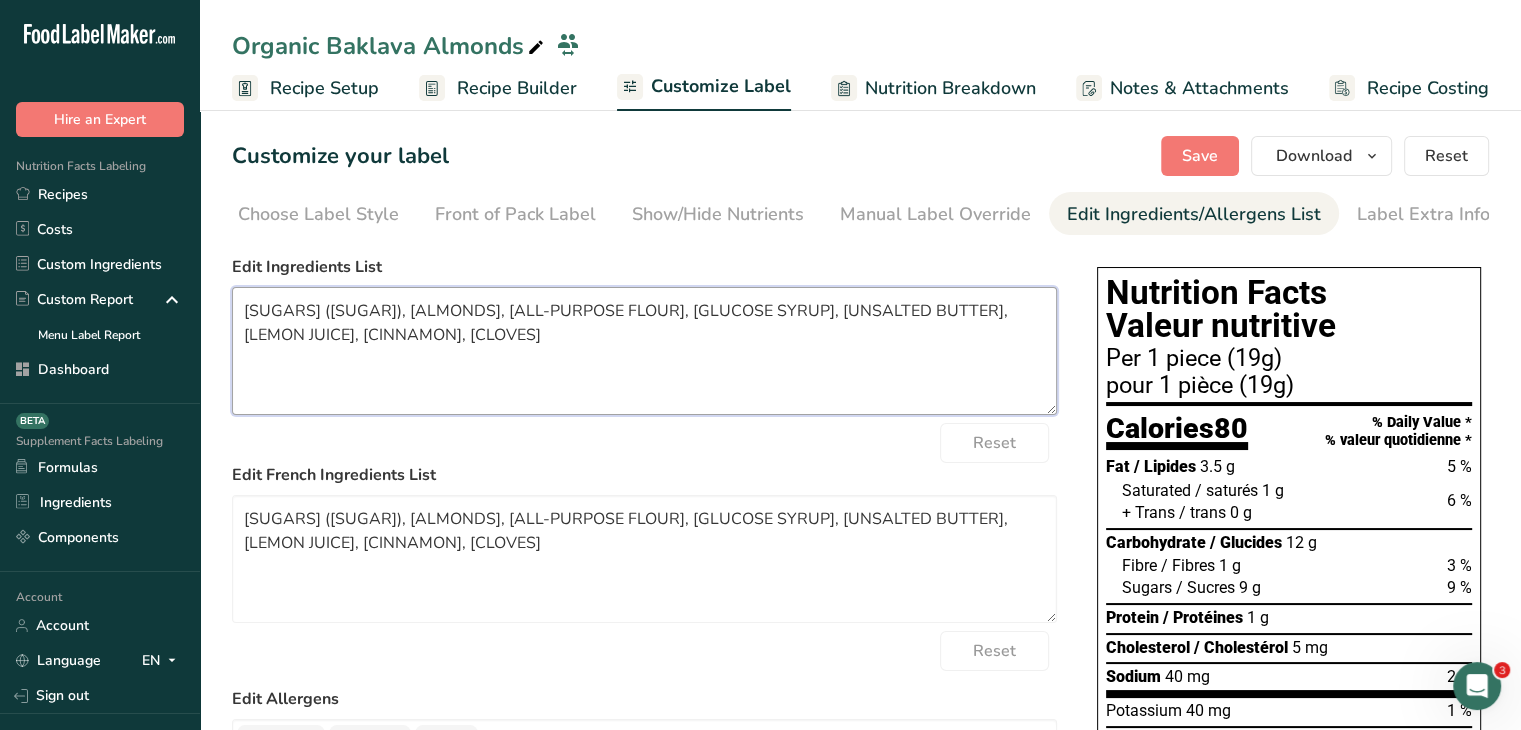 click on "[SUGARS] ([SUGAR]), [ALMONDS], [ALL-PURPOSE FLOUR], [GLUCOSE SYRUP], [UNSALTED BUTTER], [LEMON JUICE], [CINNAMON], [CLOVES]" at bounding box center [644, 351] 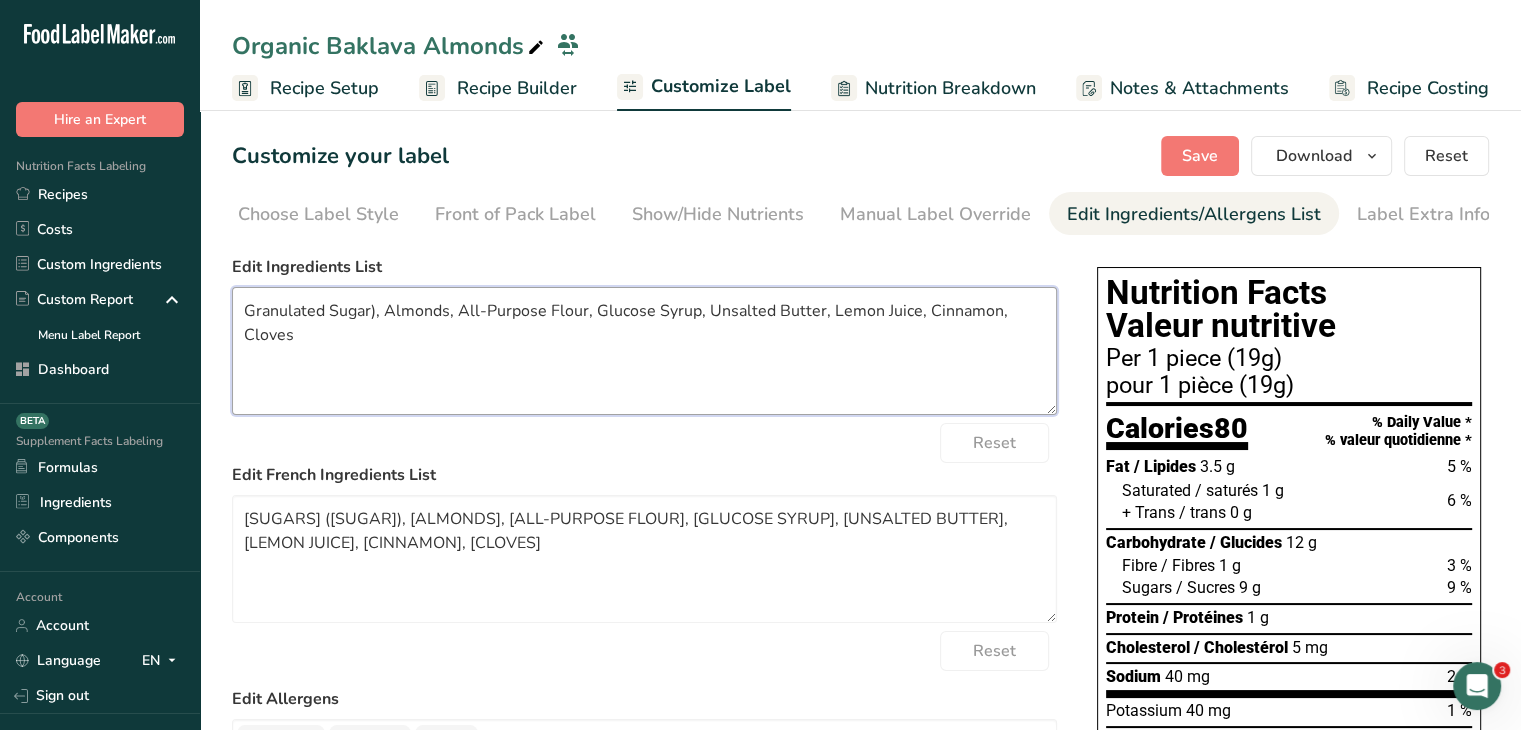 click on "Granulated Sugar), Almonds, All-Purpose Flour, Glucose Syrup, Unsalted Butter, Lemon Juice, Cinnamon, Cloves" at bounding box center [644, 351] 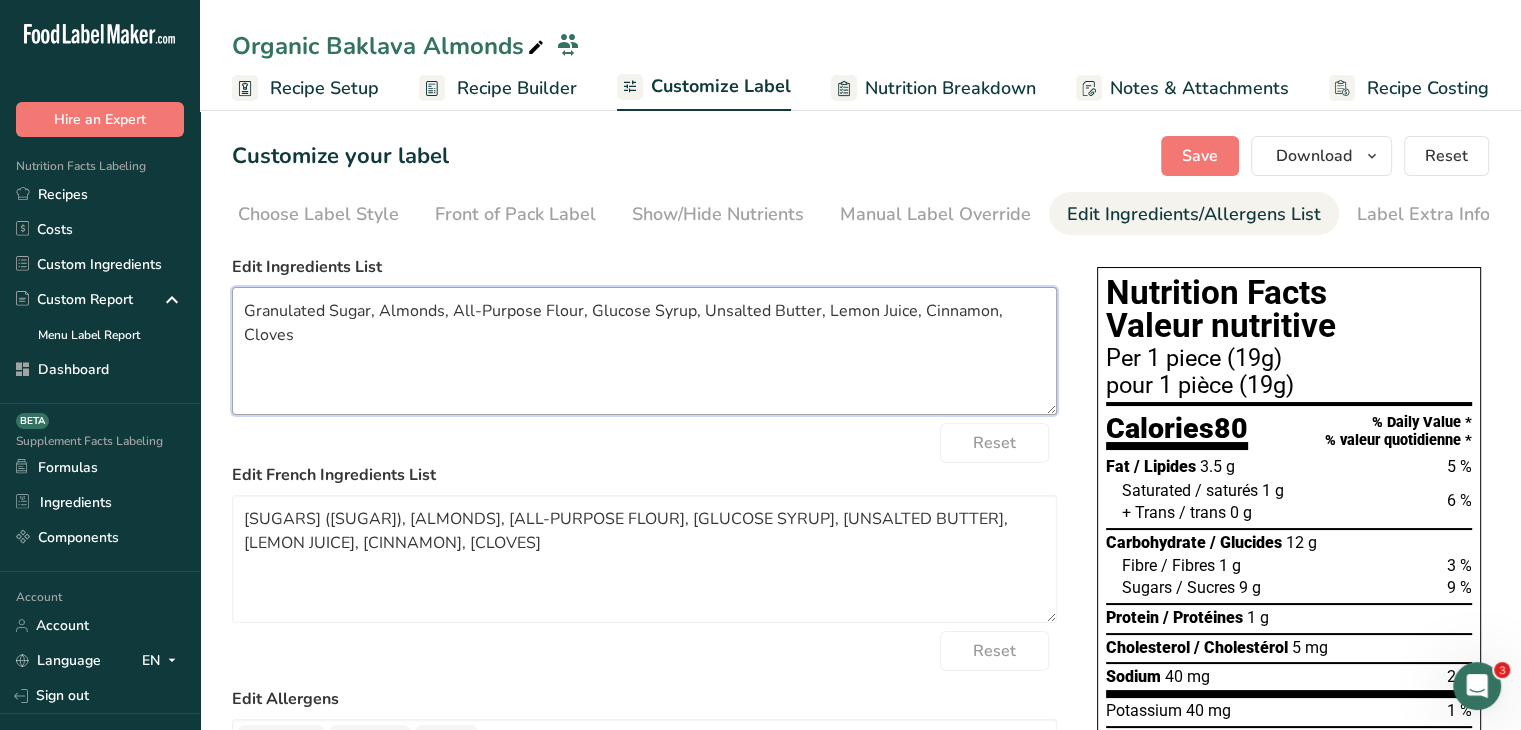 drag, startPoint x: 539, startPoint y: 315, endPoint x: 452, endPoint y: 306, distance: 87.46428 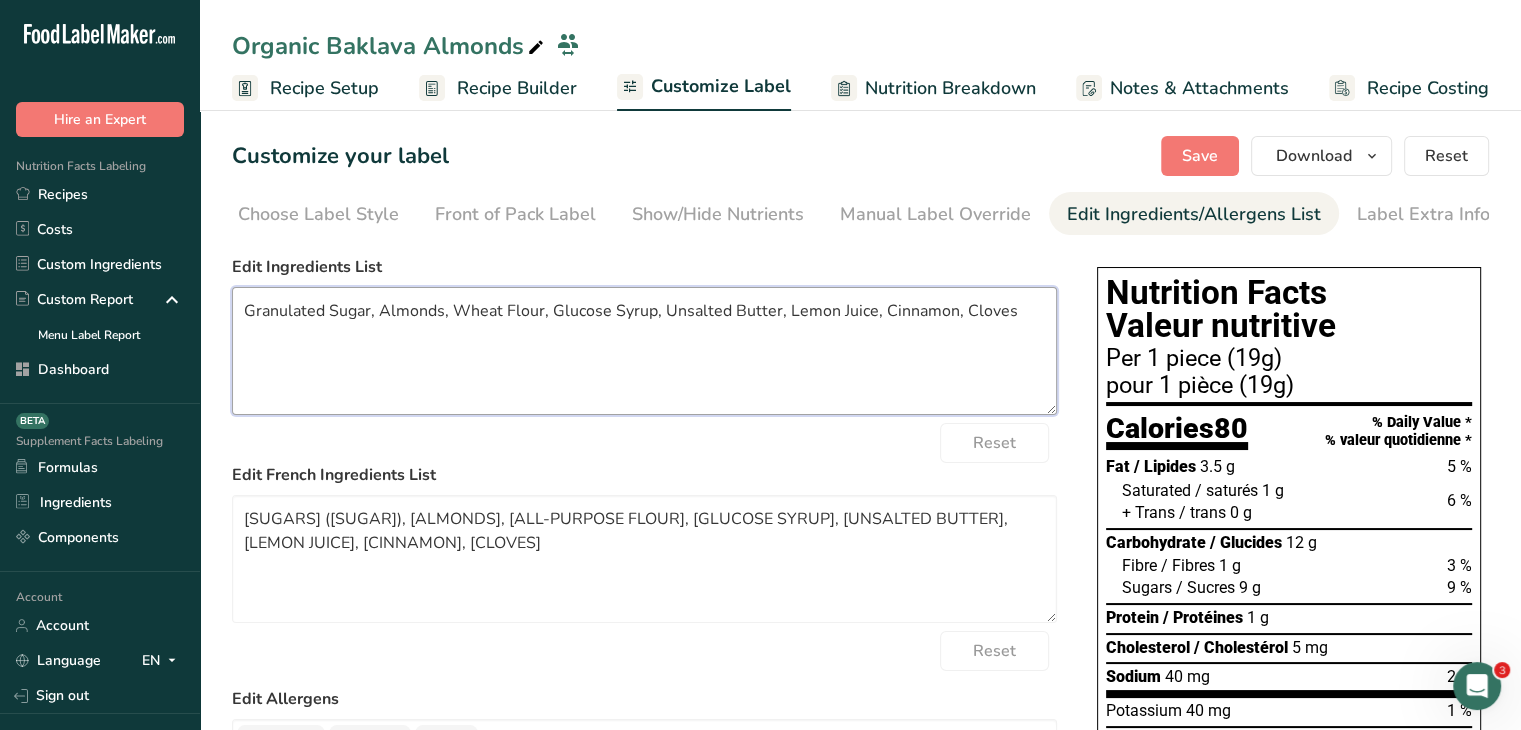drag, startPoint x: 612, startPoint y: 312, endPoint x: 648, endPoint y: 309, distance: 36.124783 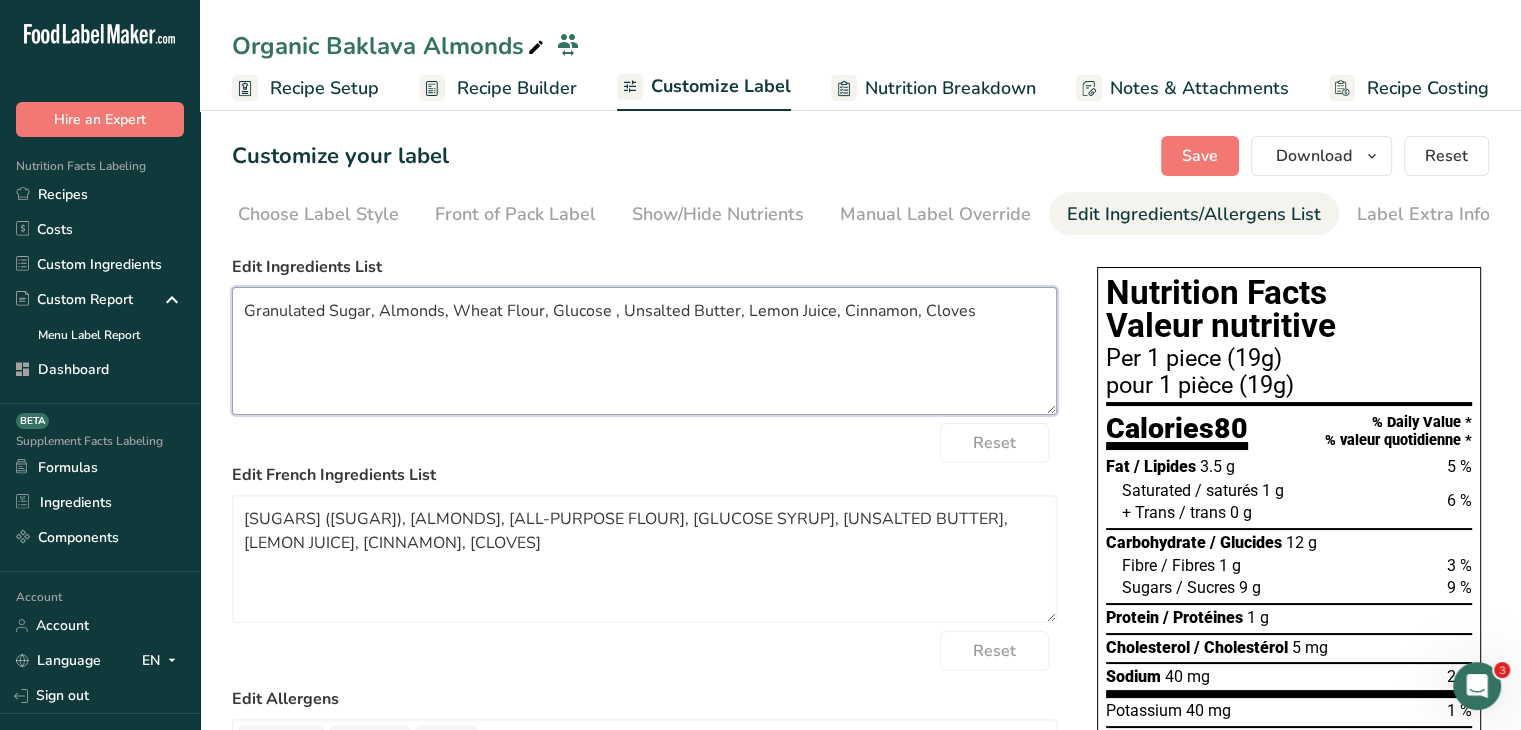 drag, startPoint x: 684, startPoint y: 318, endPoint x: 614, endPoint y: 317, distance: 70.00714 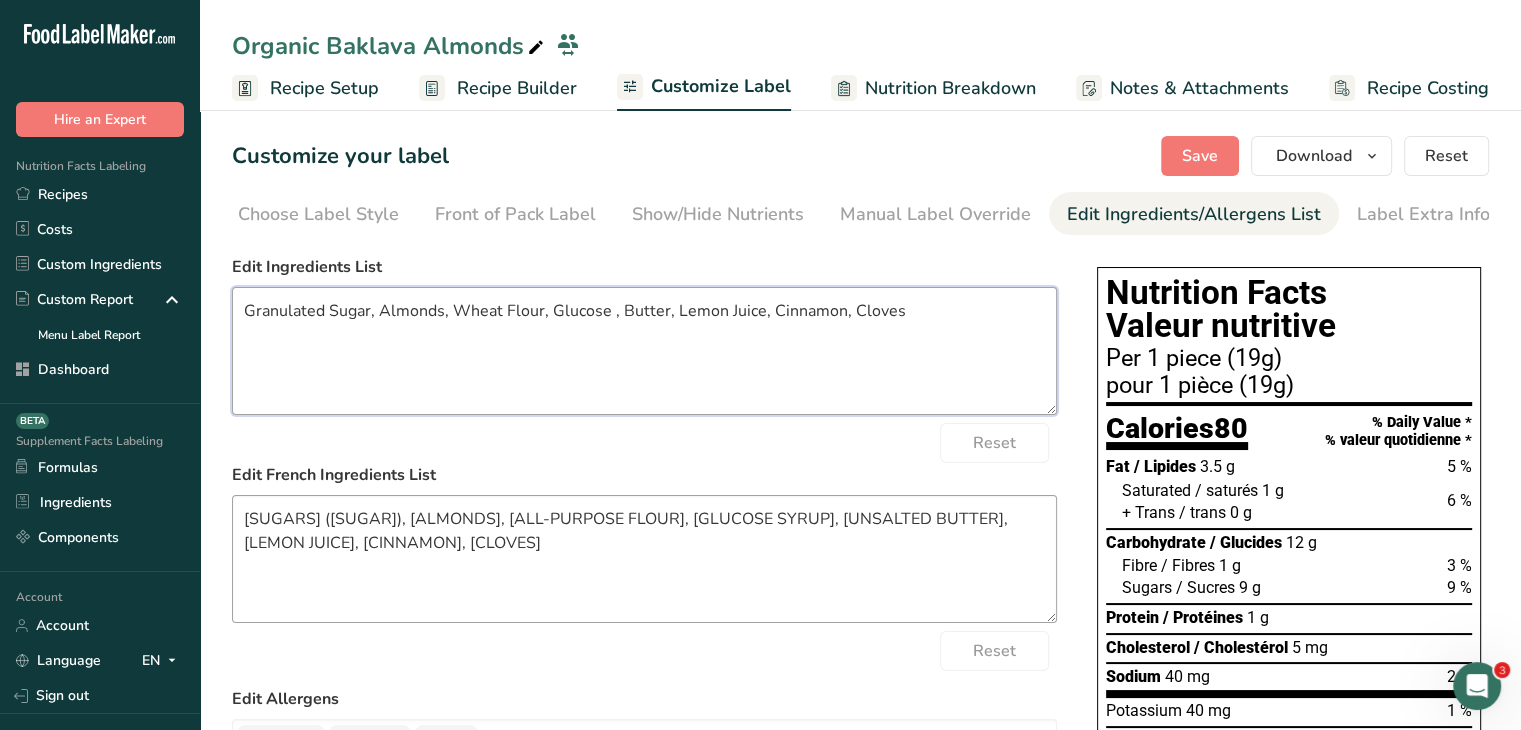 type on "Granulated Sugar, Almonds, Wheat Flour, Glucose , Butter, Lemon Juice, Cinnamon, Cloves" 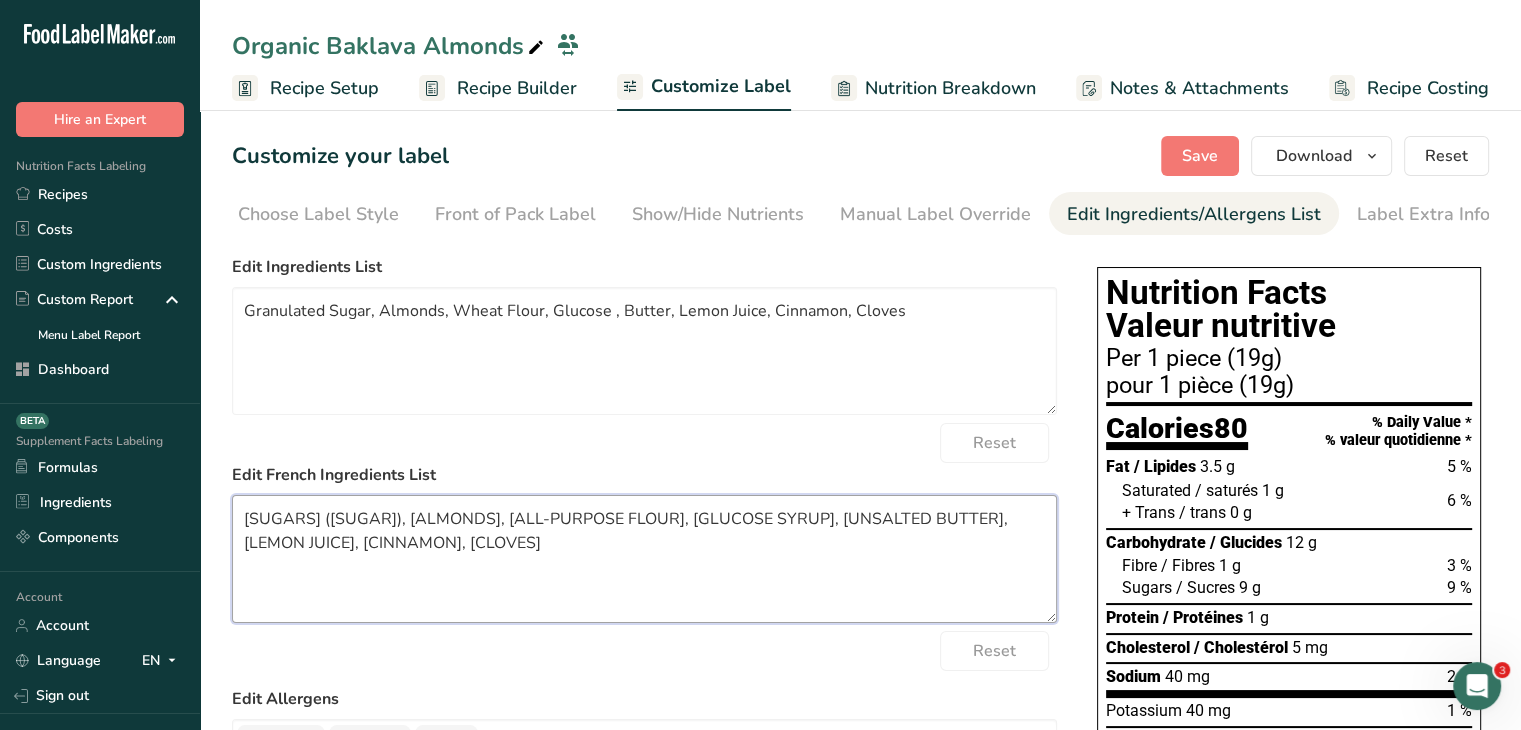 drag, startPoint x: 298, startPoint y: 521, endPoint x: 184, endPoint y: 514, distance: 114.21471 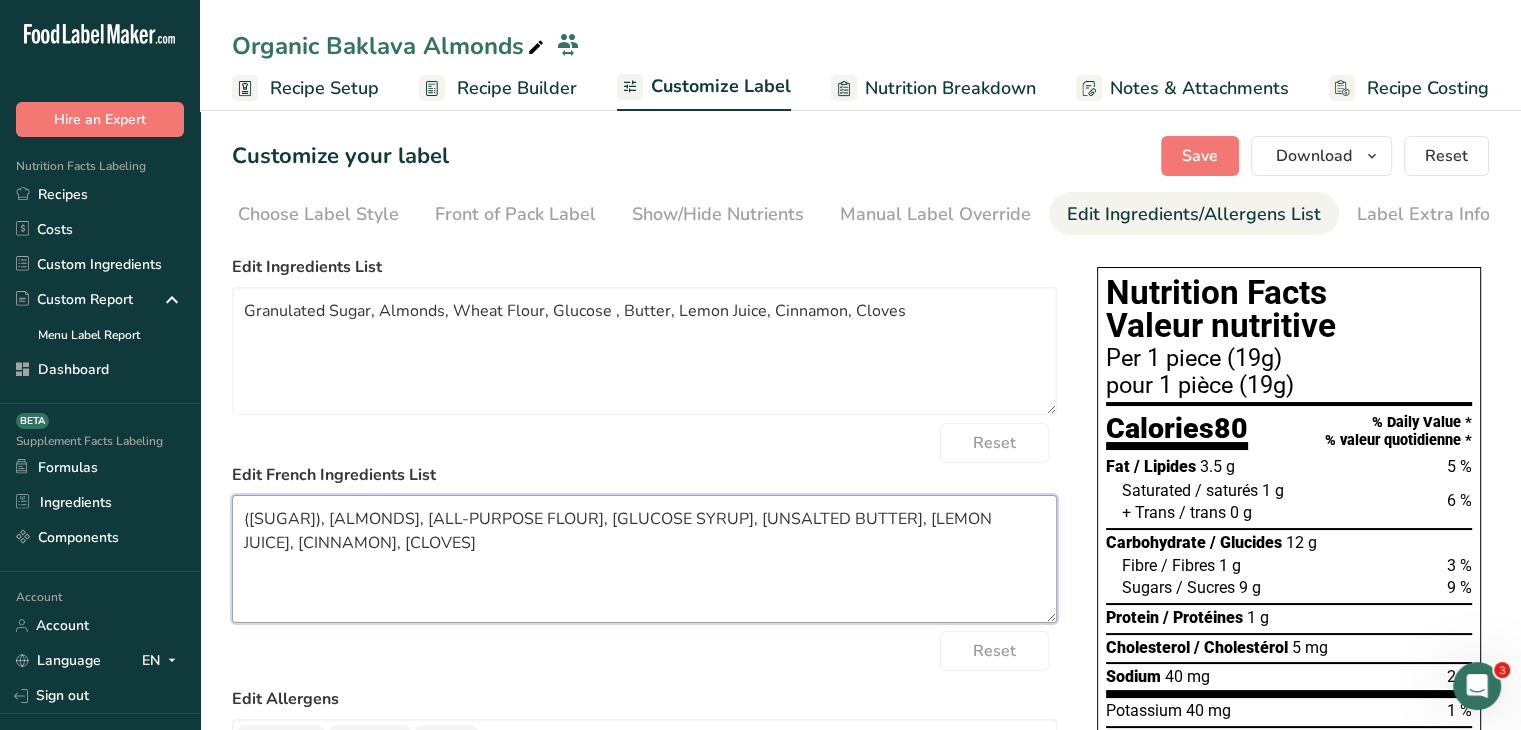 click on "([SUGAR]), [ALMONDS], [ALL-PURPOSE FLOUR], [GLUCOSE SYRUP], [UNSALTED BUTTER], [LEMON JUICE], [CINNAMON], [CLOVES]" at bounding box center [644, 559] 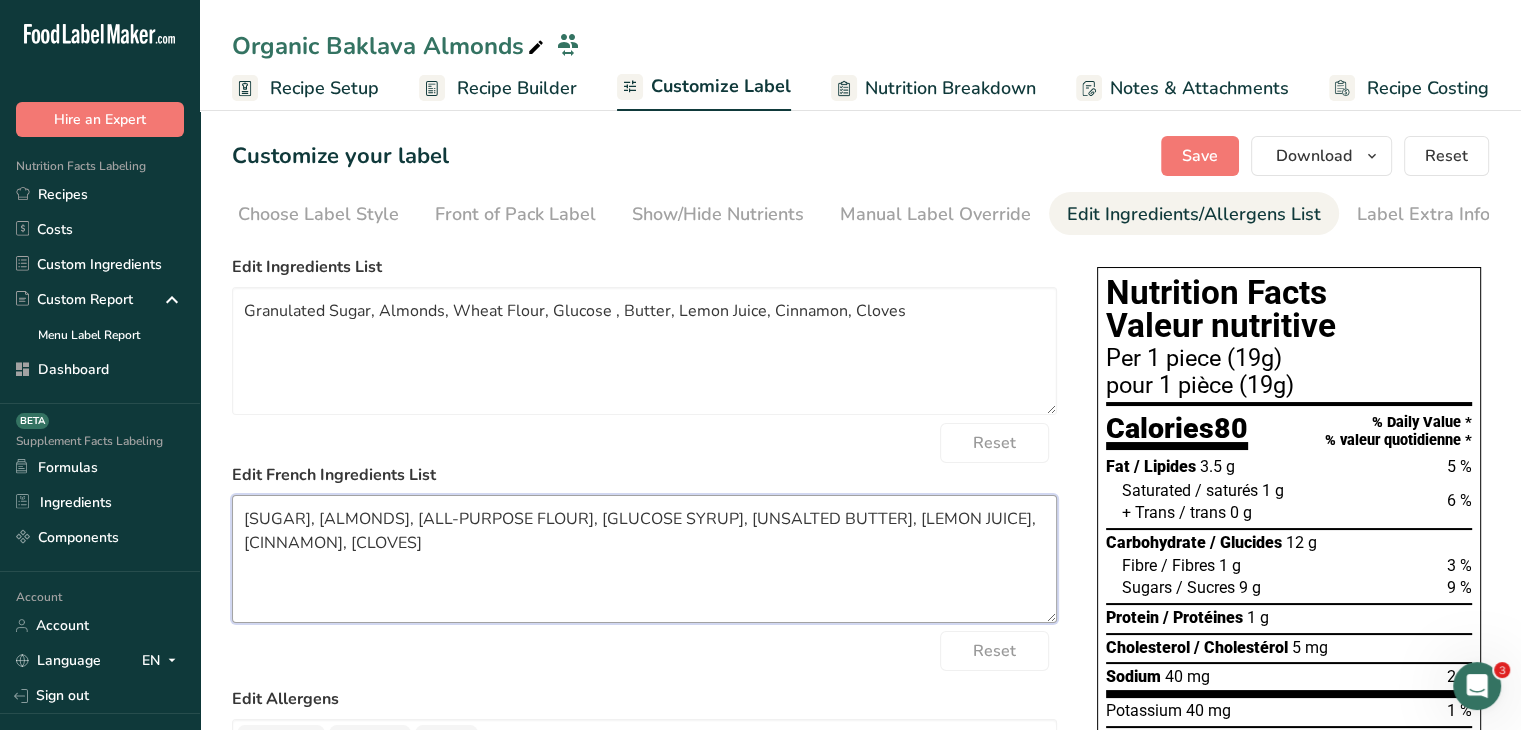 click on "[SUGAR], [ALMONDS], [ALL-PURPOSE FLOUR], [GLUCOSE SYRUP], [UNSALTED BUTTER], [LEMON JUICE], [CINNAMON], [CLOVES]" at bounding box center (644, 559) 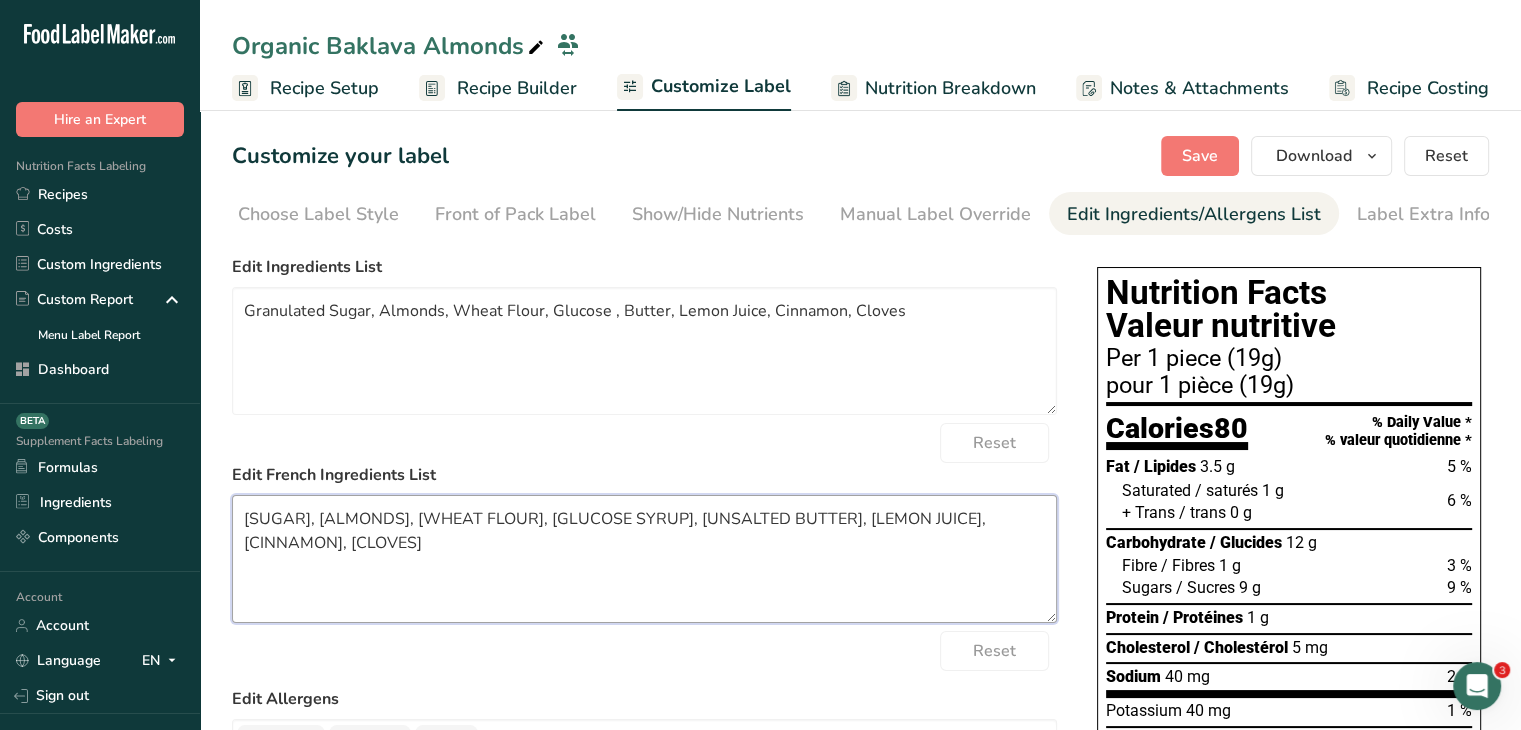 click on "[SUGAR], [ALMONDS], [WHEAT FLOUR], [GLUCOSE SYRUP], [UNSALTED BUTTER], [LEMON JUICE], [CINNAMON], [CLOVES]" at bounding box center (644, 559) 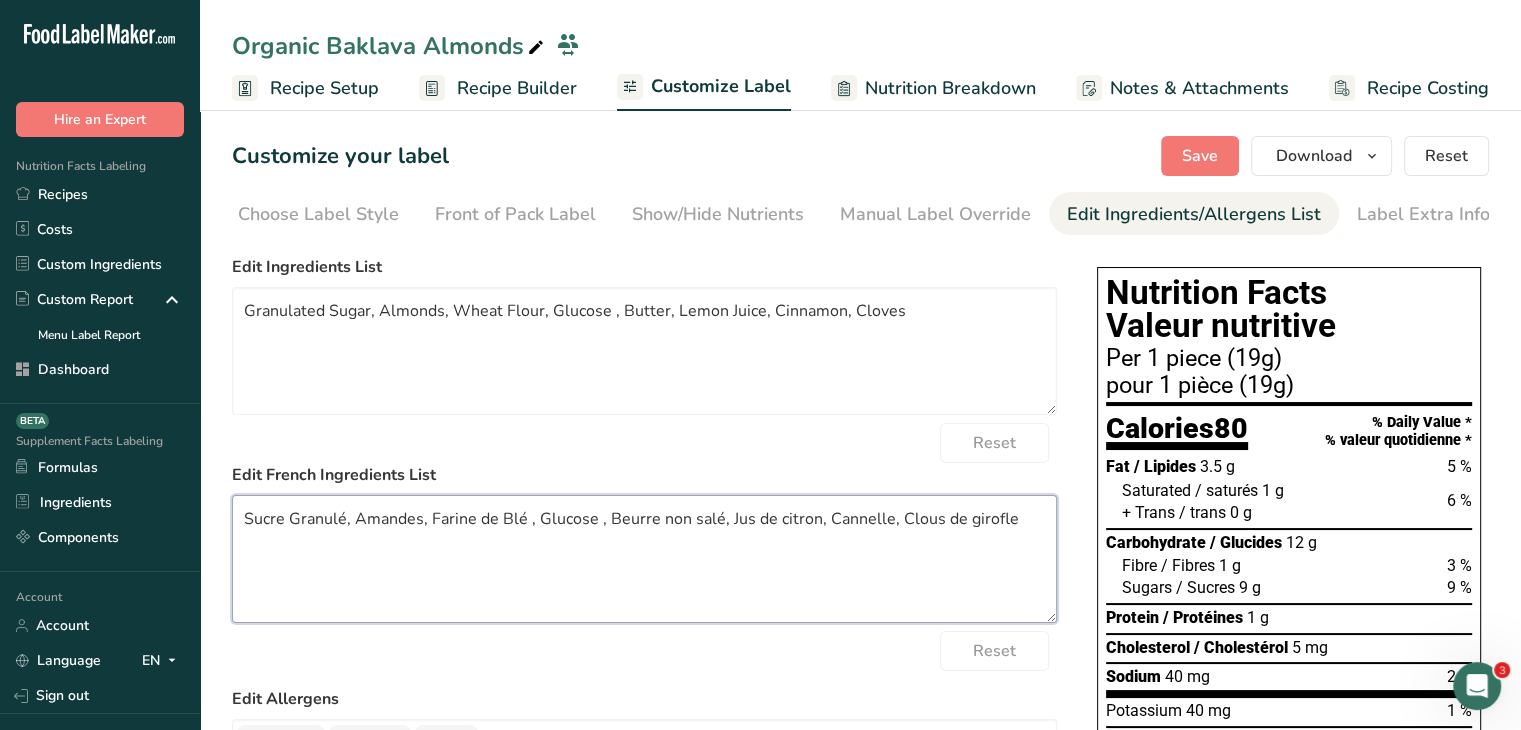 drag, startPoint x: 660, startPoint y: 524, endPoint x: 714, endPoint y: 518, distance: 54.33231 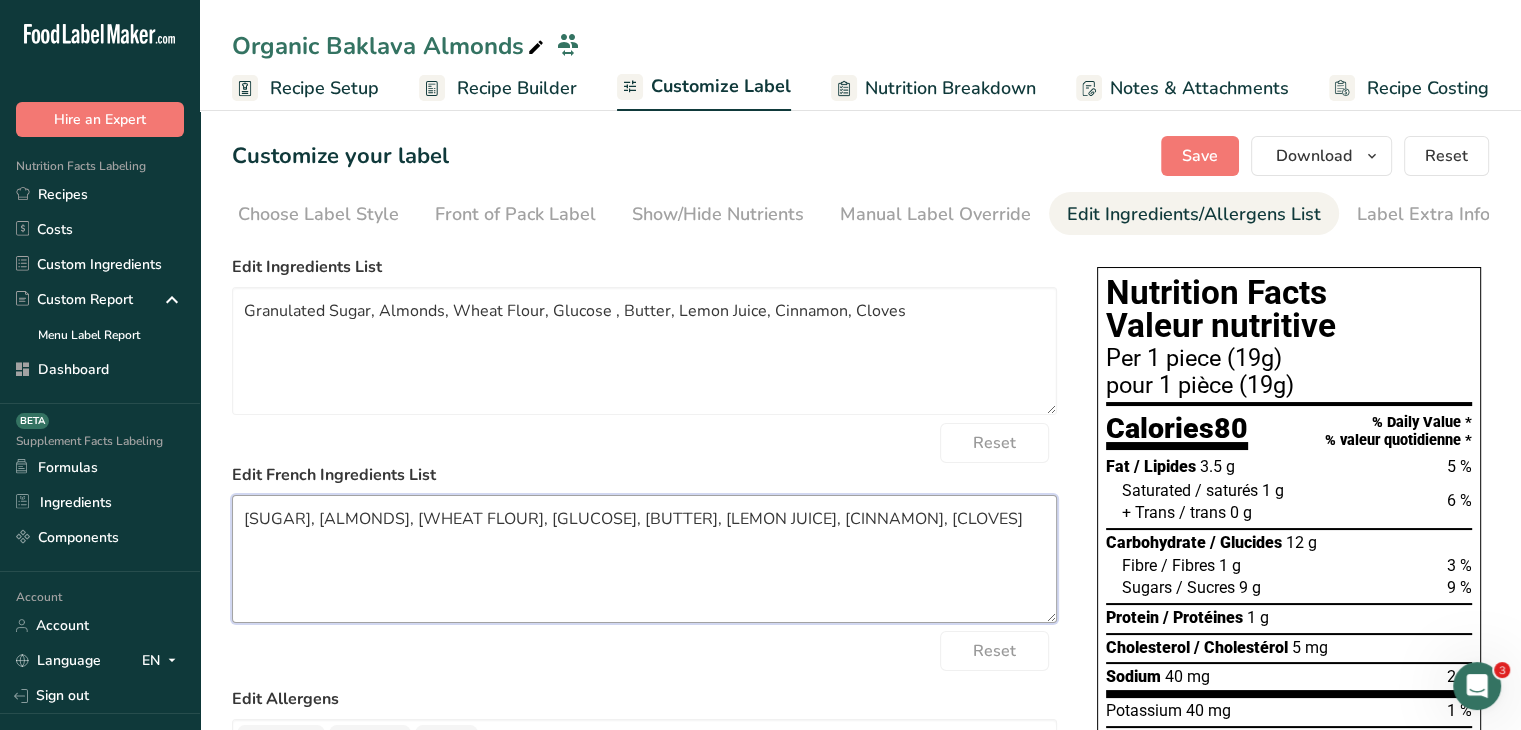 click on "[SUGAR], [ALMONDS], [WHEAT FLOUR], [GLUCOSE], [BUTTER], [LEMON JUICE], [CINNAMON], [CLOVES]" at bounding box center (644, 559) 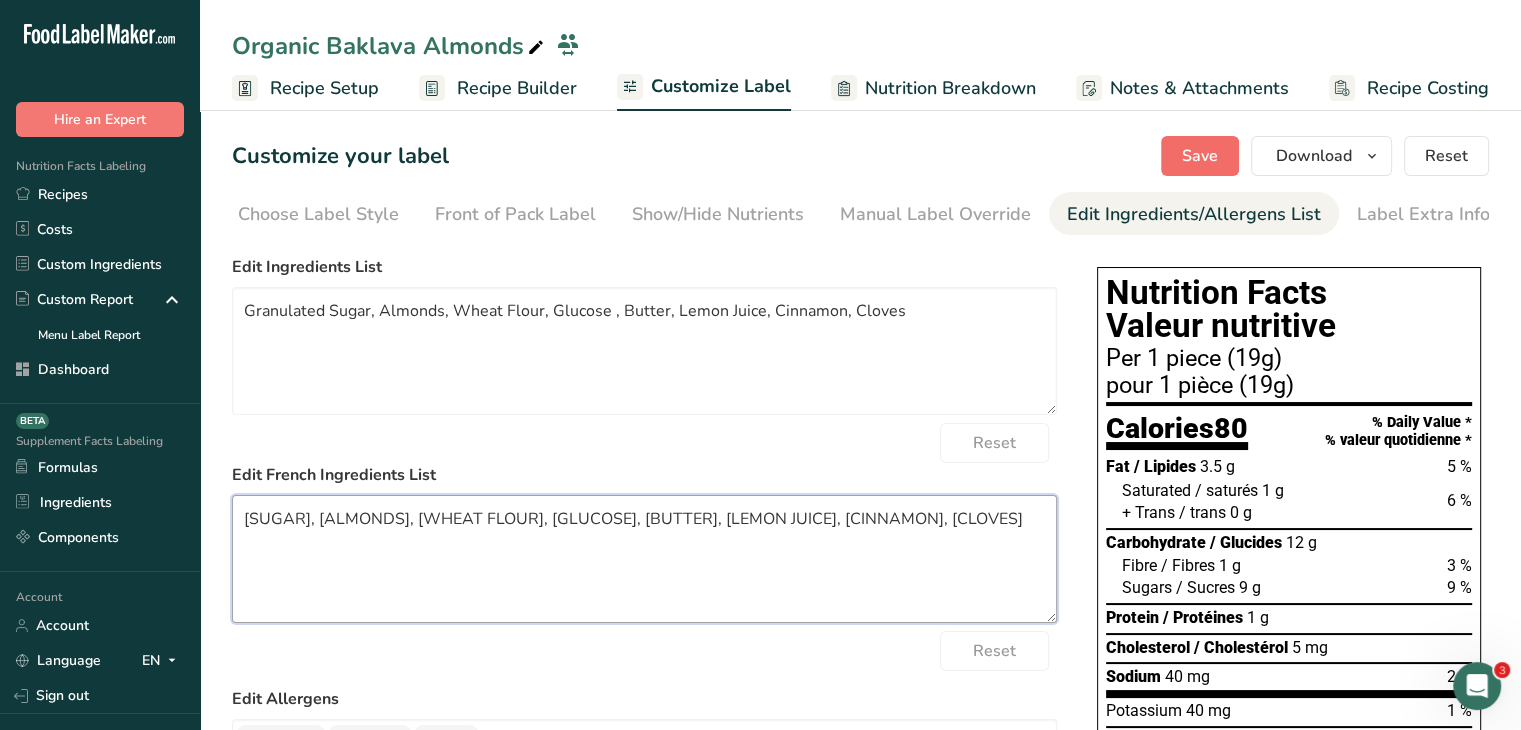 type on "[SUGAR], [ALMONDS], [WHEAT FLOUR], [GLUCOSE], [BUTTER], [LEMON JUICE], [CINNAMON], [CLOVES]" 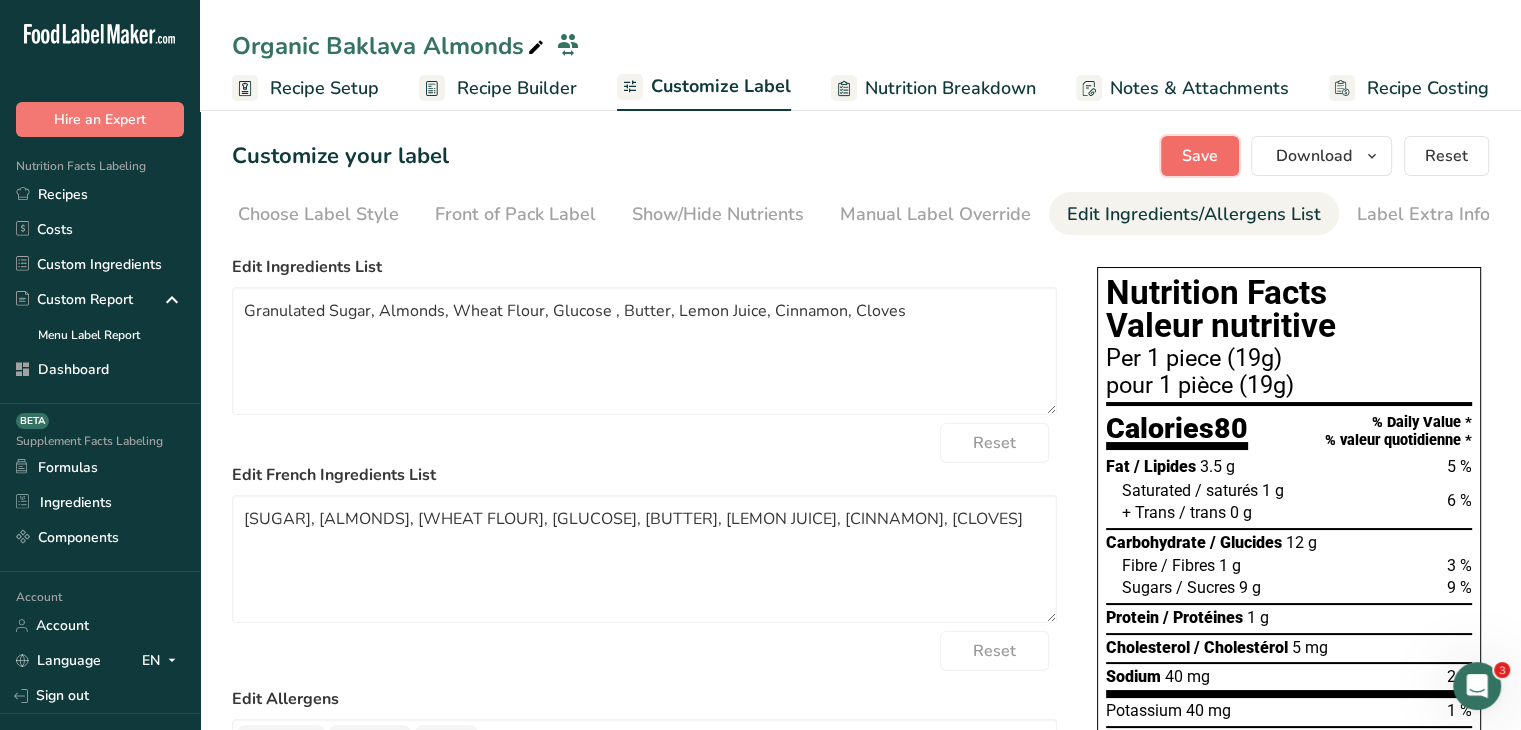 click on "Save" at bounding box center (1200, 156) 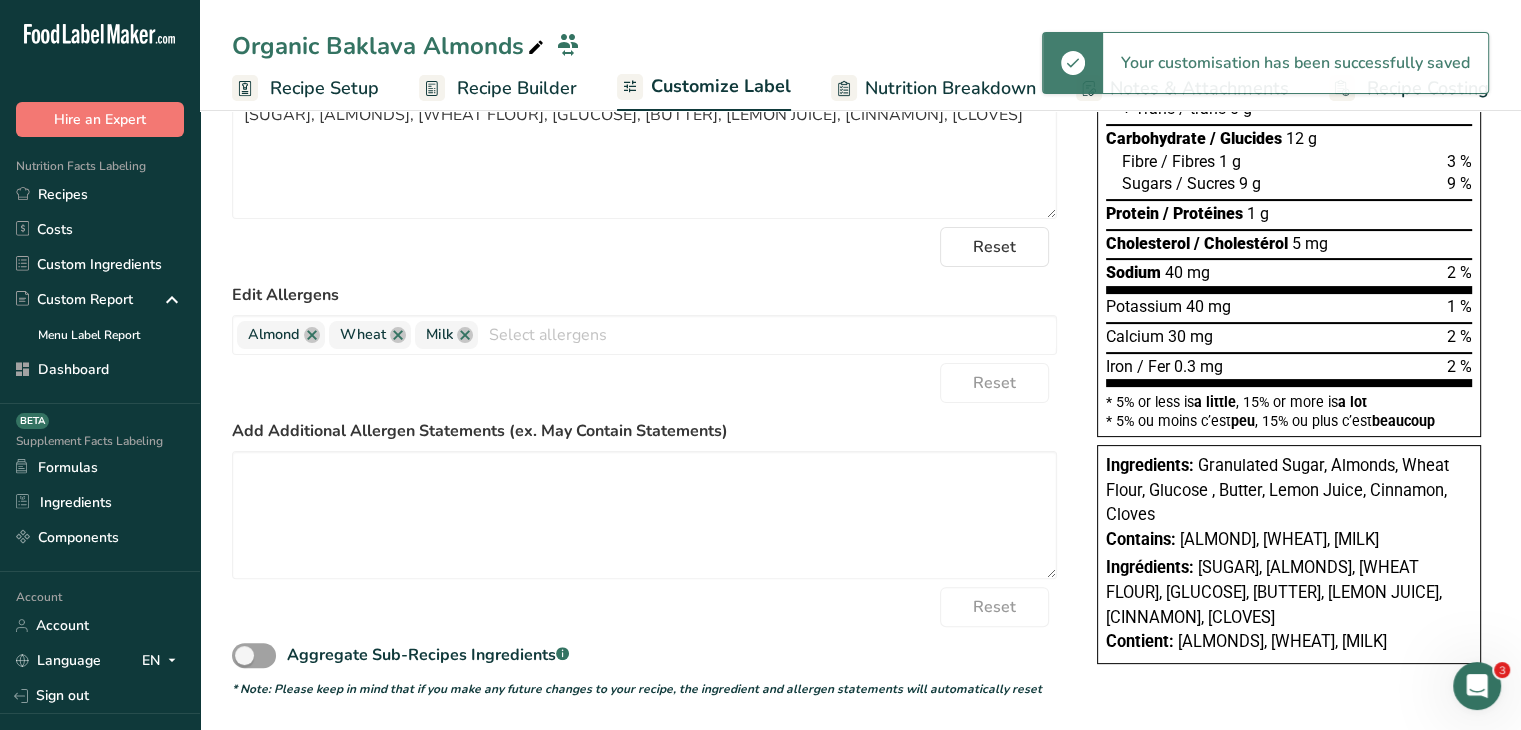scroll, scrollTop: 0, scrollLeft: 0, axis: both 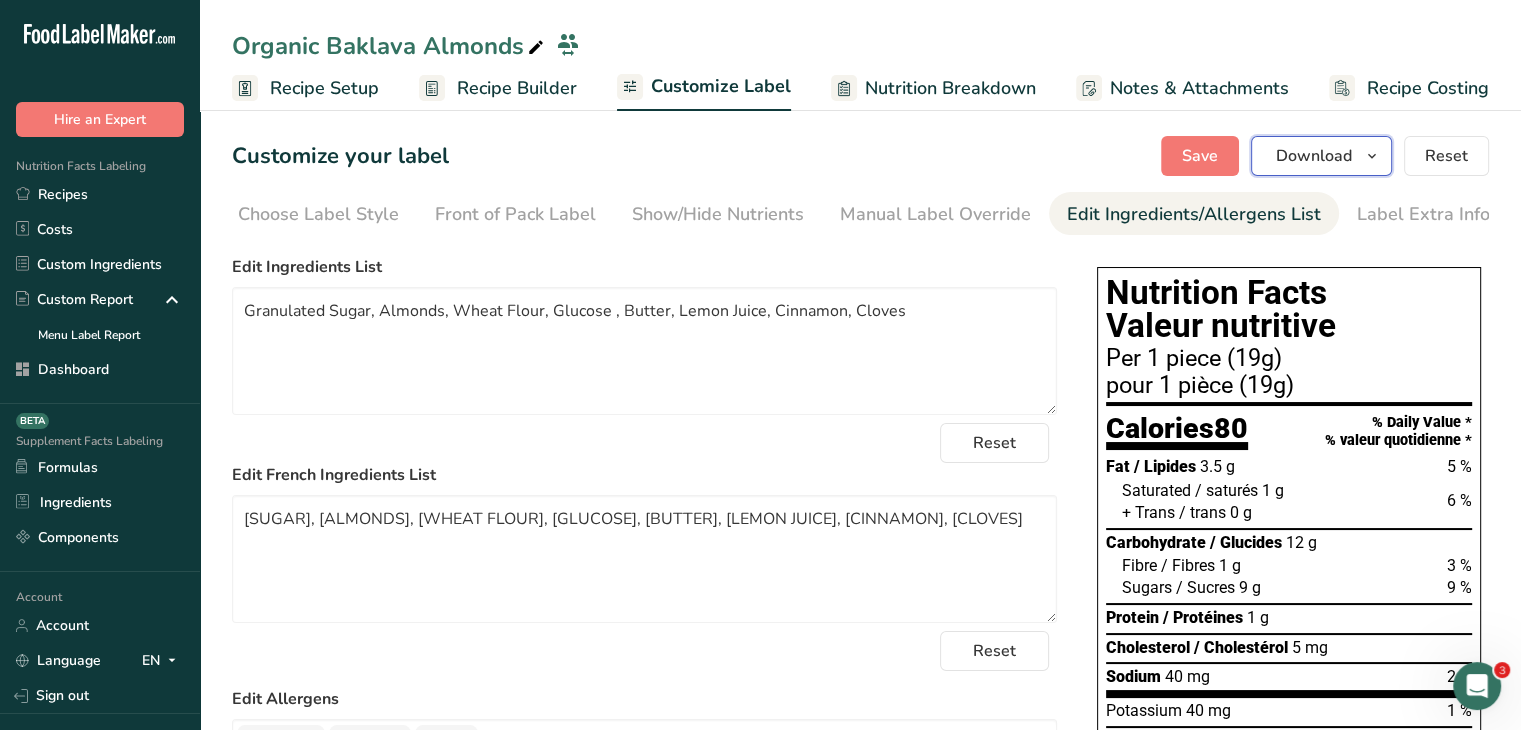 click on "Download" at bounding box center [1314, 156] 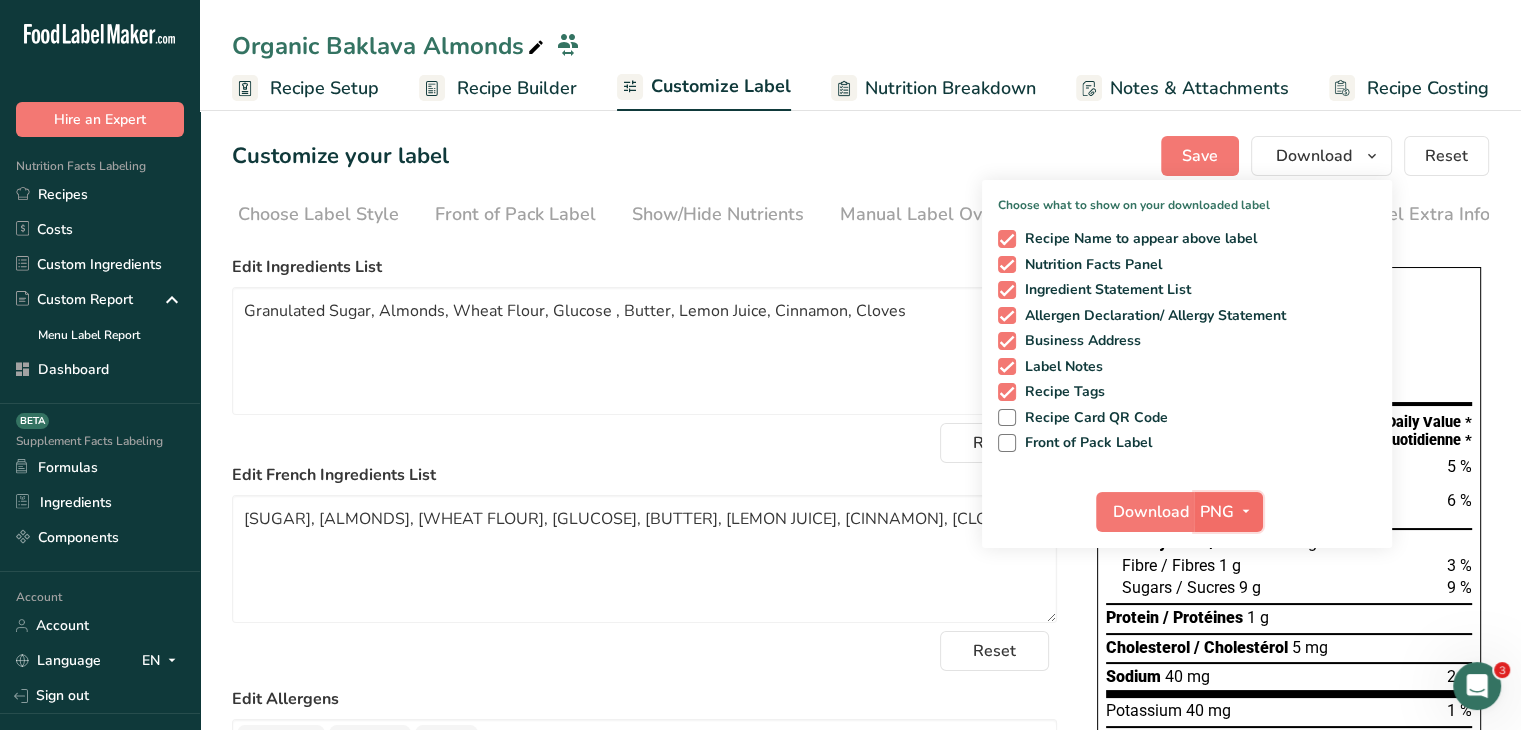 click at bounding box center [1246, 511] 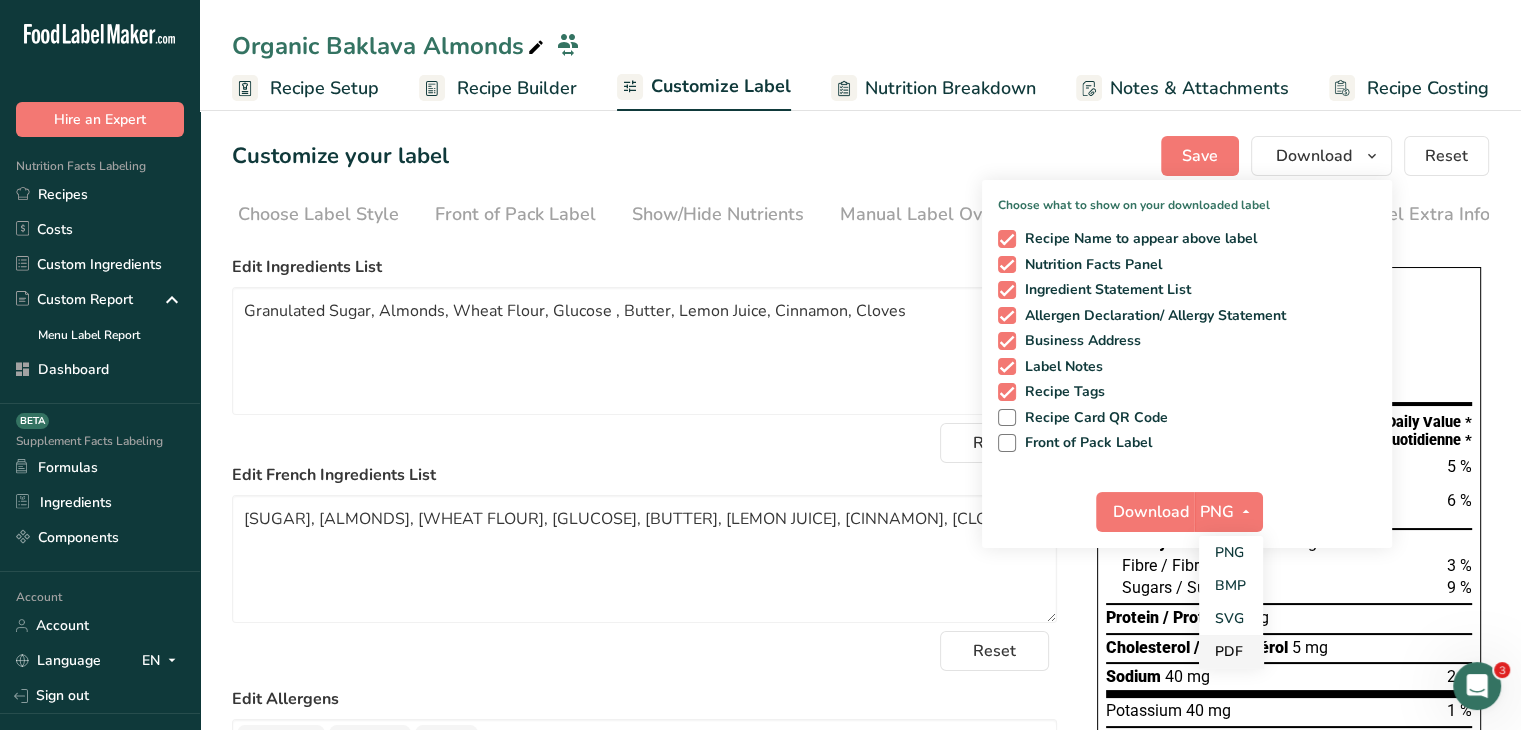 click on "PDF" at bounding box center [1231, 651] 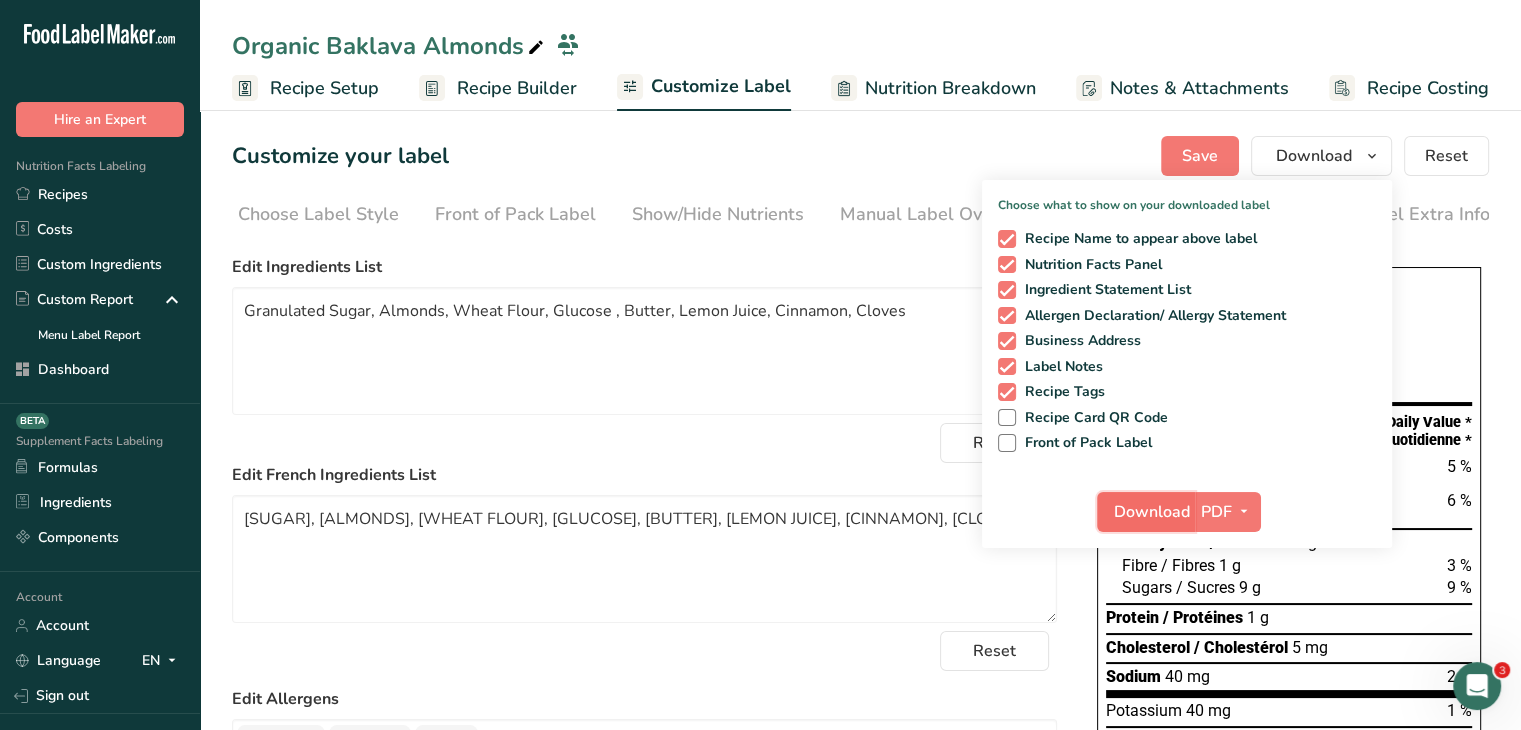 click on "Download" at bounding box center (1152, 512) 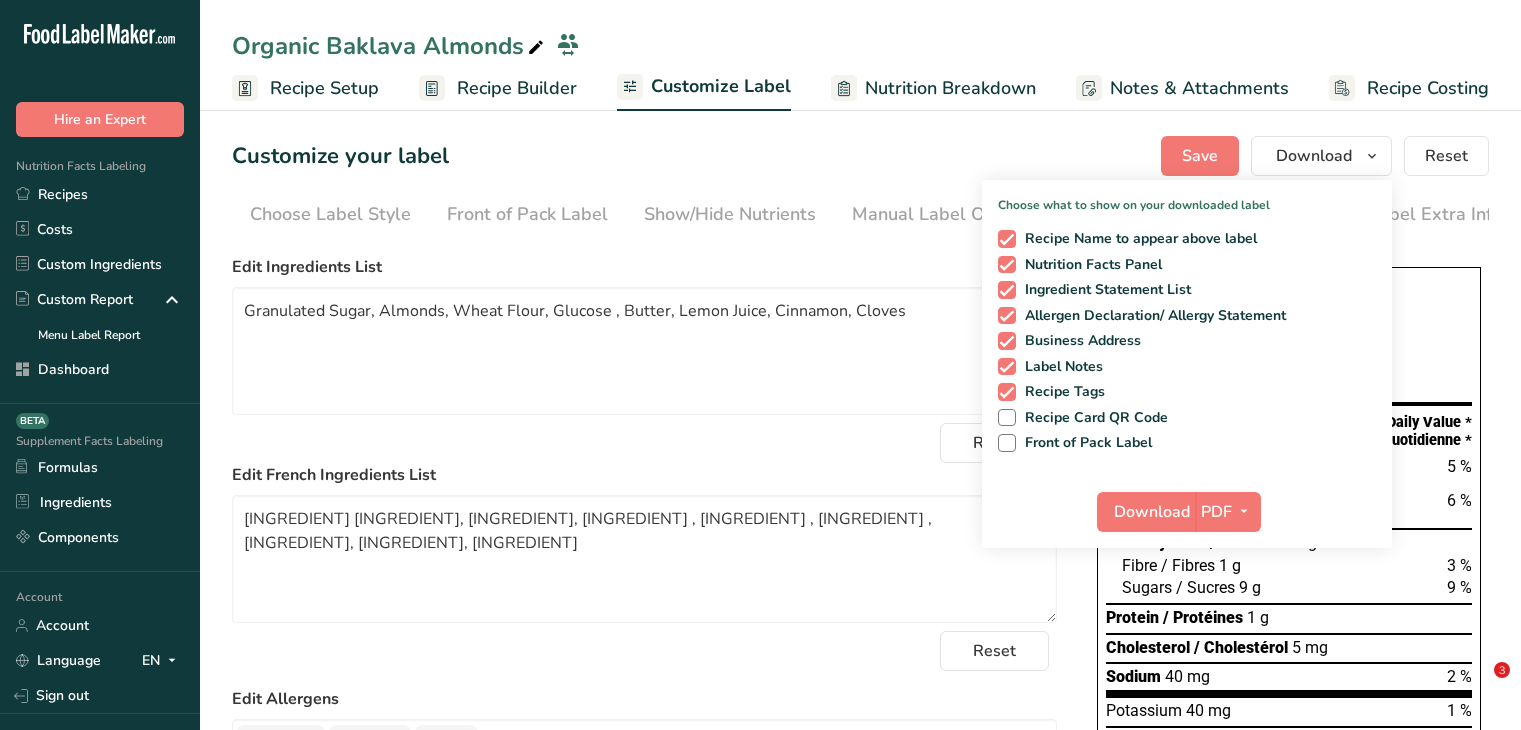 scroll, scrollTop: 0, scrollLeft: 0, axis: both 